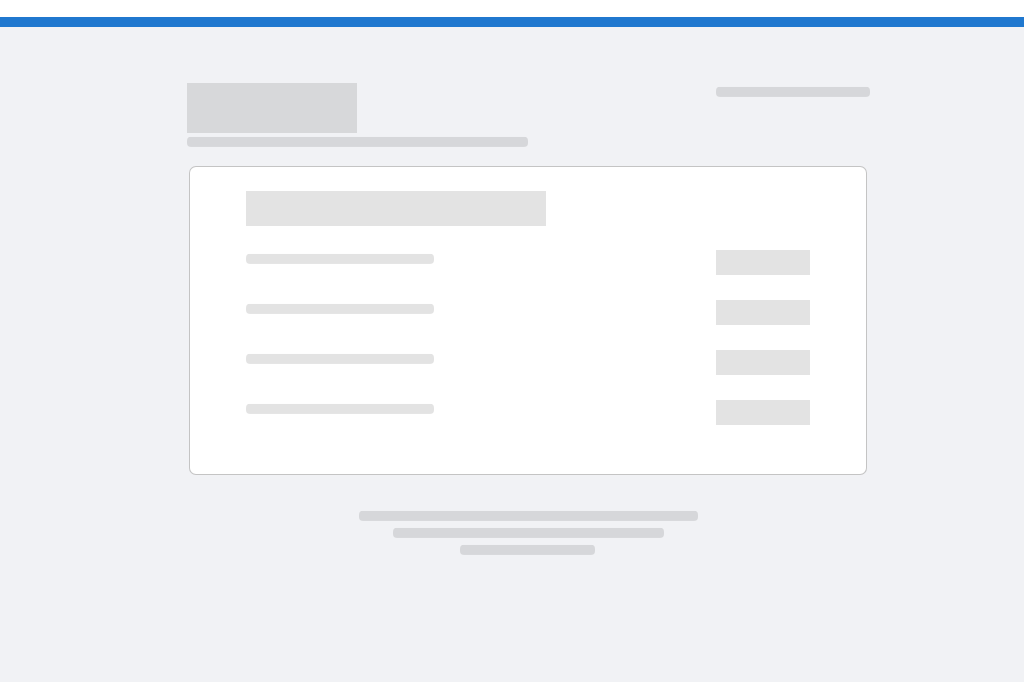 scroll, scrollTop: 0, scrollLeft: 0, axis: both 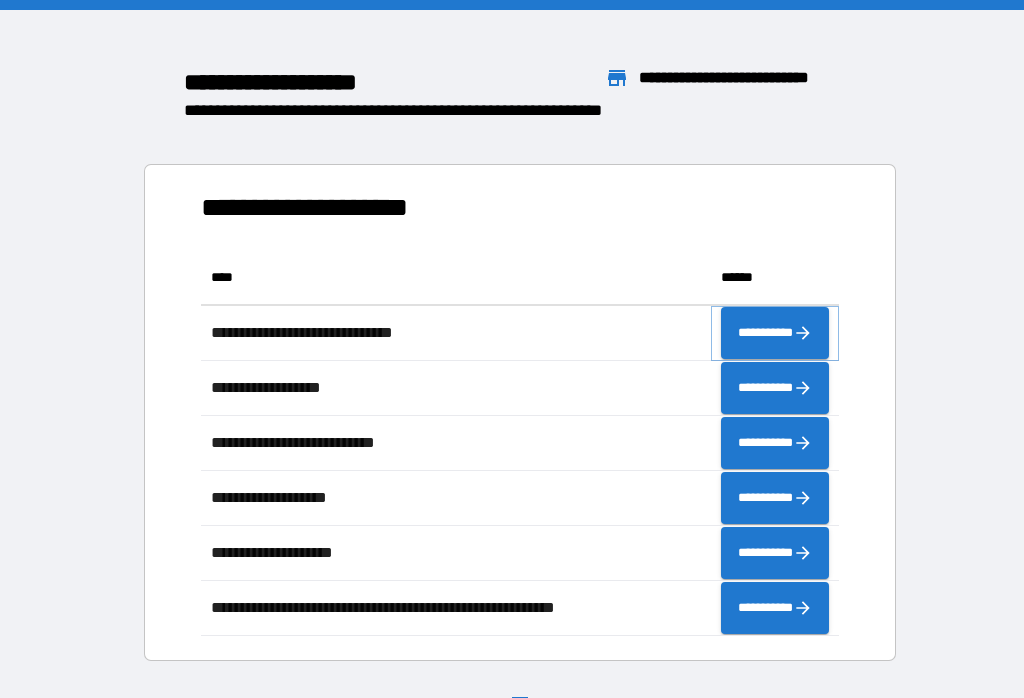 click 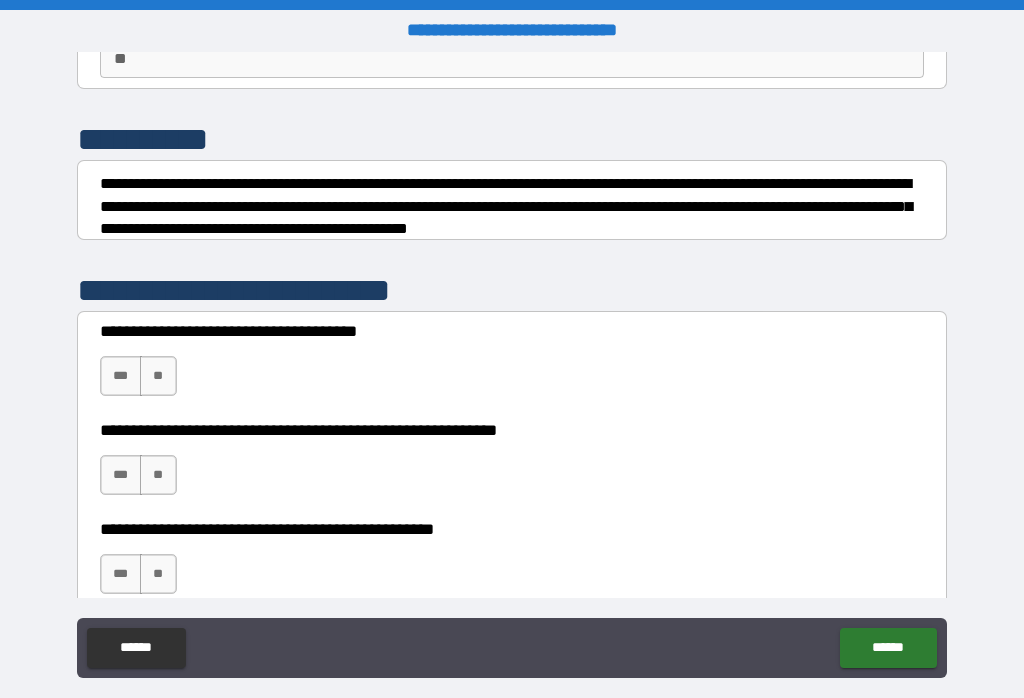 scroll, scrollTop: 207, scrollLeft: 0, axis: vertical 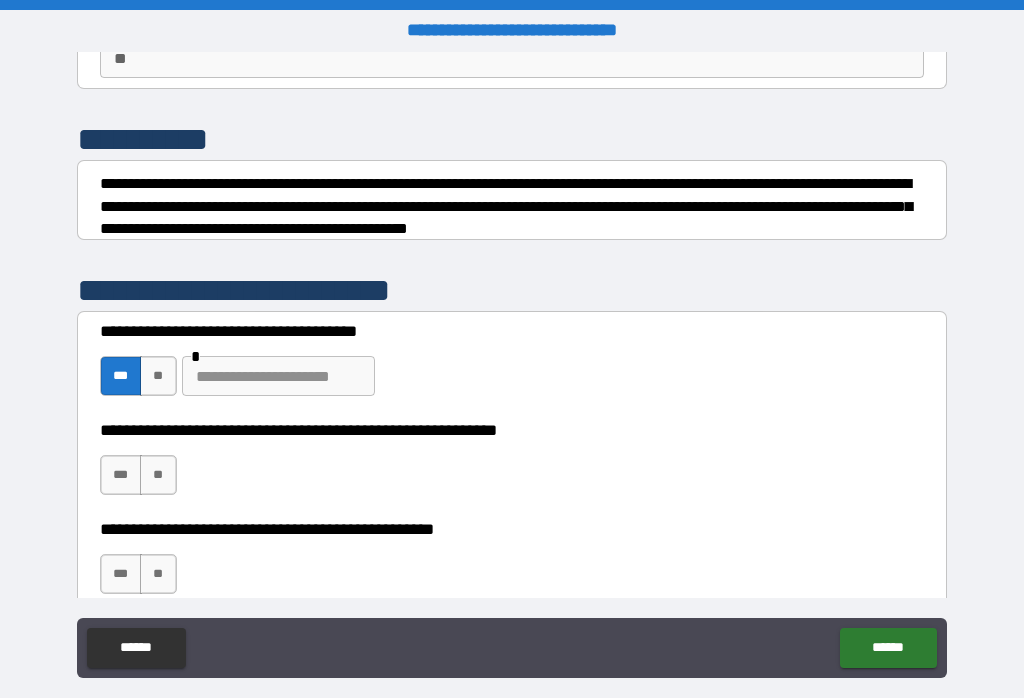 click at bounding box center [278, 376] 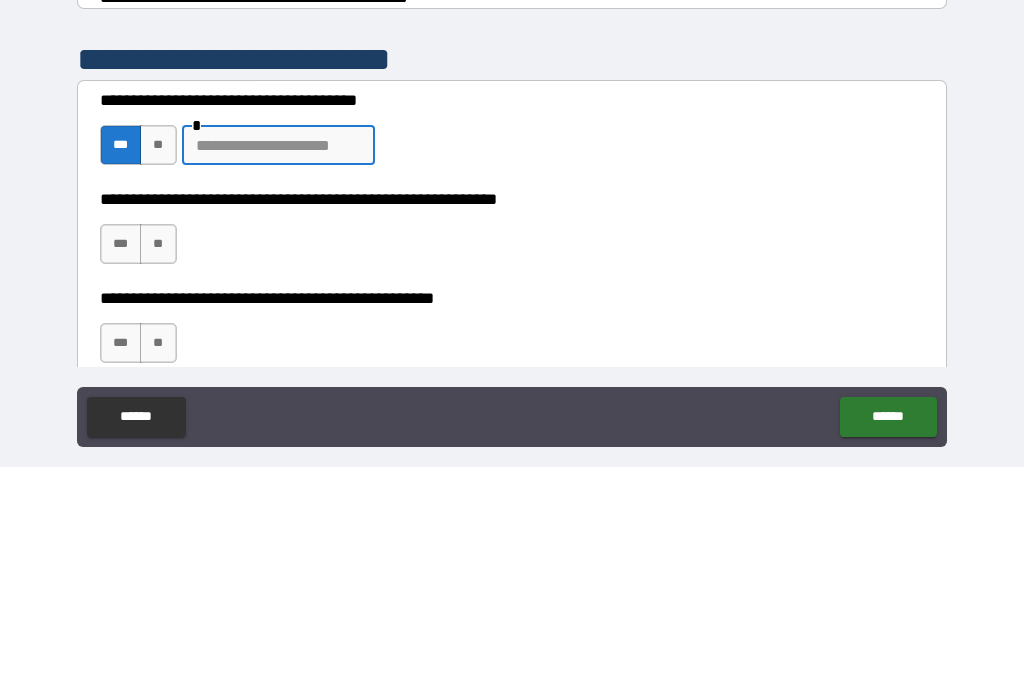 click on "**********" at bounding box center [512, 367] 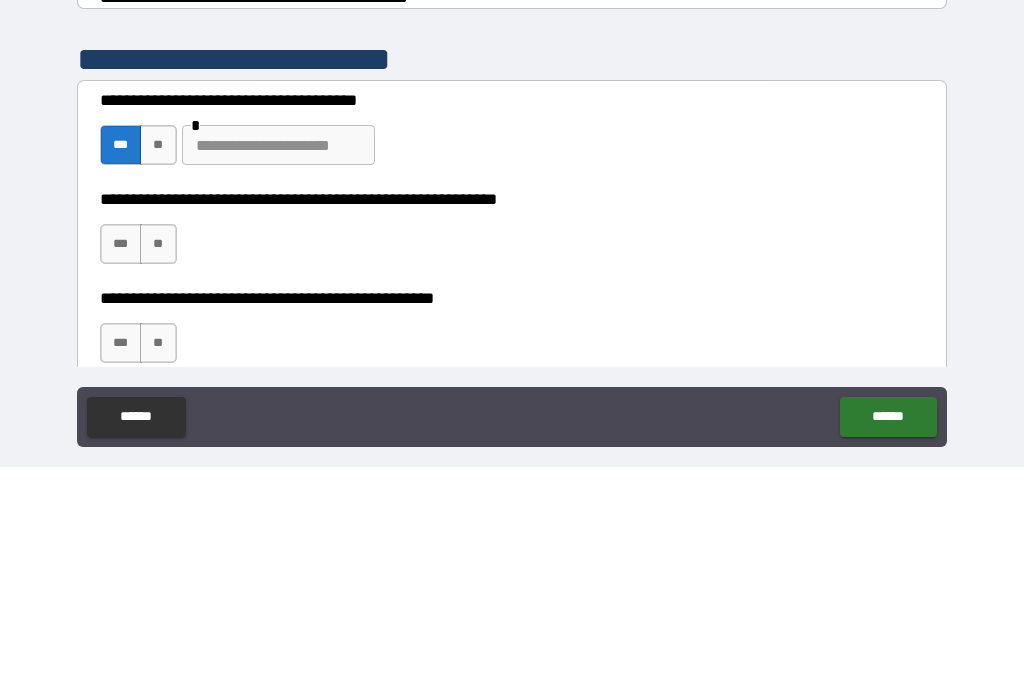 scroll, scrollTop: 31, scrollLeft: 0, axis: vertical 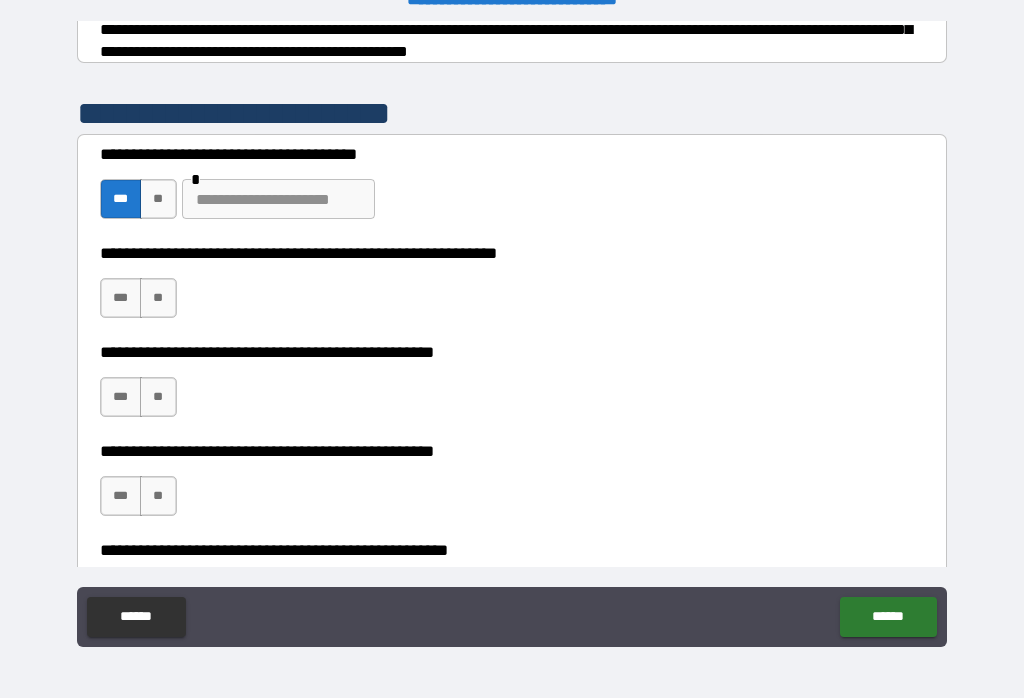 click on "***" at bounding box center [121, 298] 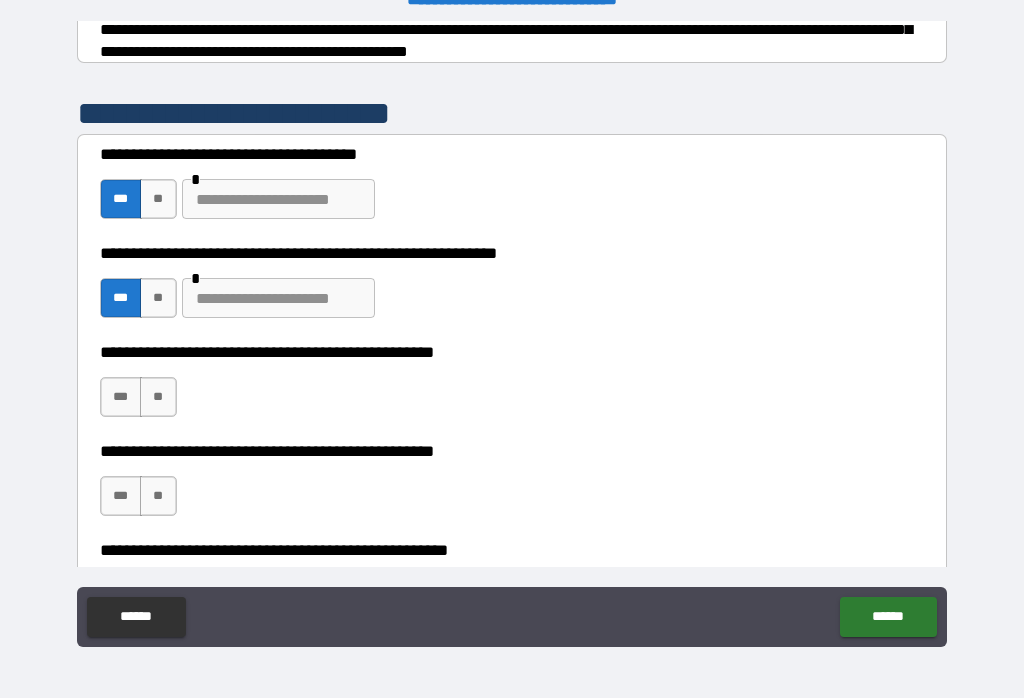 click on "***" at bounding box center [121, 397] 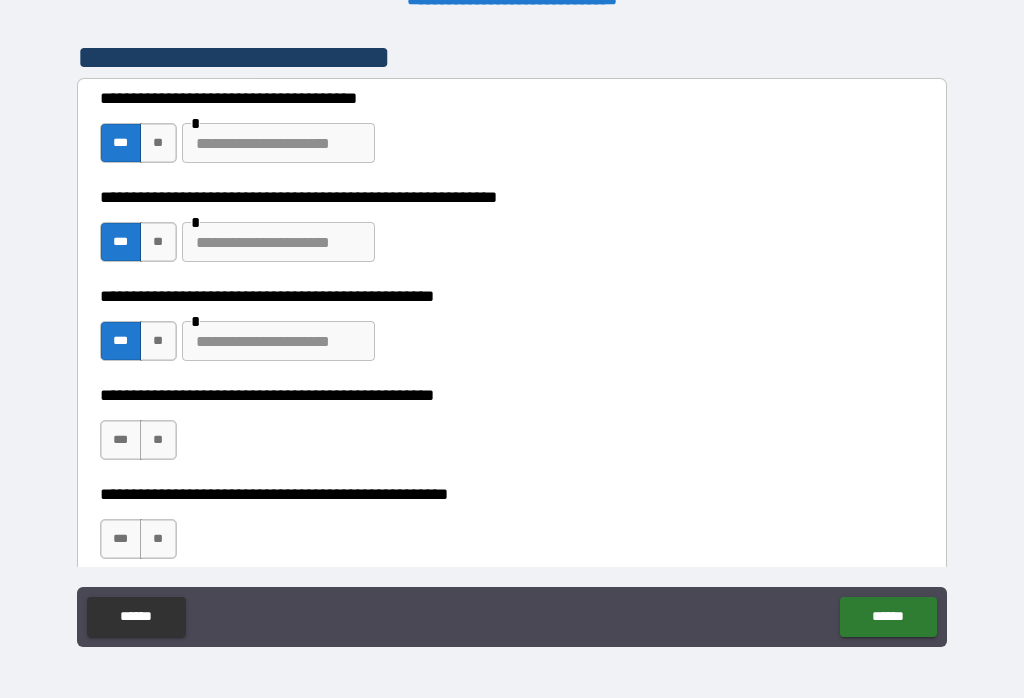 scroll, scrollTop: 406, scrollLeft: 0, axis: vertical 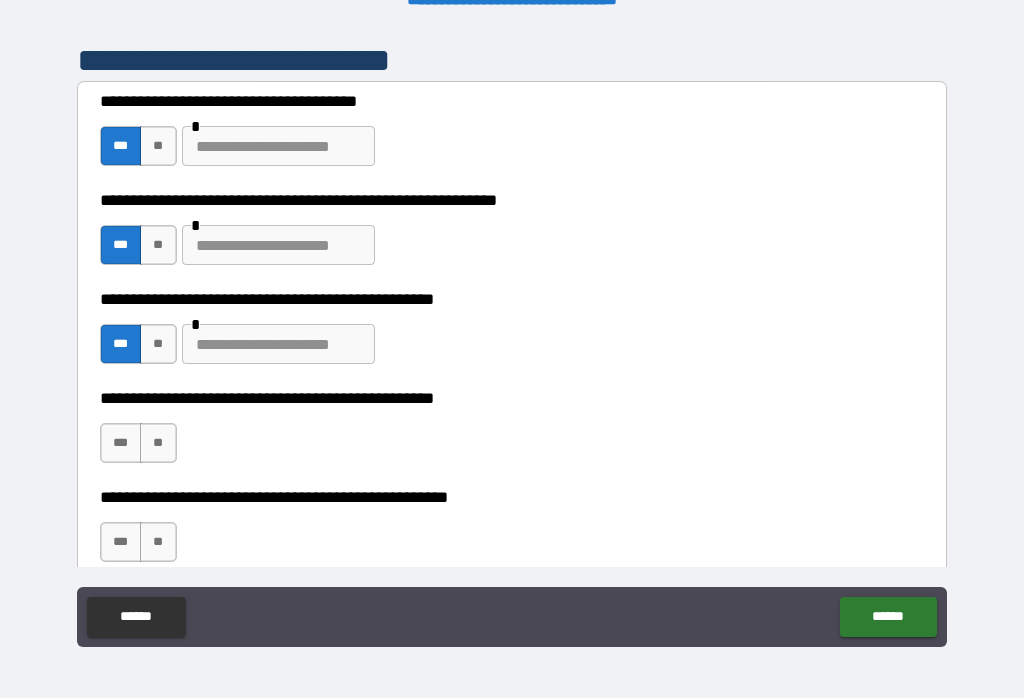 click on "***" at bounding box center [121, 443] 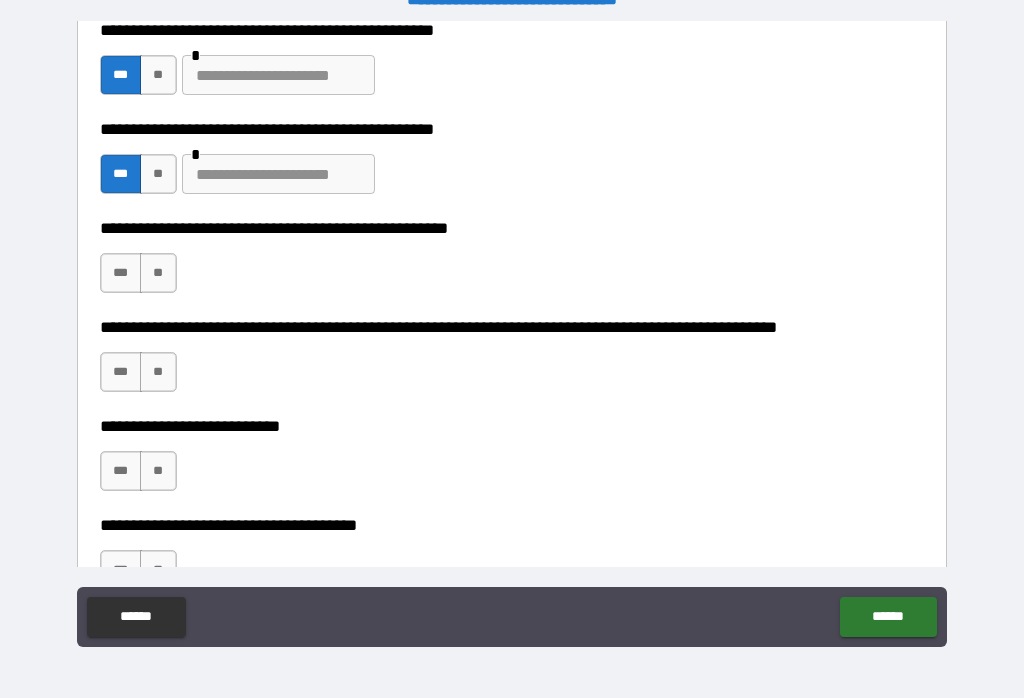 scroll, scrollTop: 677, scrollLeft: 0, axis: vertical 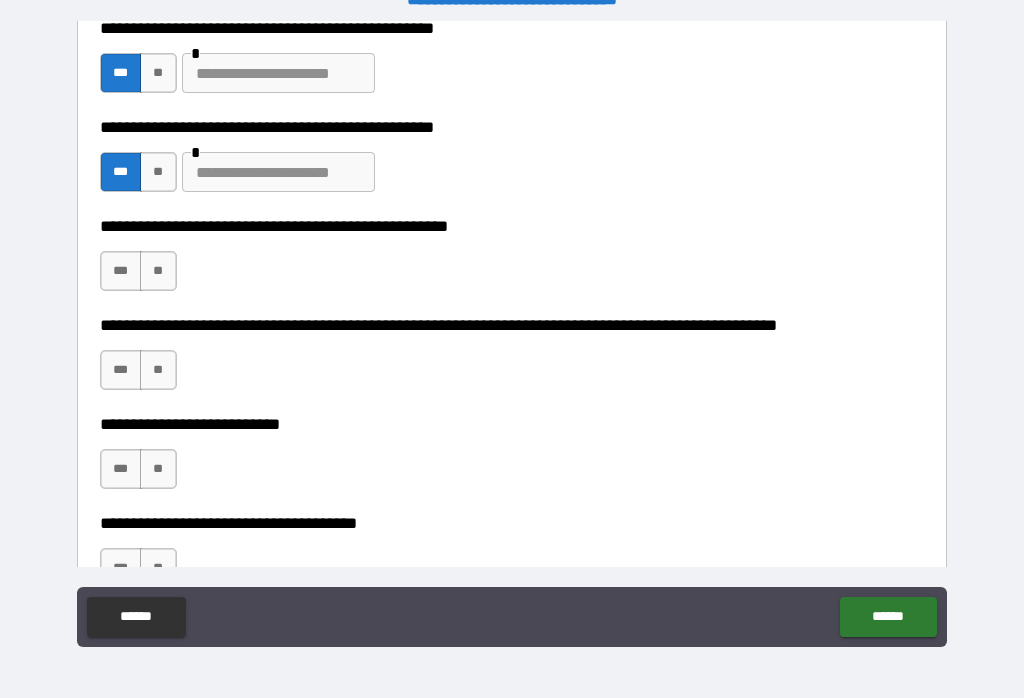 click on "**" at bounding box center (158, 469) 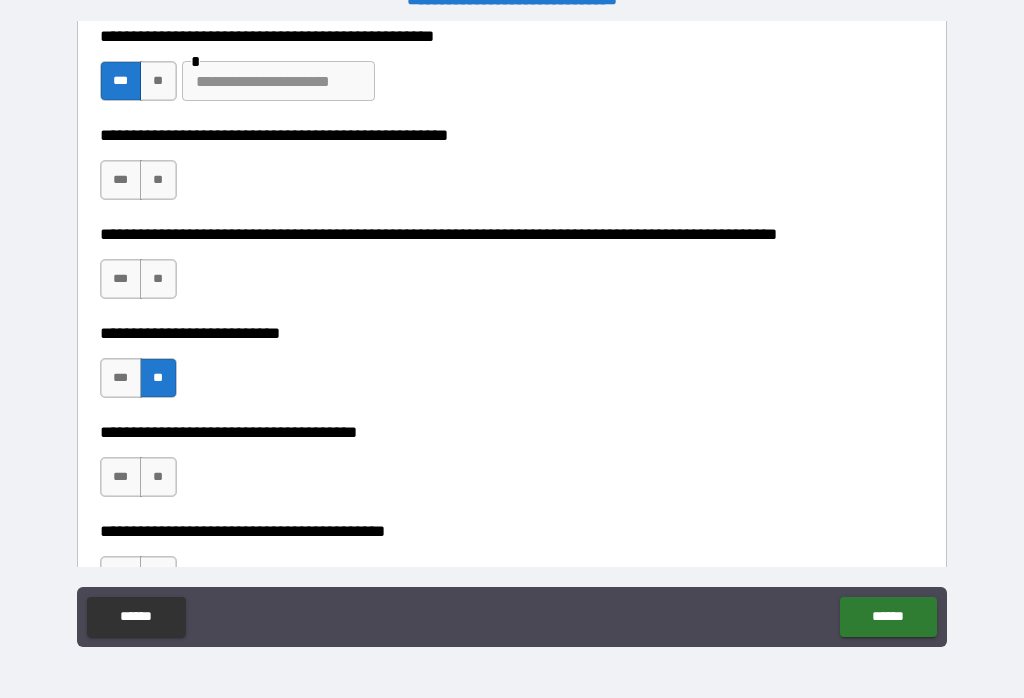 scroll, scrollTop: 768, scrollLeft: 0, axis: vertical 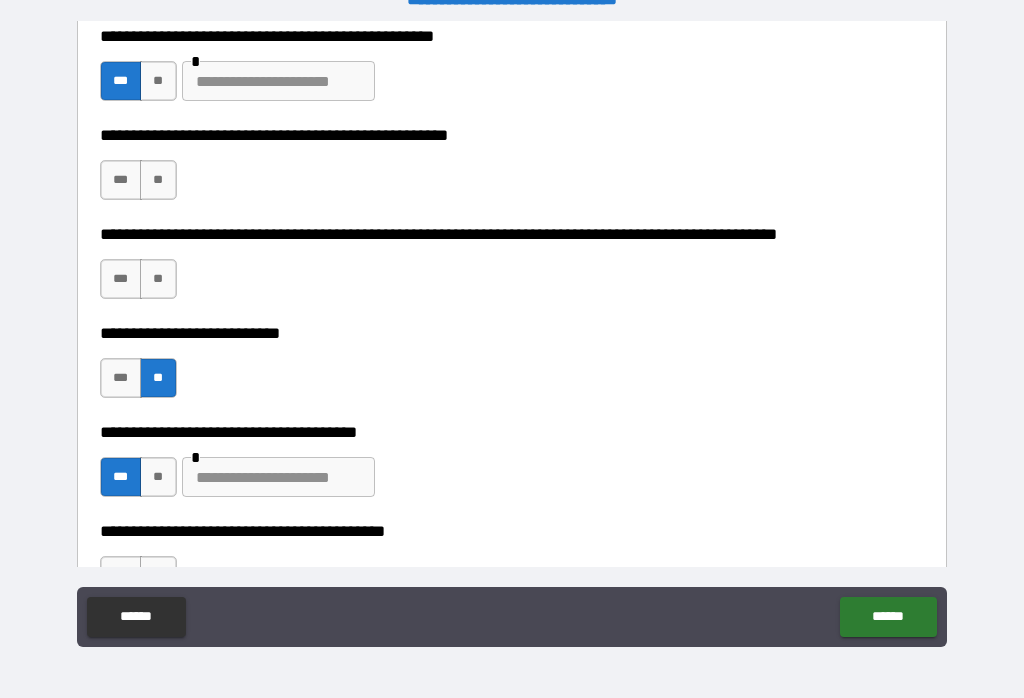 click at bounding box center (278, 477) 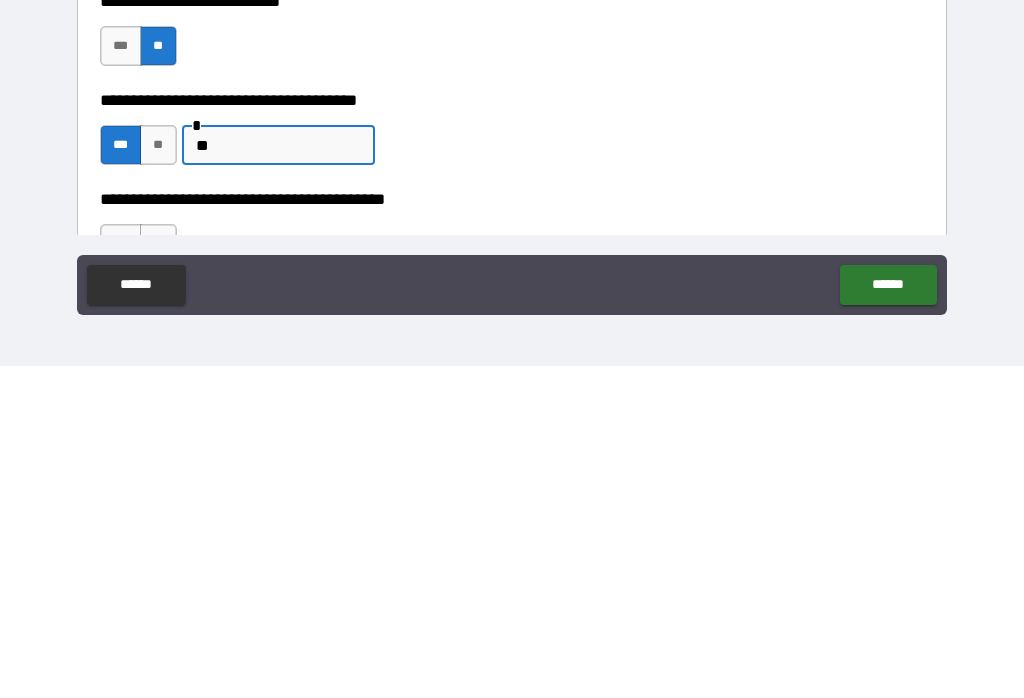 type on "*" 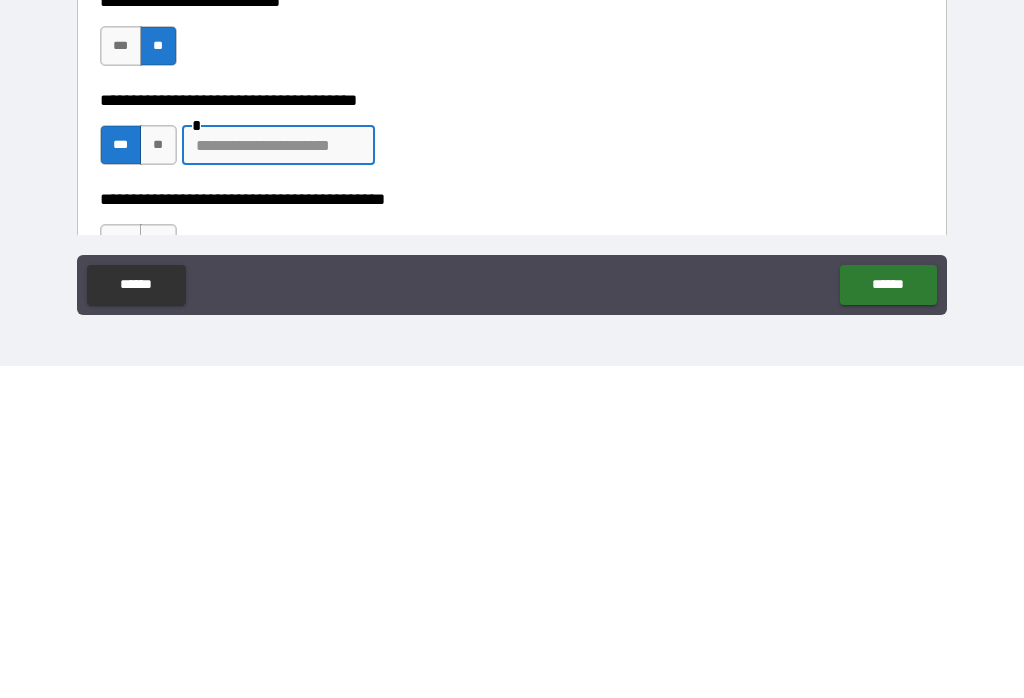 type on "*" 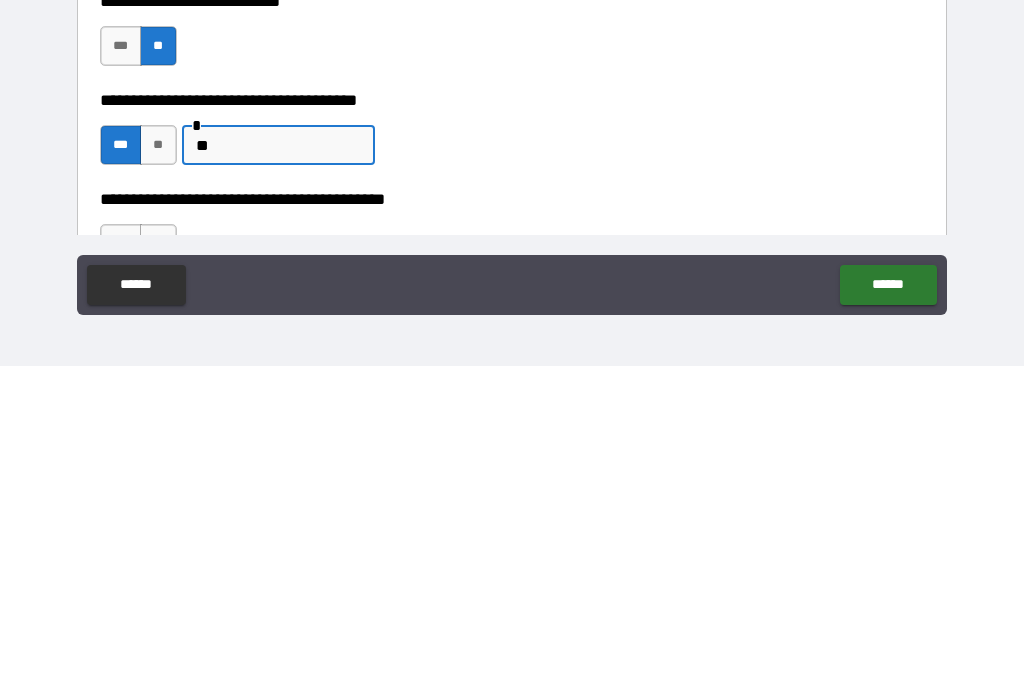 type on "*" 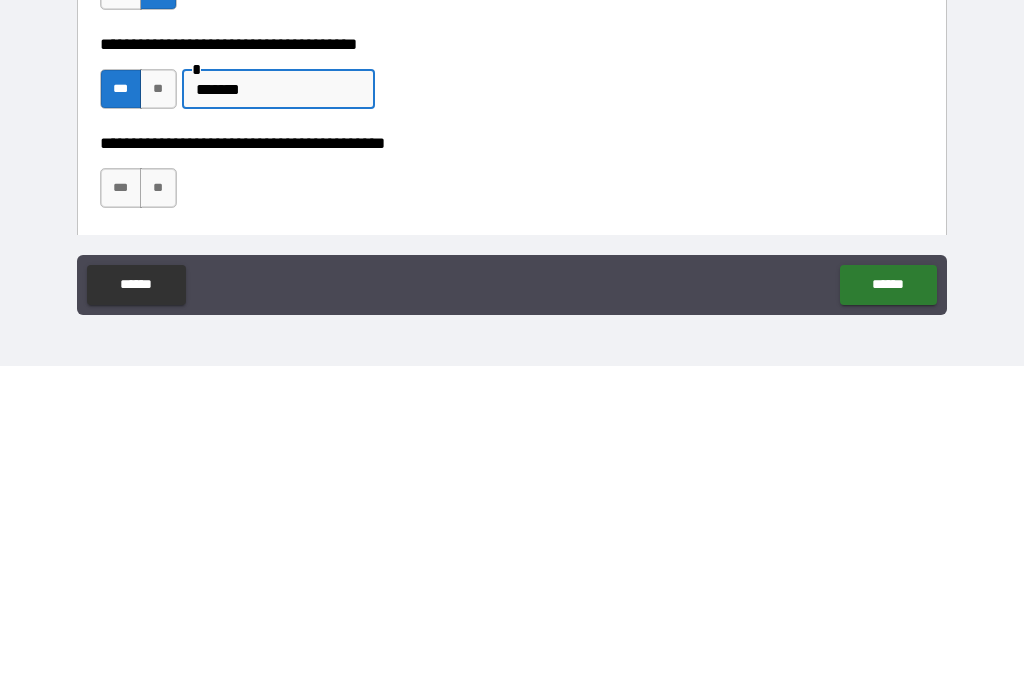 scroll, scrollTop: 822, scrollLeft: 0, axis: vertical 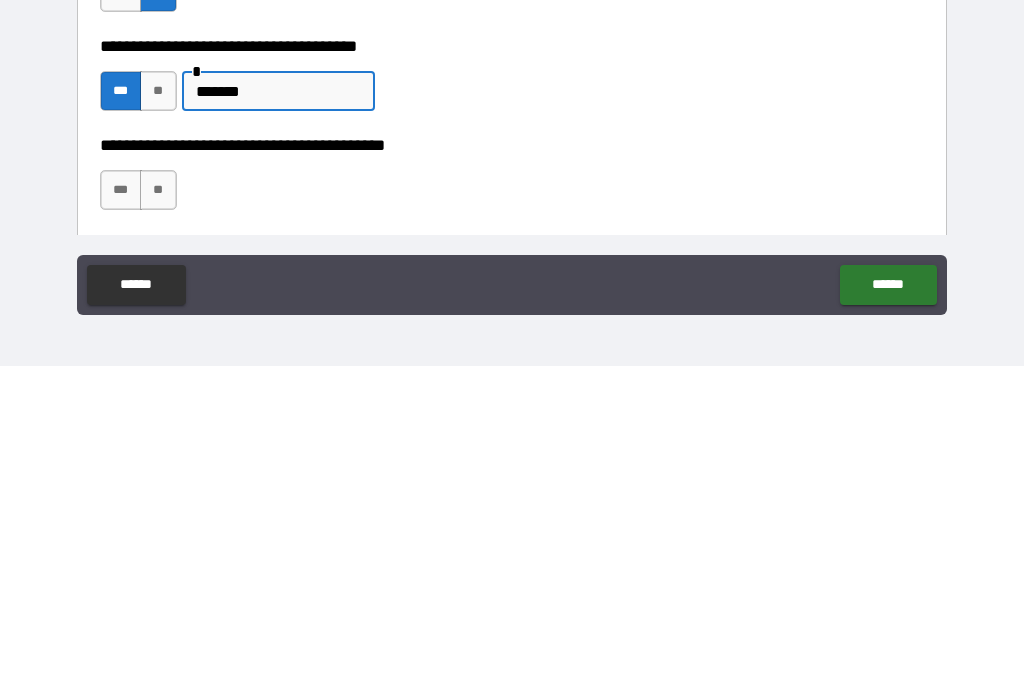 type on "*******" 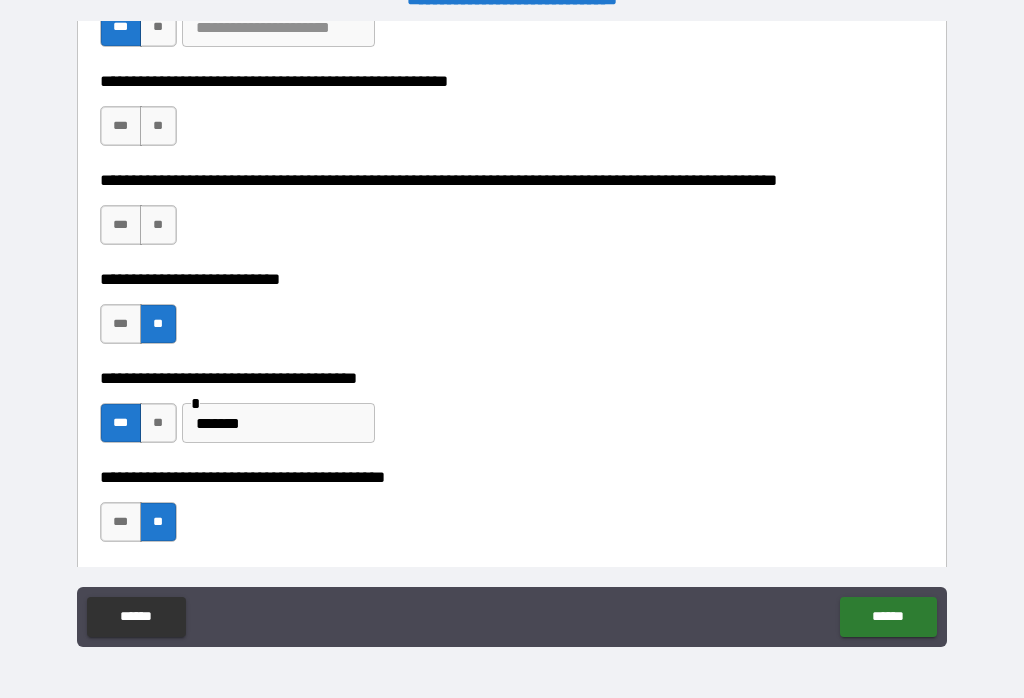 click on "******" at bounding box center (888, 617) 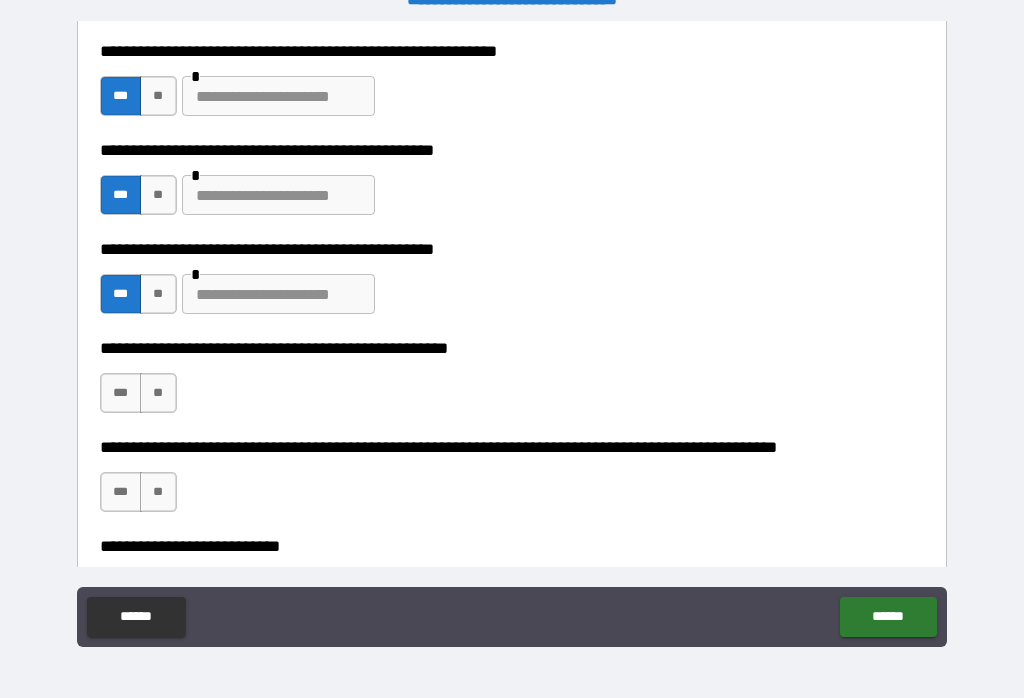 scroll, scrollTop: 561, scrollLeft: 0, axis: vertical 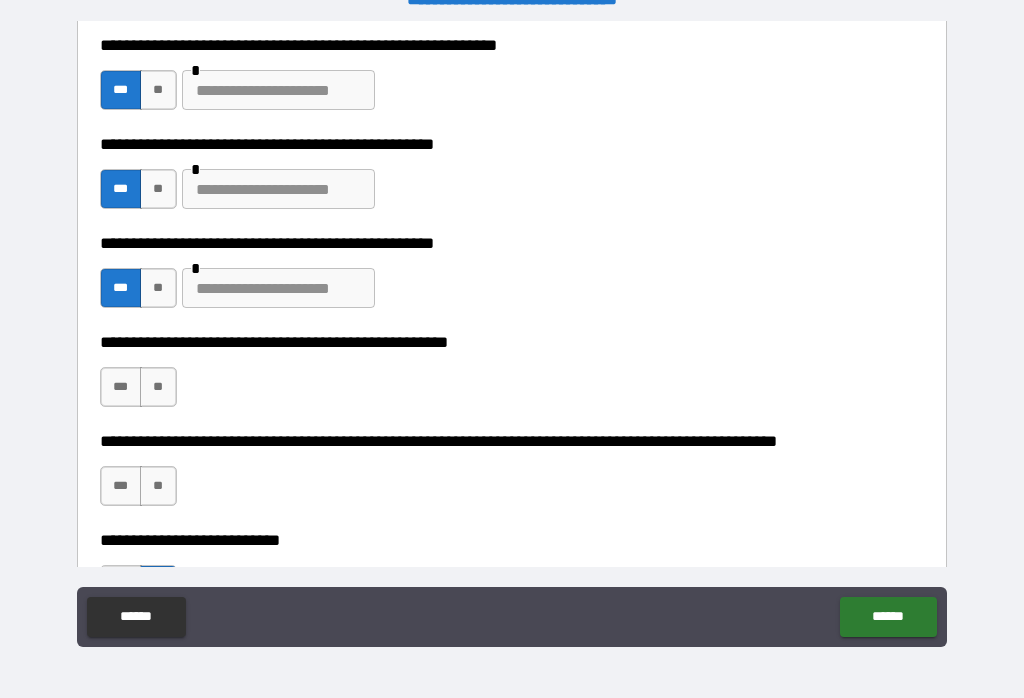 click at bounding box center [278, 90] 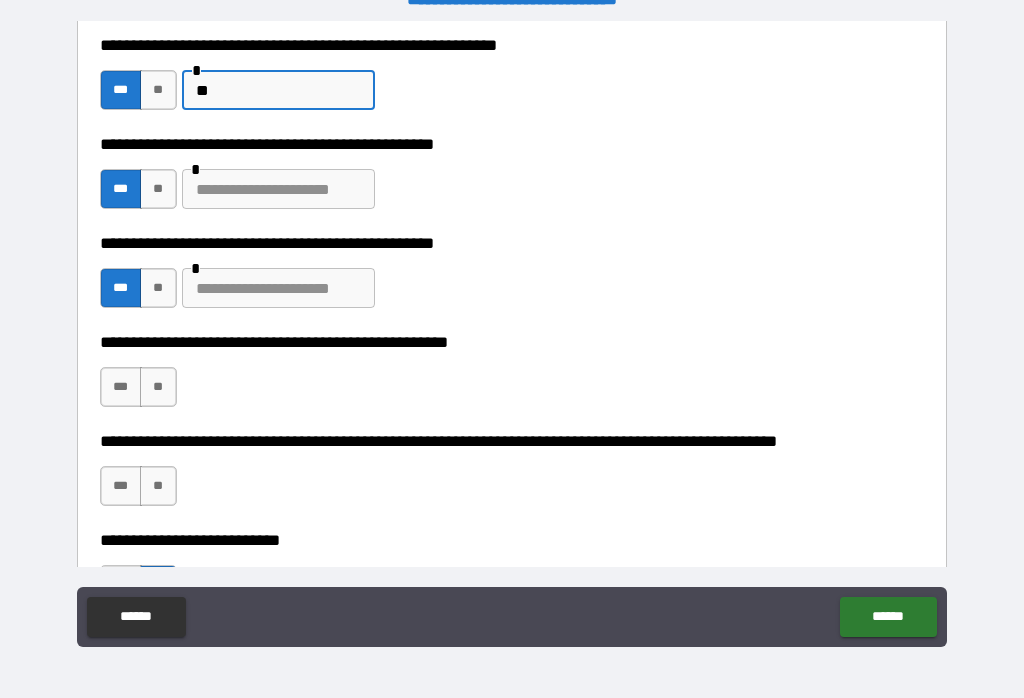 type on "**" 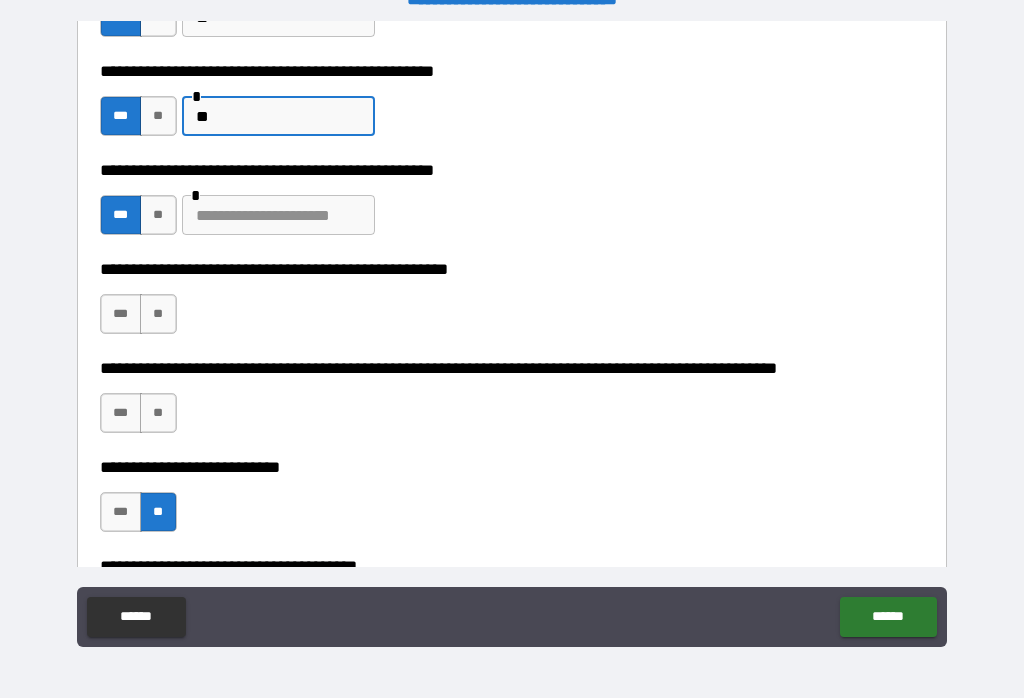 scroll, scrollTop: 636, scrollLeft: 0, axis: vertical 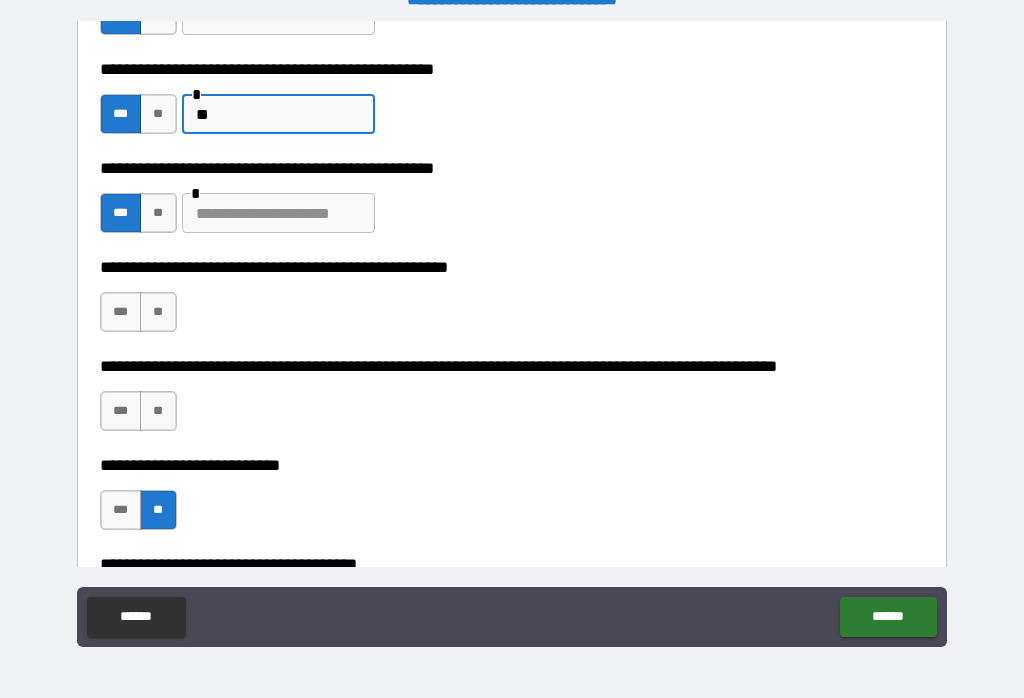 type on "**" 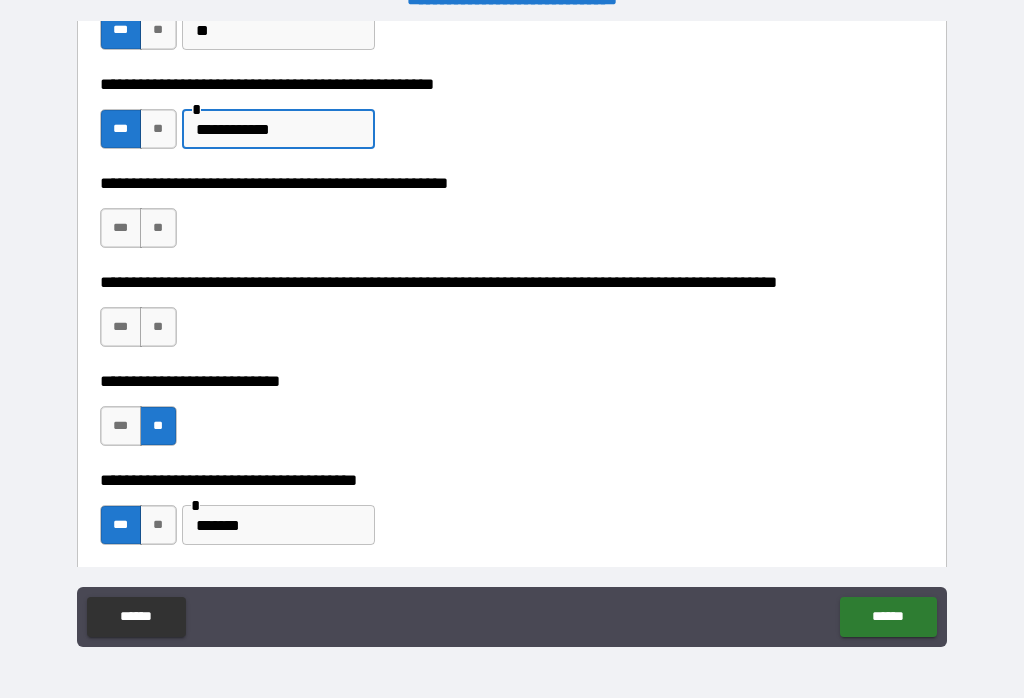 scroll, scrollTop: 721, scrollLeft: 0, axis: vertical 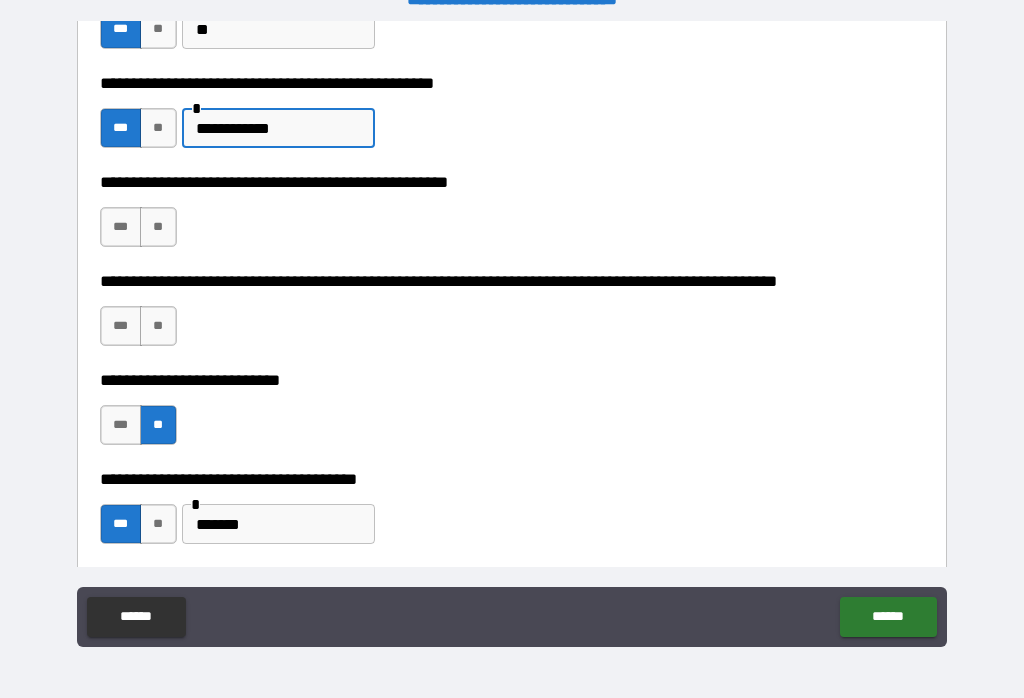 type on "**********" 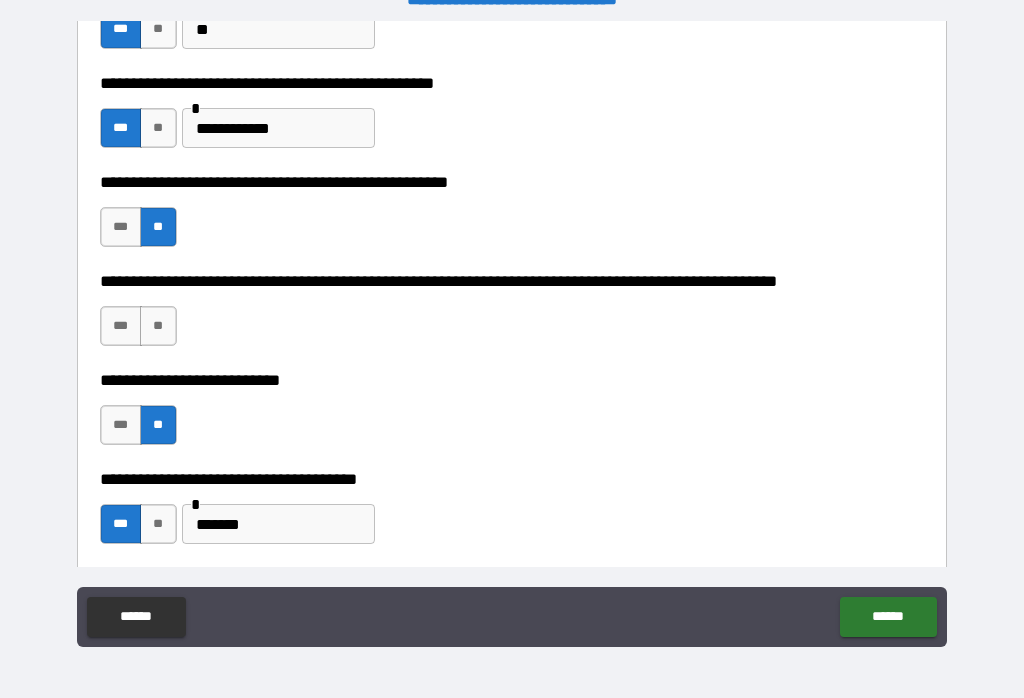 click on "******" at bounding box center [888, 617] 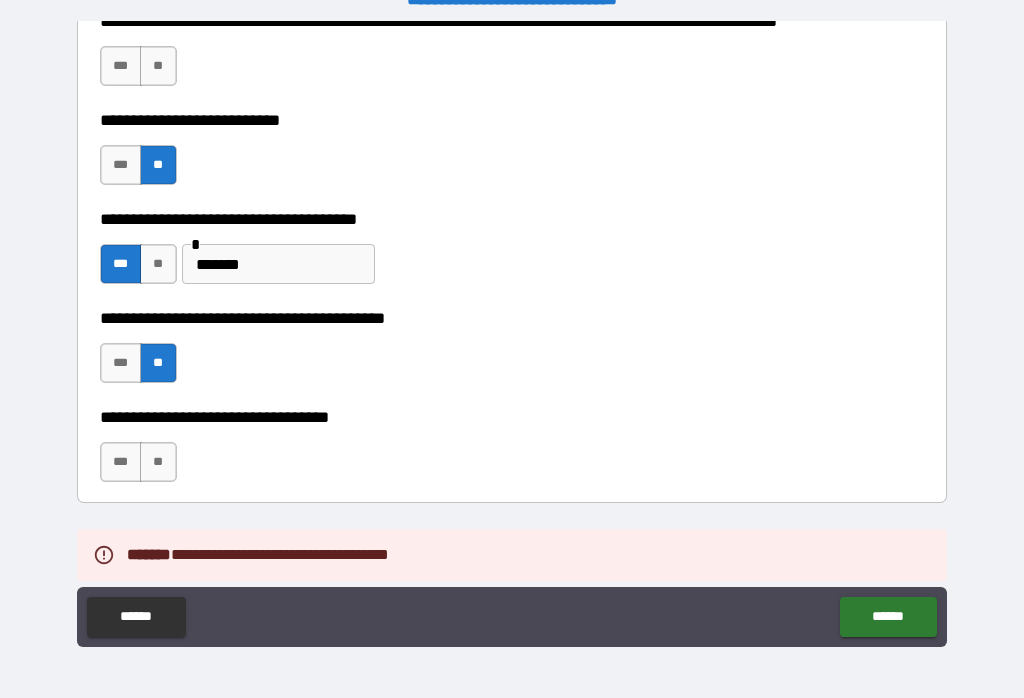 scroll, scrollTop: 984, scrollLeft: 0, axis: vertical 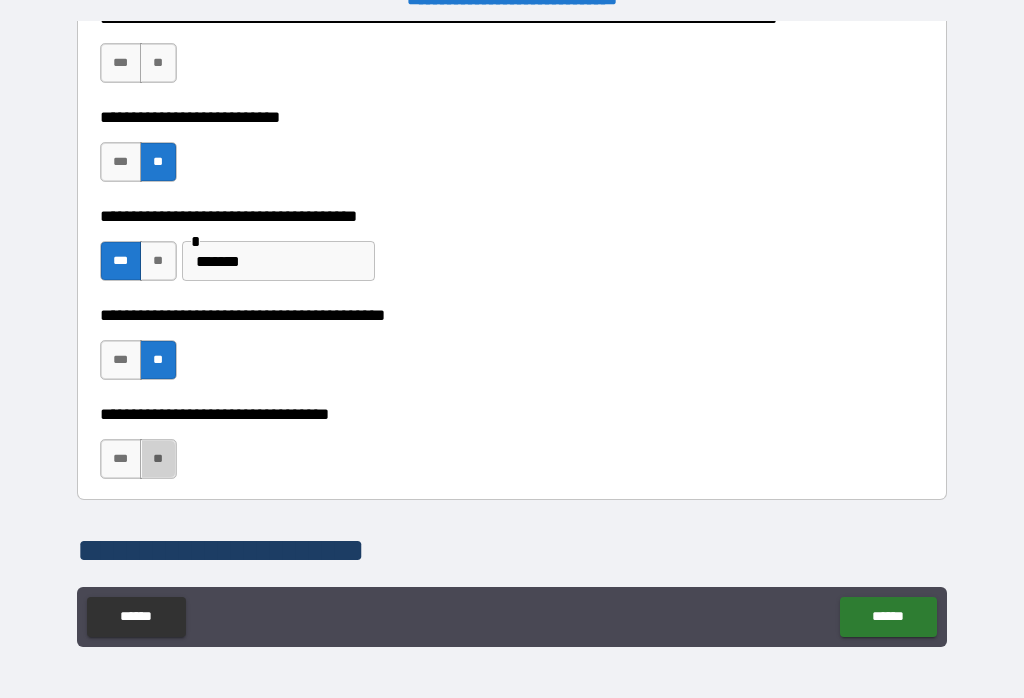 click on "**" at bounding box center [158, 459] 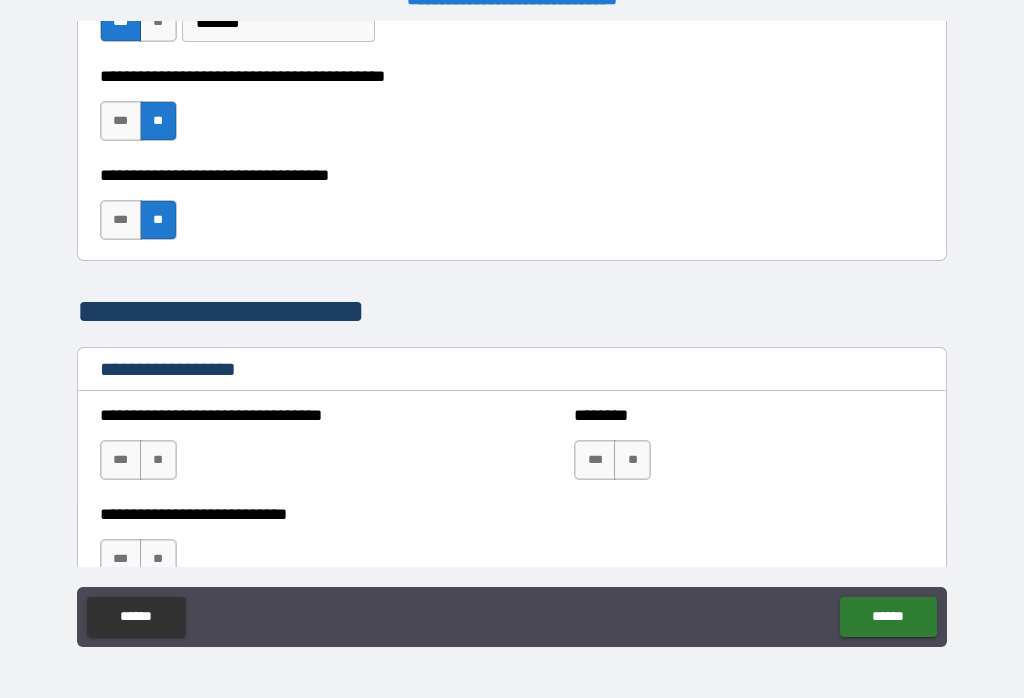scroll, scrollTop: 1227, scrollLeft: 0, axis: vertical 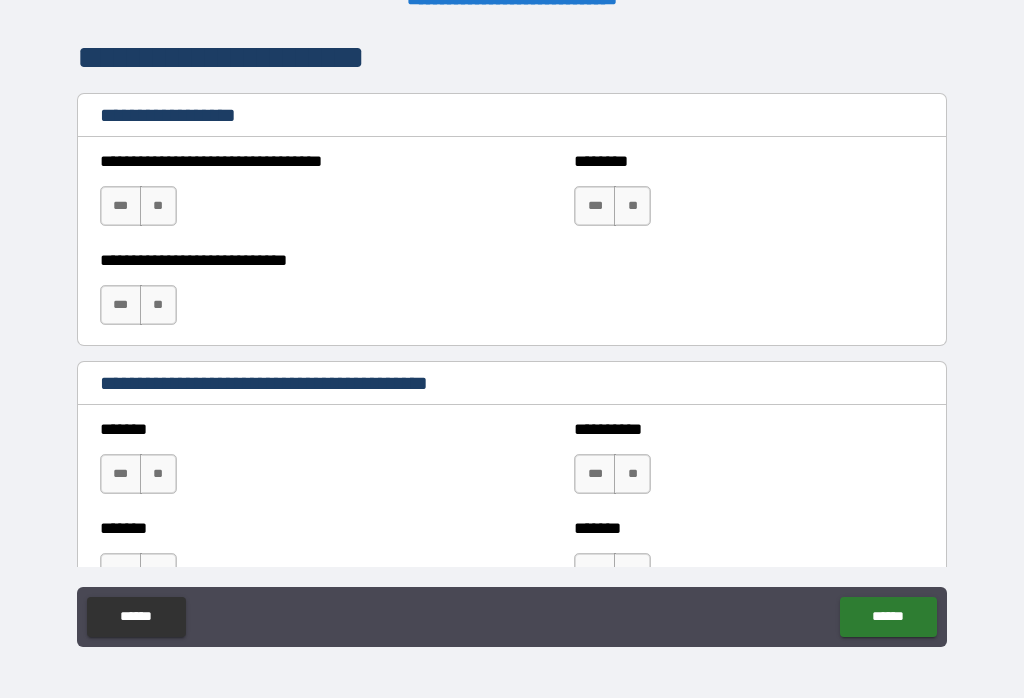 click on "**********" at bounding box center (512, 336) 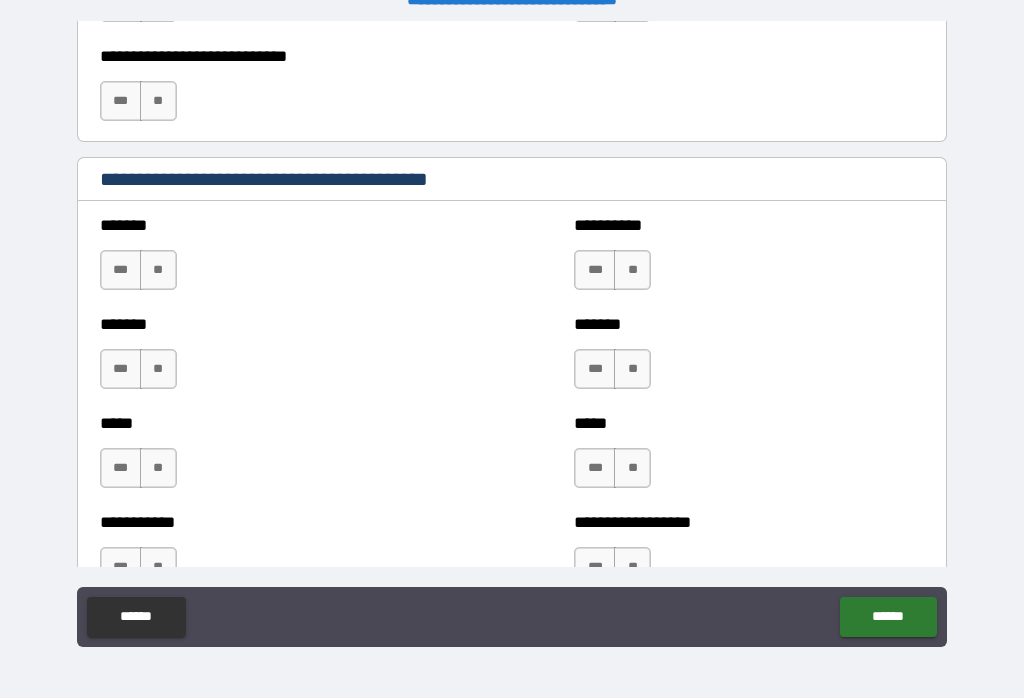 scroll, scrollTop: 1682, scrollLeft: 0, axis: vertical 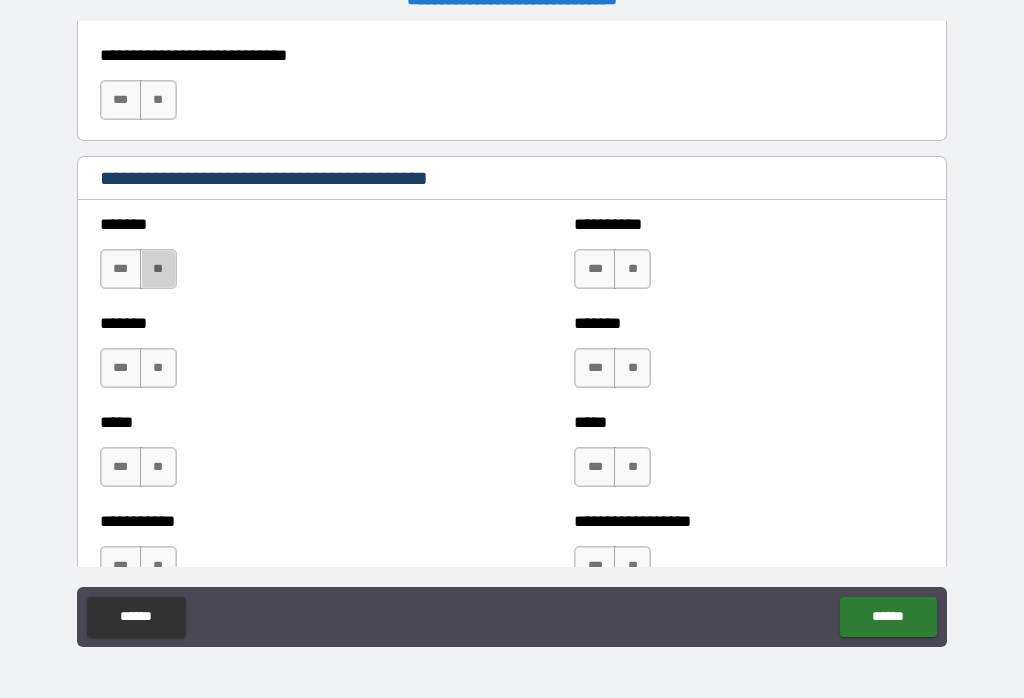 click on "**" at bounding box center (158, 269) 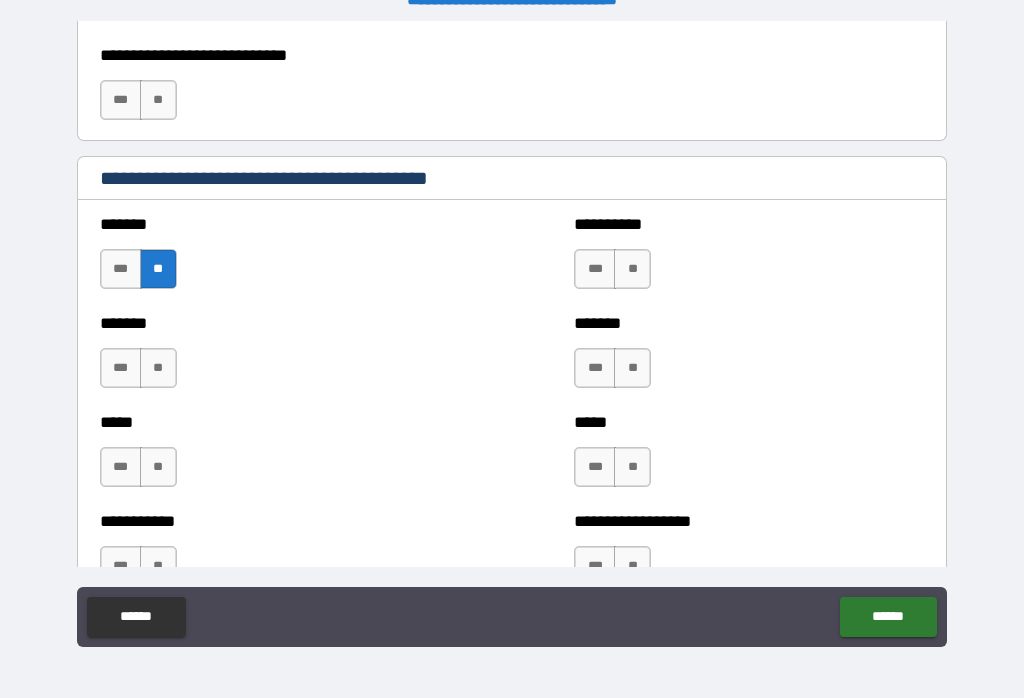 click on "**" at bounding box center (158, 368) 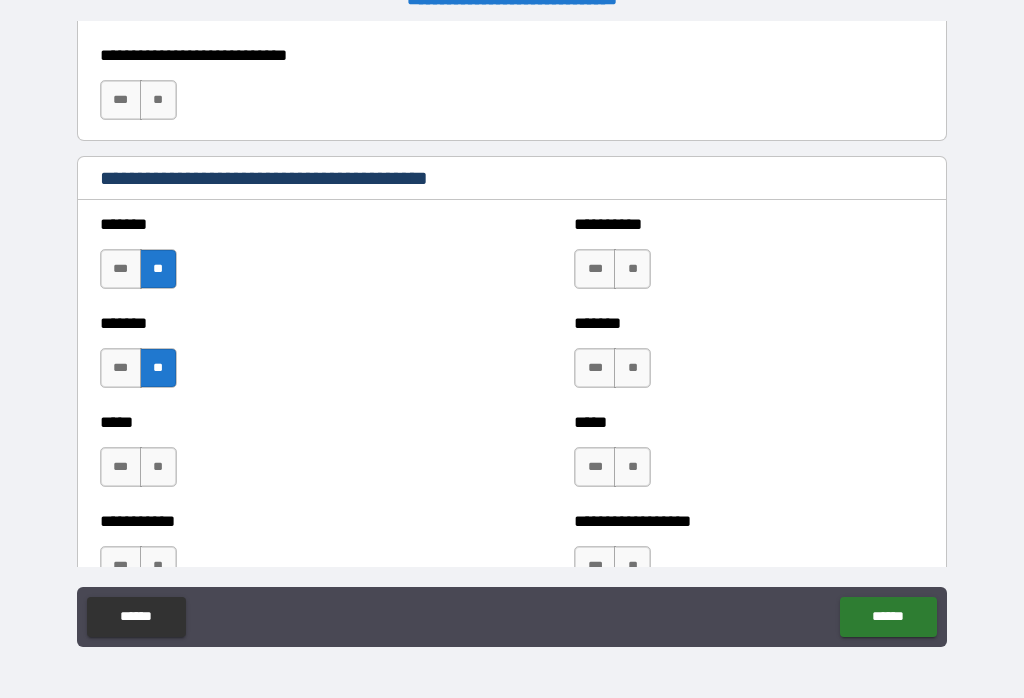 click on "**" at bounding box center (158, 467) 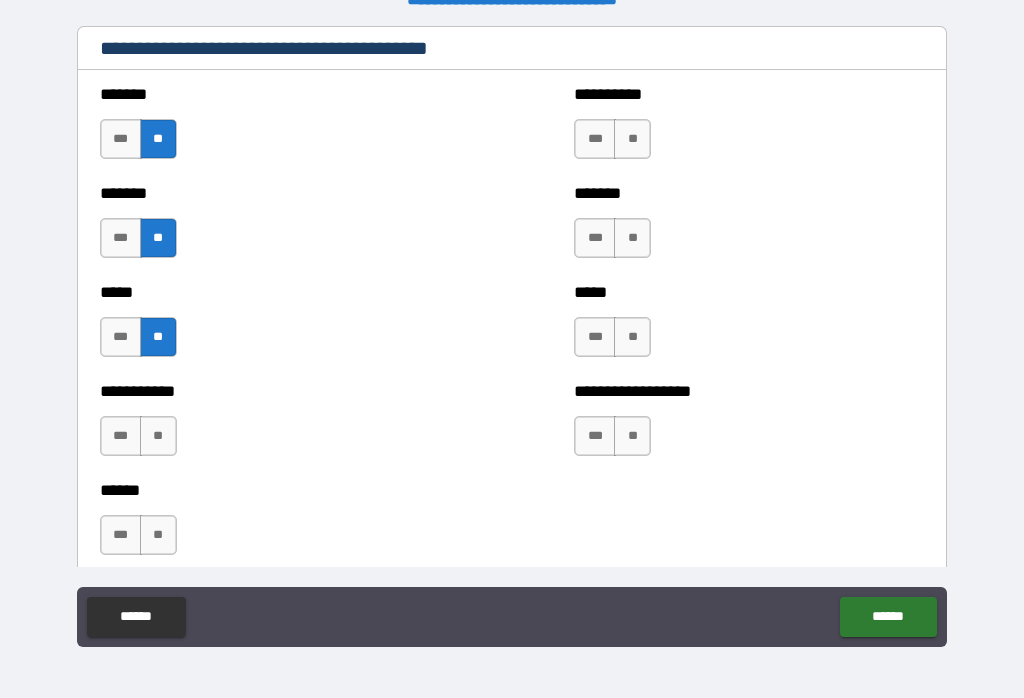 scroll, scrollTop: 1815, scrollLeft: 0, axis: vertical 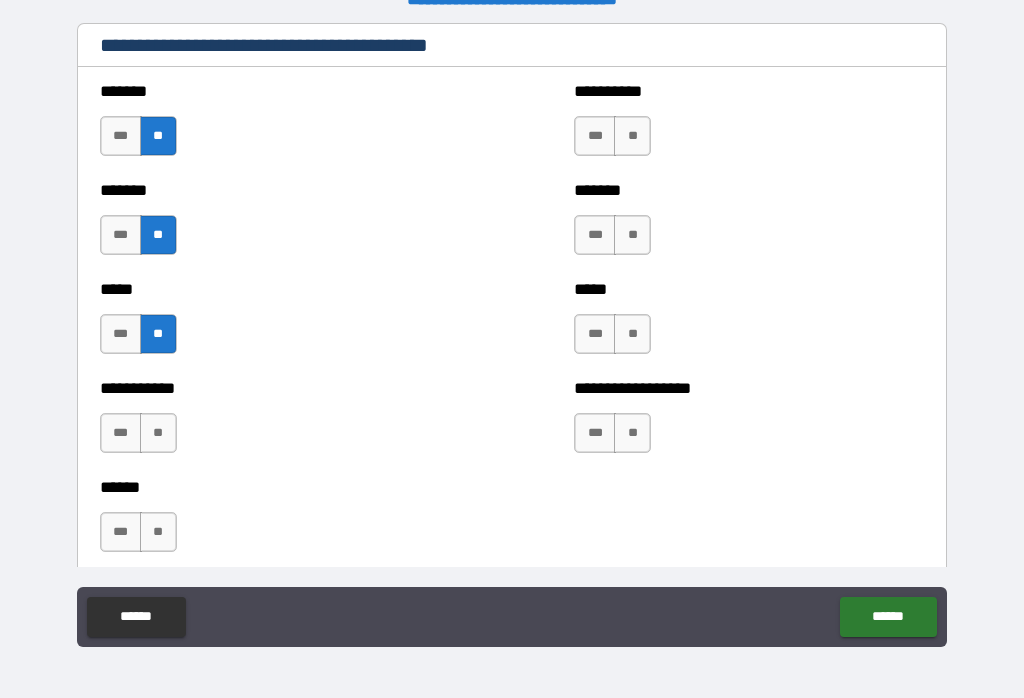 click on "**********" at bounding box center [275, 423] 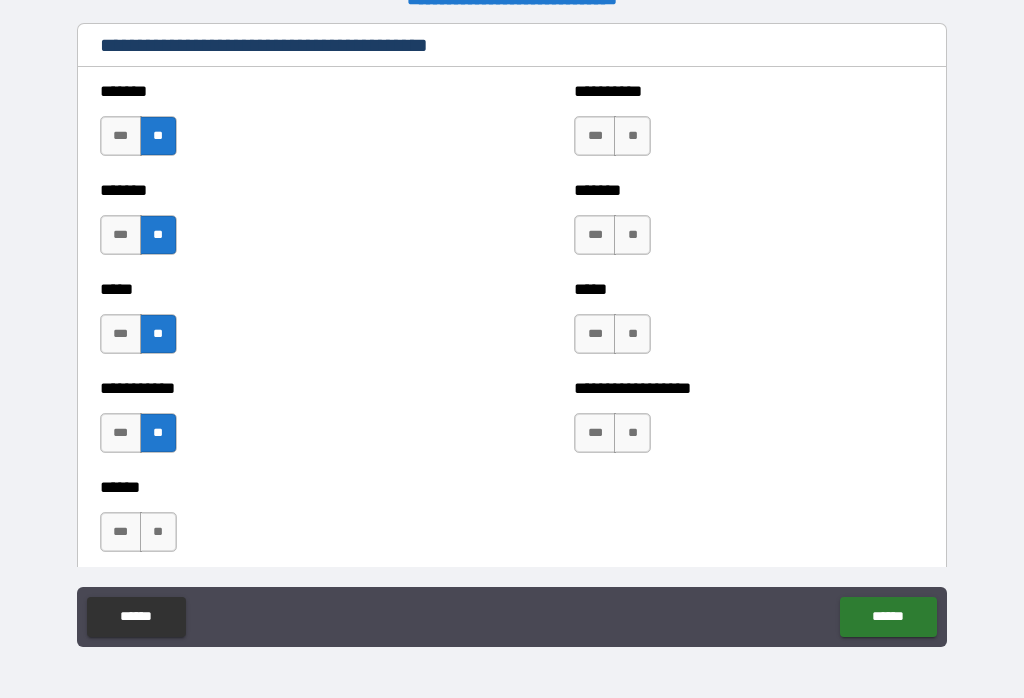 click on "**" at bounding box center (158, 532) 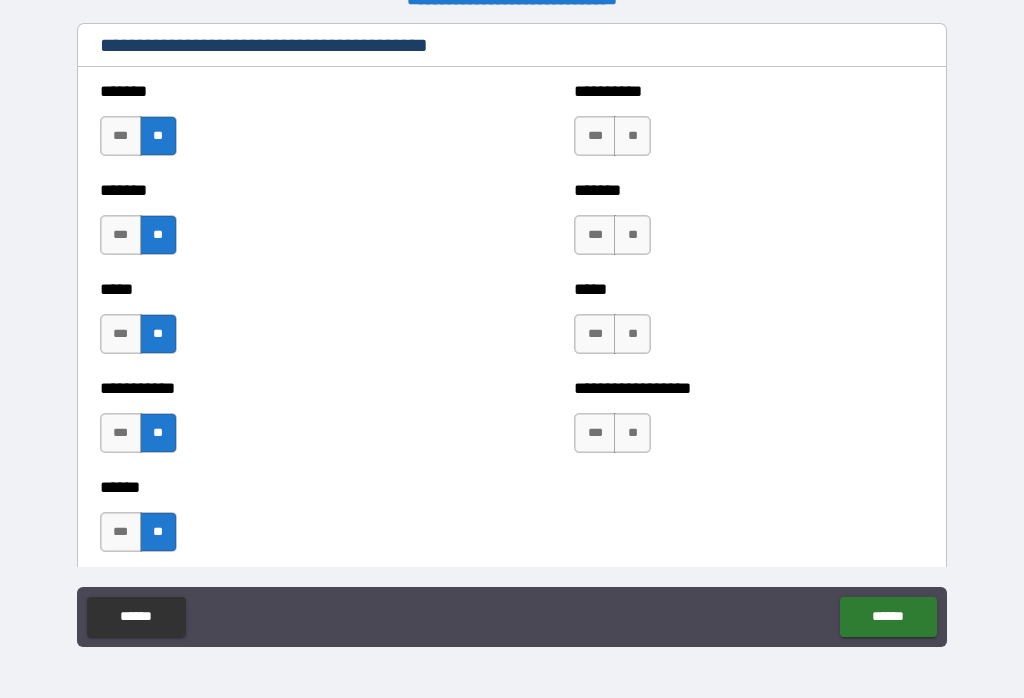 click on "**" at bounding box center (632, 136) 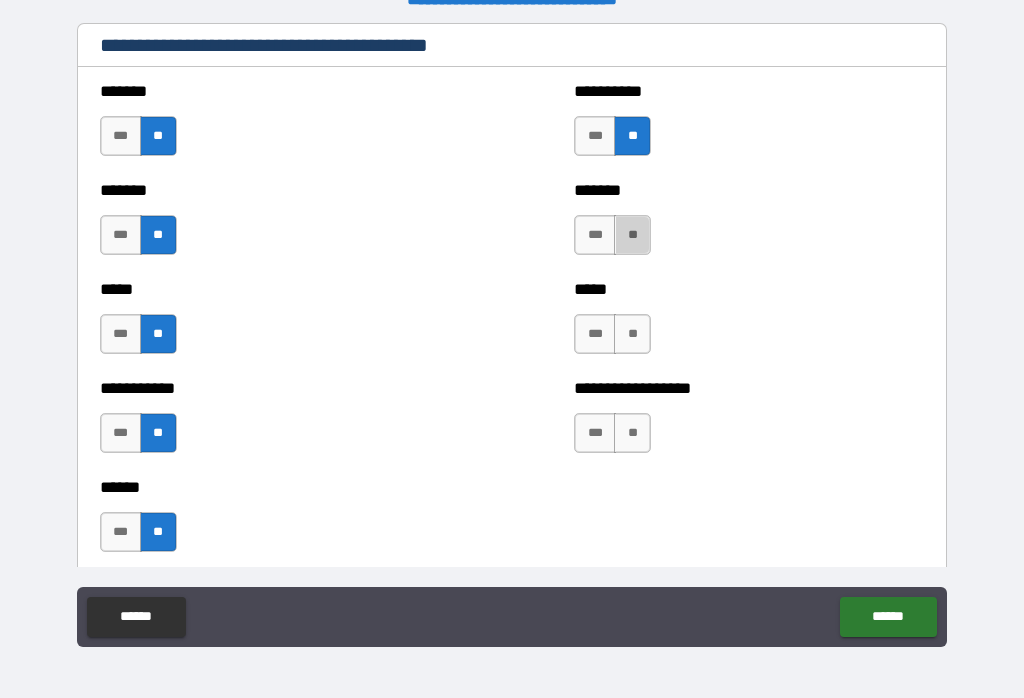 click on "**" at bounding box center (632, 235) 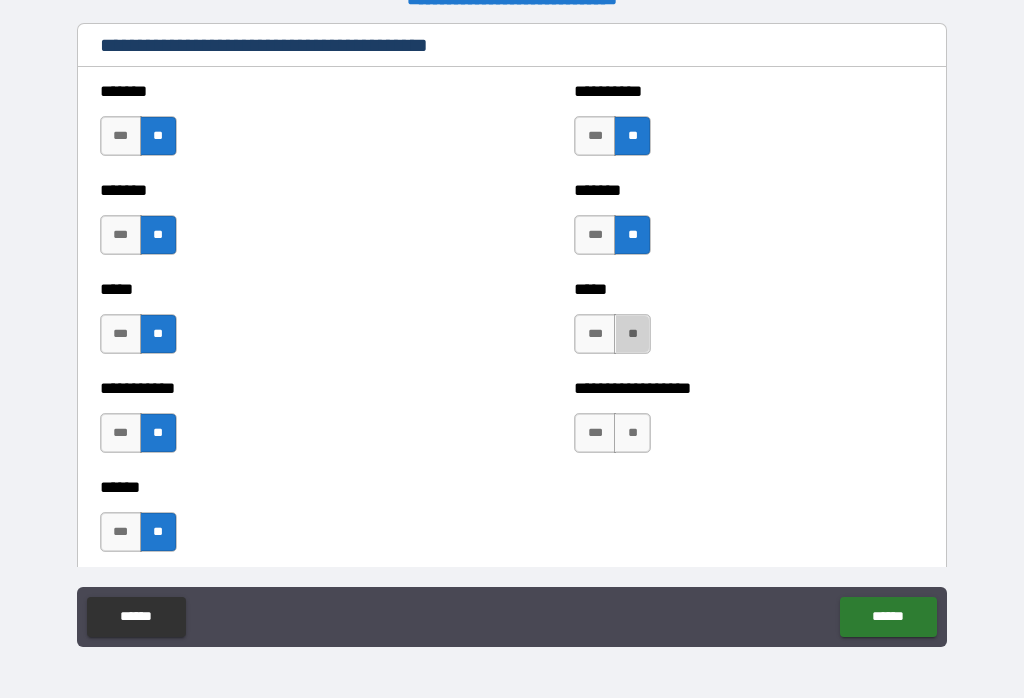 click on "**" at bounding box center (632, 334) 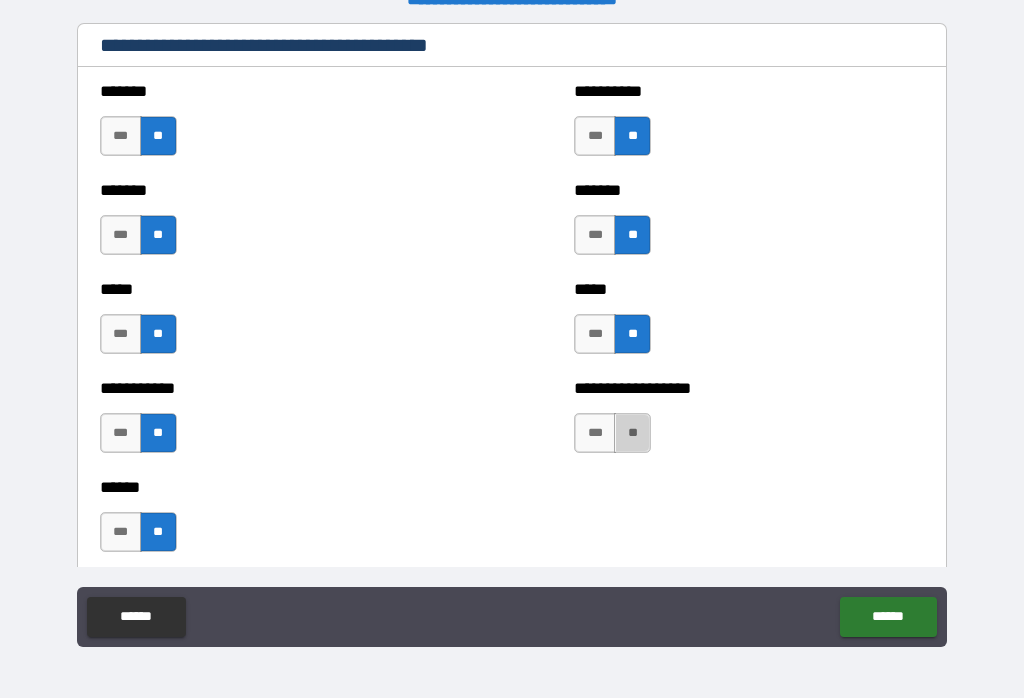 click on "**" at bounding box center [632, 433] 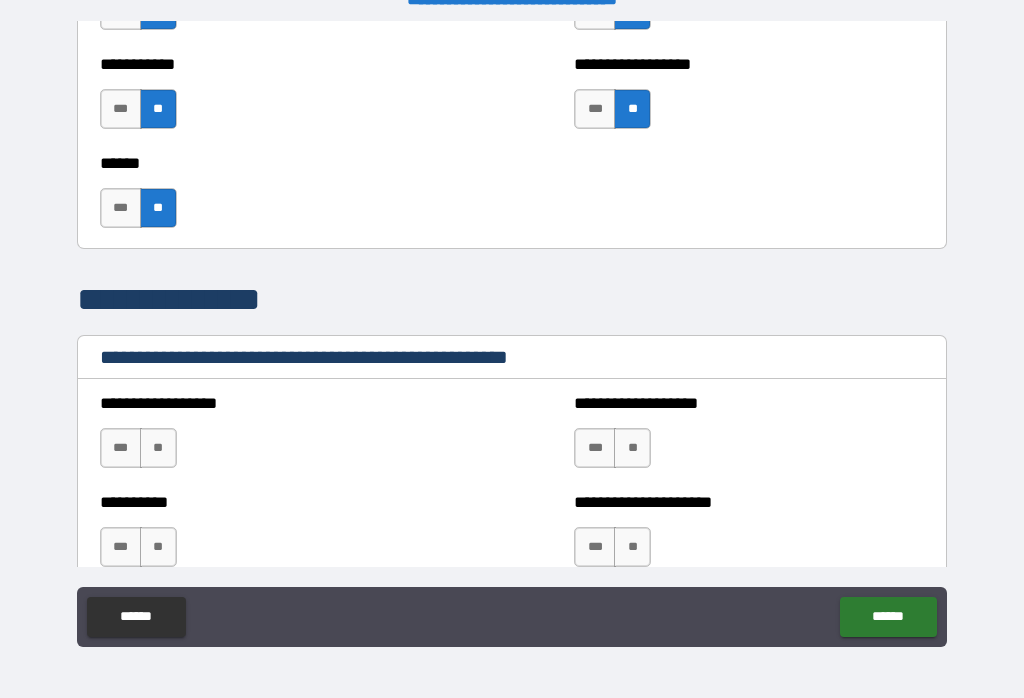 scroll, scrollTop: 2136, scrollLeft: 0, axis: vertical 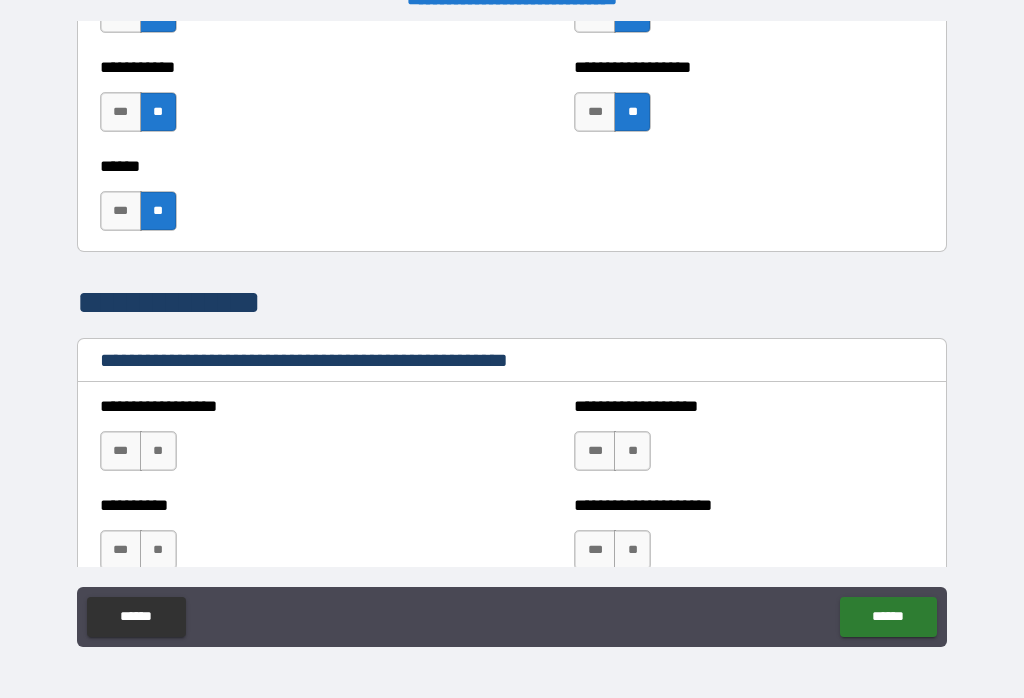 click on "**" at bounding box center [158, 451] 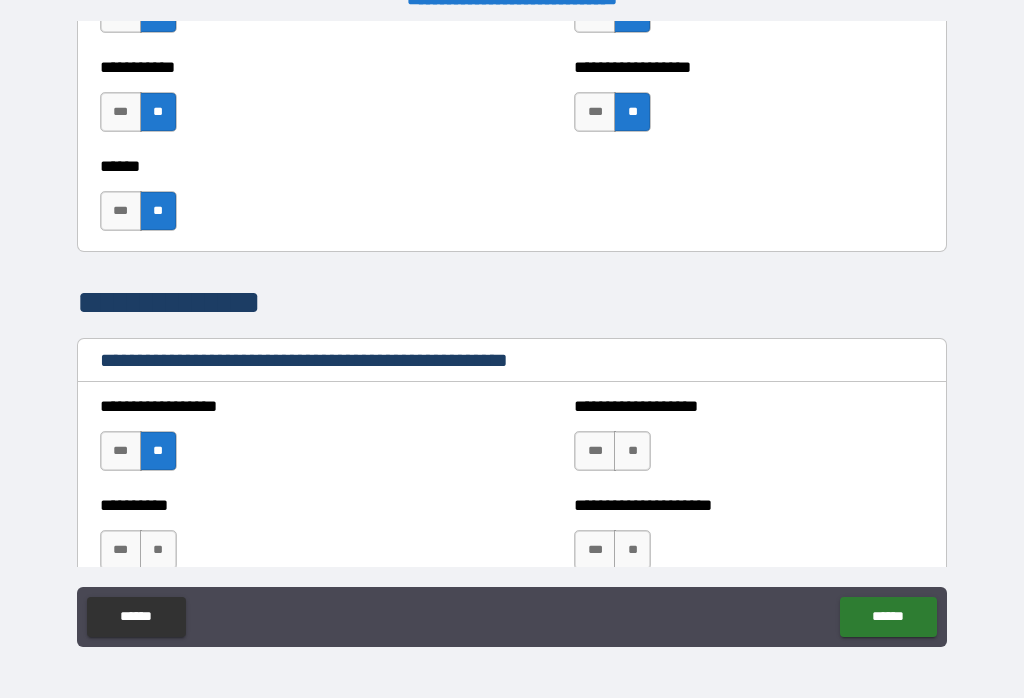 click on "**" at bounding box center [632, 451] 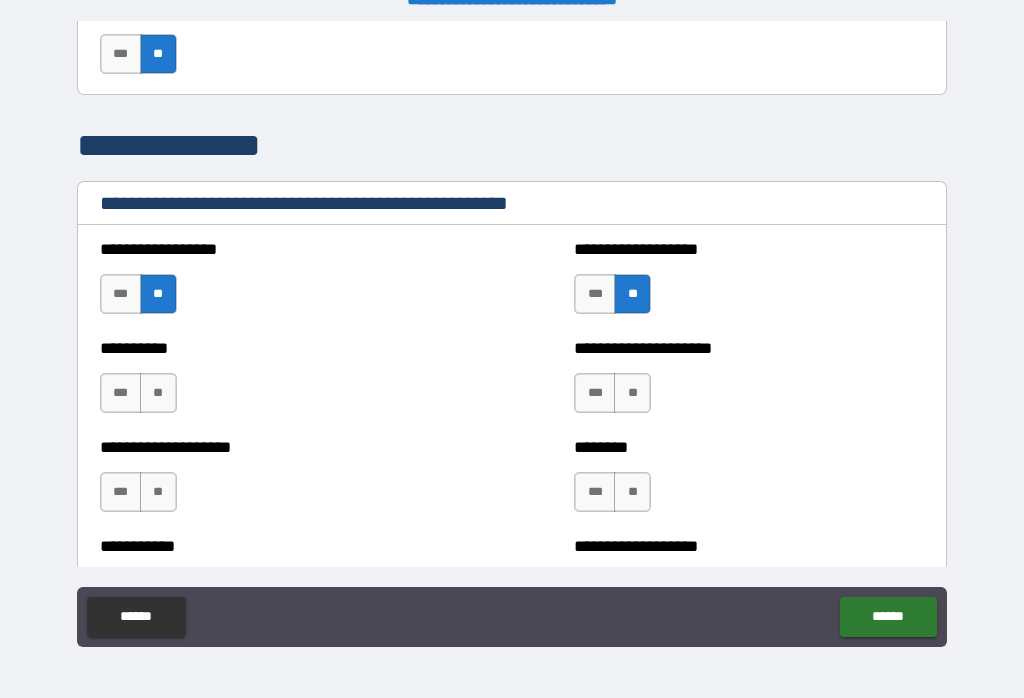 scroll, scrollTop: 2296, scrollLeft: 0, axis: vertical 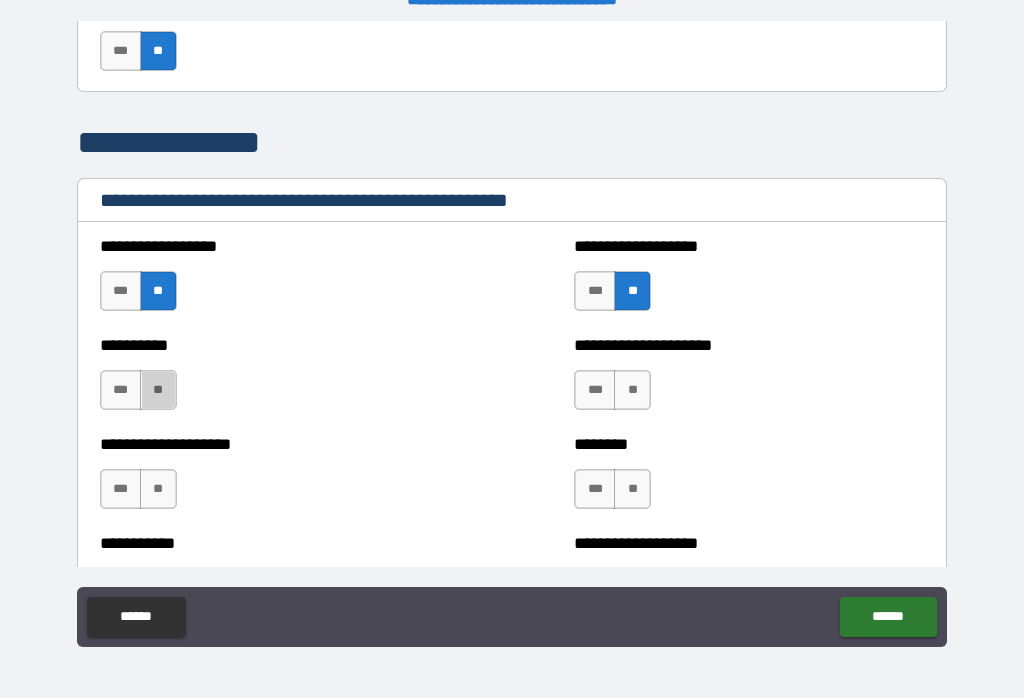 click on "**" at bounding box center (158, 390) 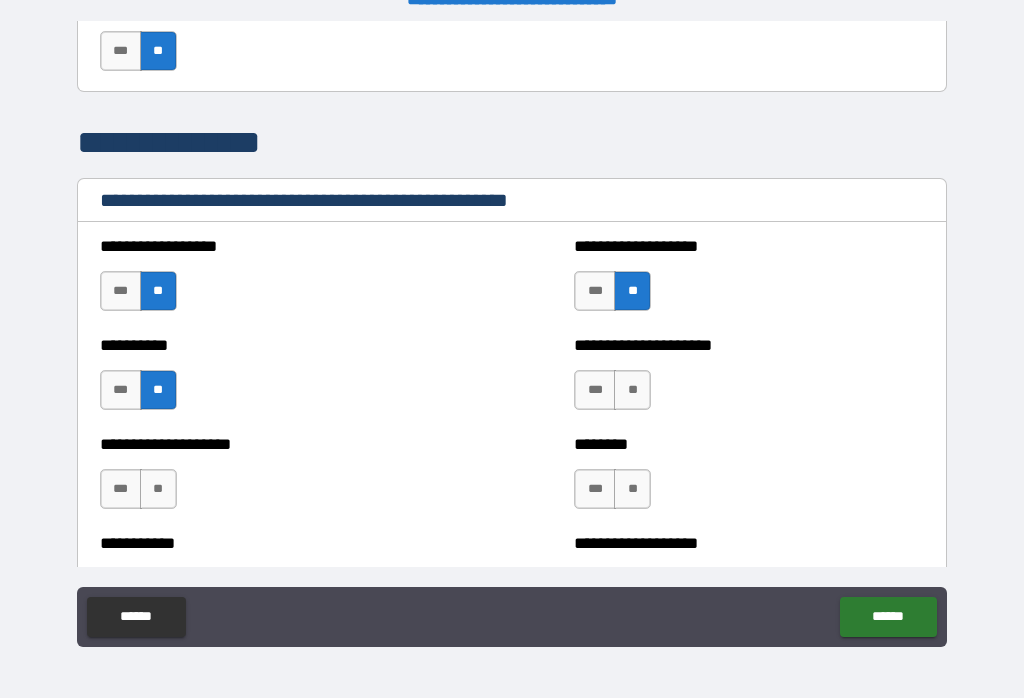 click on "**" at bounding box center (632, 390) 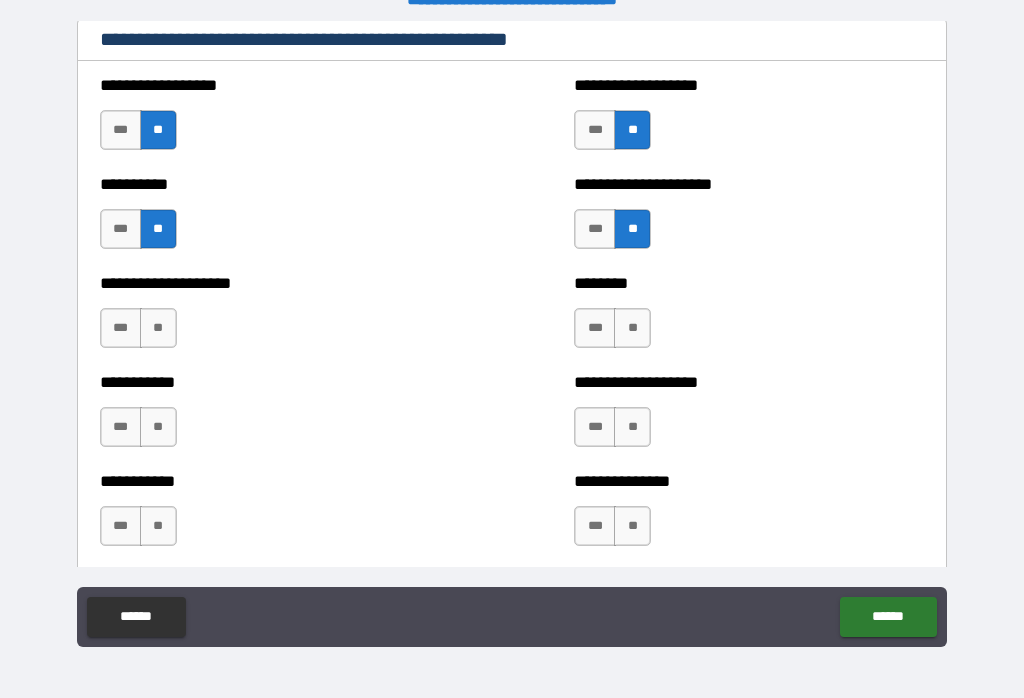 scroll, scrollTop: 2456, scrollLeft: 0, axis: vertical 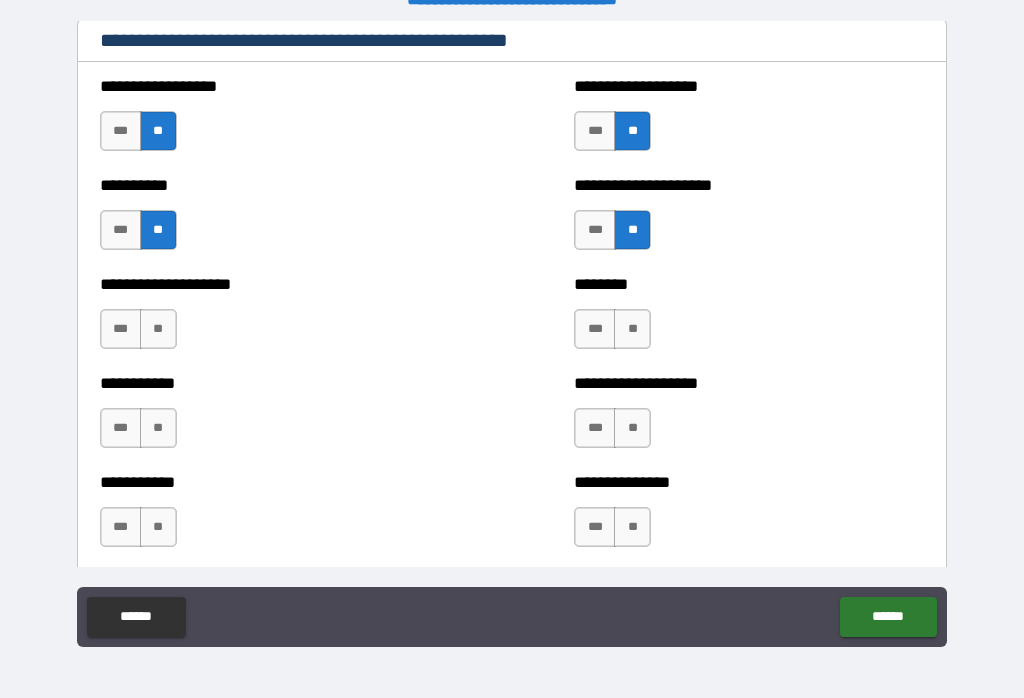 click on "**" at bounding box center (158, 329) 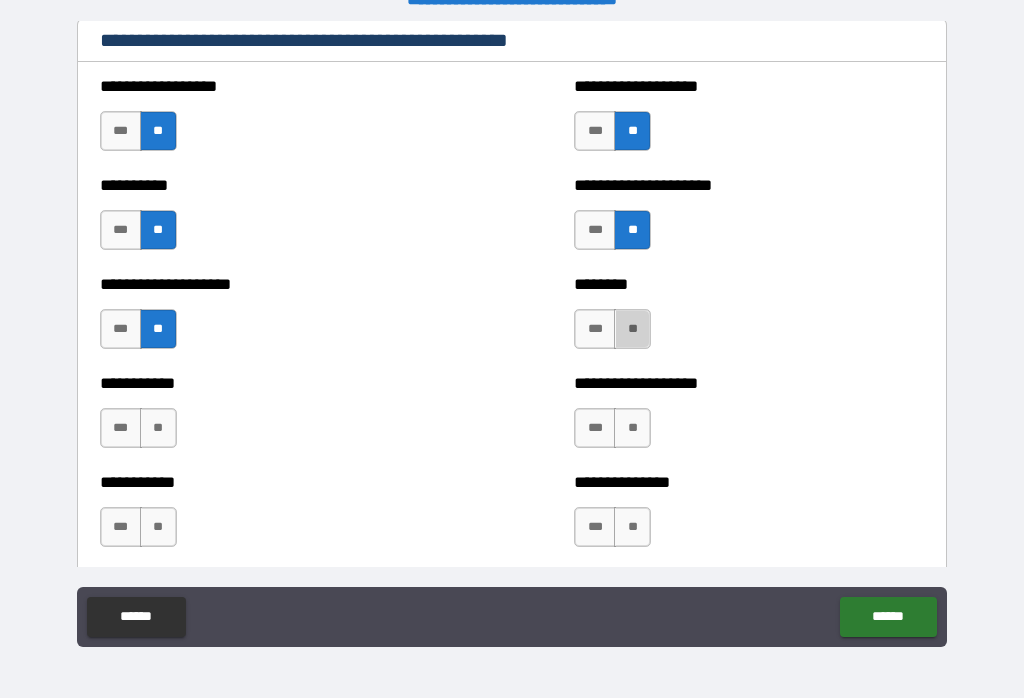 click on "**" at bounding box center [632, 329] 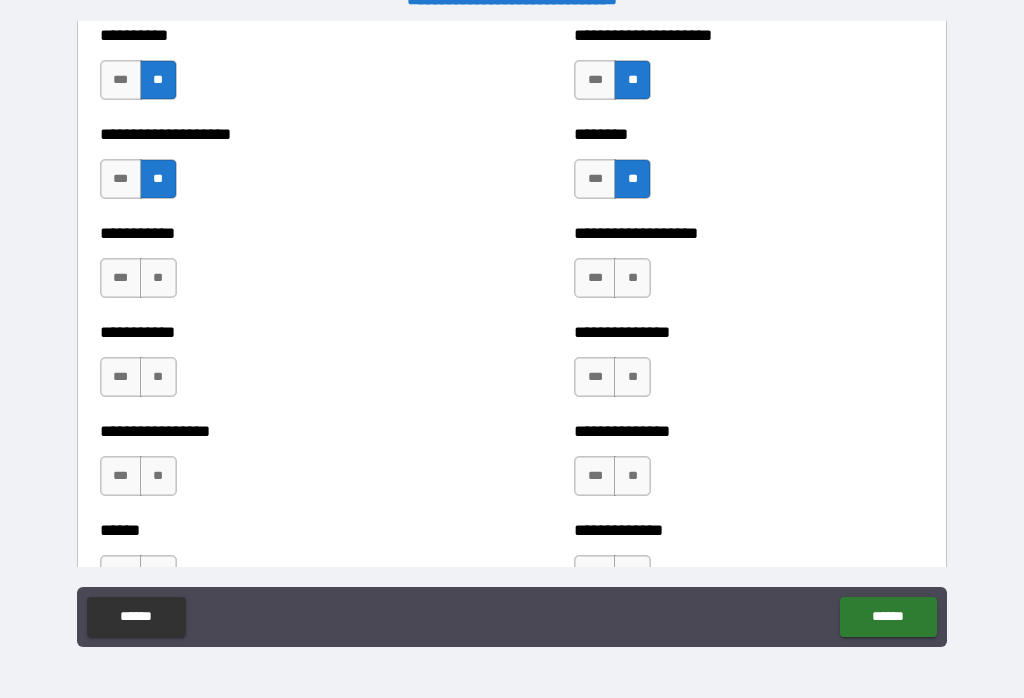 scroll, scrollTop: 2607, scrollLeft: 0, axis: vertical 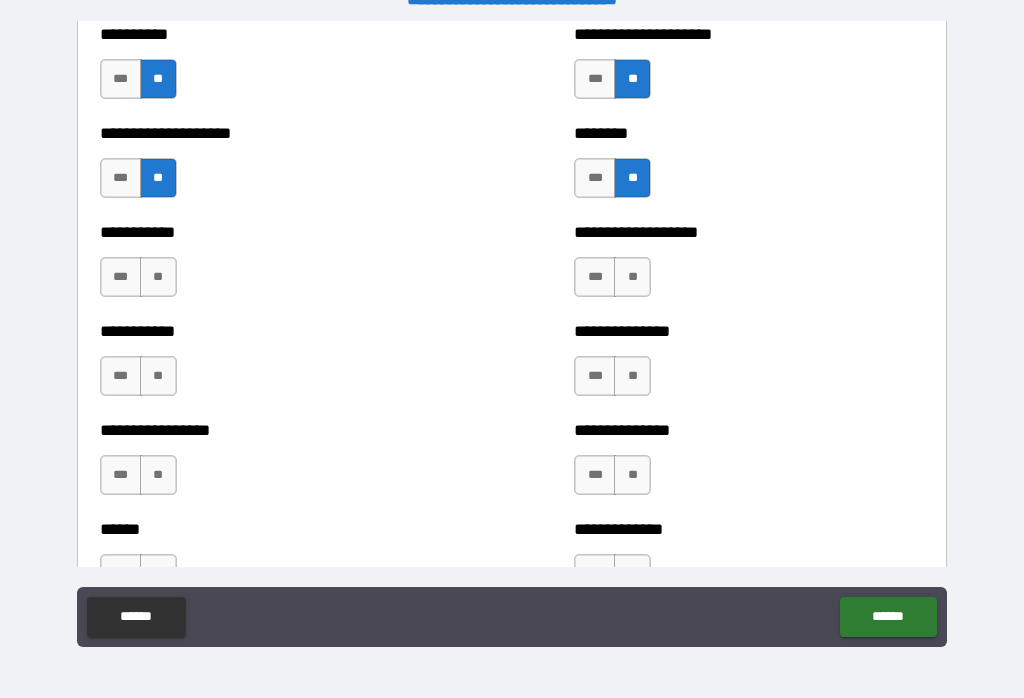 click on "***" at bounding box center [121, 475] 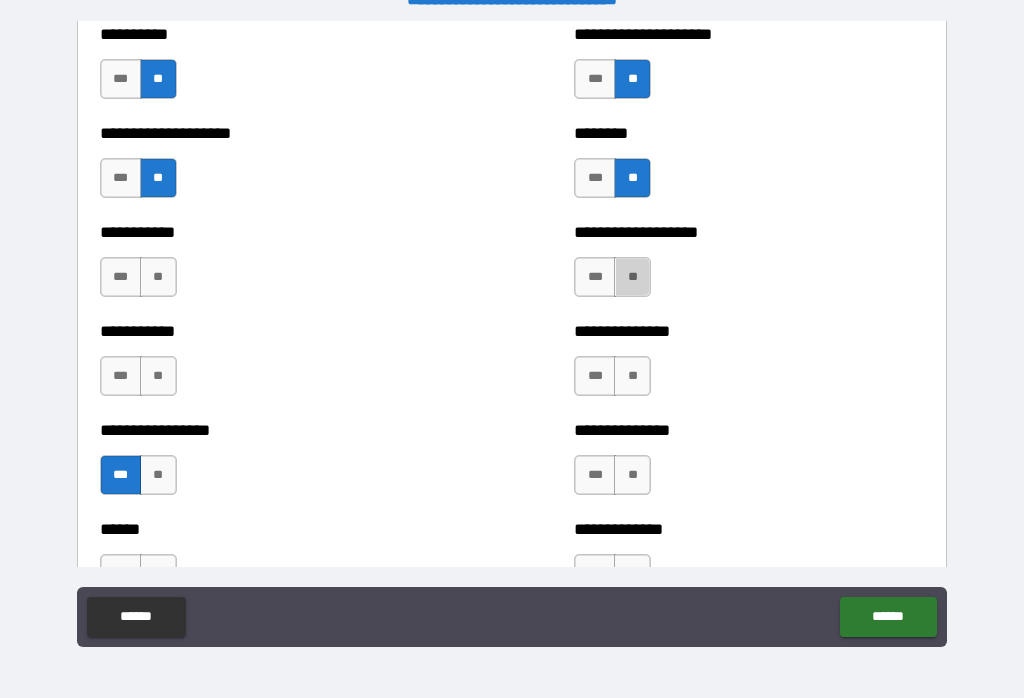 click on "**" at bounding box center (632, 277) 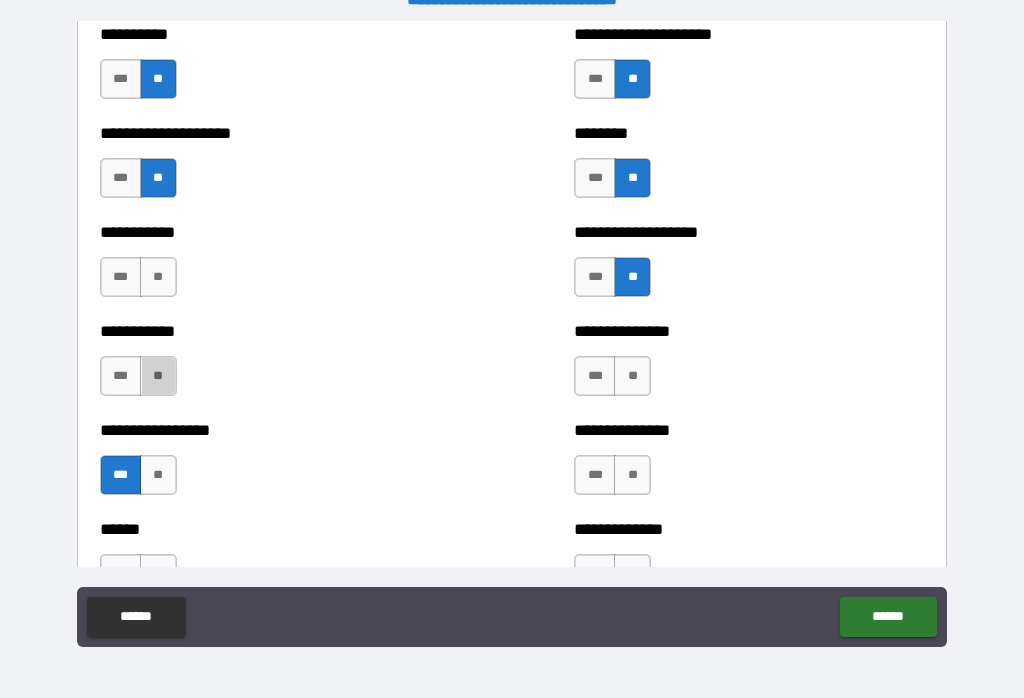 click on "**" at bounding box center (158, 376) 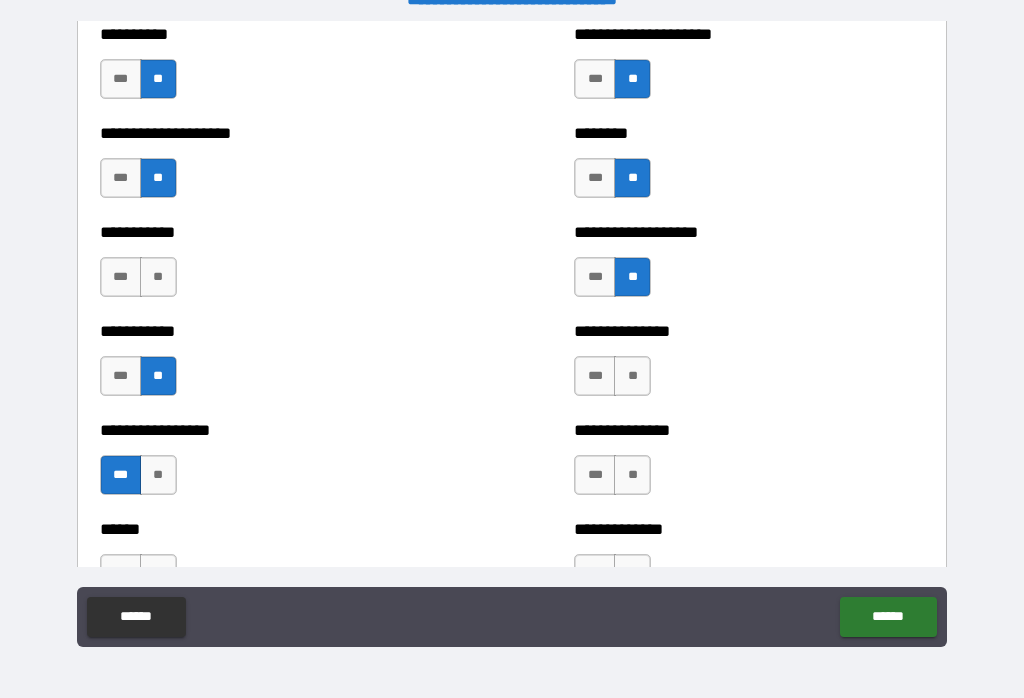 click on "**" at bounding box center (632, 376) 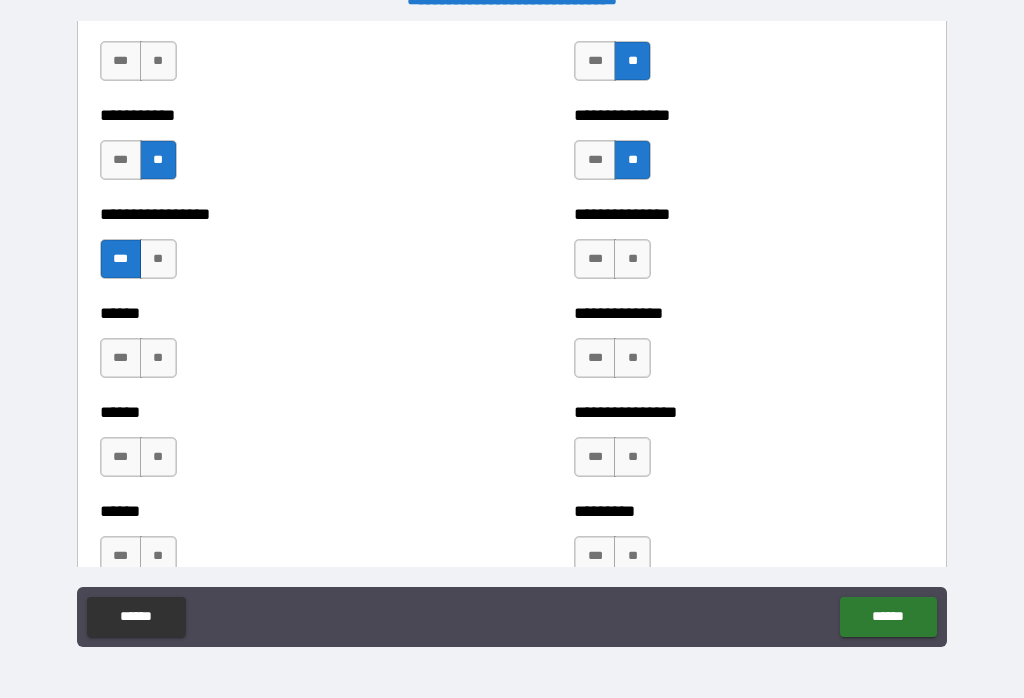 scroll, scrollTop: 2826, scrollLeft: 0, axis: vertical 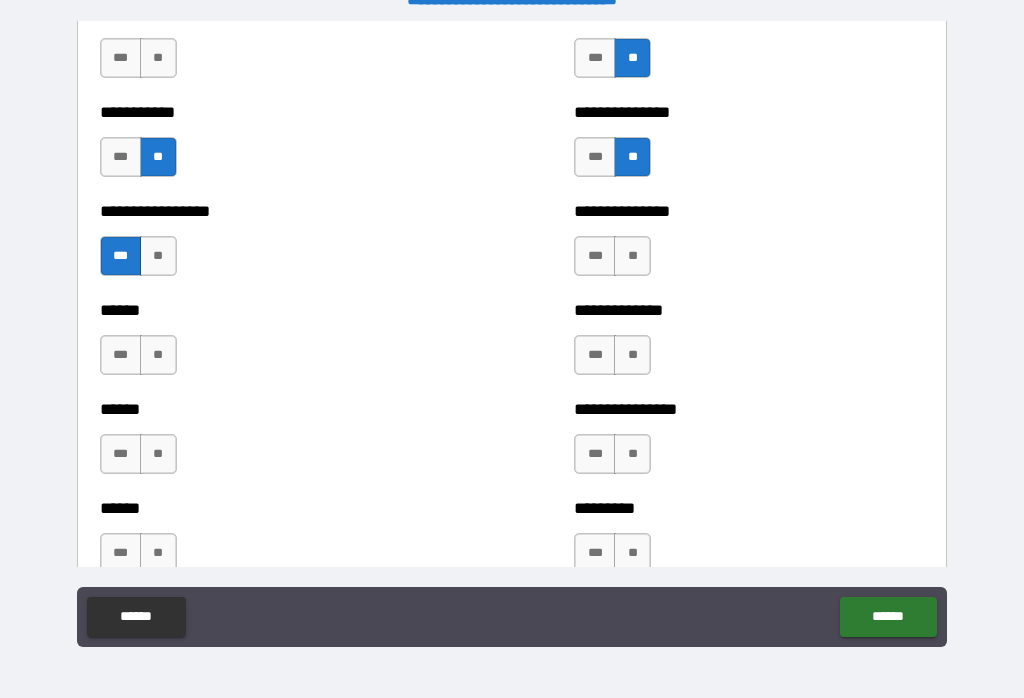 click on "**" at bounding box center (632, 256) 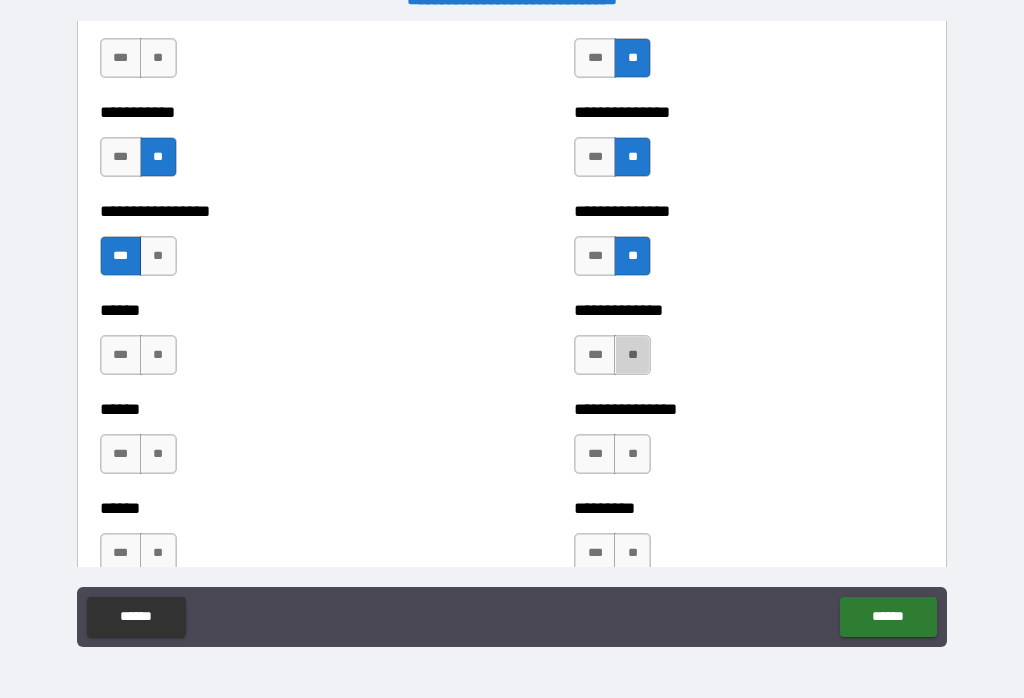click on "**" at bounding box center [632, 355] 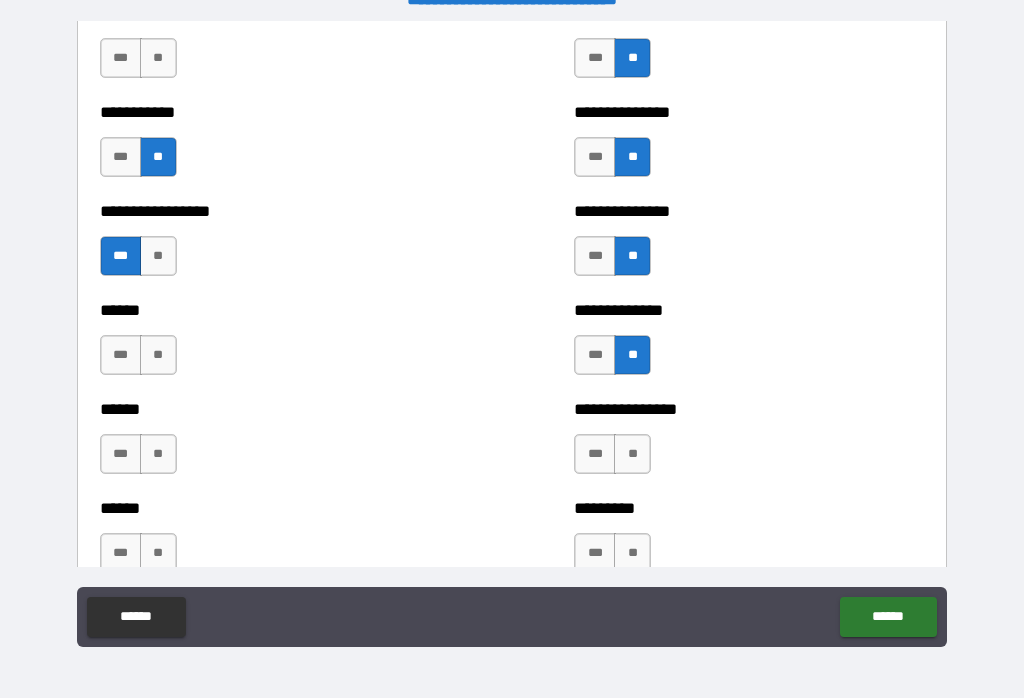 click on "**" at bounding box center (158, 355) 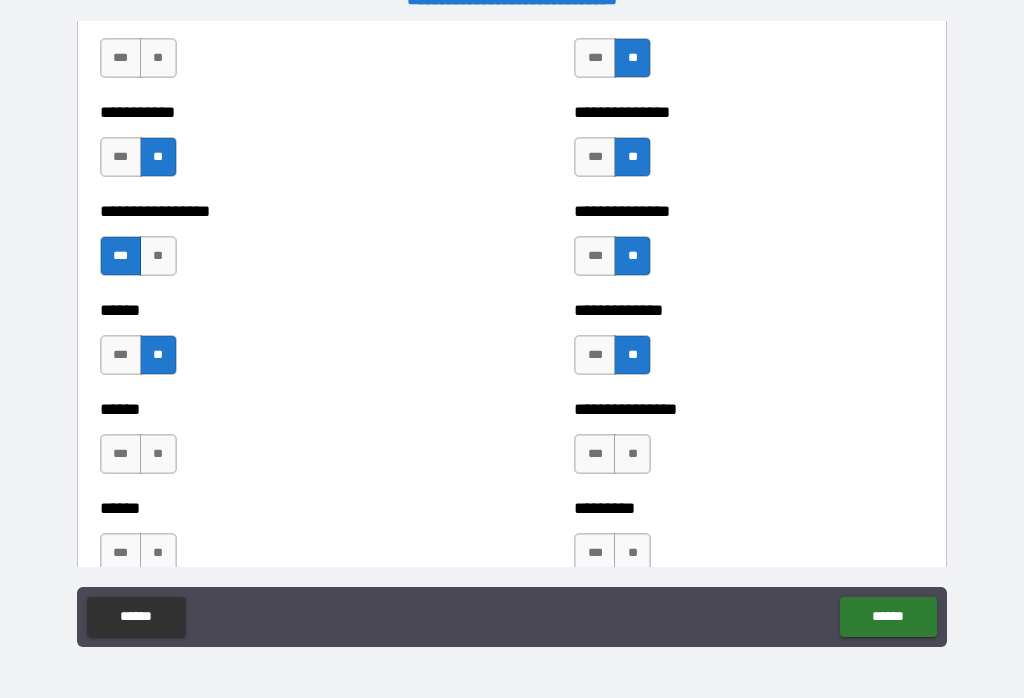 click on "**" at bounding box center [158, 454] 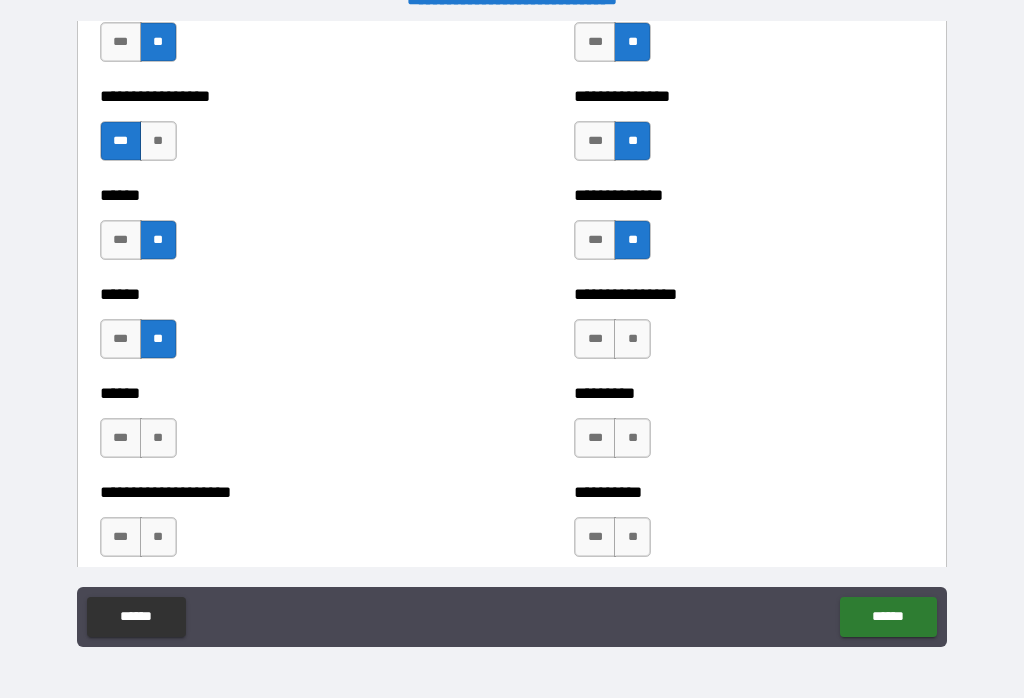 scroll, scrollTop: 2941, scrollLeft: 0, axis: vertical 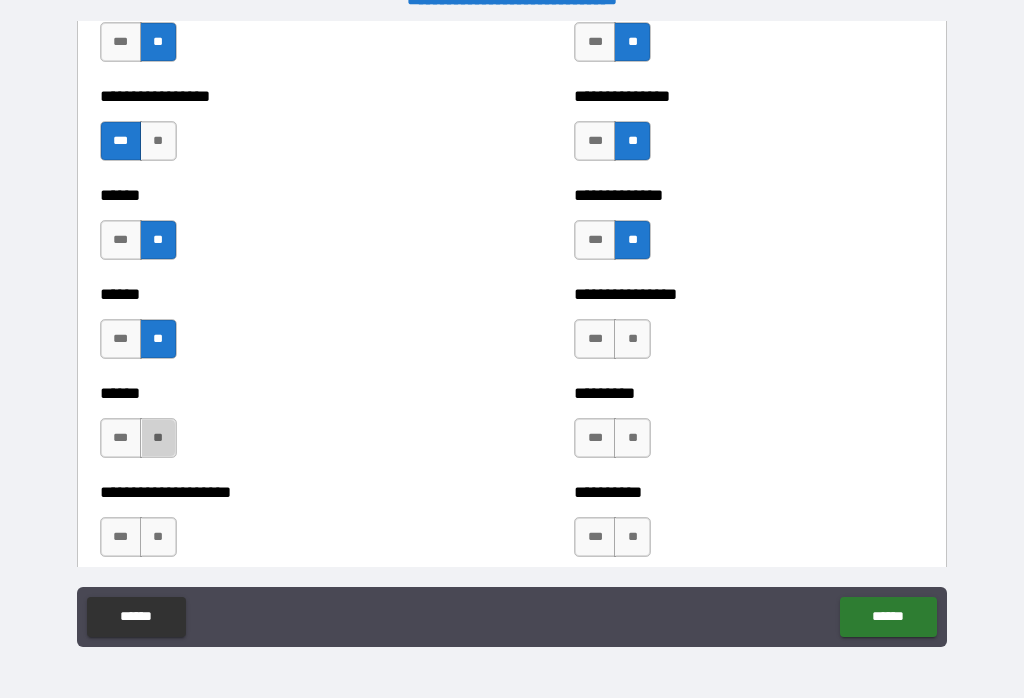 click on "**" at bounding box center (158, 438) 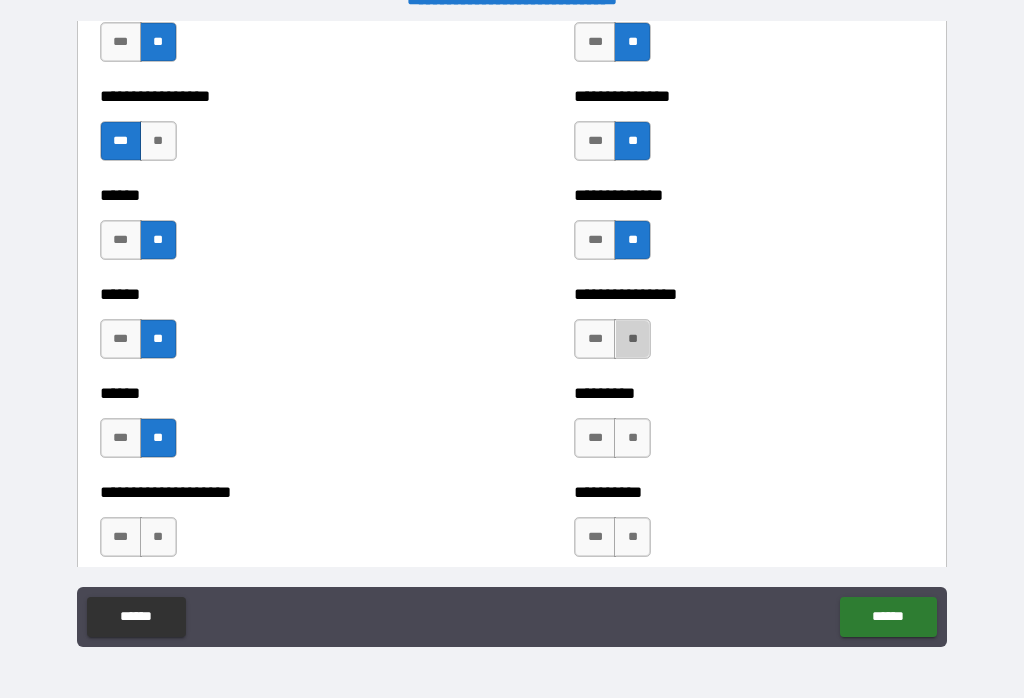 click on "**" at bounding box center [632, 339] 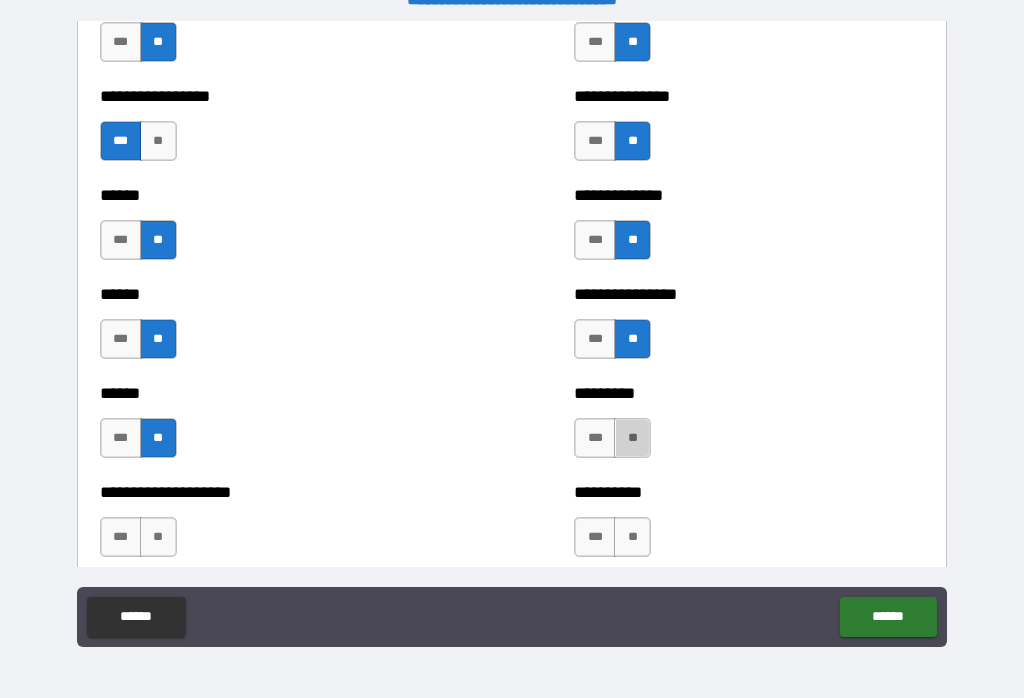 click on "**" at bounding box center (632, 438) 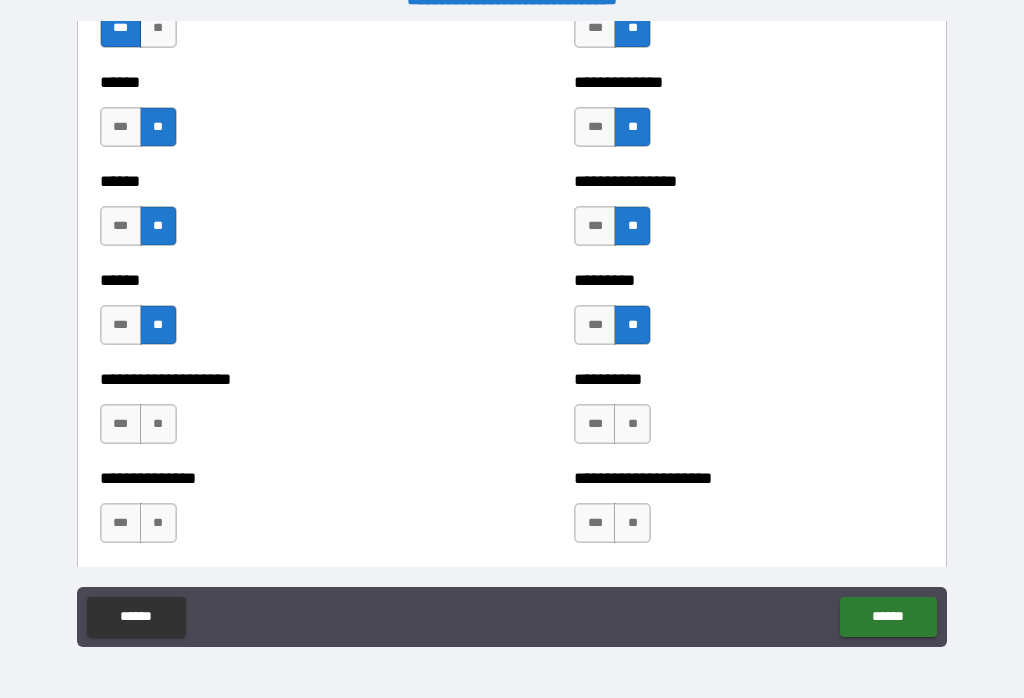 scroll, scrollTop: 3059, scrollLeft: 0, axis: vertical 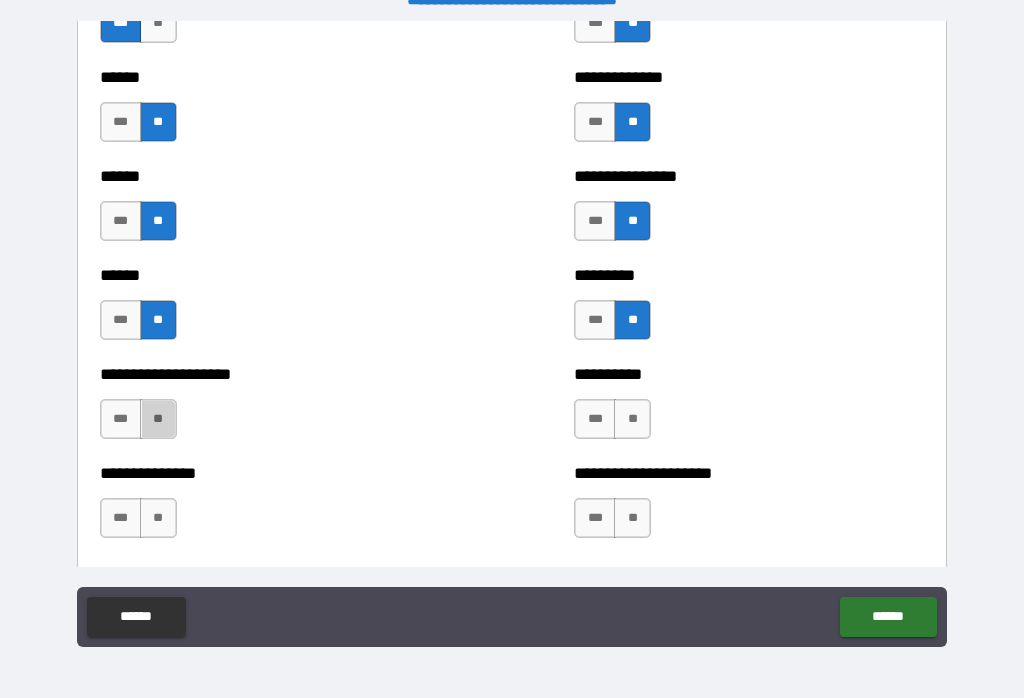 click on "**" at bounding box center [158, 419] 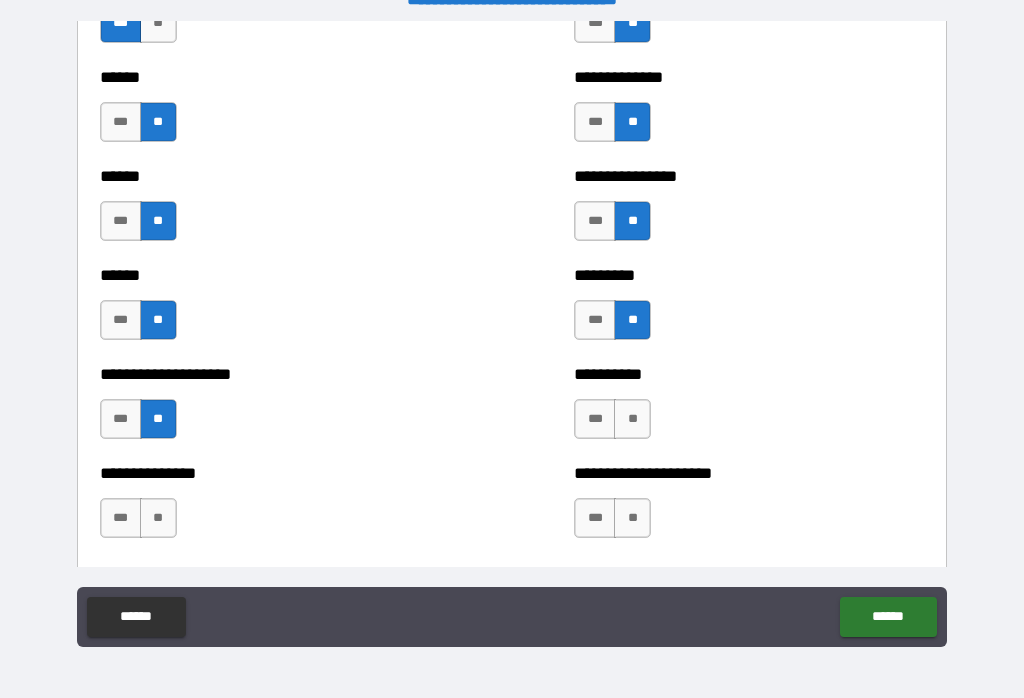 click on "**" at bounding box center (632, 419) 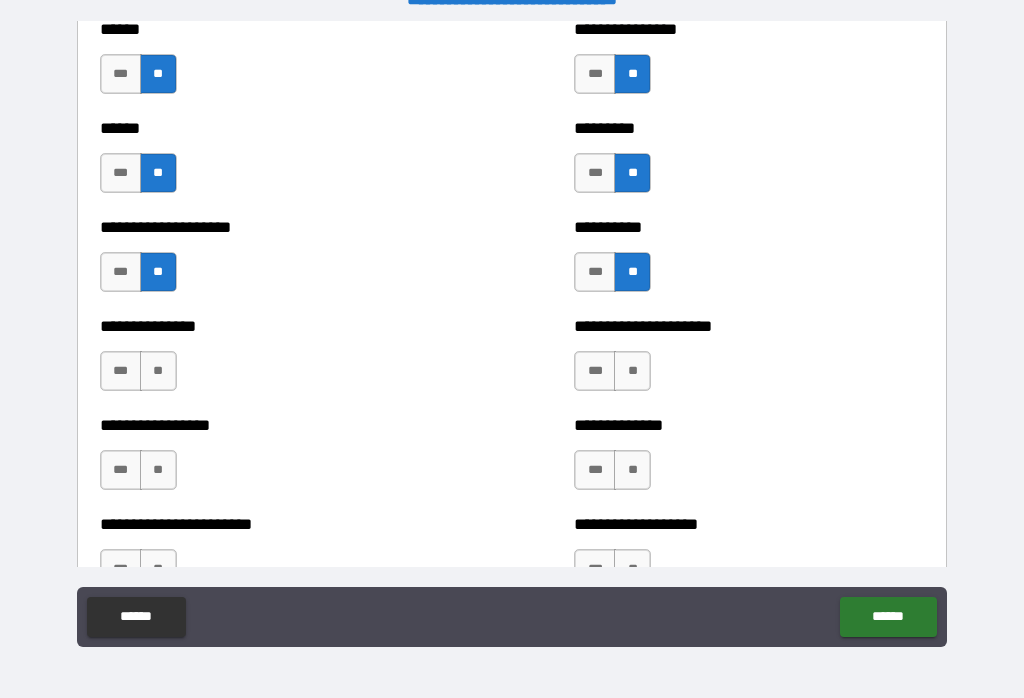 scroll, scrollTop: 3210, scrollLeft: 0, axis: vertical 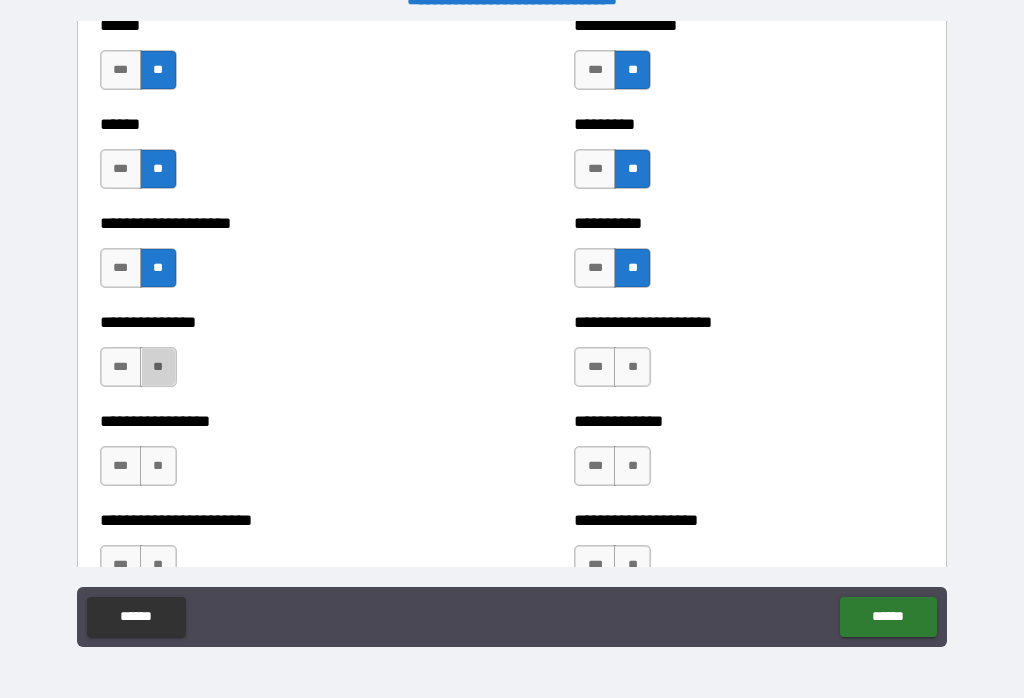 click on "**" at bounding box center [158, 367] 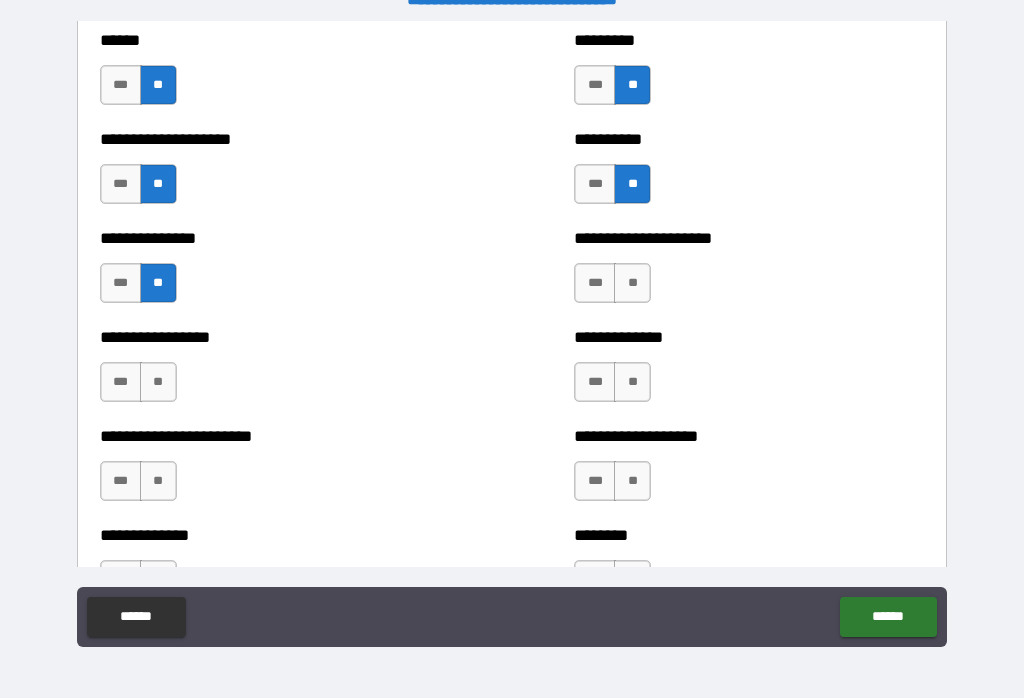 scroll, scrollTop: 3293, scrollLeft: 0, axis: vertical 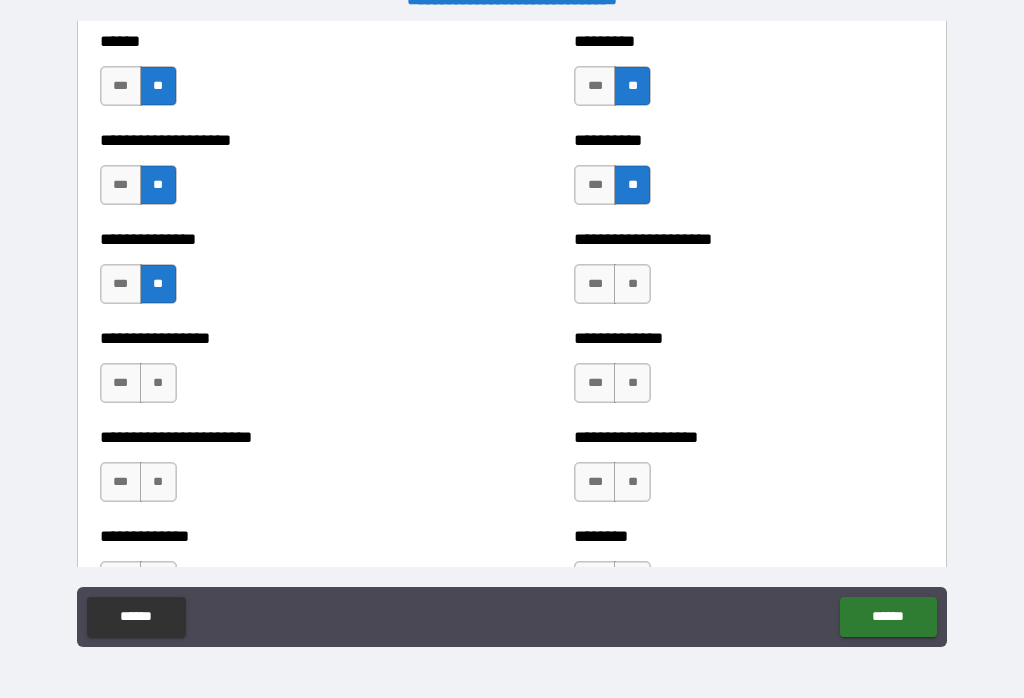 click on "**" at bounding box center (158, 383) 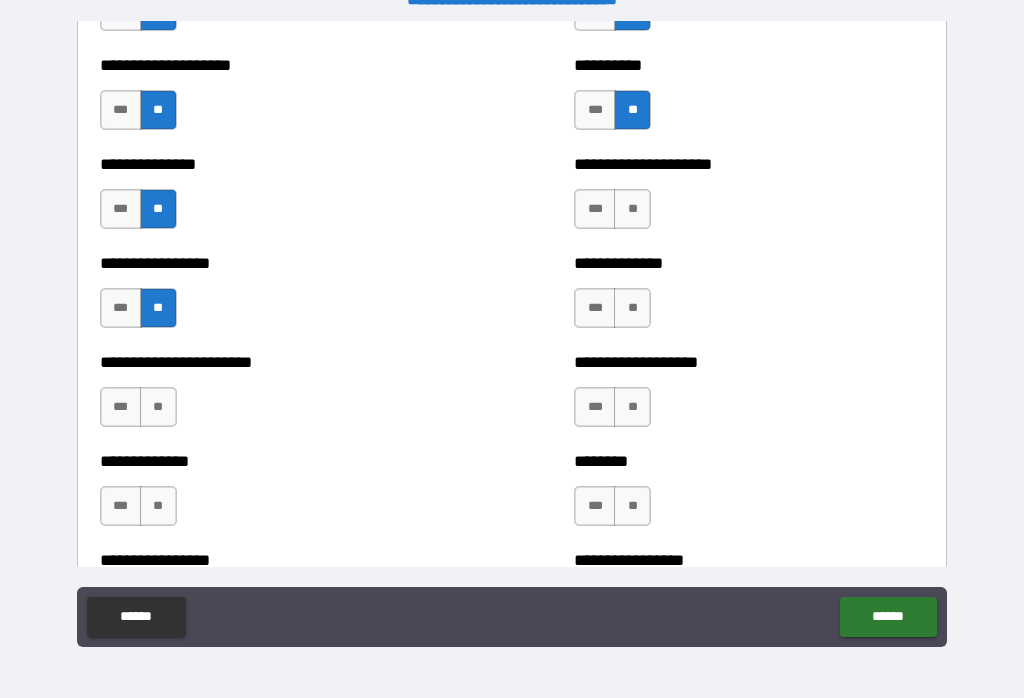 scroll, scrollTop: 3369, scrollLeft: 0, axis: vertical 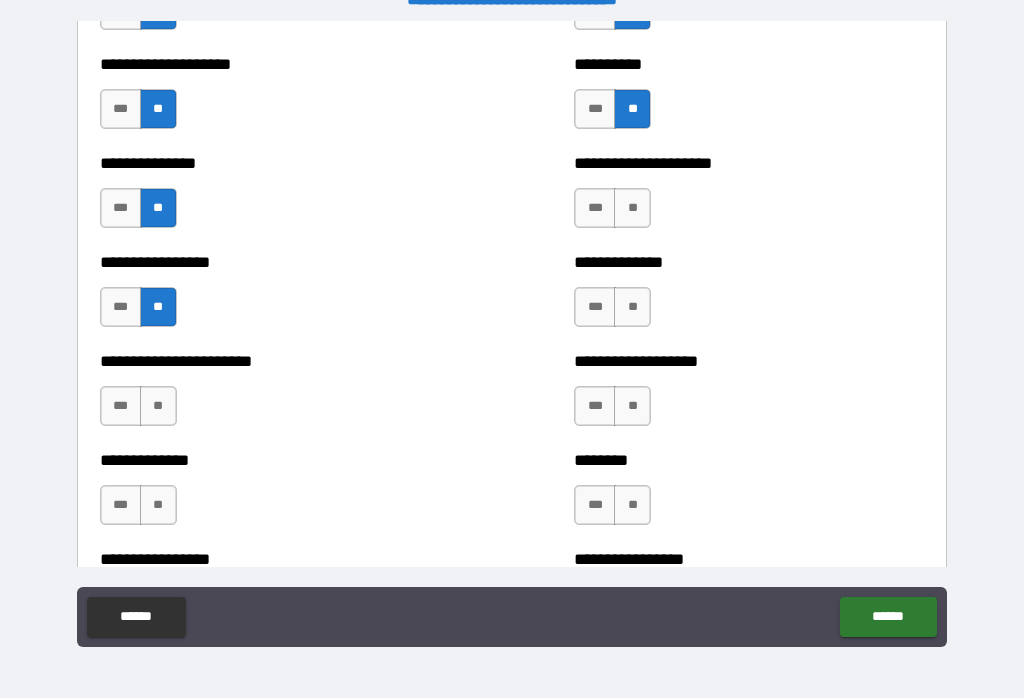 click on "**" at bounding box center [158, 406] 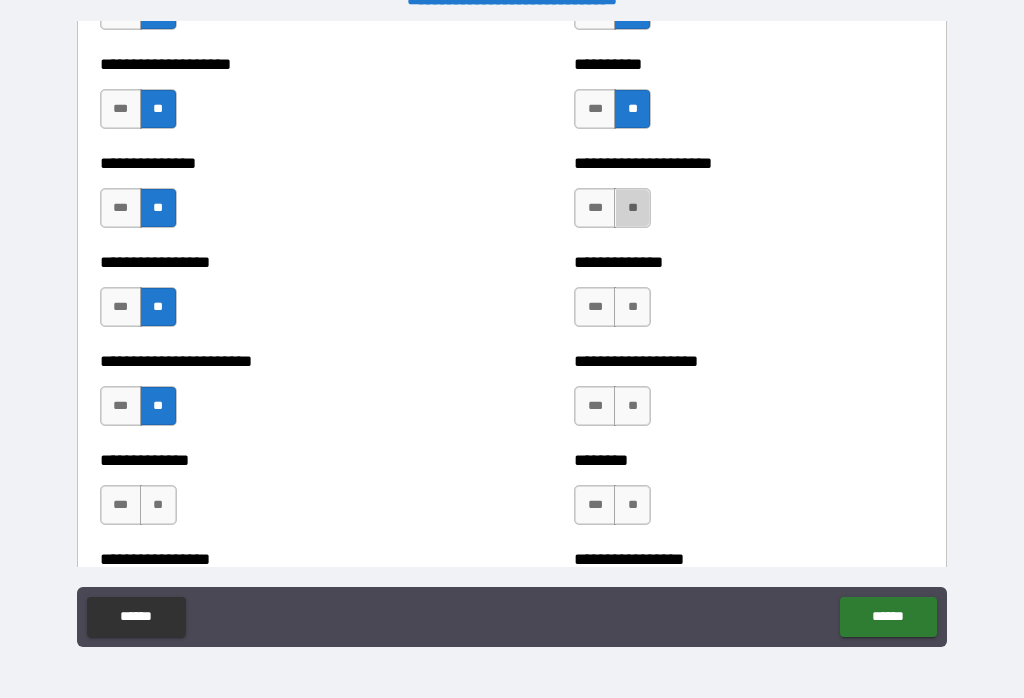 click on "**" at bounding box center [632, 208] 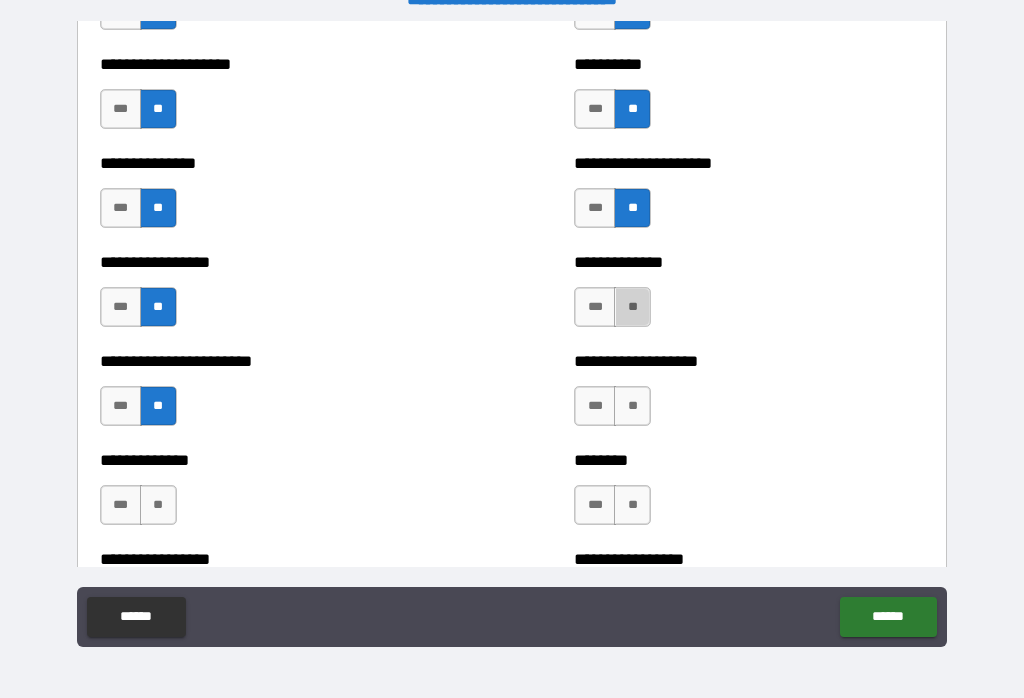 click on "**" at bounding box center (632, 307) 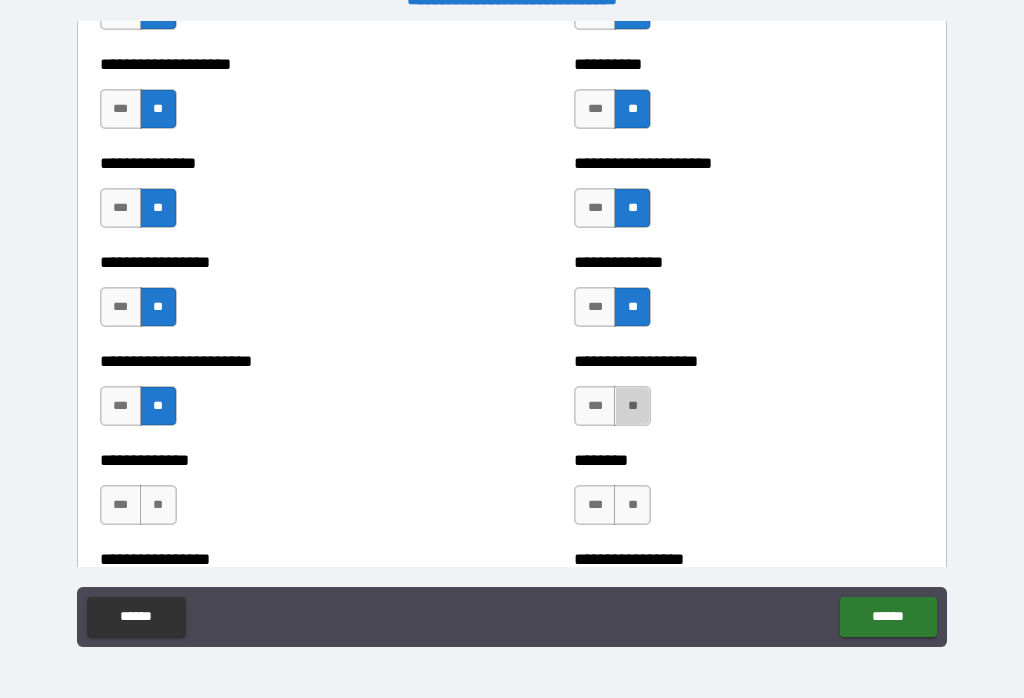 click on "**" at bounding box center [632, 406] 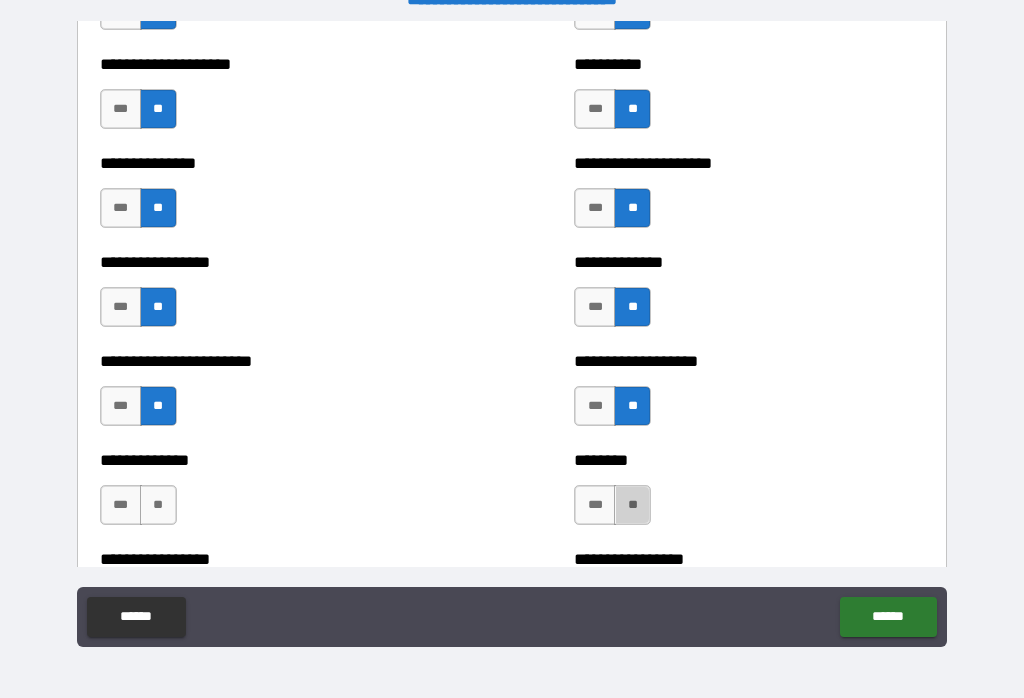 click on "**" at bounding box center (632, 505) 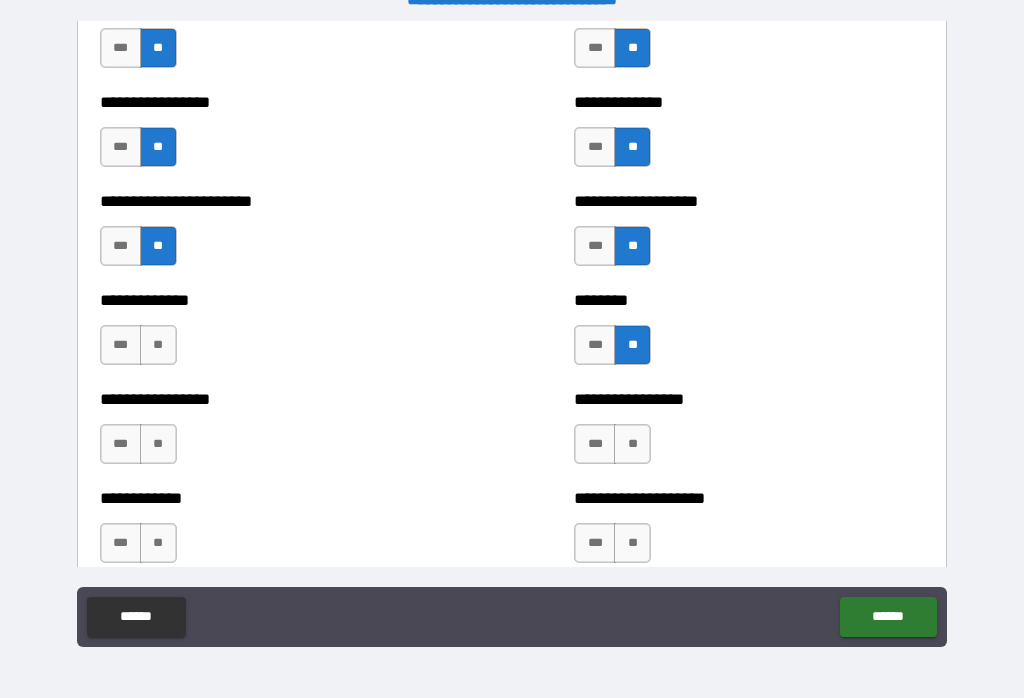 scroll, scrollTop: 3536, scrollLeft: 0, axis: vertical 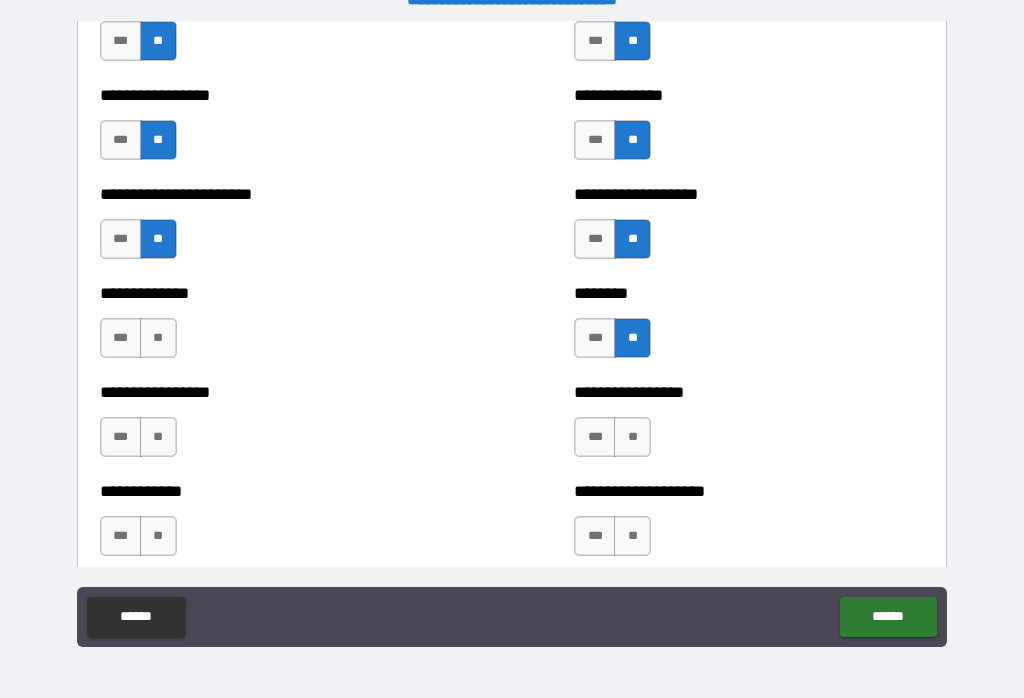 click on "**" at bounding box center (158, 338) 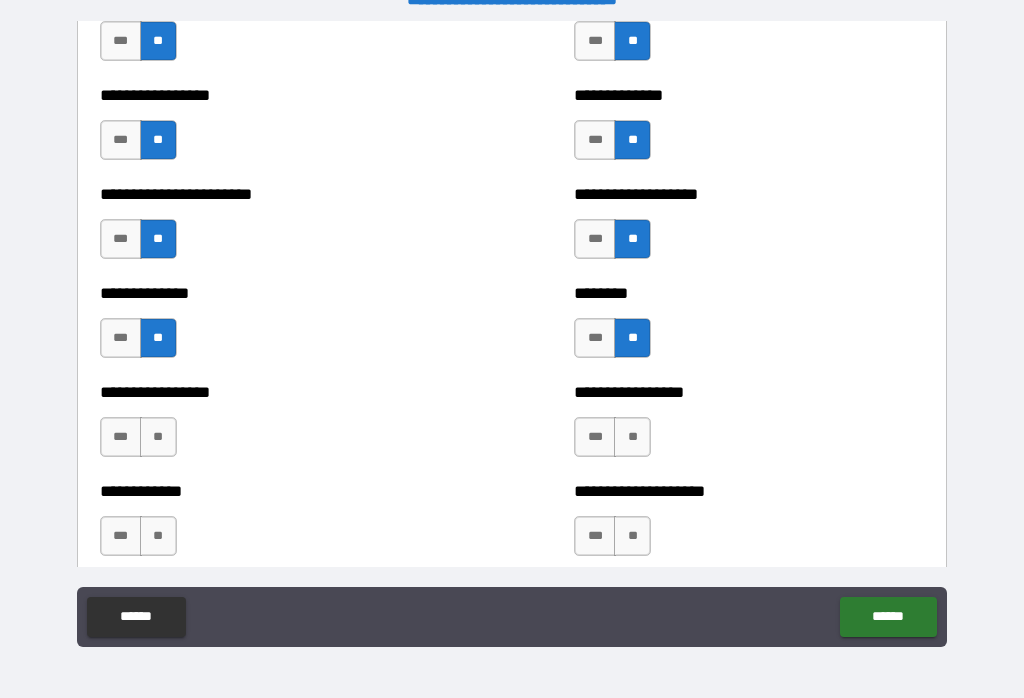 click on "**" at bounding box center [158, 437] 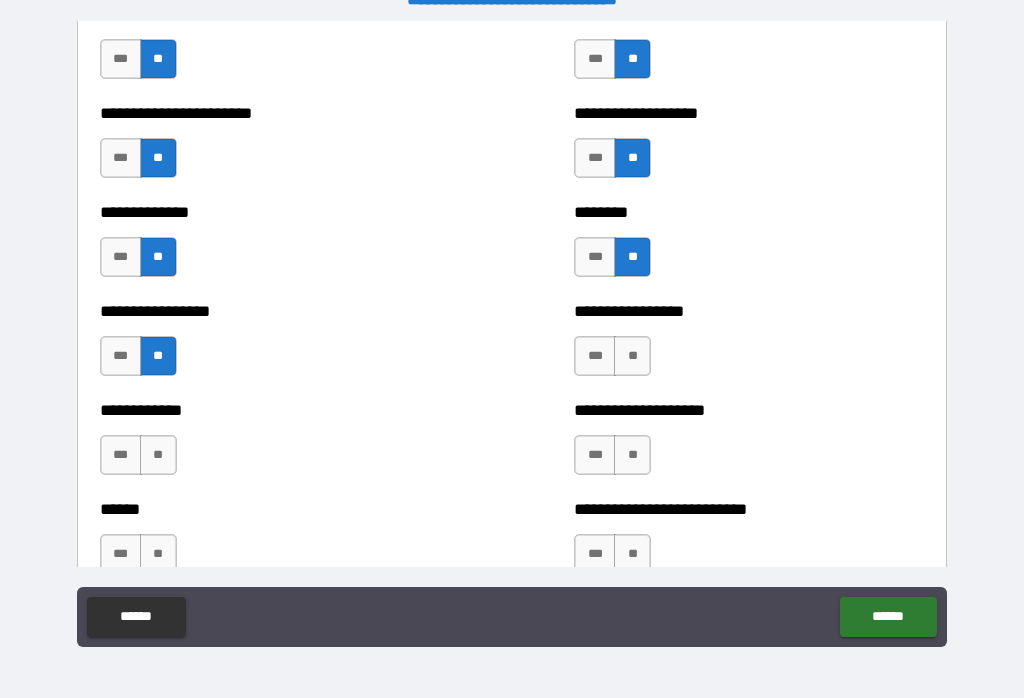 scroll, scrollTop: 3618, scrollLeft: 0, axis: vertical 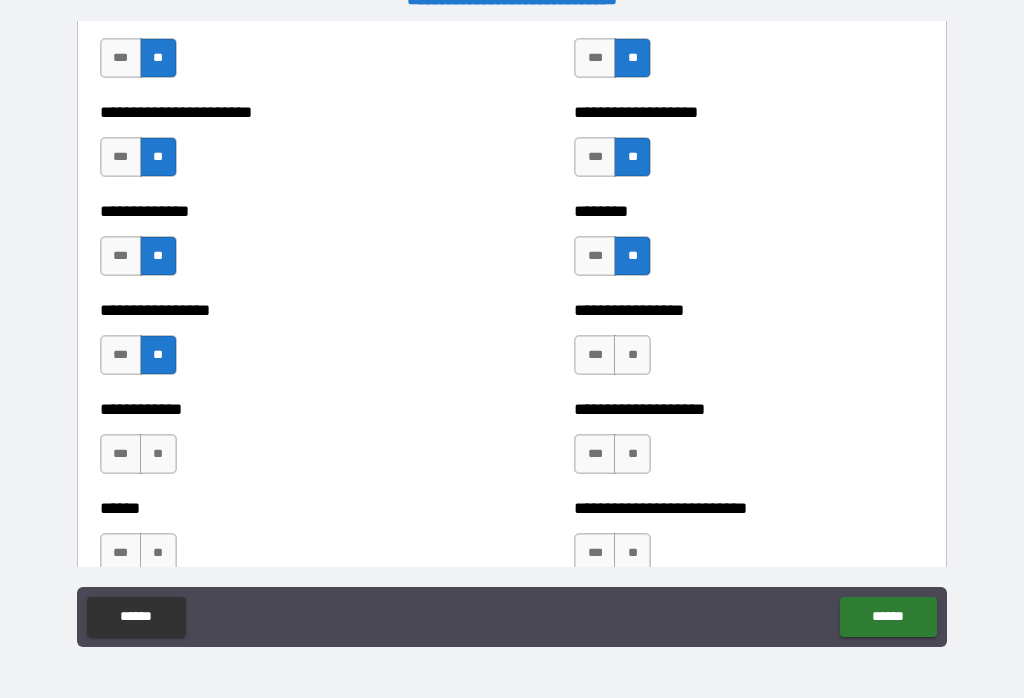 click on "**" at bounding box center [632, 355] 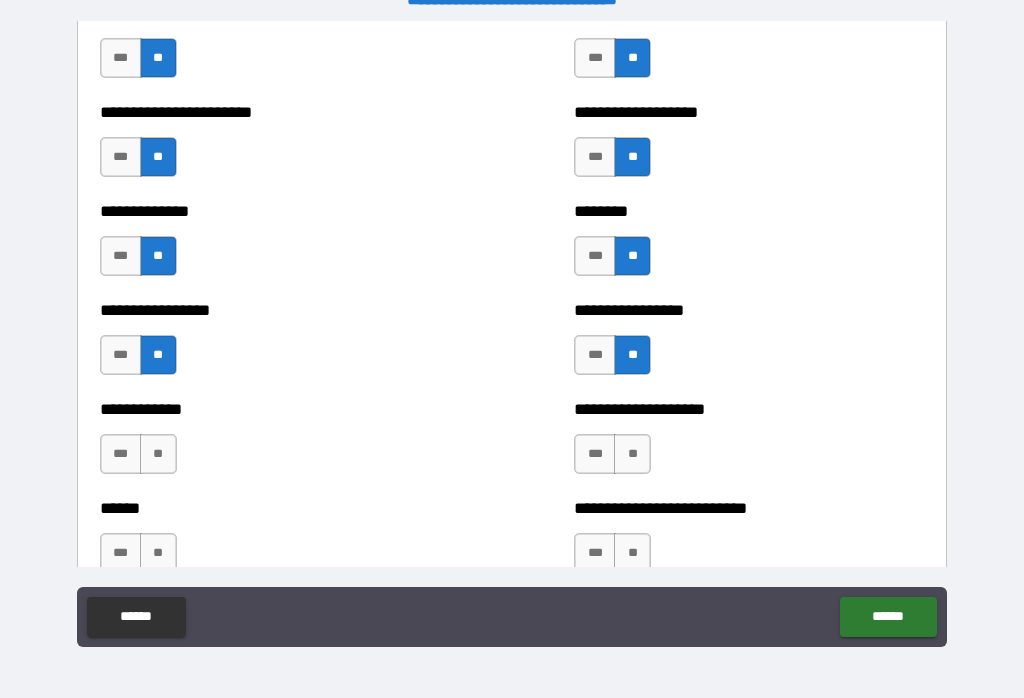 click on "**" at bounding box center [158, 454] 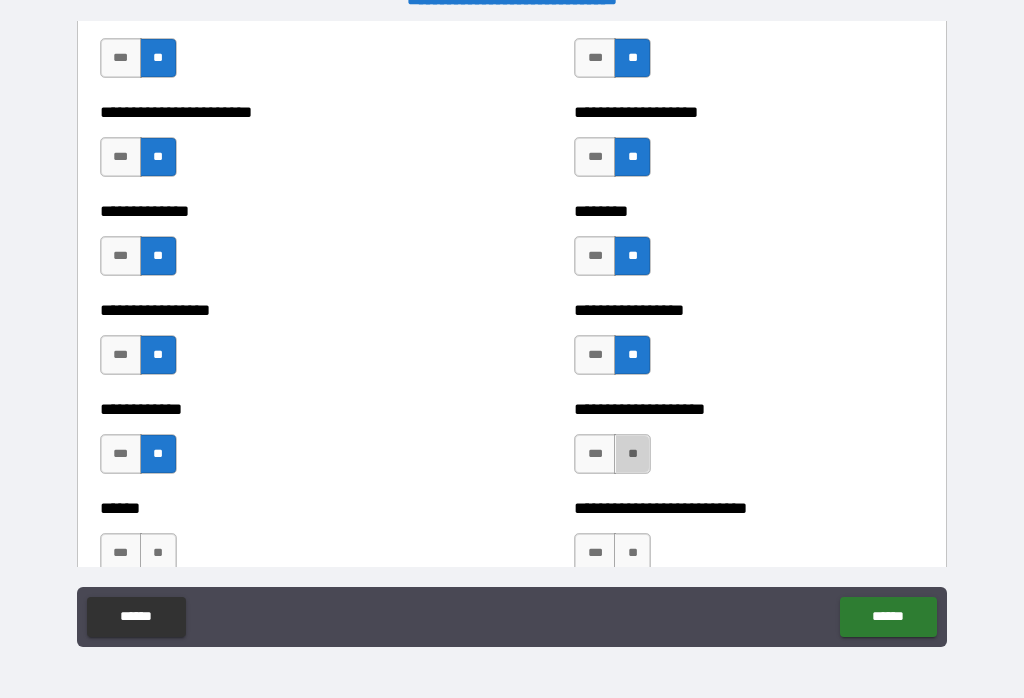 click on "**" at bounding box center [632, 454] 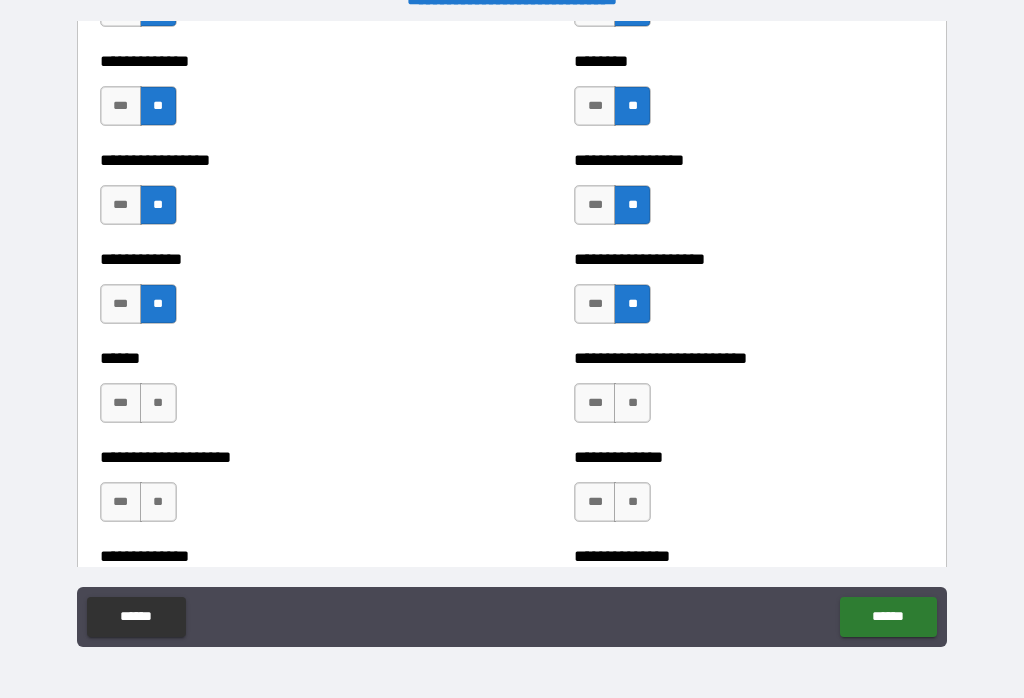 scroll, scrollTop: 3778, scrollLeft: 0, axis: vertical 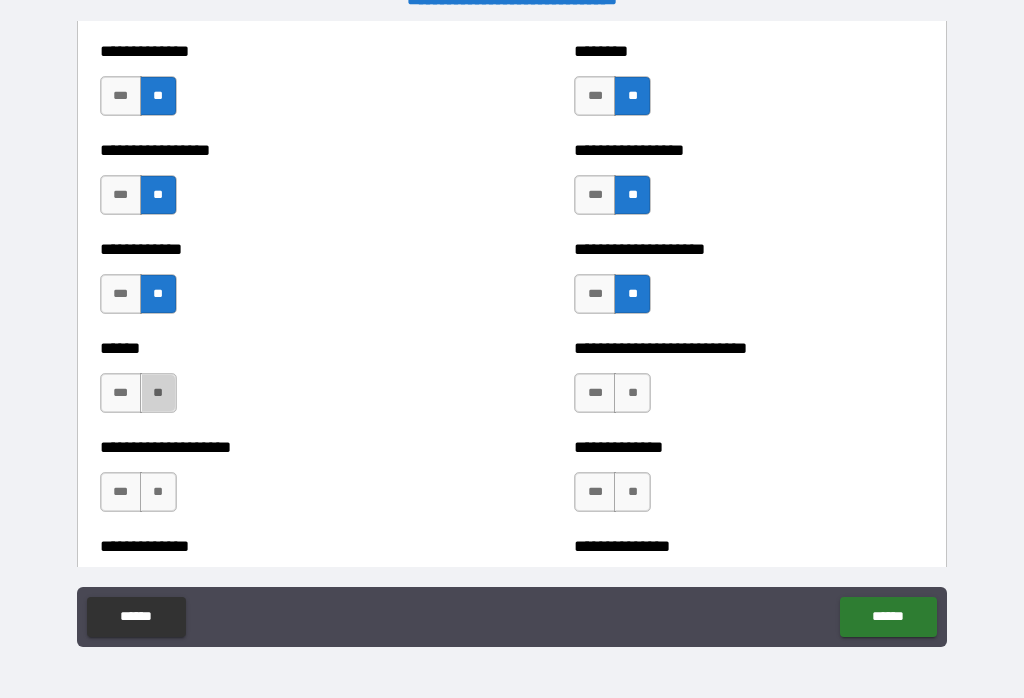click on "**" at bounding box center (158, 393) 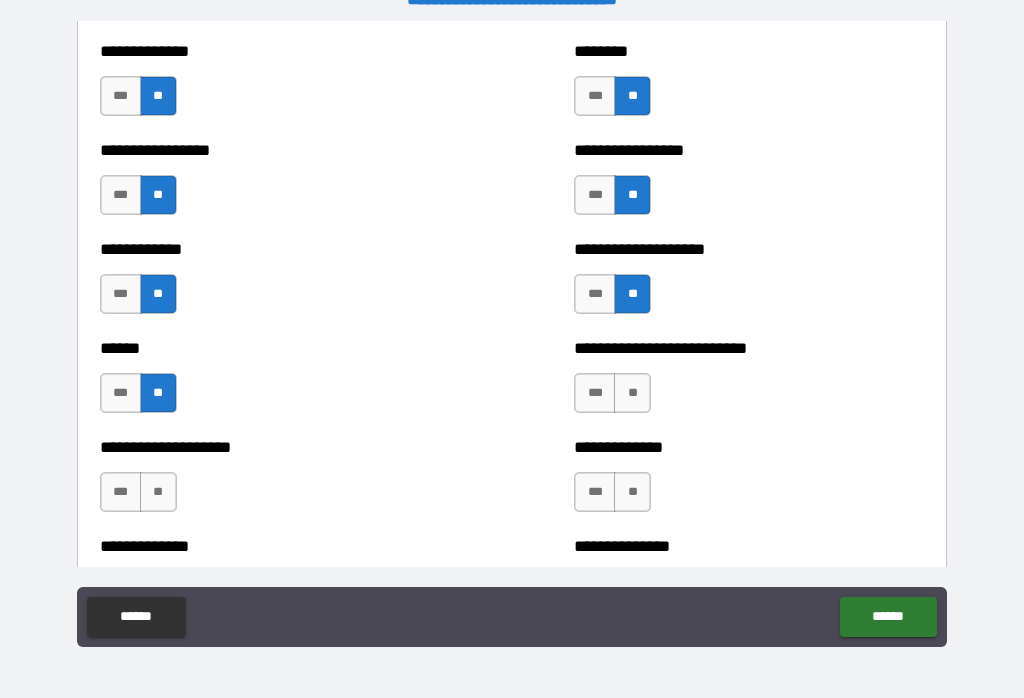 click on "**" at bounding box center (632, 393) 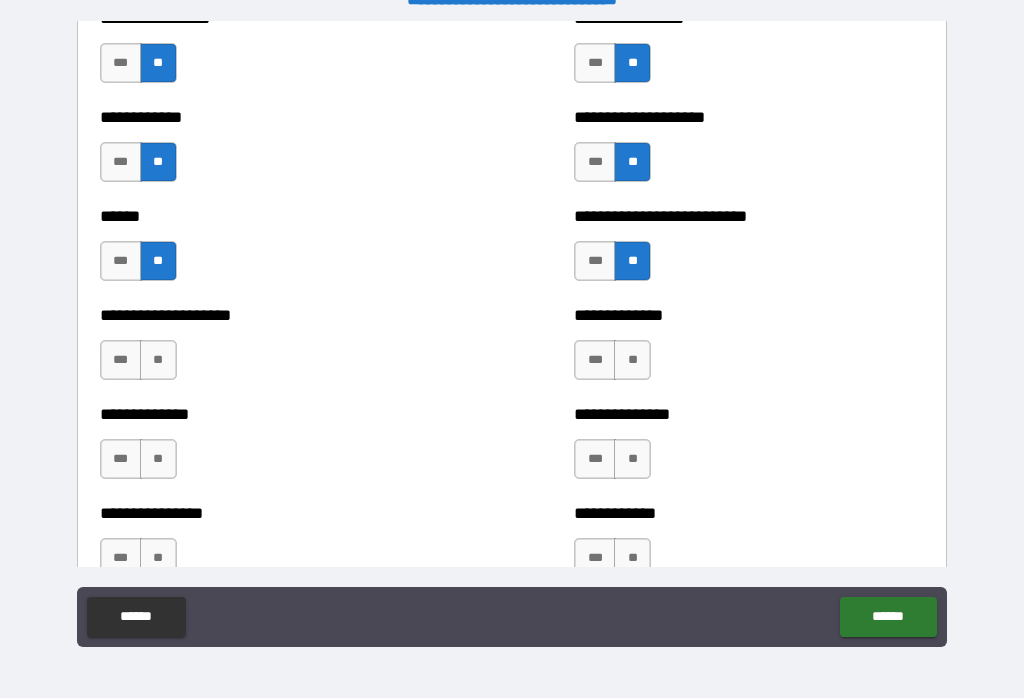 scroll, scrollTop: 3912, scrollLeft: 0, axis: vertical 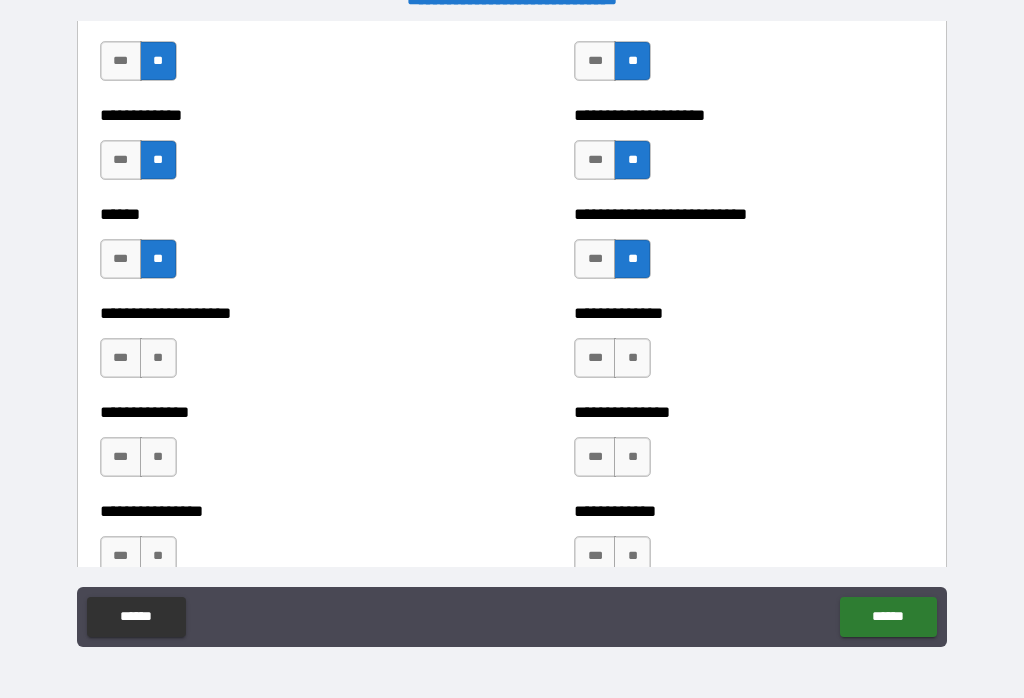 click on "**" at bounding box center (158, 358) 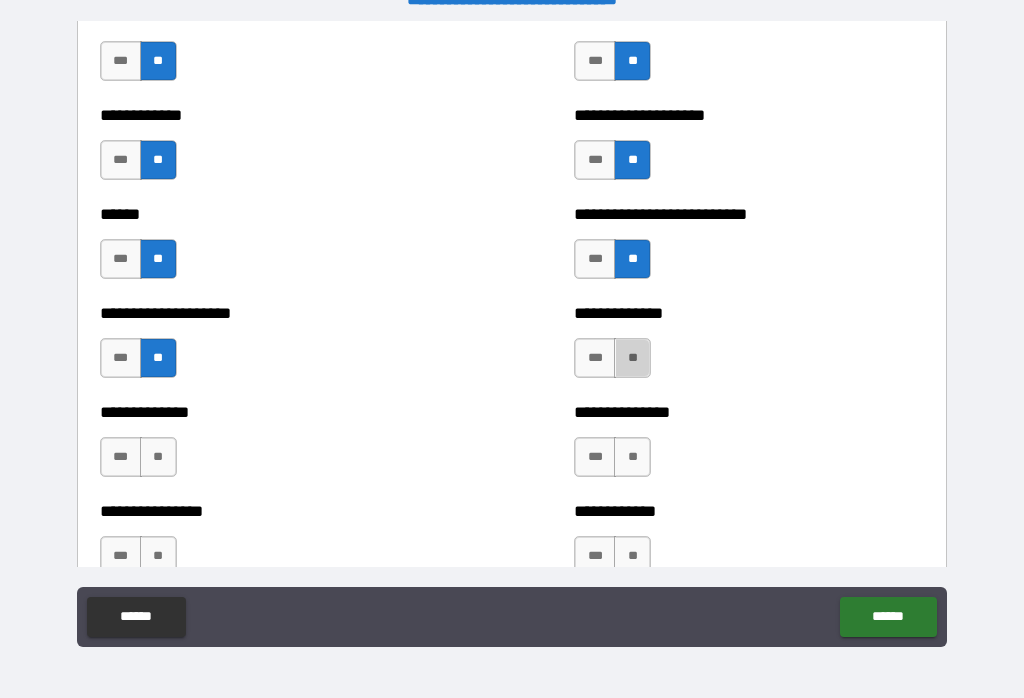 click on "**" at bounding box center [632, 358] 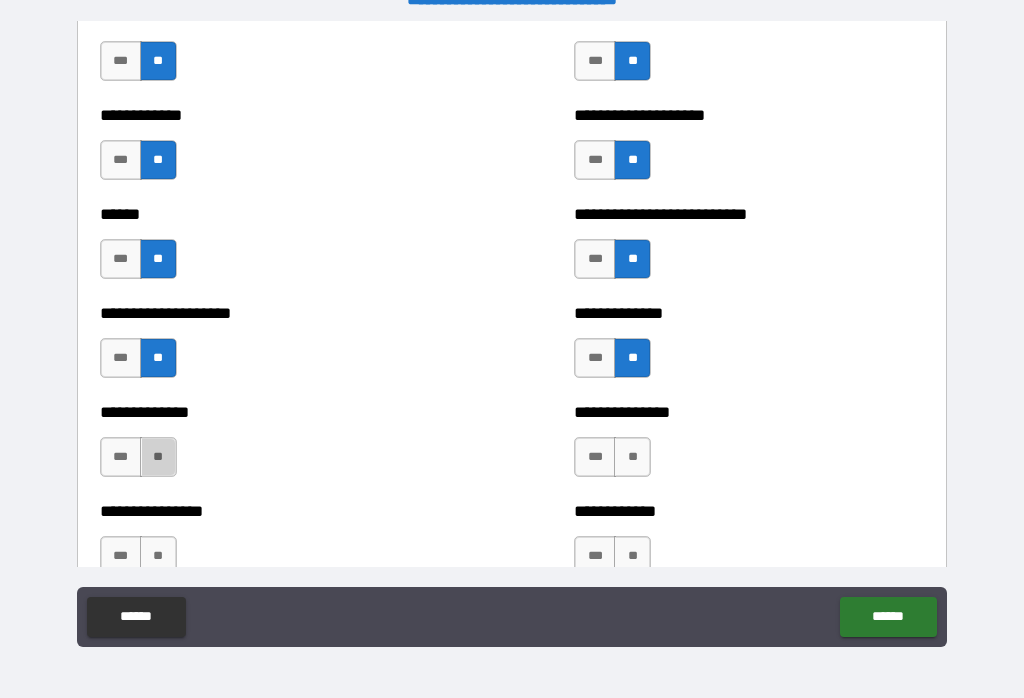 click on "**" at bounding box center (158, 457) 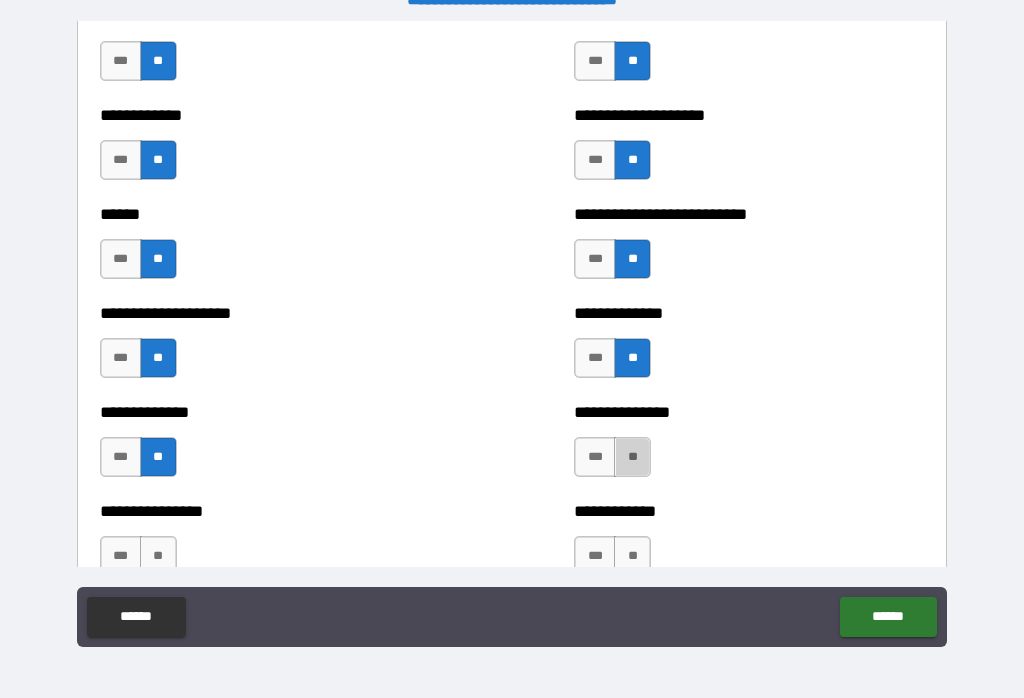 click on "**" at bounding box center (632, 457) 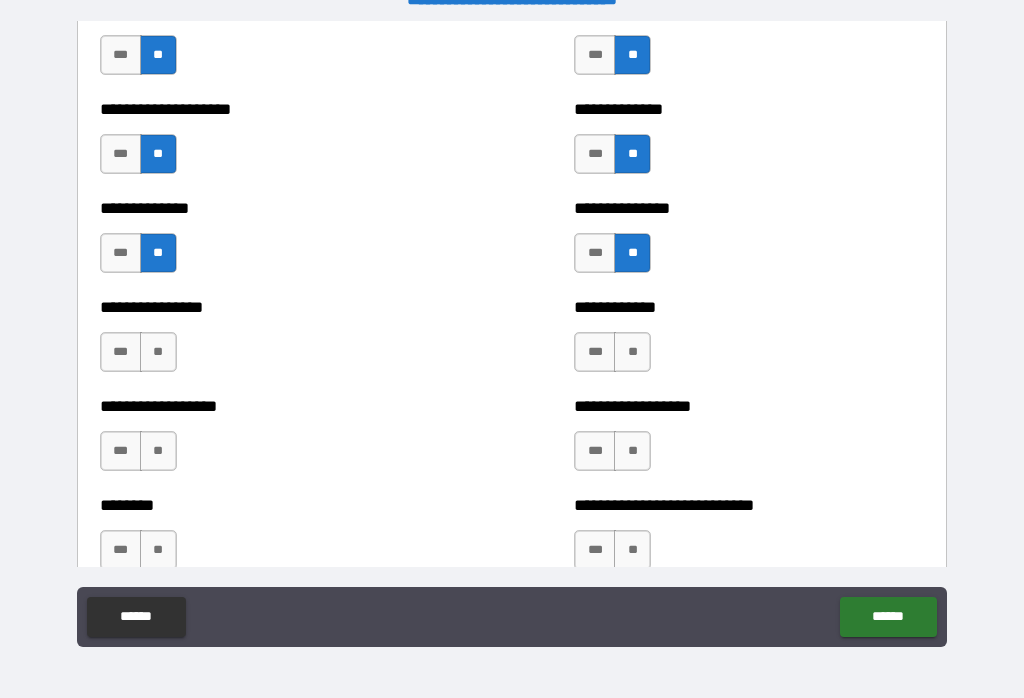 scroll, scrollTop: 4114, scrollLeft: 0, axis: vertical 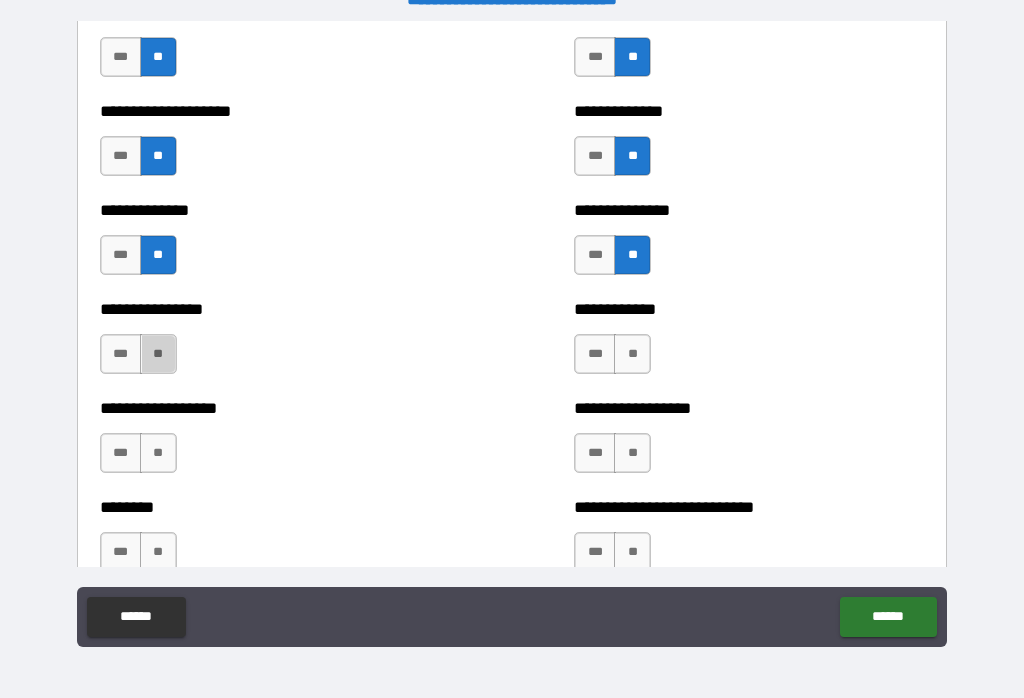 click on "**" at bounding box center (158, 354) 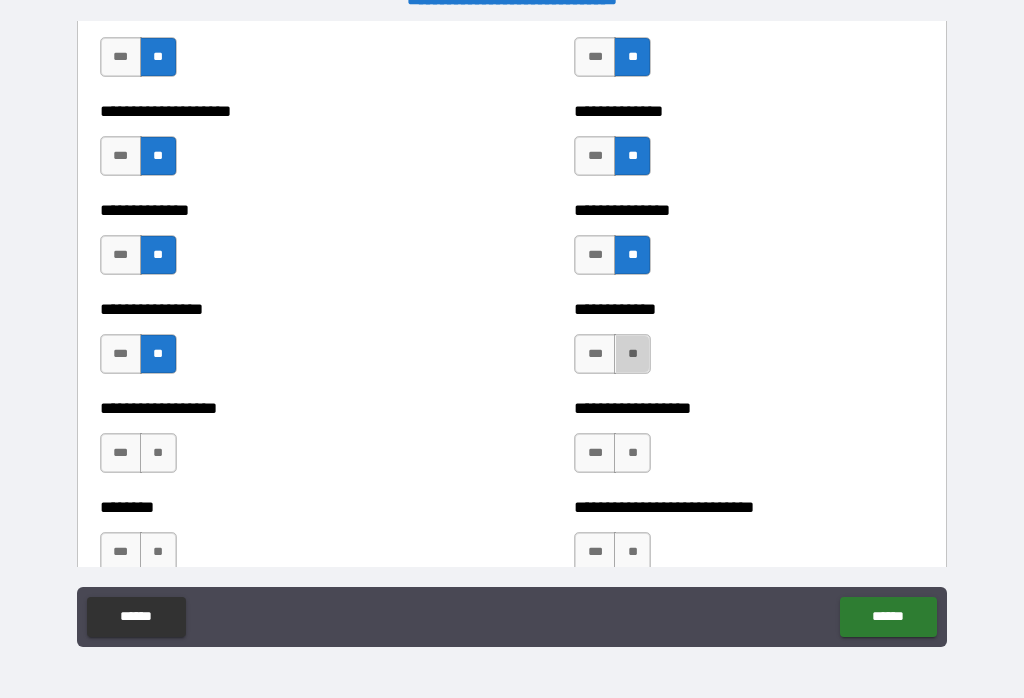 click on "**" at bounding box center (632, 354) 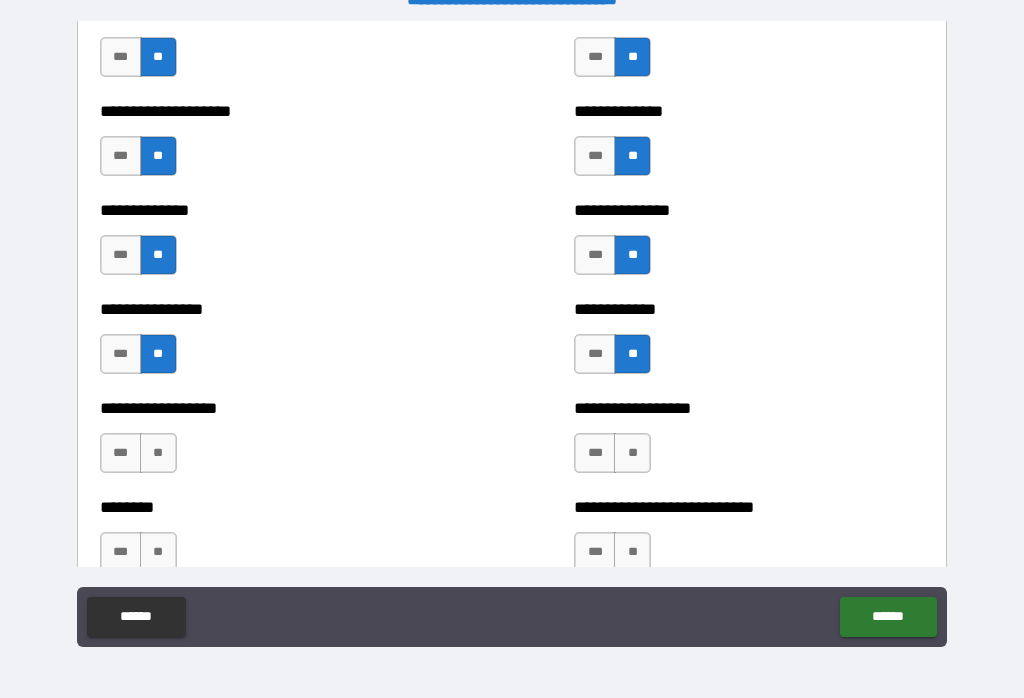 click on "**" at bounding box center (632, 453) 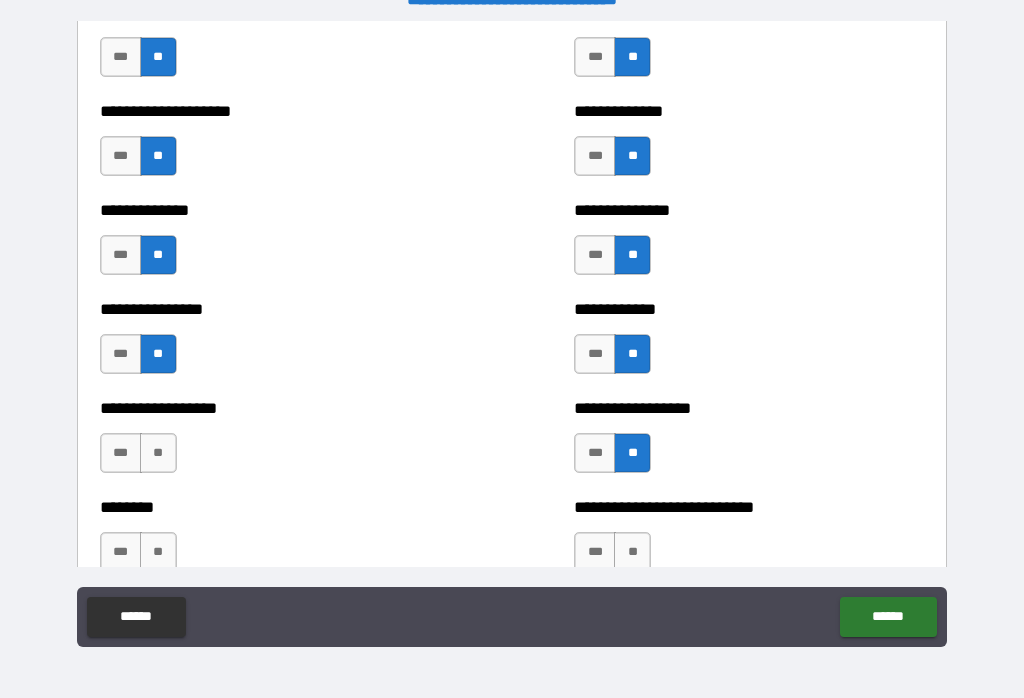 click on "**" at bounding box center [158, 453] 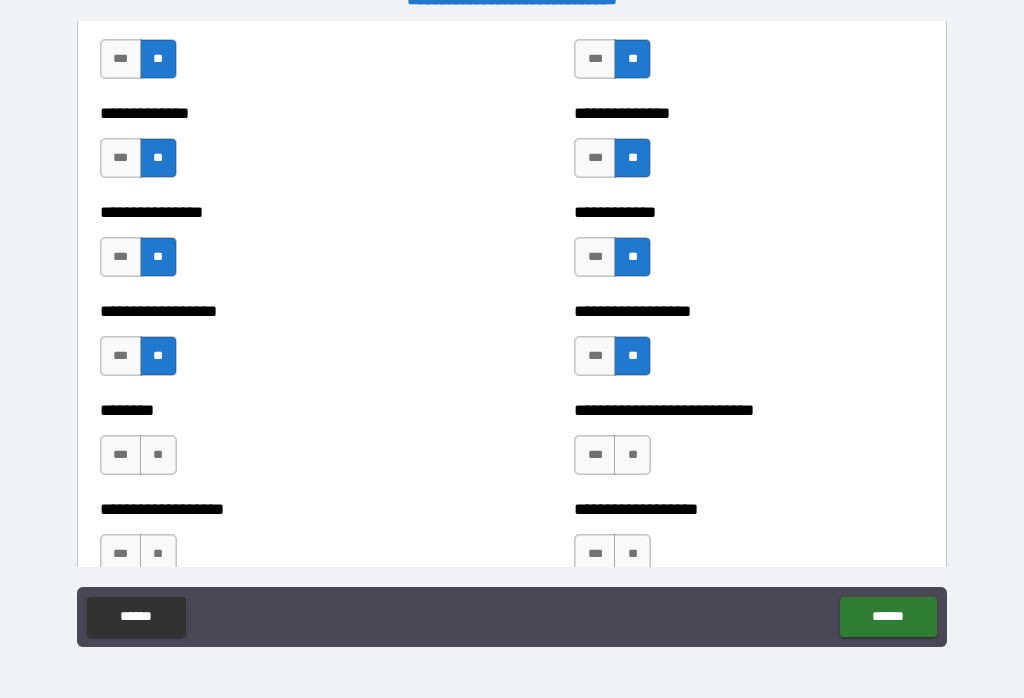 scroll, scrollTop: 4214, scrollLeft: 0, axis: vertical 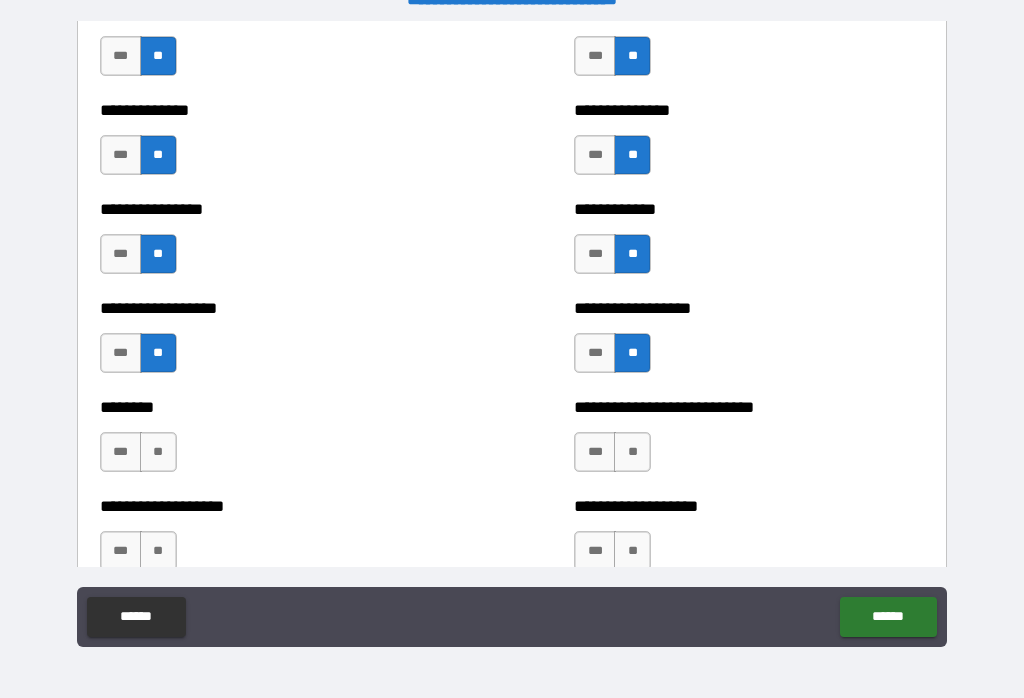 click on "**" at bounding box center (158, 452) 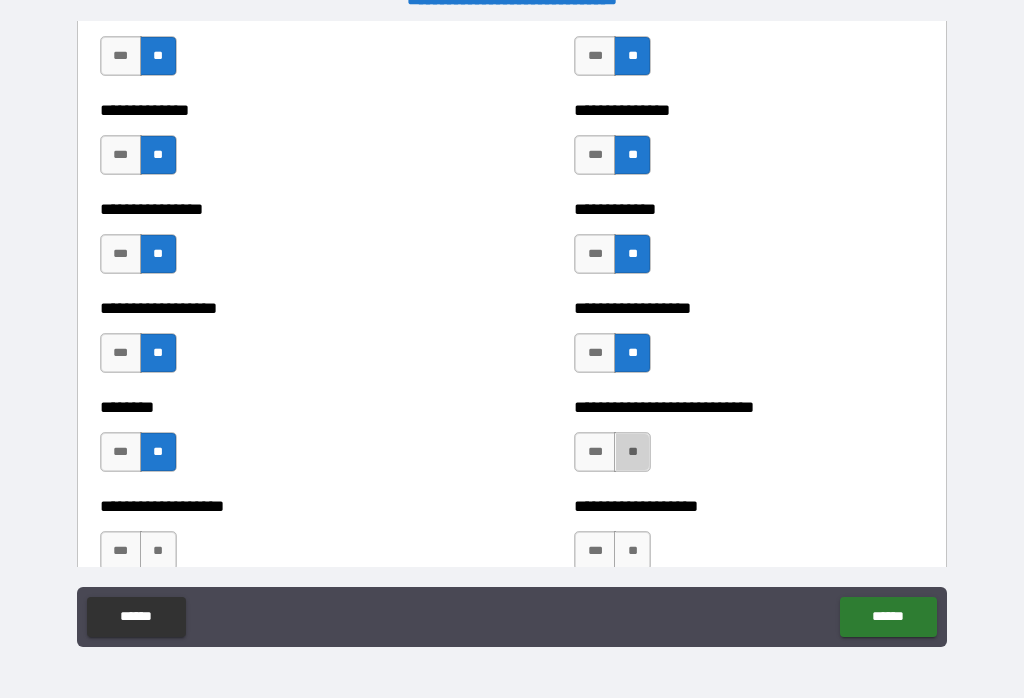 click on "**" at bounding box center [632, 452] 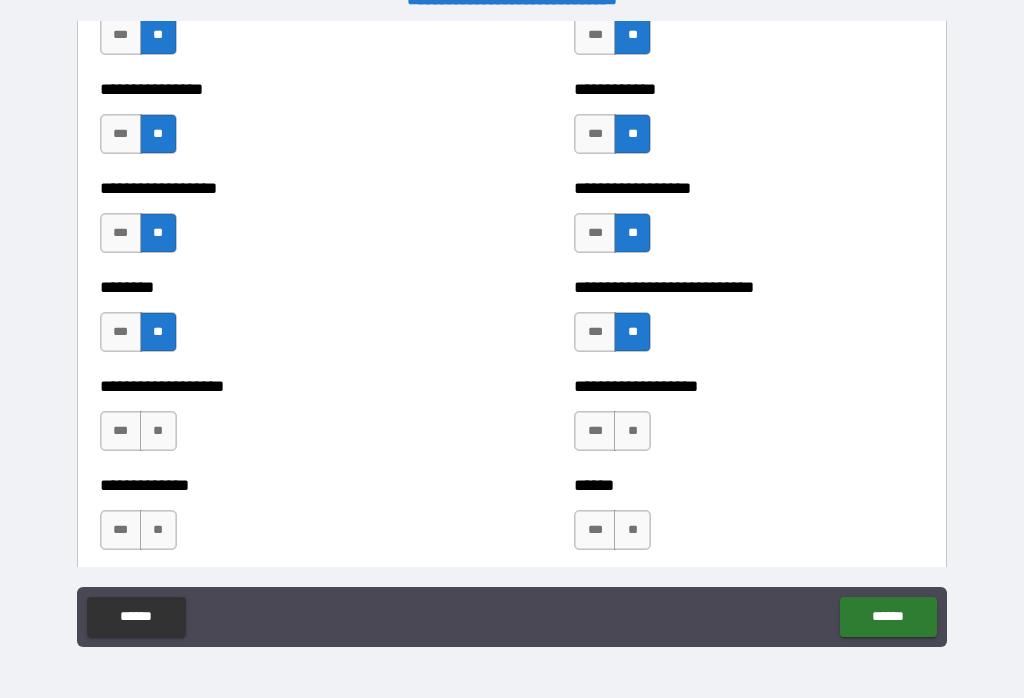 scroll, scrollTop: 4338, scrollLeft: 0, axis: vertical 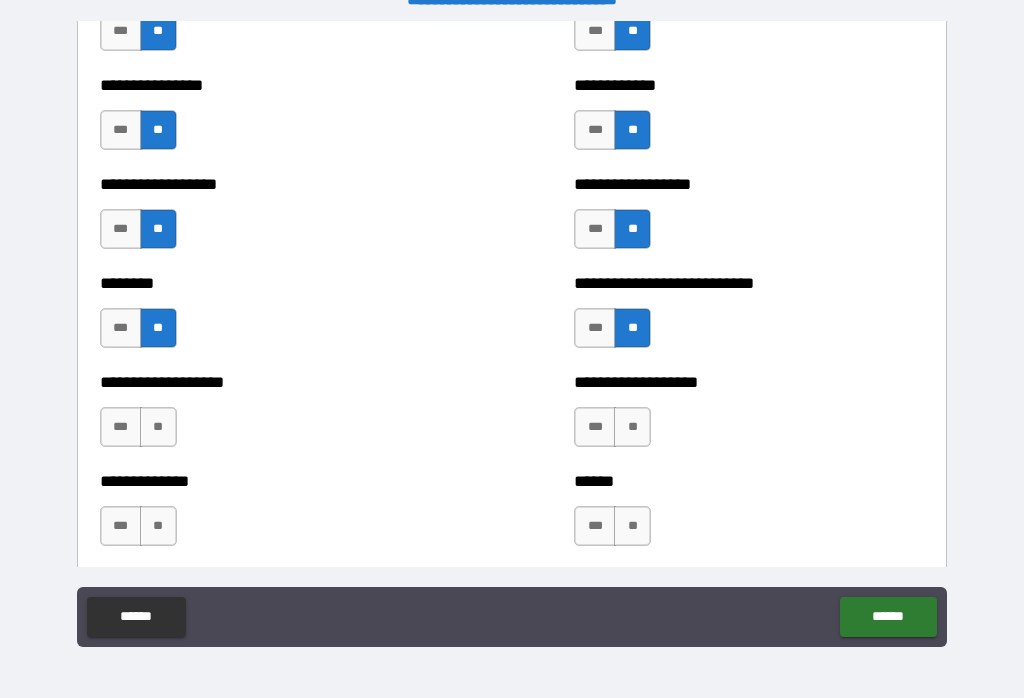 click on "**" at bounding box center (158, 427) 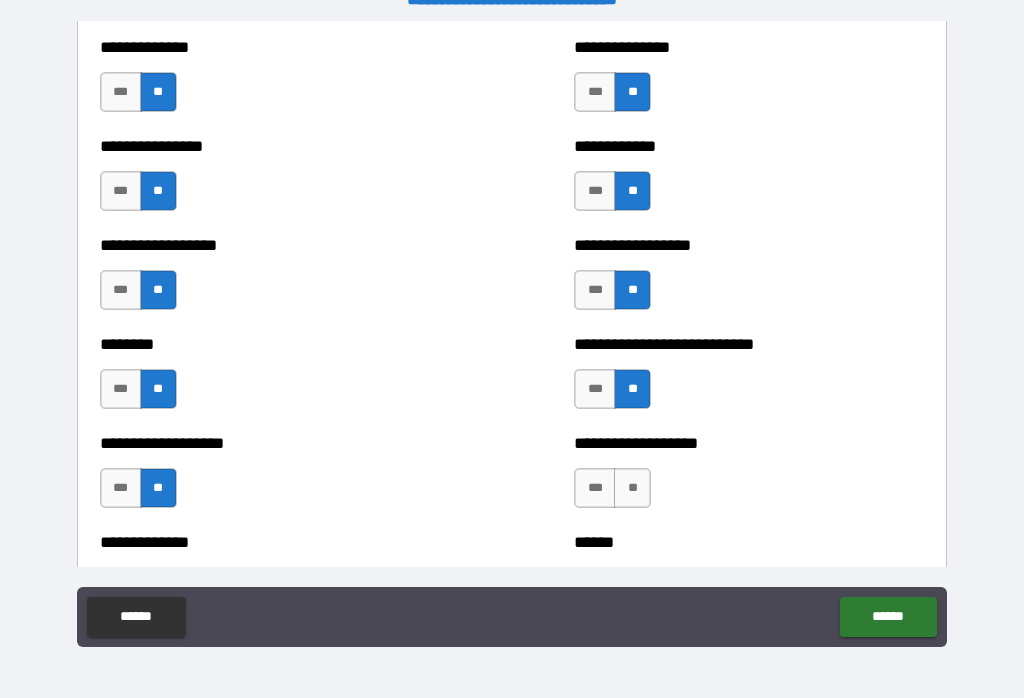 click on "**********" at bounding box center [512, 336] 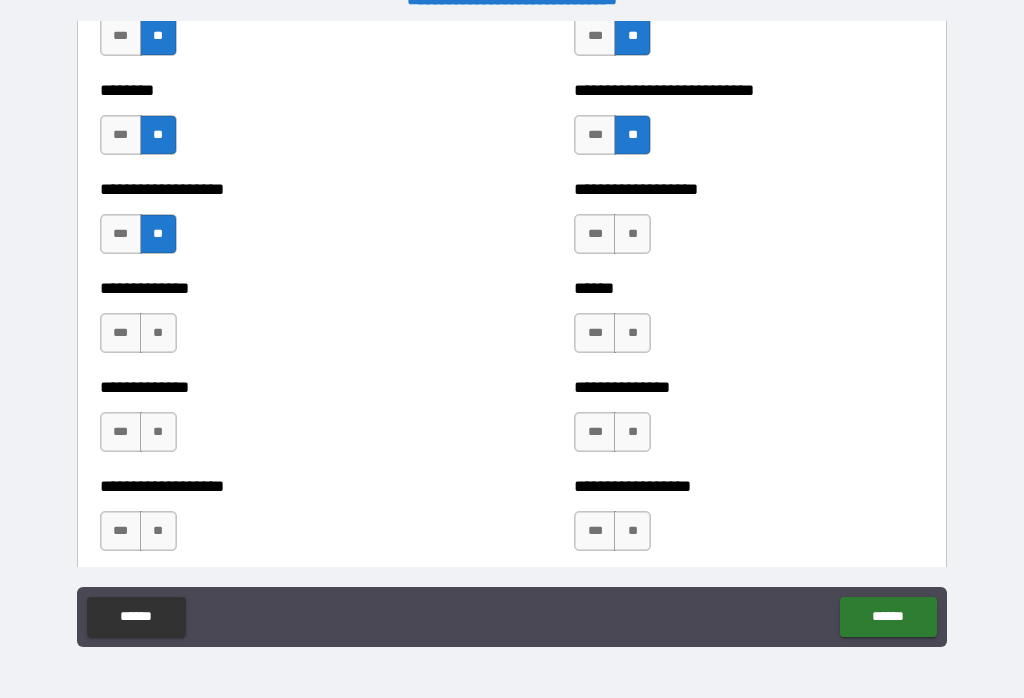 scroll, scrollTop: 4533, scrollLeft: 0, axis: vertical 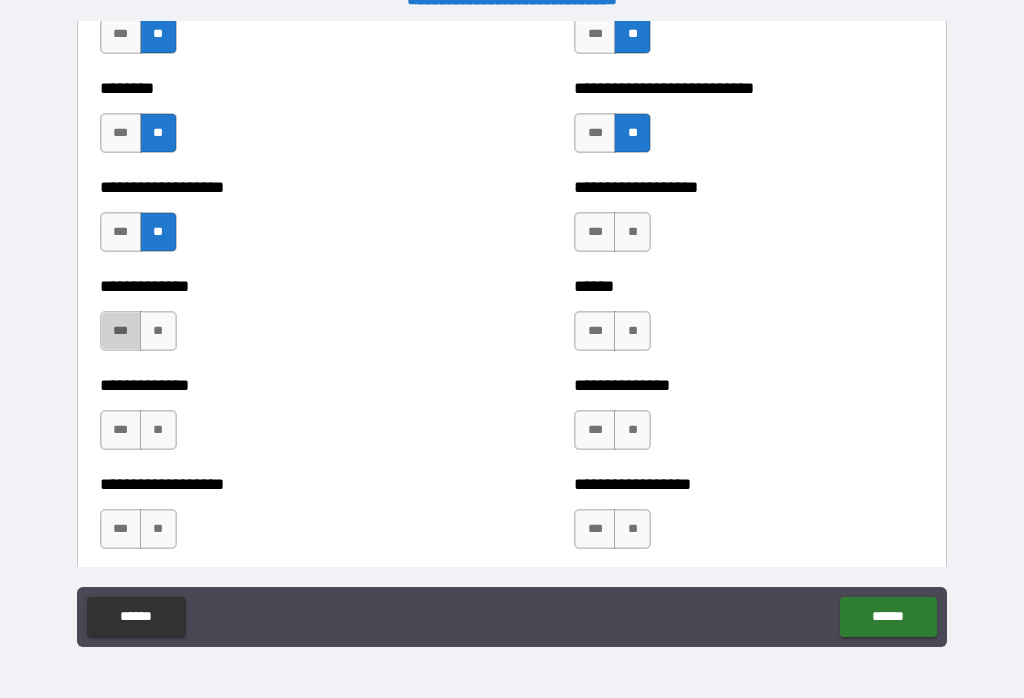 click on "***" at bounding box center (121, 331) 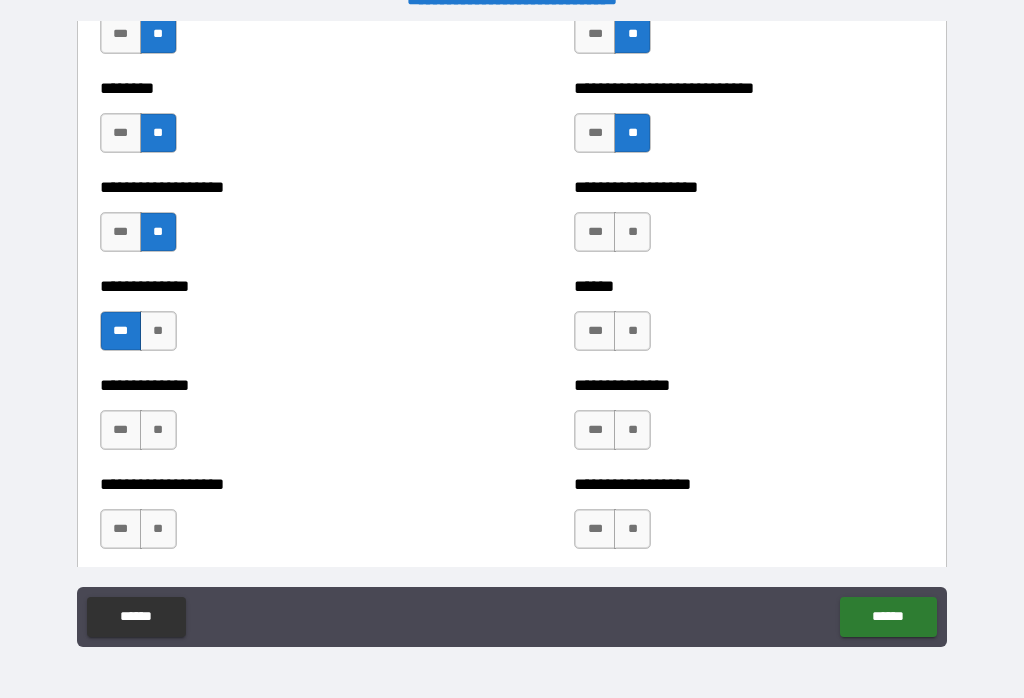 click on "**" at bounding box center [632, 232] 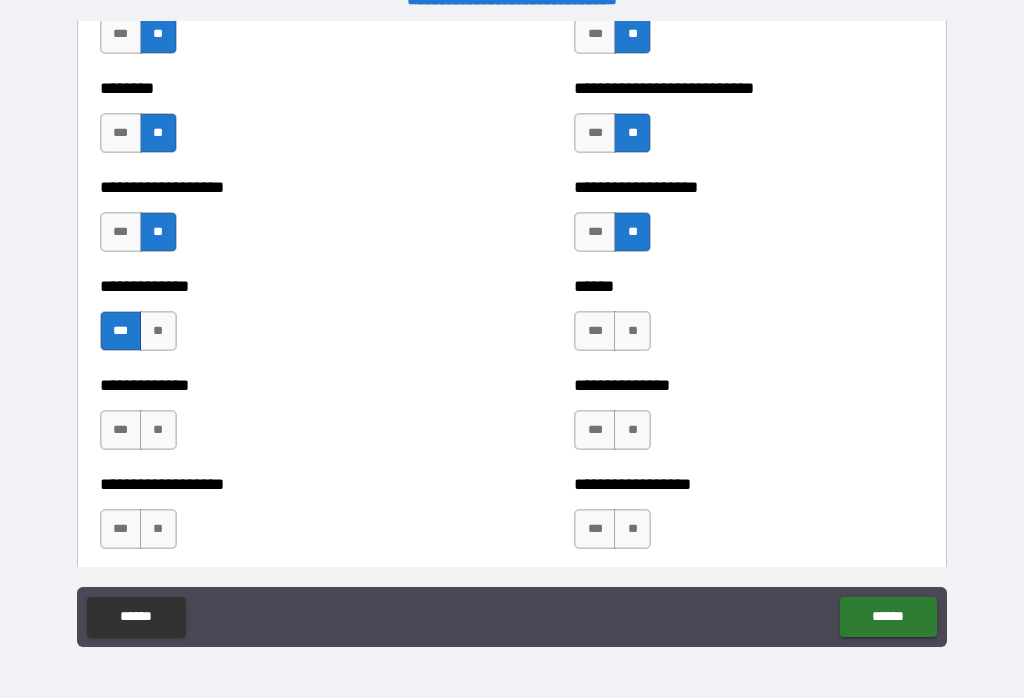 click on "***" at bounding box center (595, 331) 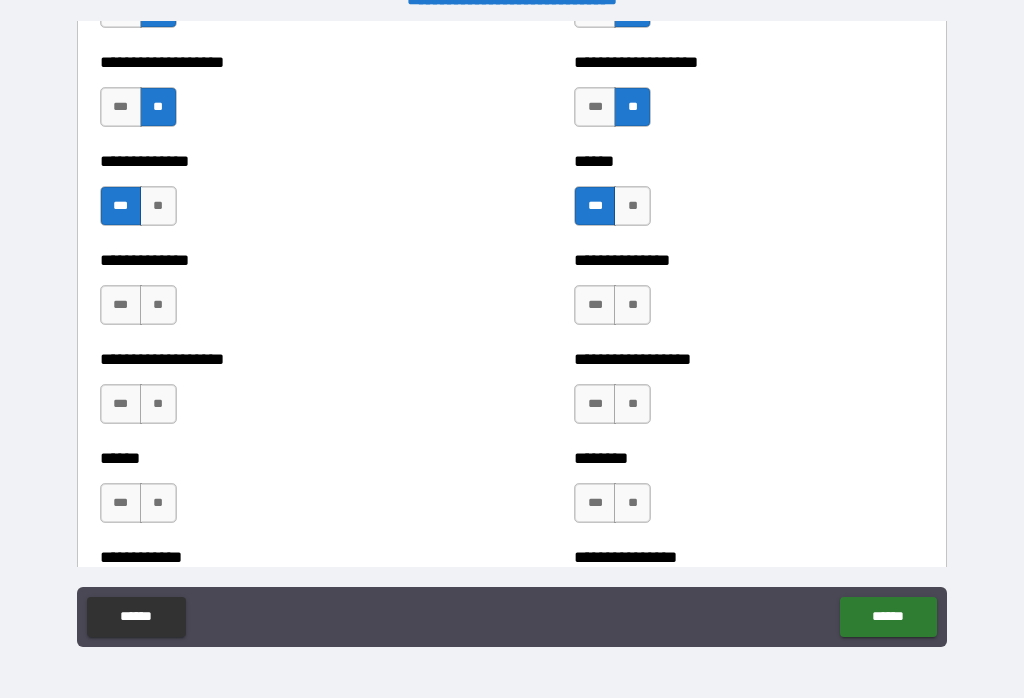 scroll, scrollTop: 4660, scrollLeft: 0, axis: vertical 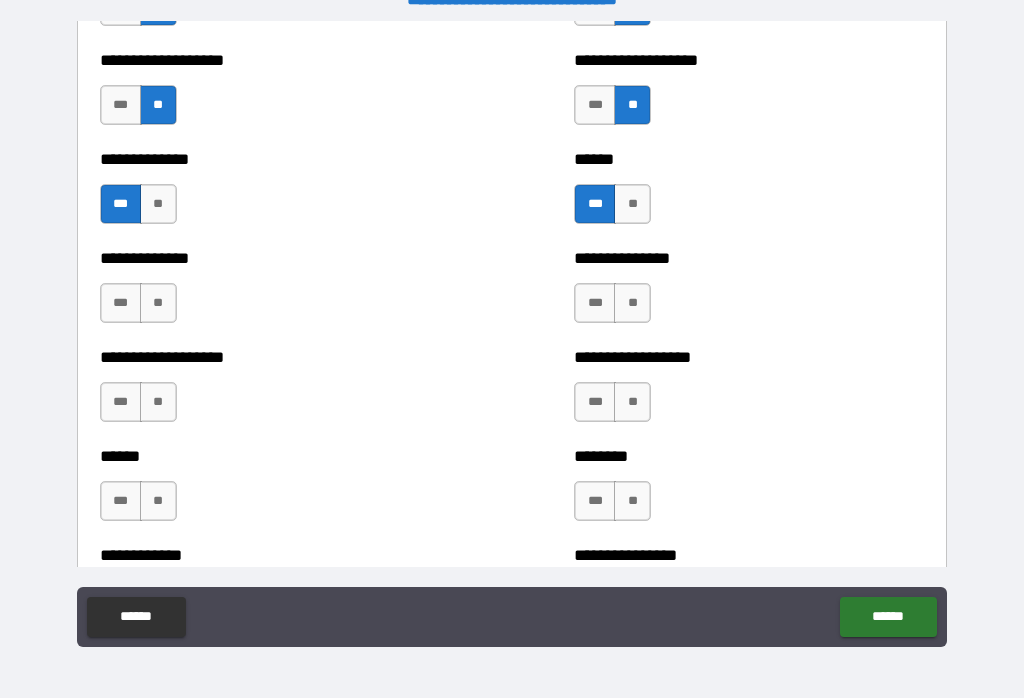 click on "**" at bounding box center [158, 303] 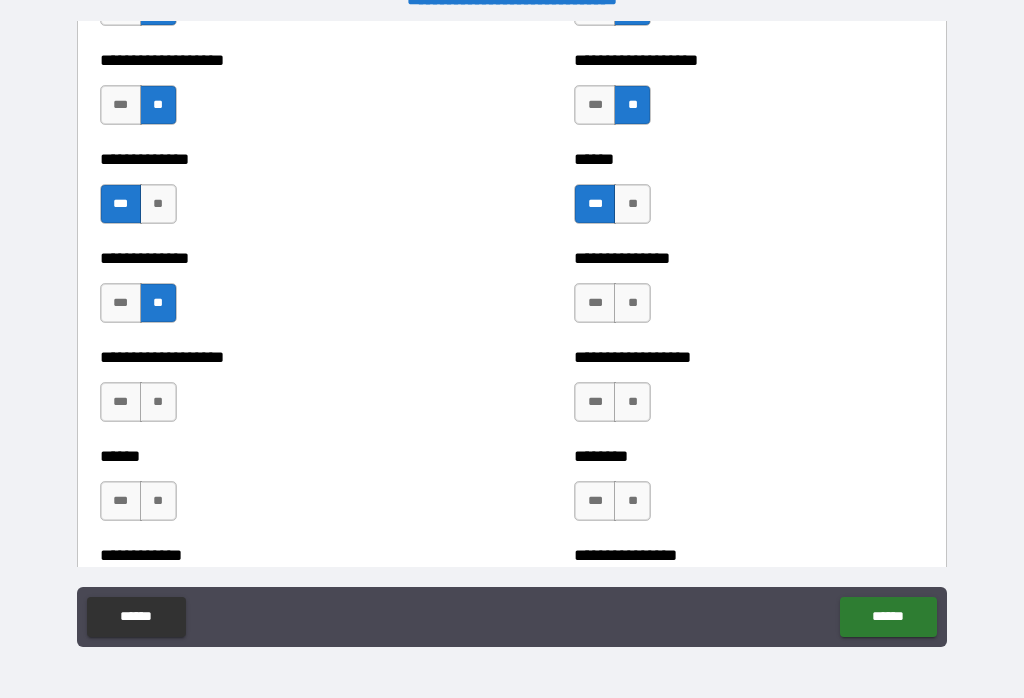 click on "**" at bounding box center (632, 303) 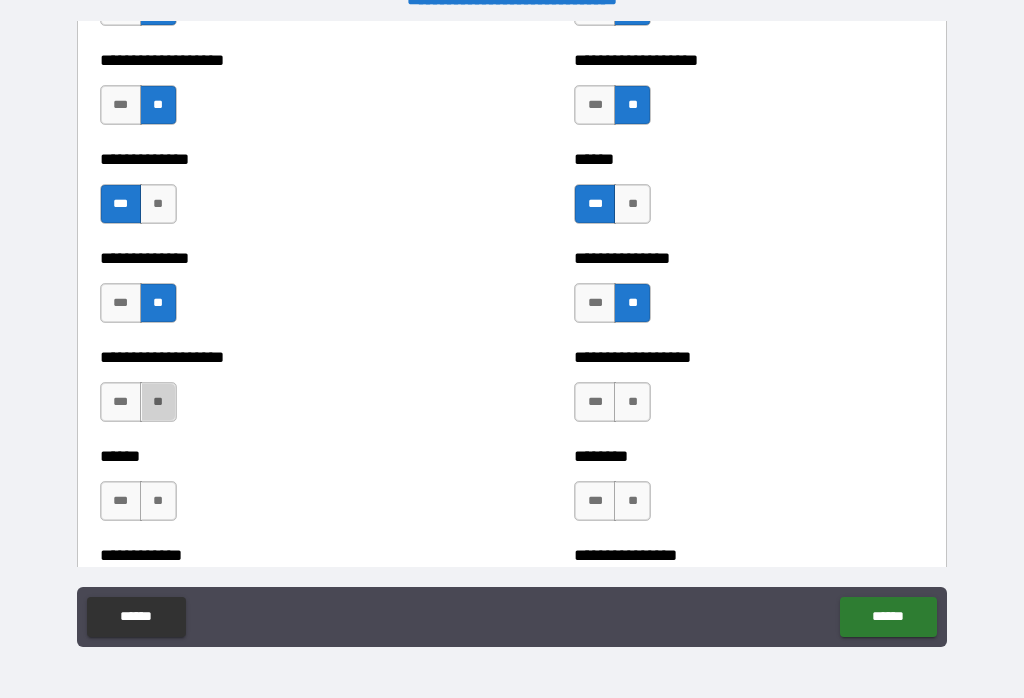 click on "**" at bounding box center [158, 402] 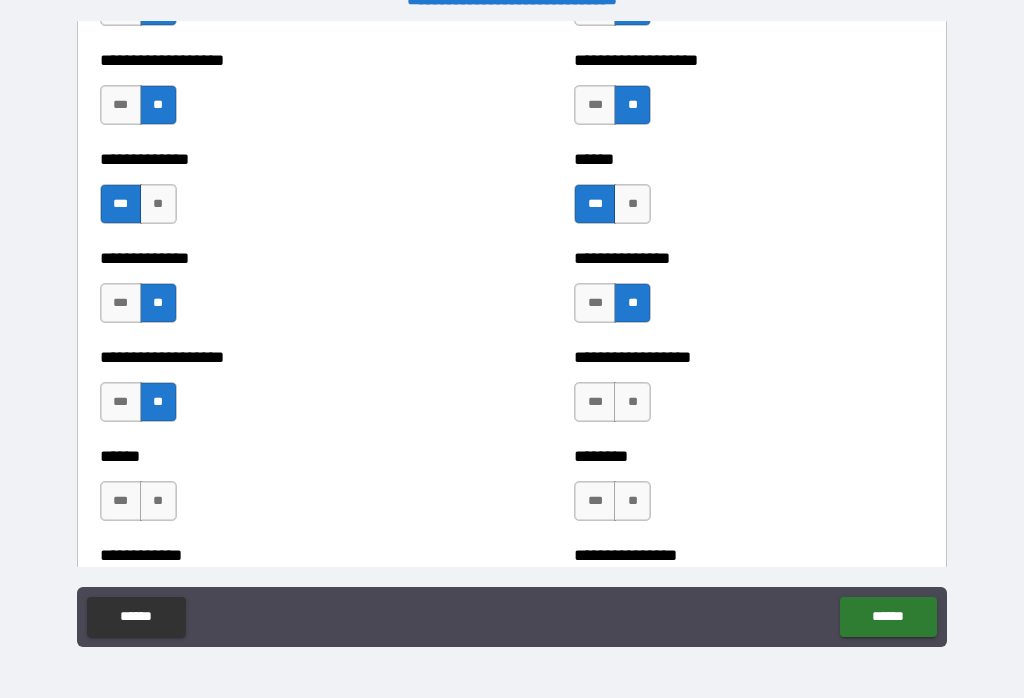 click on "**" at bounding box center [632, 402] 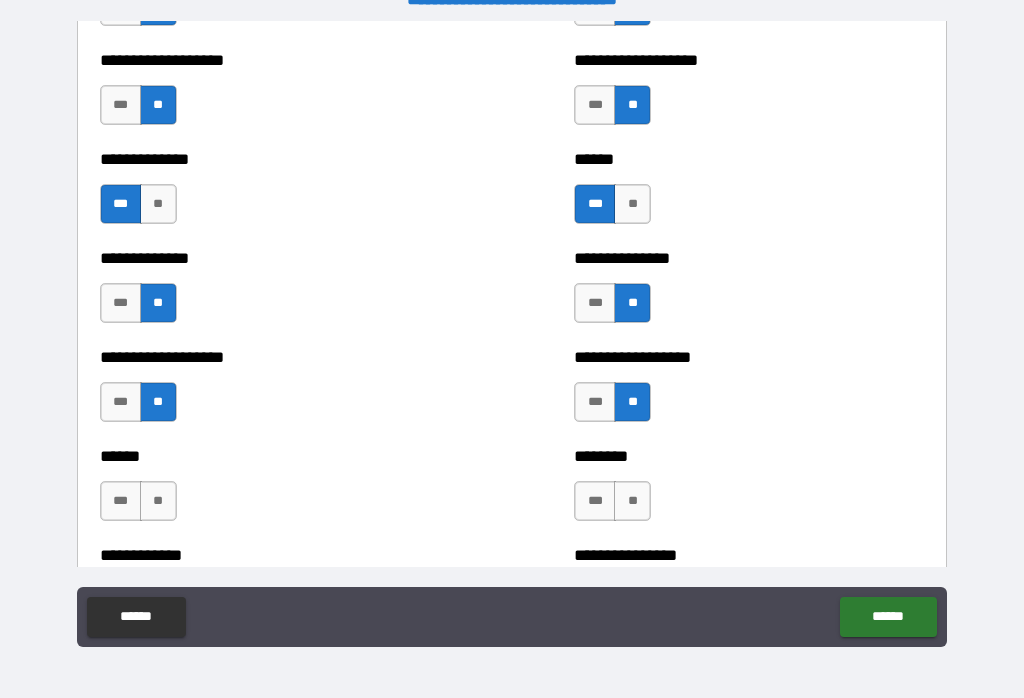 click on "**" at bounding box center (158, 501) 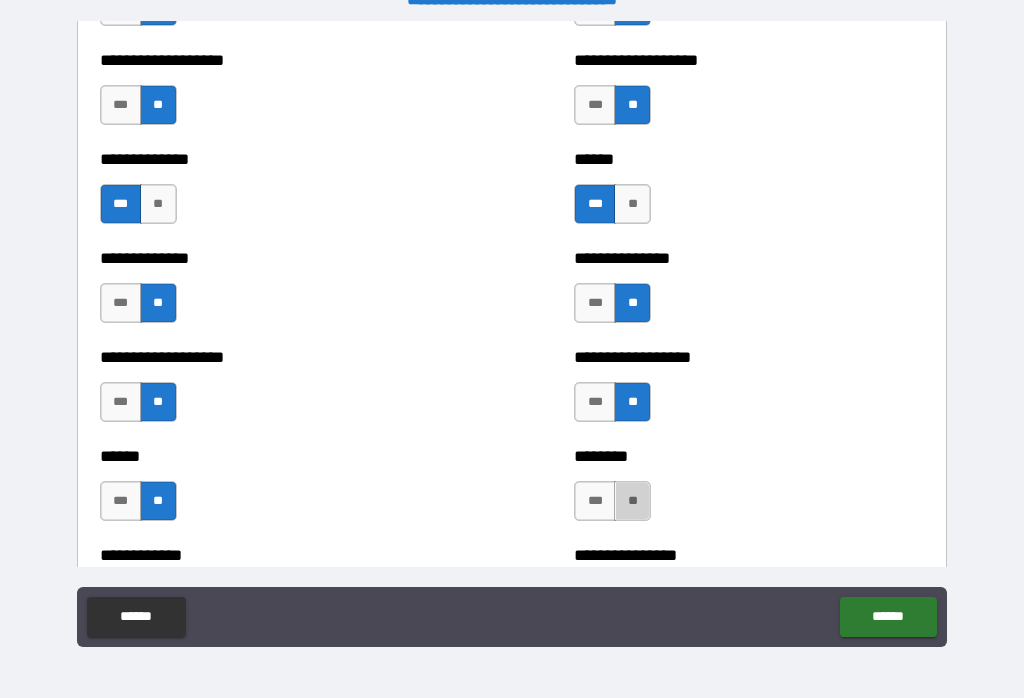 click on "**" at bounding box center (632, 501) 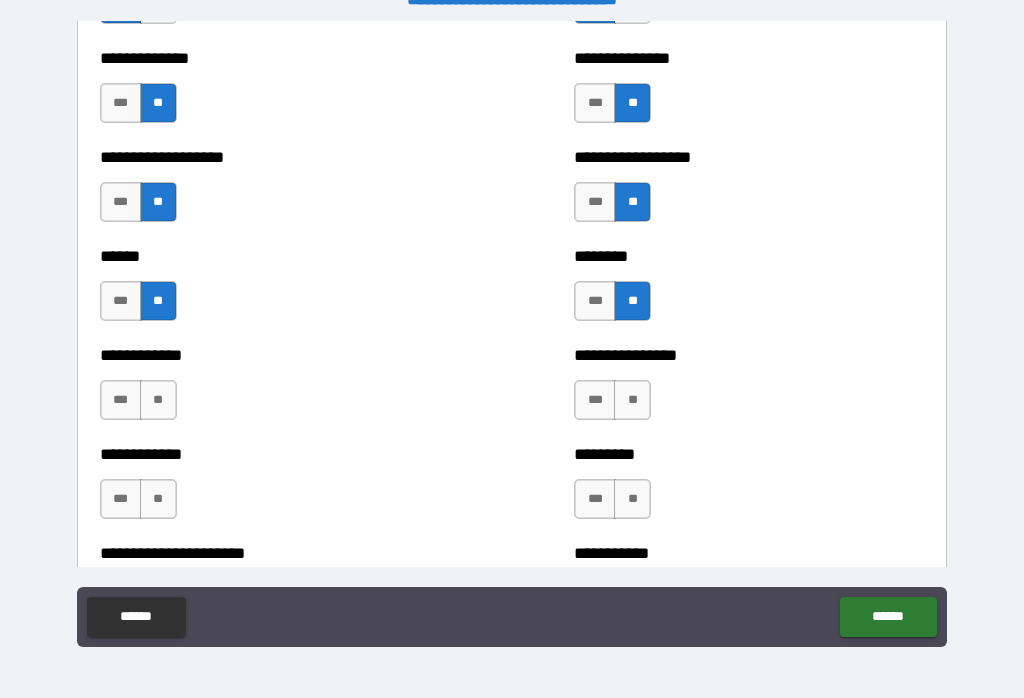 scroll, scrollTop: 4866, scrollLeft: 0, axis: vertical 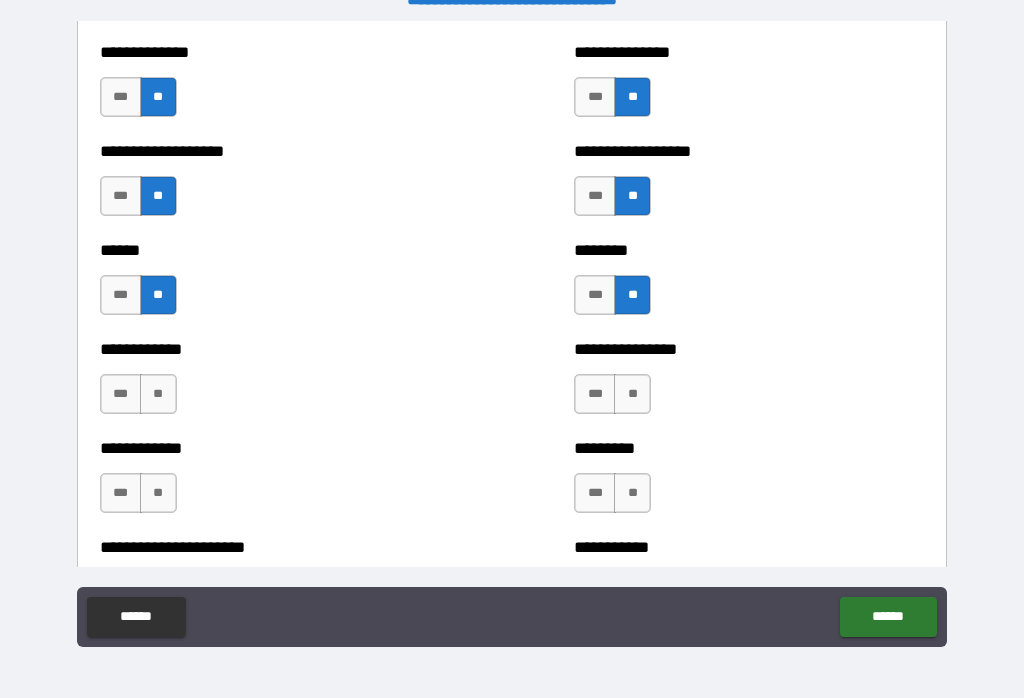 click on "**" at bounding box center [158, 394] 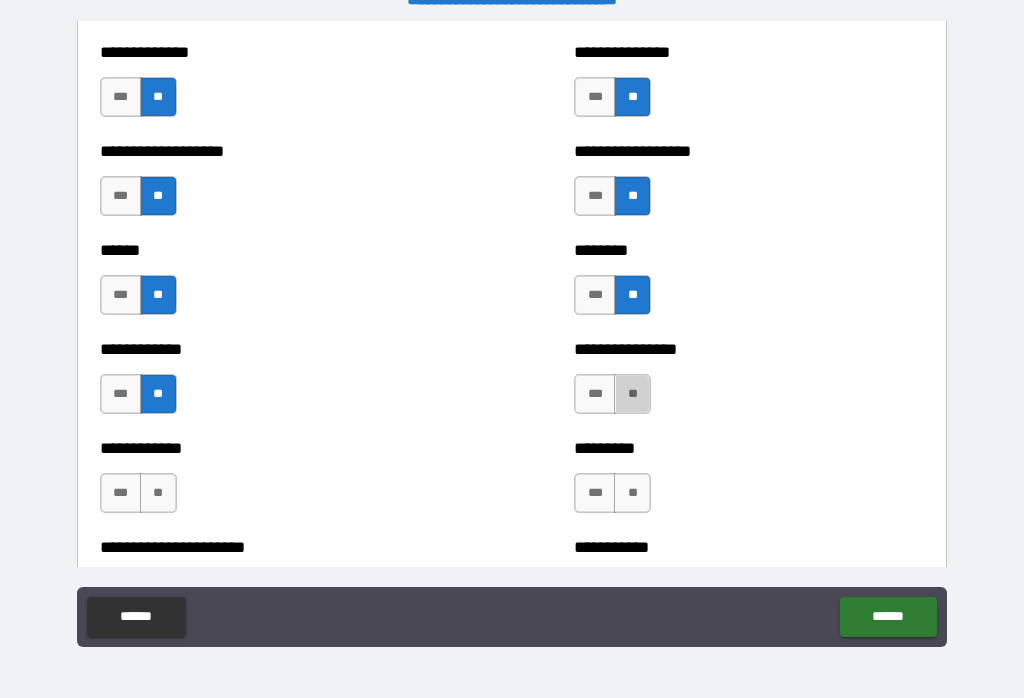 click on "**" at bounding box center (632, 394) 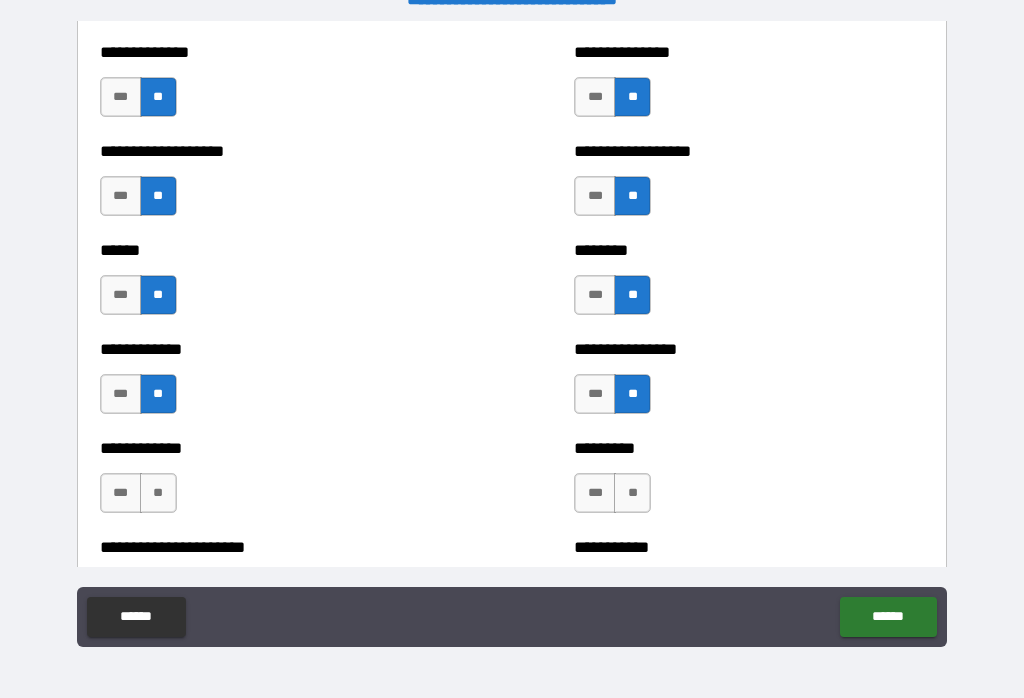 click on "*** **" at bounding box center (141, 498) 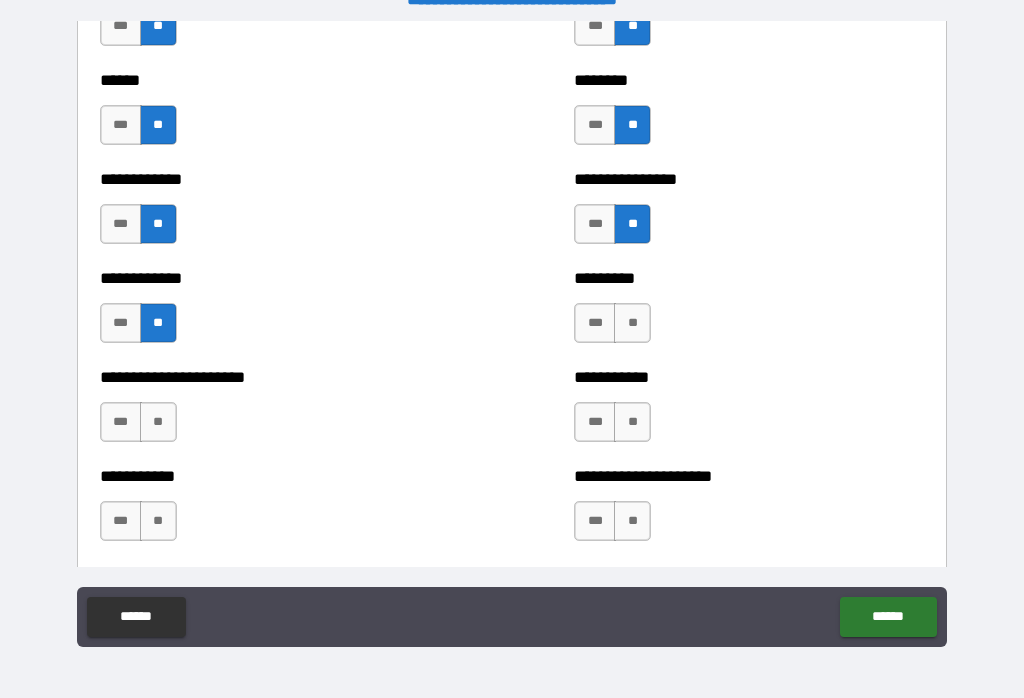 scroll, scrollTop: 5036, scrollLeft: 0, axis: vertical 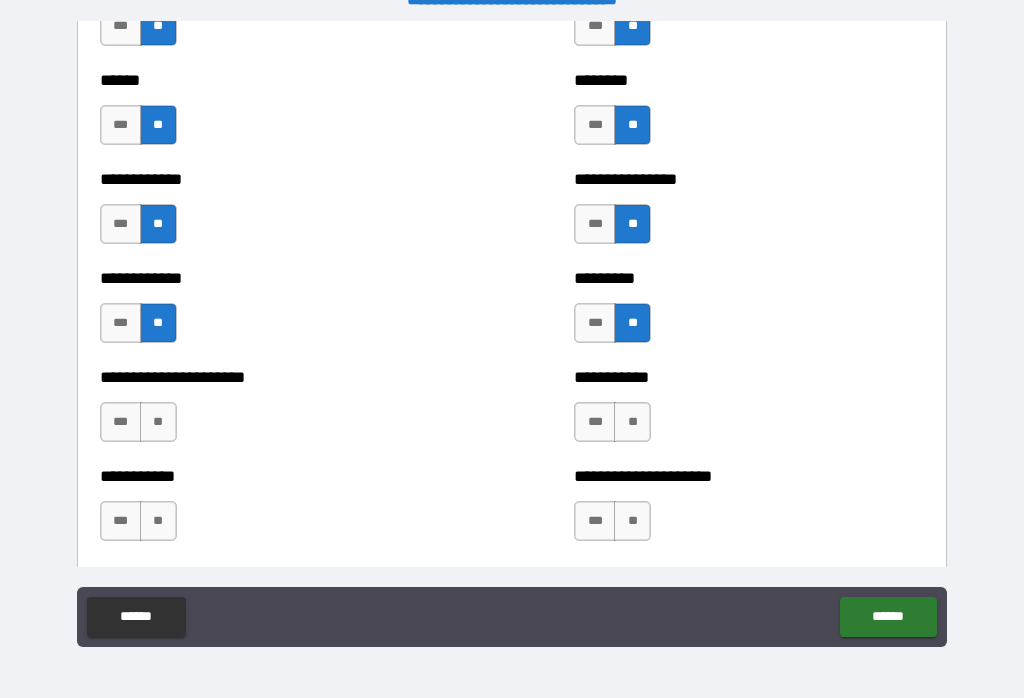 click on "**" at bounding box center (632, 422) 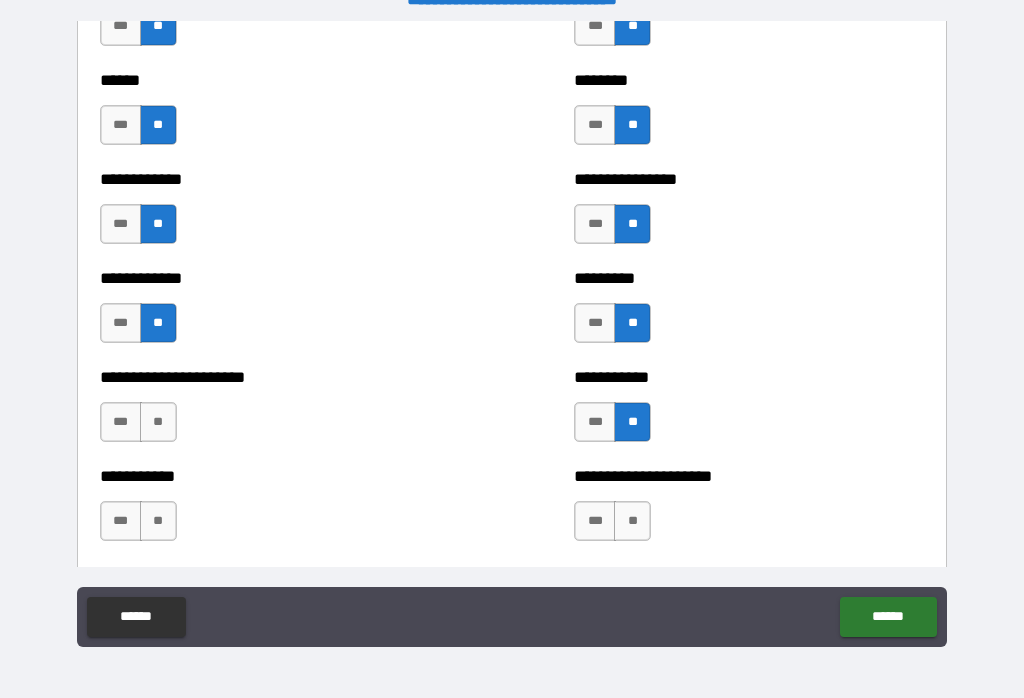click on "**" at bounding box center [158, 422] 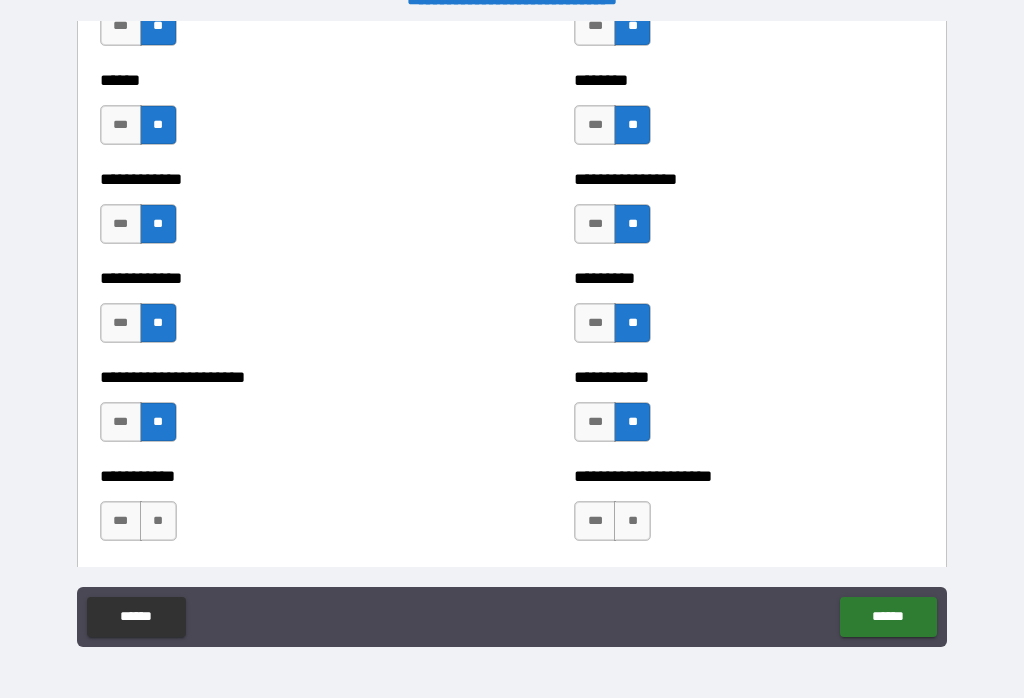 click on "**" at bounding box center [158, 521] 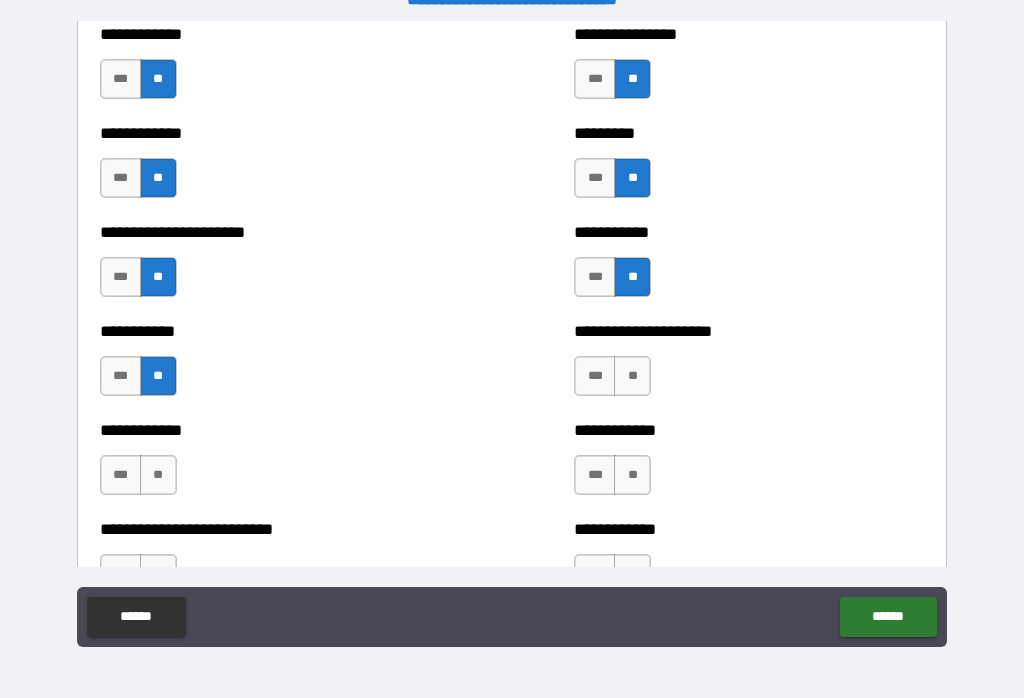 scroll, scrollTop: 5185, scrollLeft: 0, axis: vertical 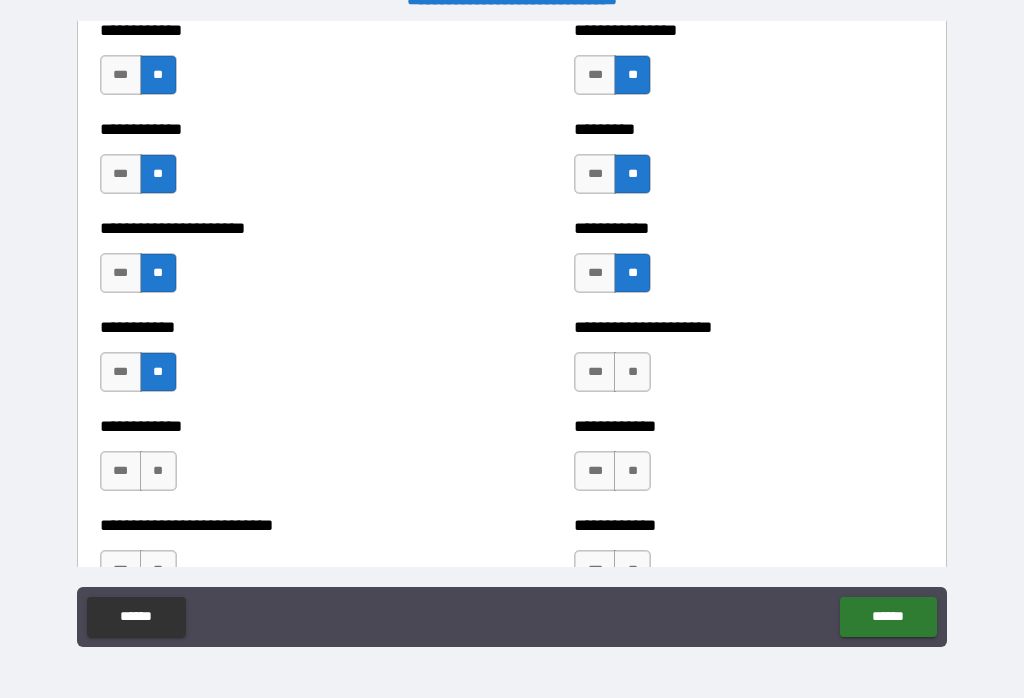 click on "**" at bounding box center [632, 372] 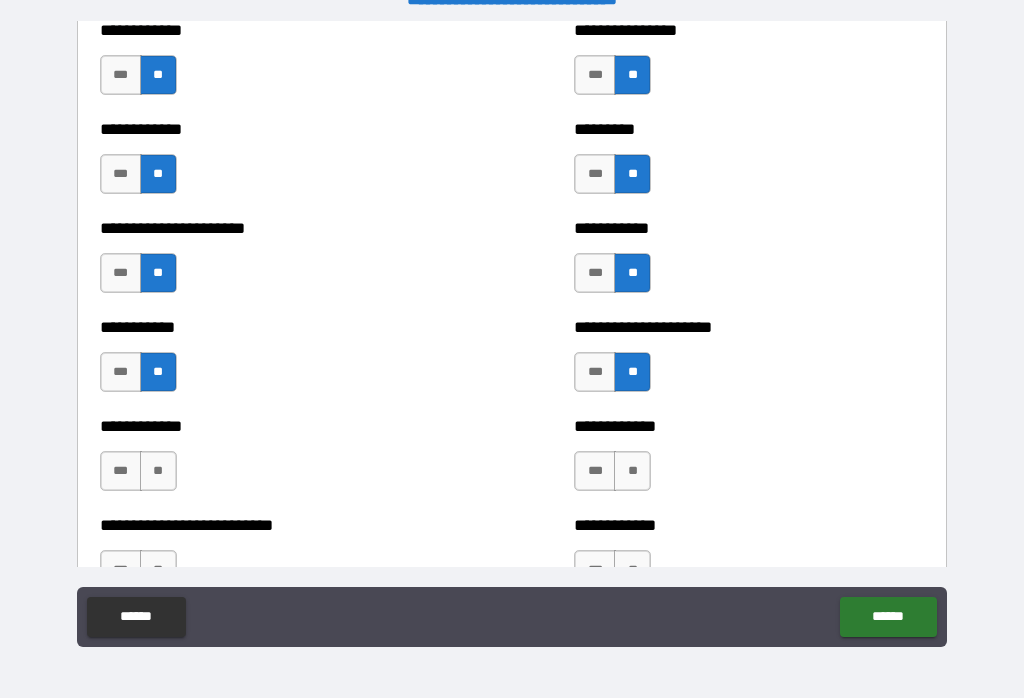 click on "**" at bounding box center (158, 471) 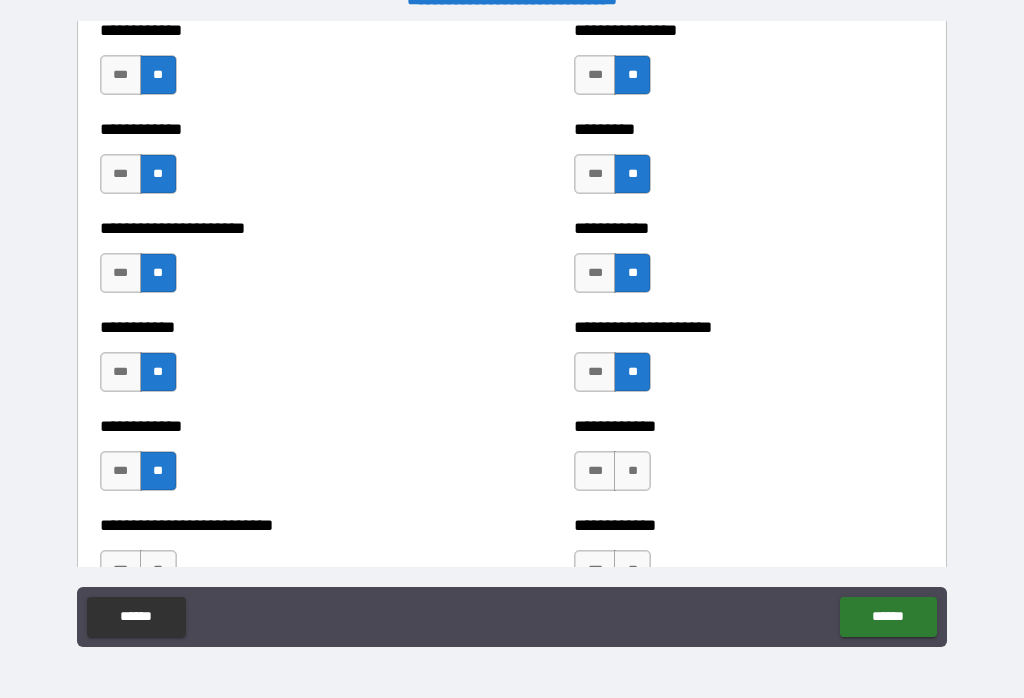 click on "**" at bounding box center (632, 471) 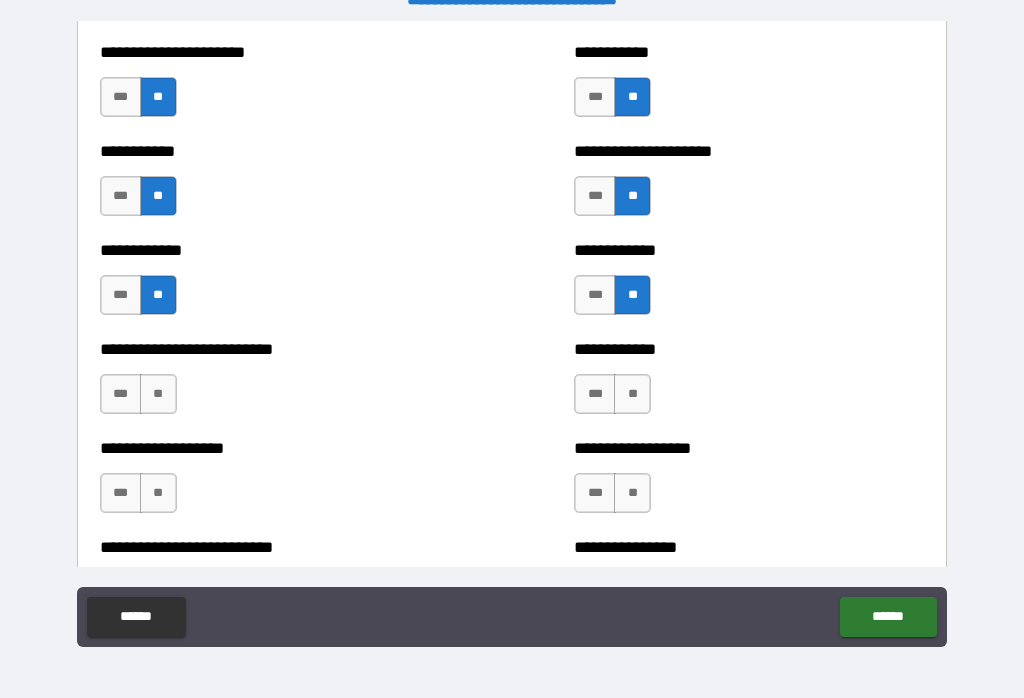 scroll, scrollTop: 5362, scrollLeft: 0, axis: vertical 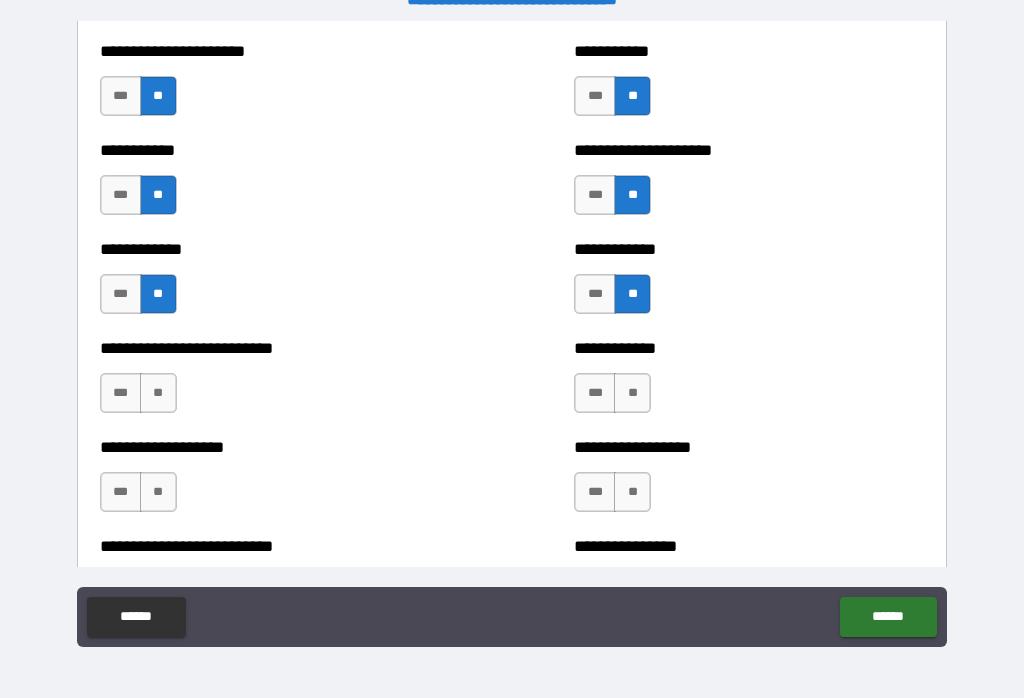 click on "**" at bounding box center [158, 393] 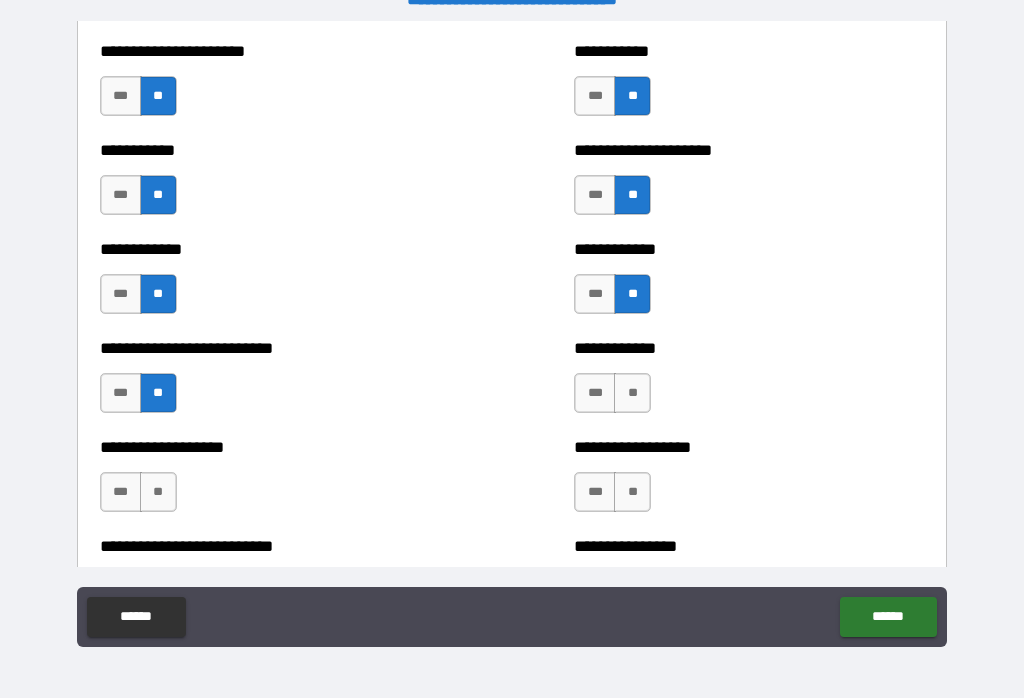 click on "**" at bounding box center (632, 393) 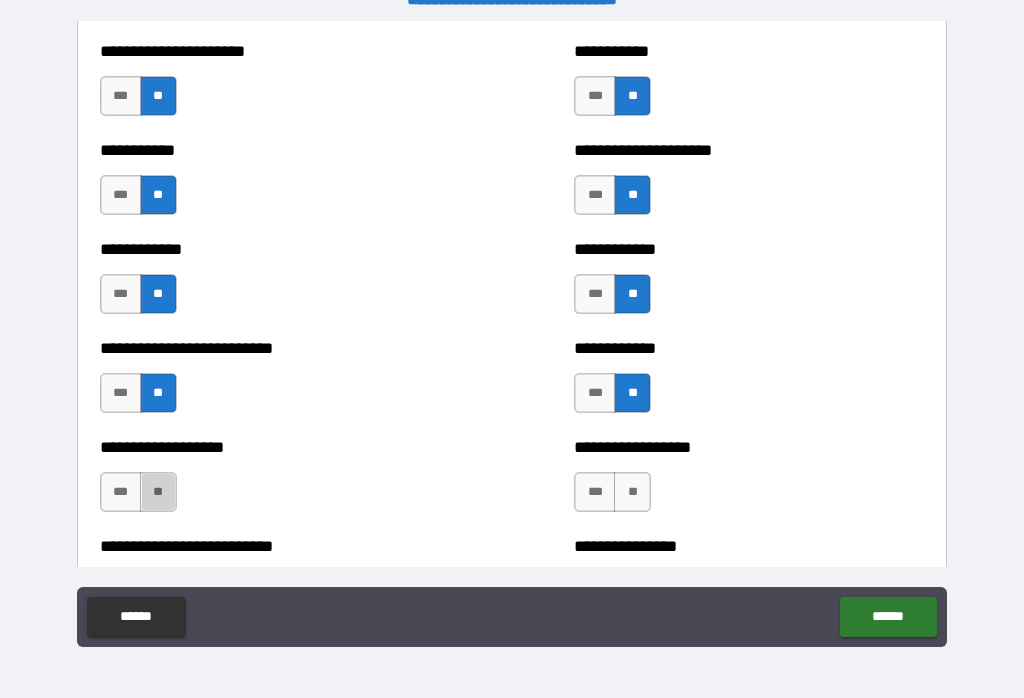 click on "**" at bounding box center (158, 492) 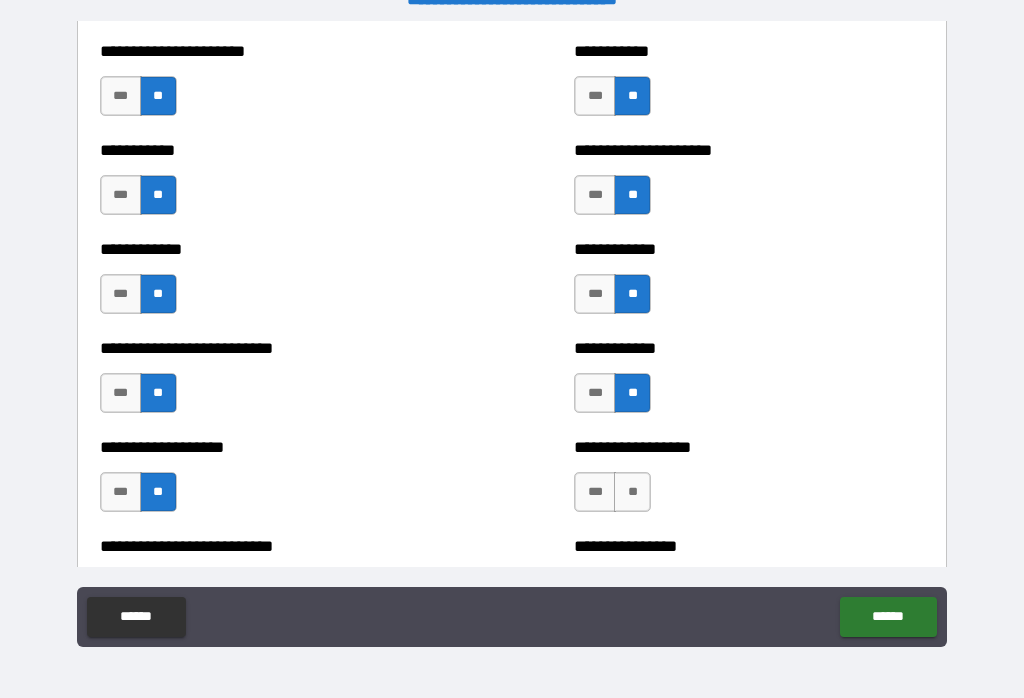 click on "**" at bounding box center [632, 492] 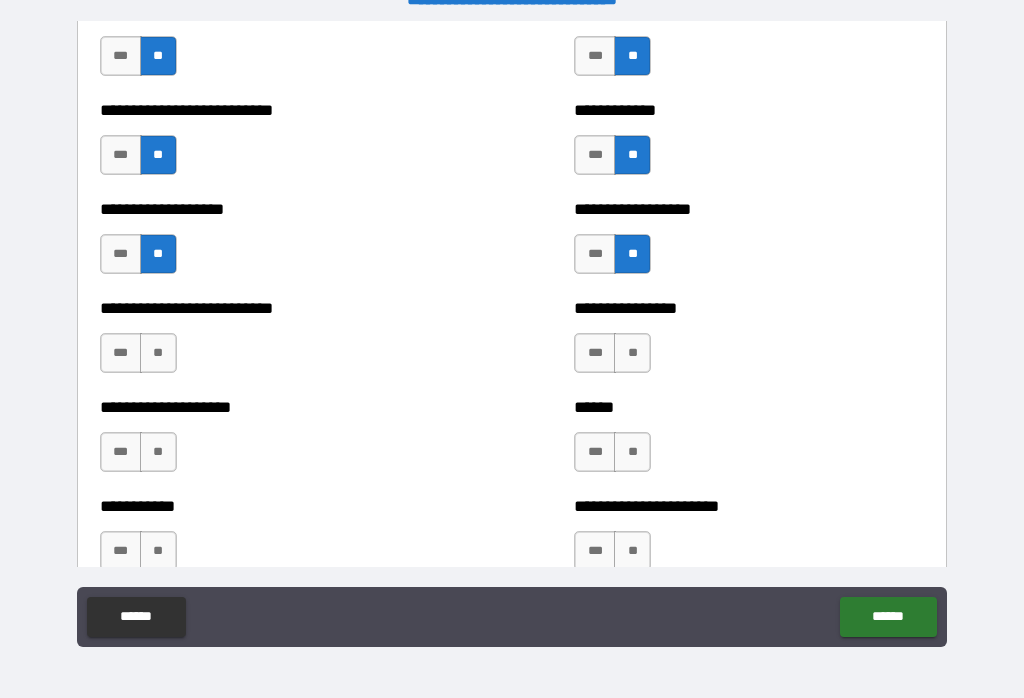scroll, scrollTop: 5603, scrollLeft: 0, axis: vertical 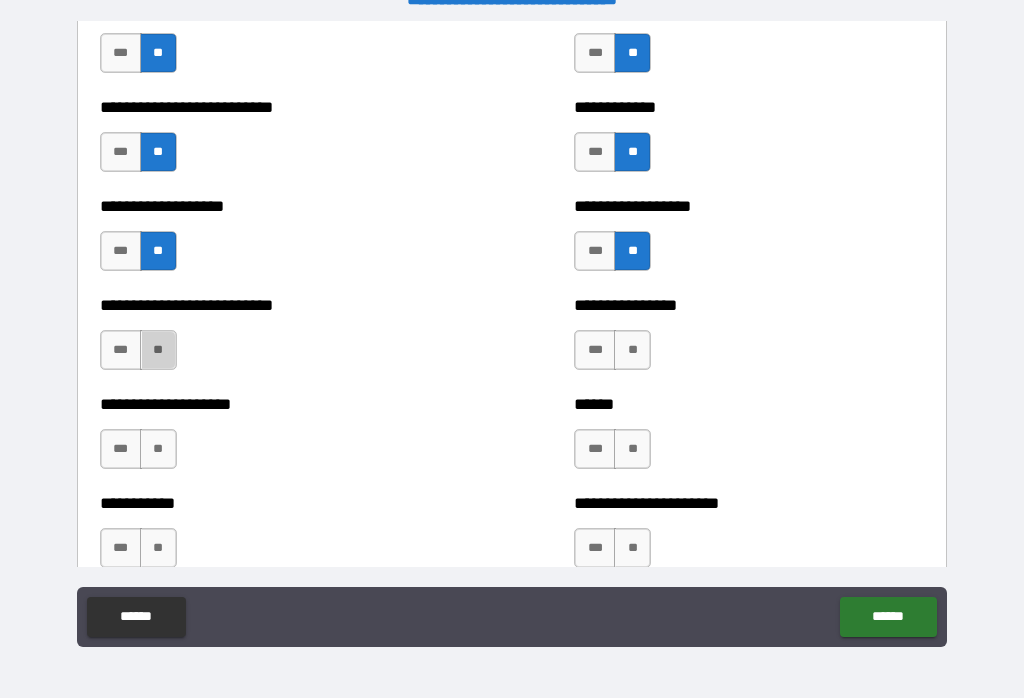 click on "**" at bounding box center (158, 350) 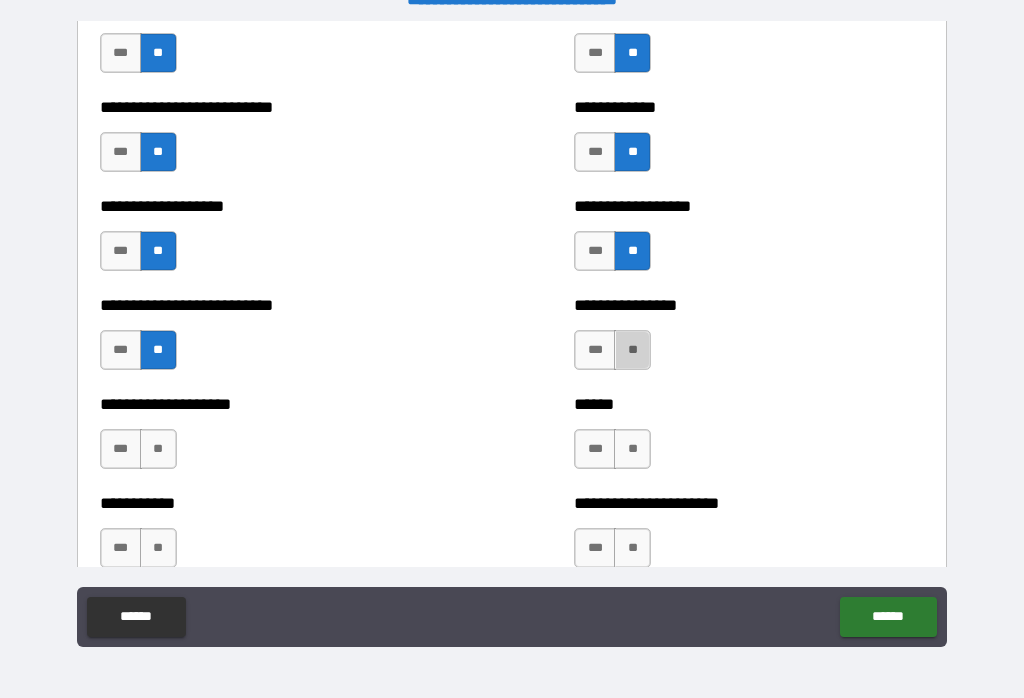click on "**" at bounding box center [632, 350] 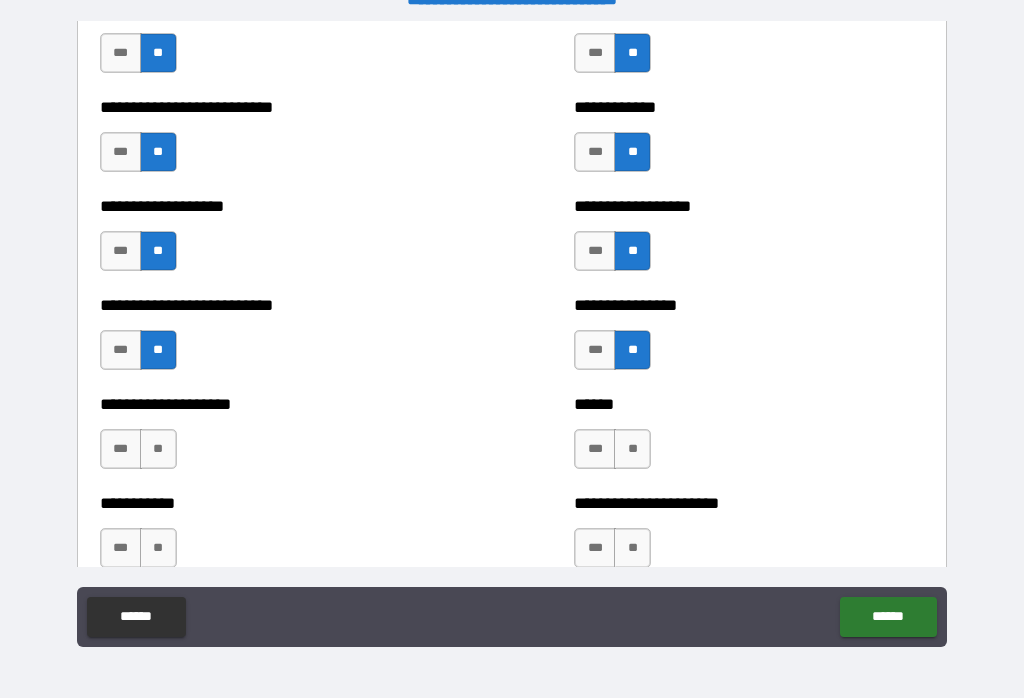 click on "**" at bounding box center (158, 449) 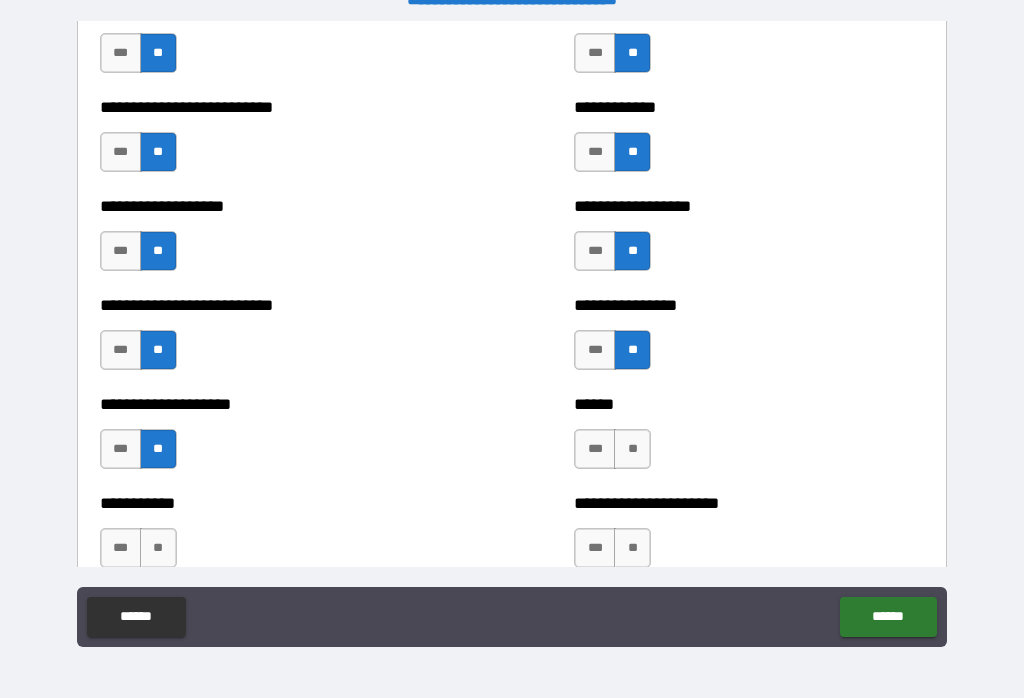 click on "**" at bounding box center (632, 449) 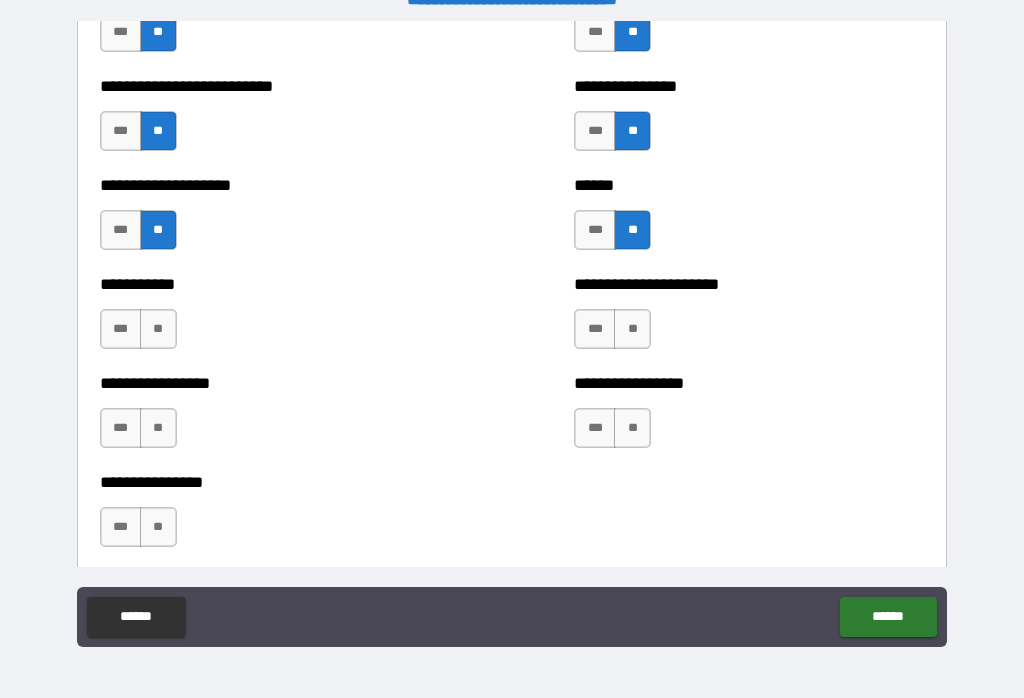 scroll, scrollTop: 5823, scrollLeft: 0, axis: vertical 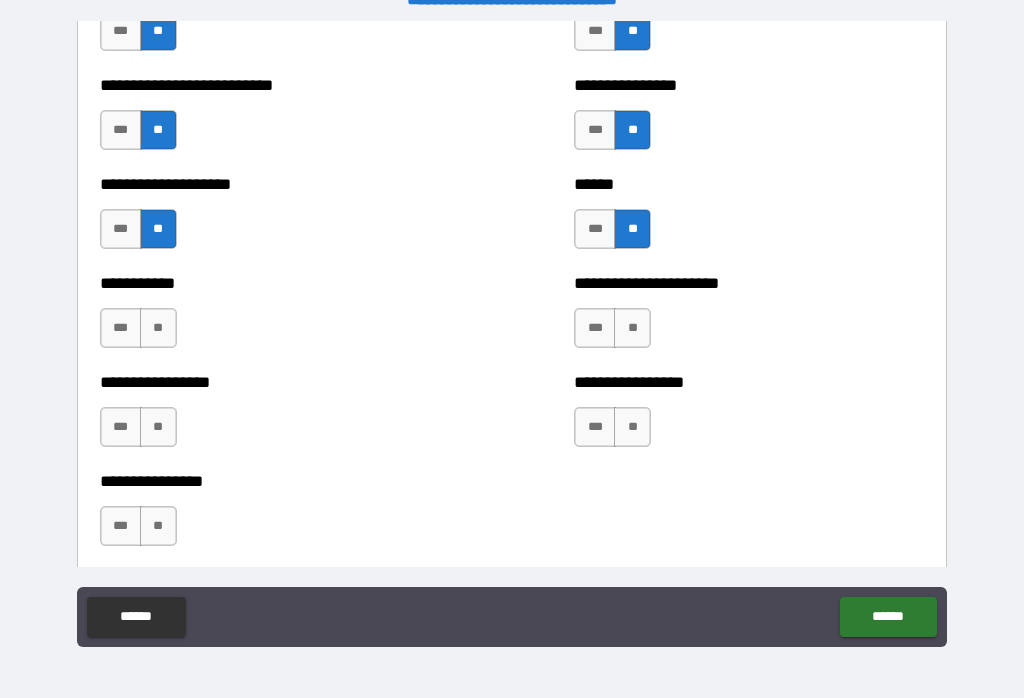 click on "**" at bounding box center [158, 328] 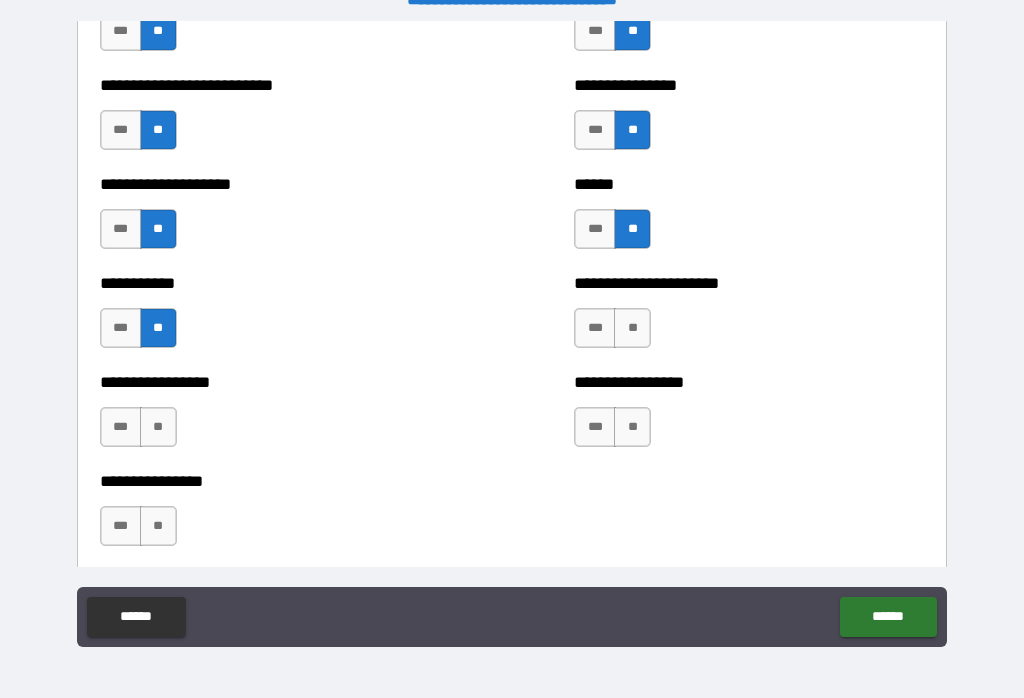 click on "**" at bounding box center (632, 328) 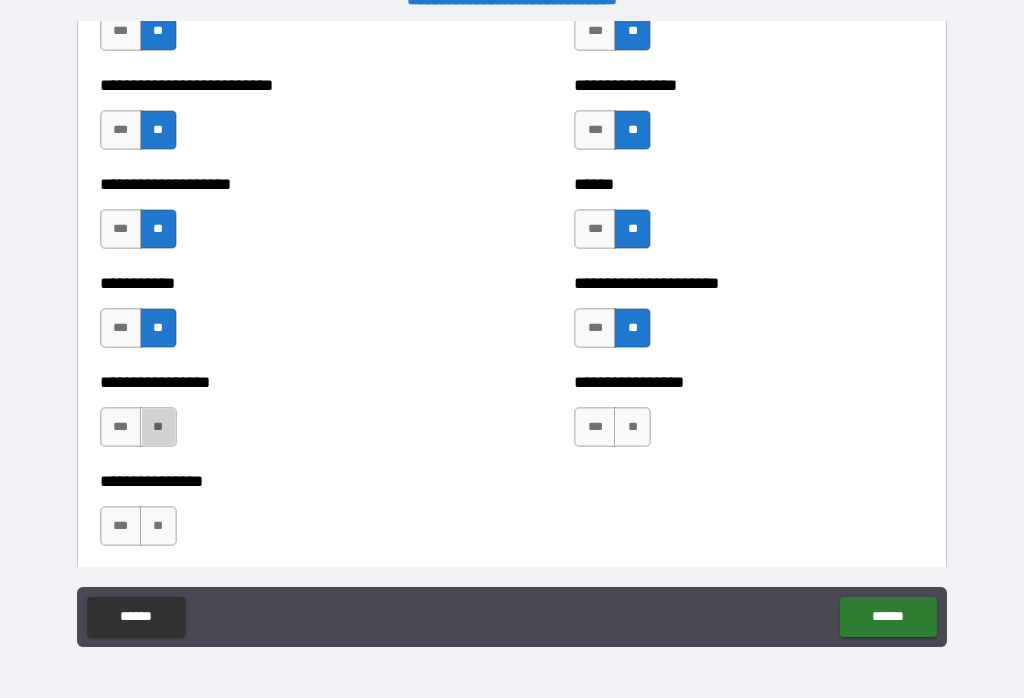 click on "**" at bounding box center (158, 427) 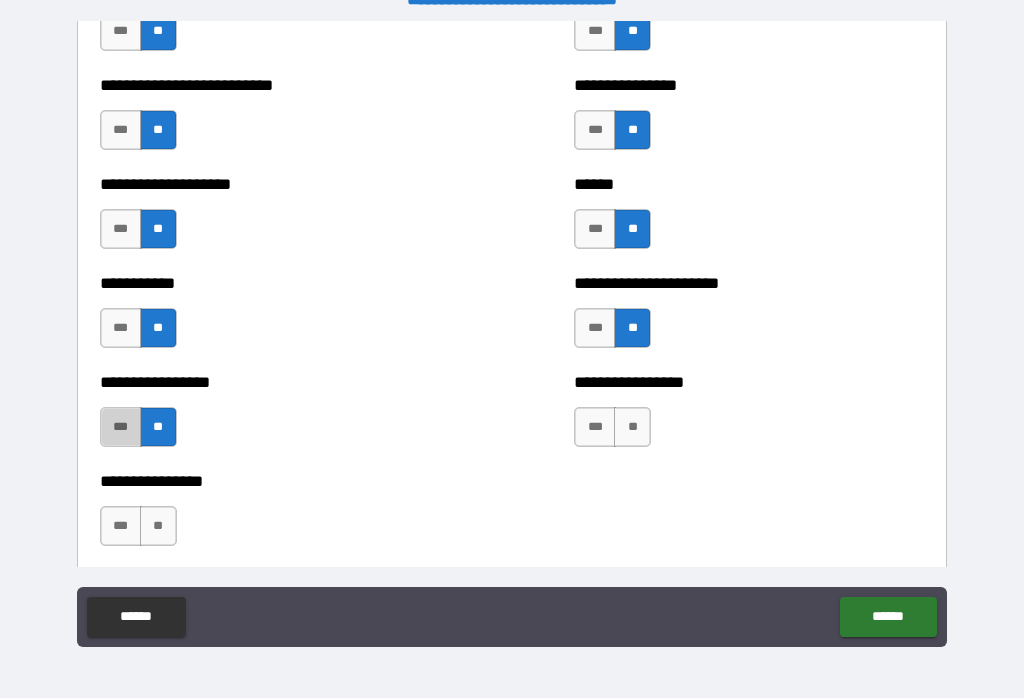 click on "***" at bounding box center [121, 427] 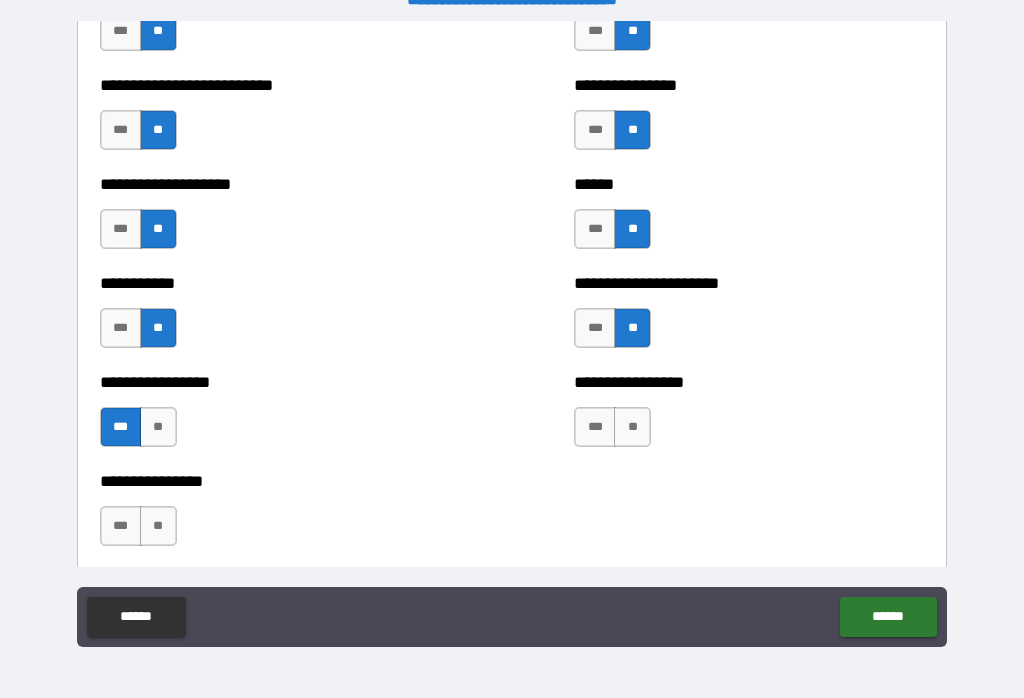 click on "**" at bounding box center [632, 427] 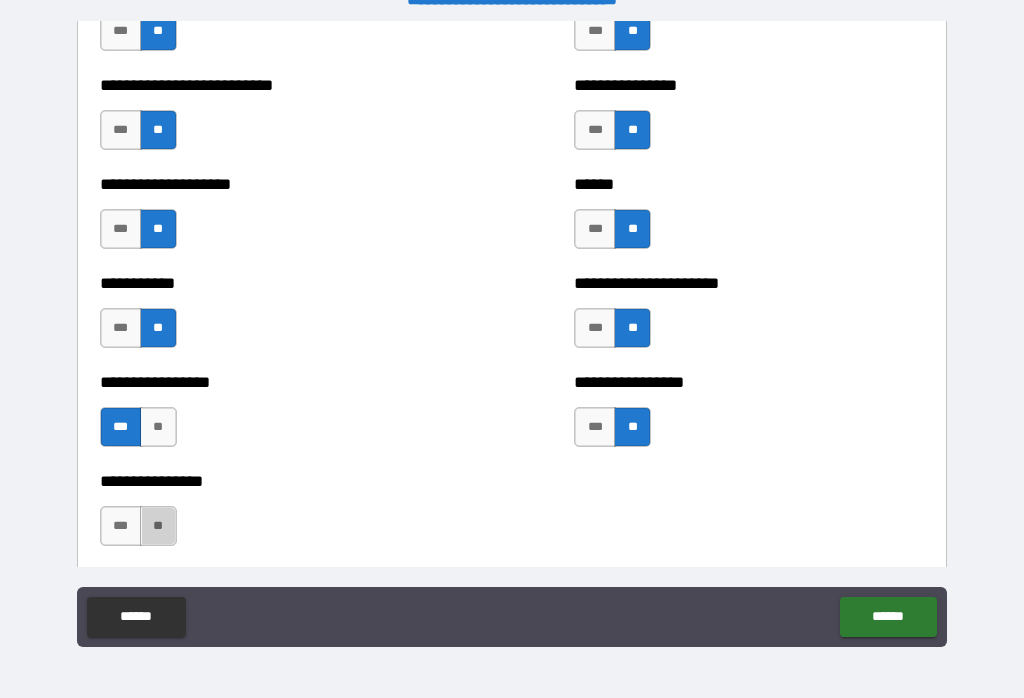 click on "**" at bounding box center [158, 526] 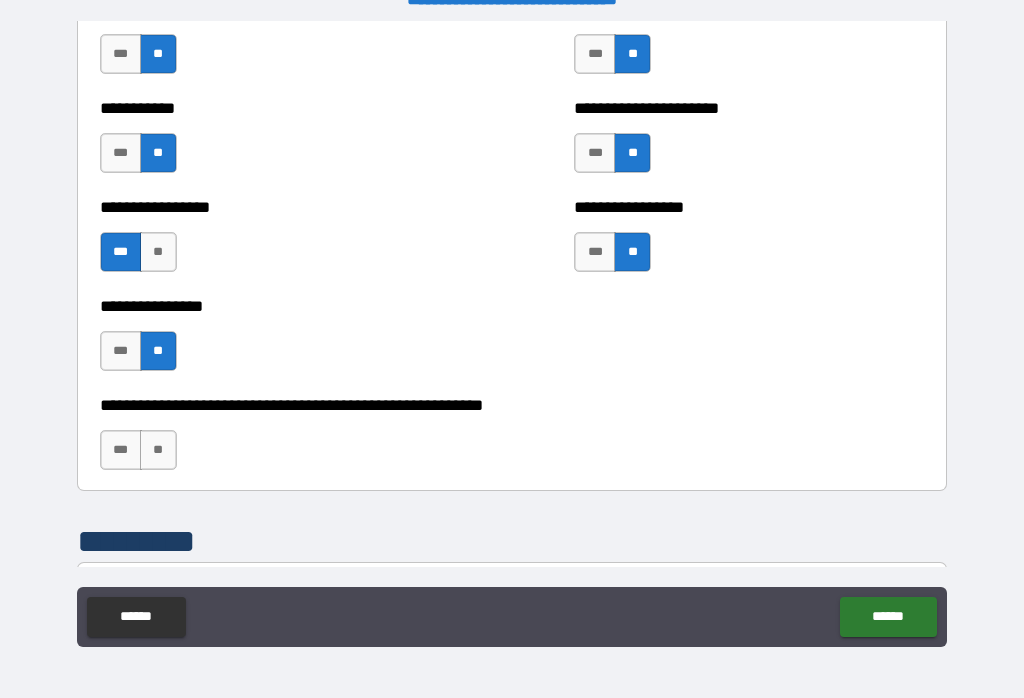 scroll, scrollTop: 5999, scrollLeft: 0, axis: vertical 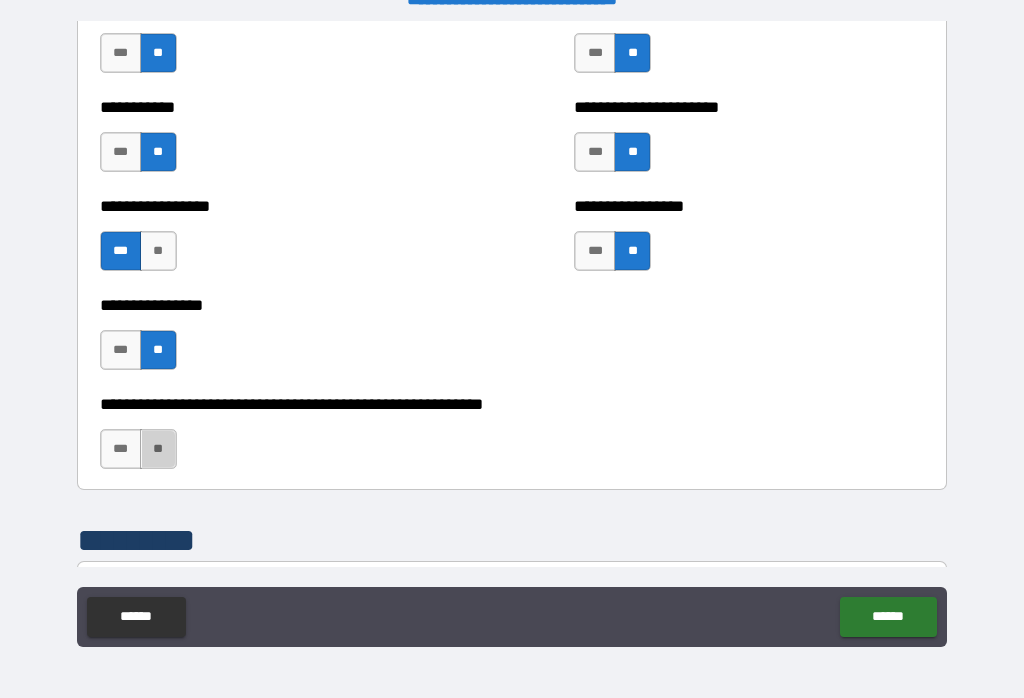 click on "**" at bounding box center [158, 449] 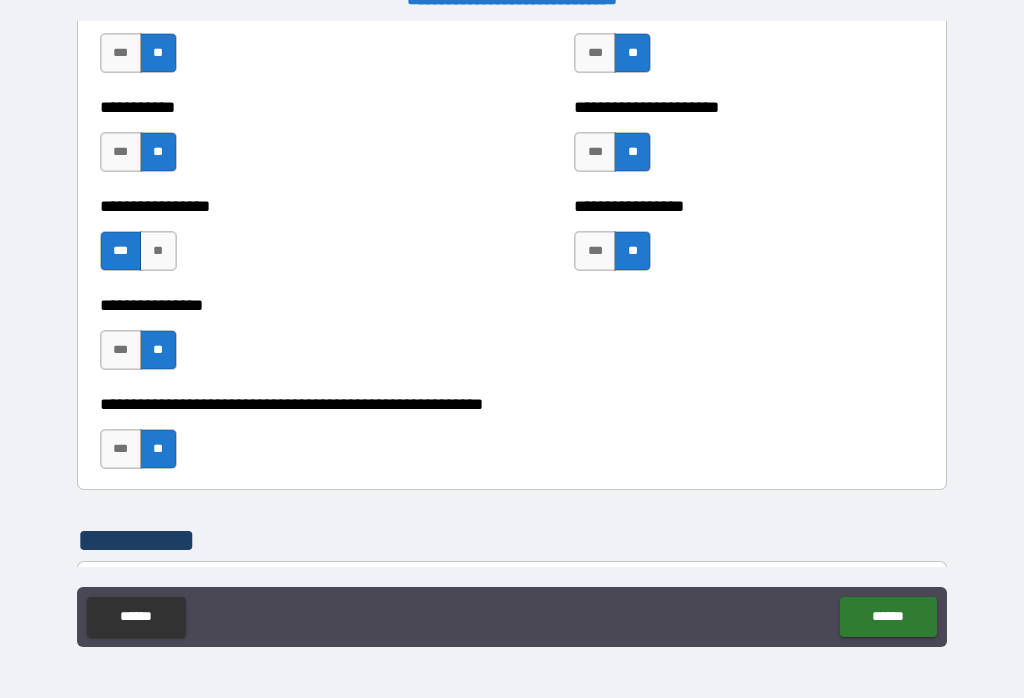 click on "******" at bounding box center (888, 617) 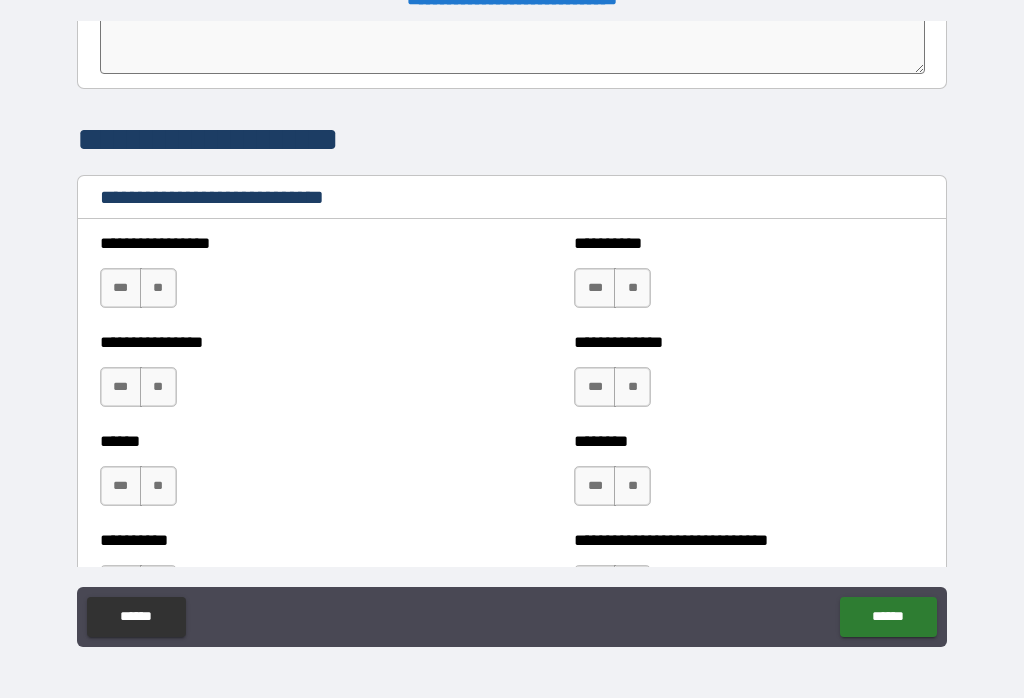 scroll, scrollTop: 6577, scrollLeft: 0, axis: vertical 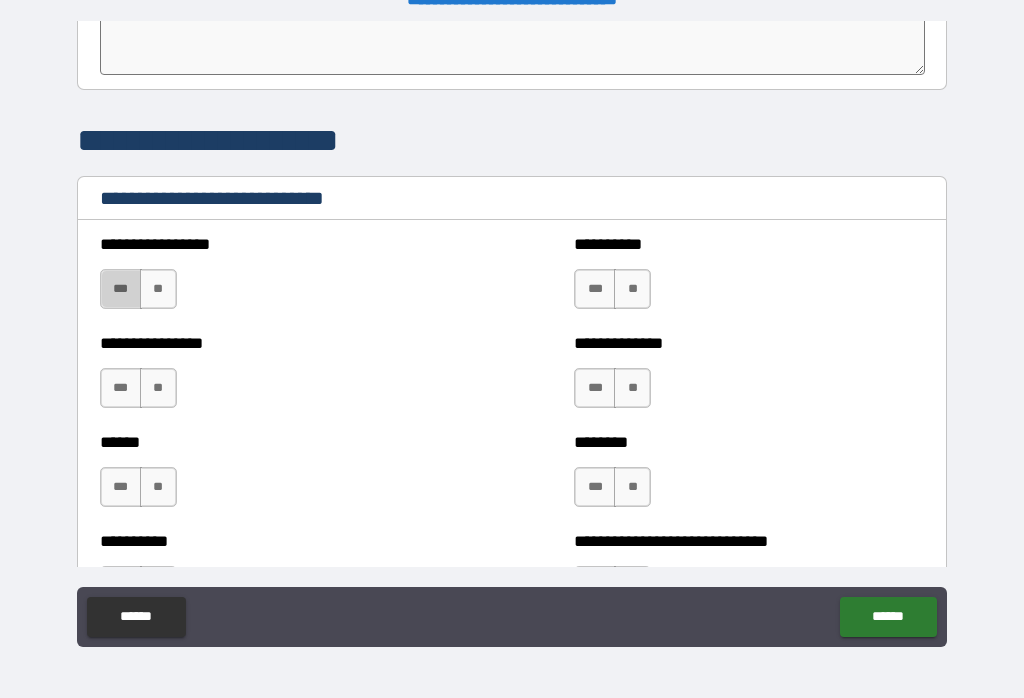 click on "***" at bounding box center [121, 289] 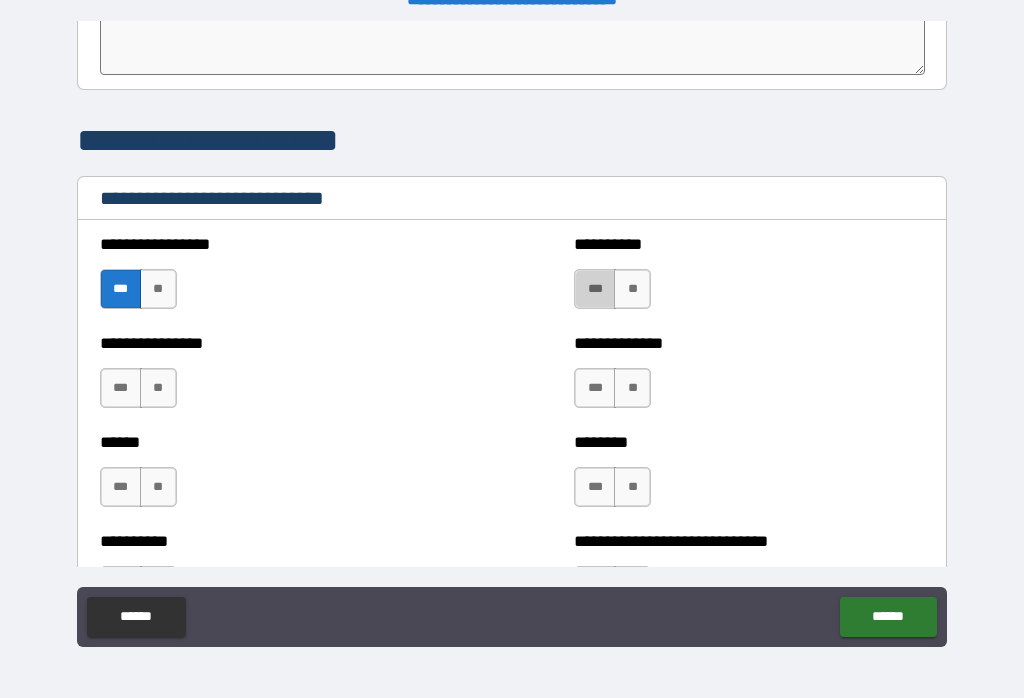 click on "***" at bounding box center (595, 289) 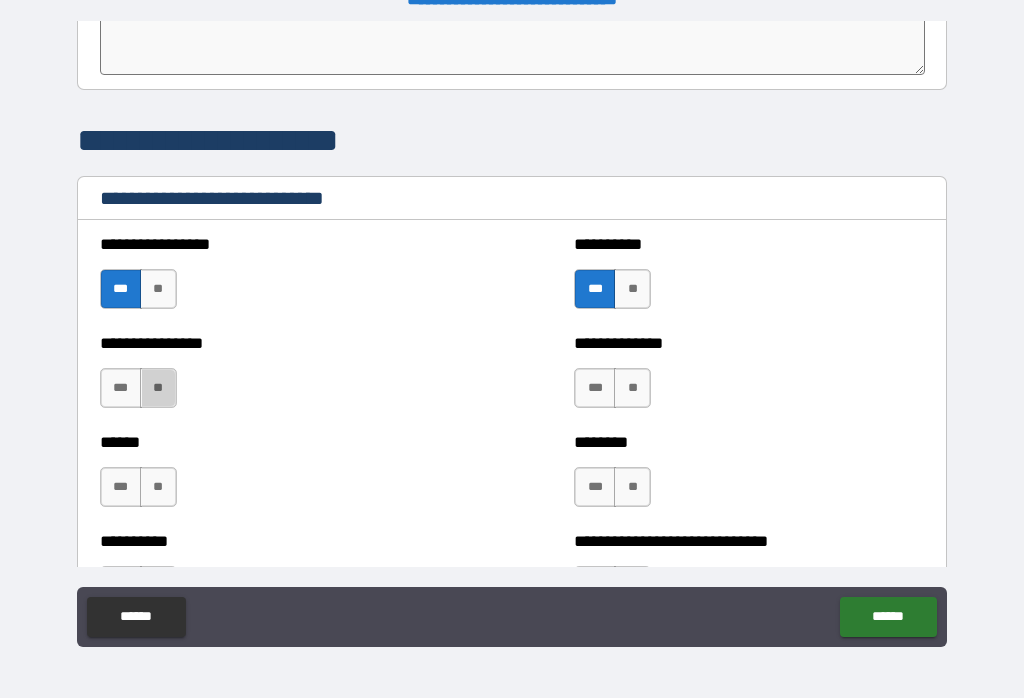 click on "**" at bounding box center [158, 388] 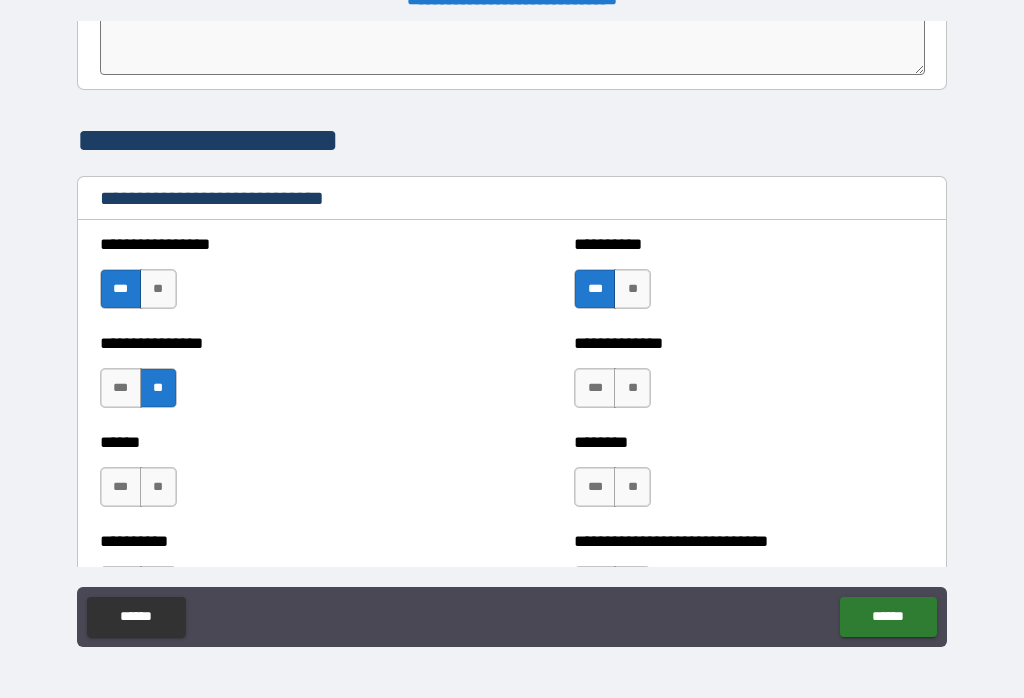 click on "***" at bounding box center [121, 487] 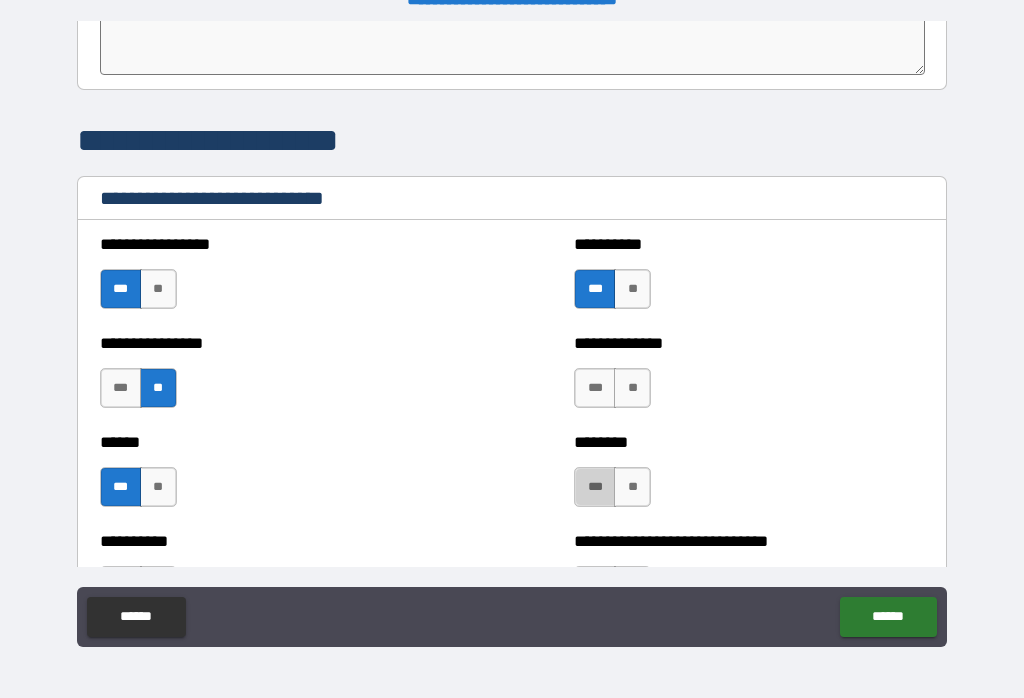 click on "***" at bounding box center (595, 487) 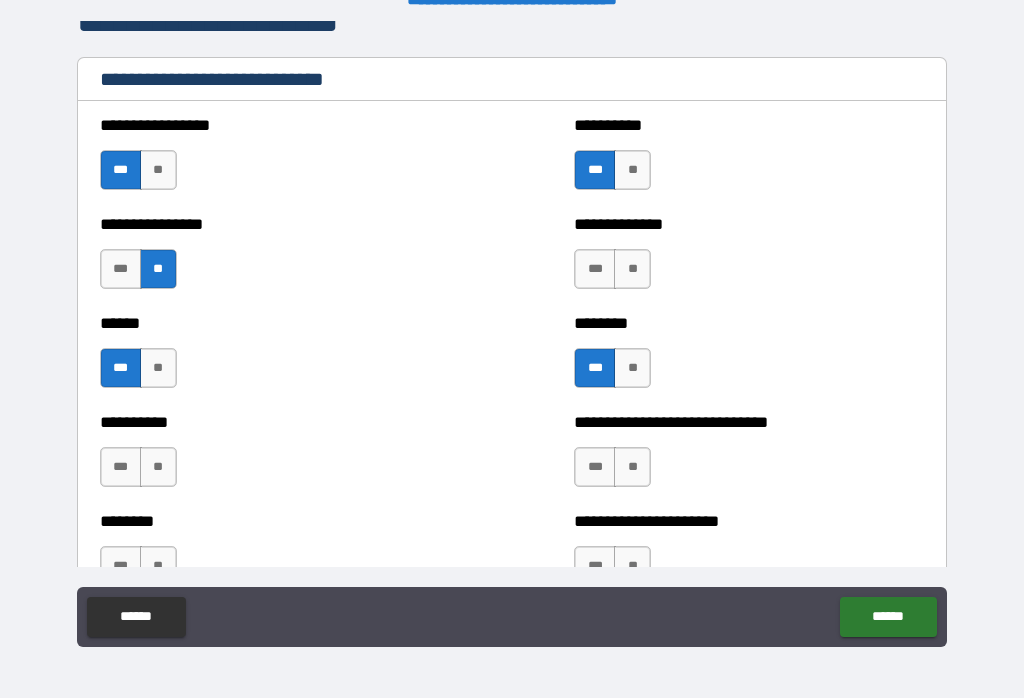 scroll, scrollTop: 6698, scrollLeft: 0, axis: vertical 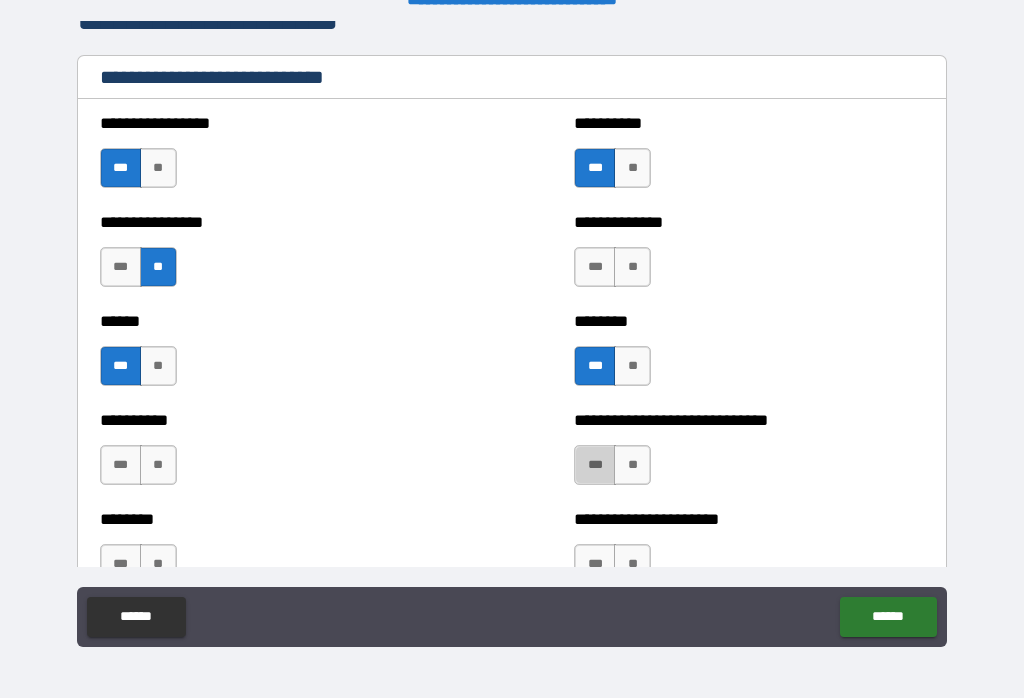 click on "***" at bounding box center [595, 465] 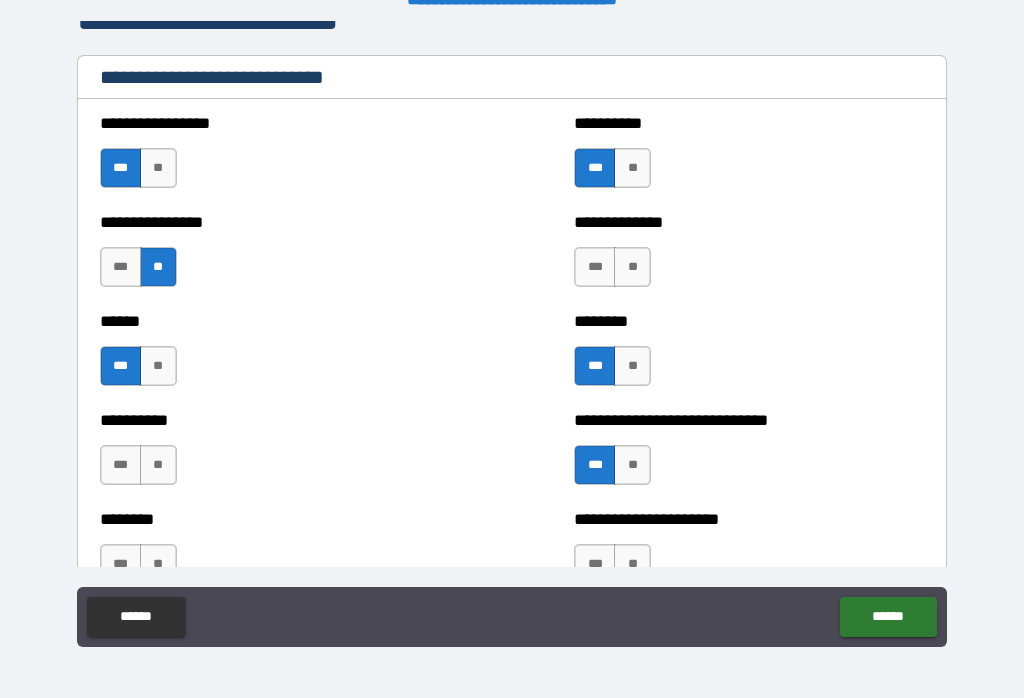 click on "***" at bounding box center [595, 267] 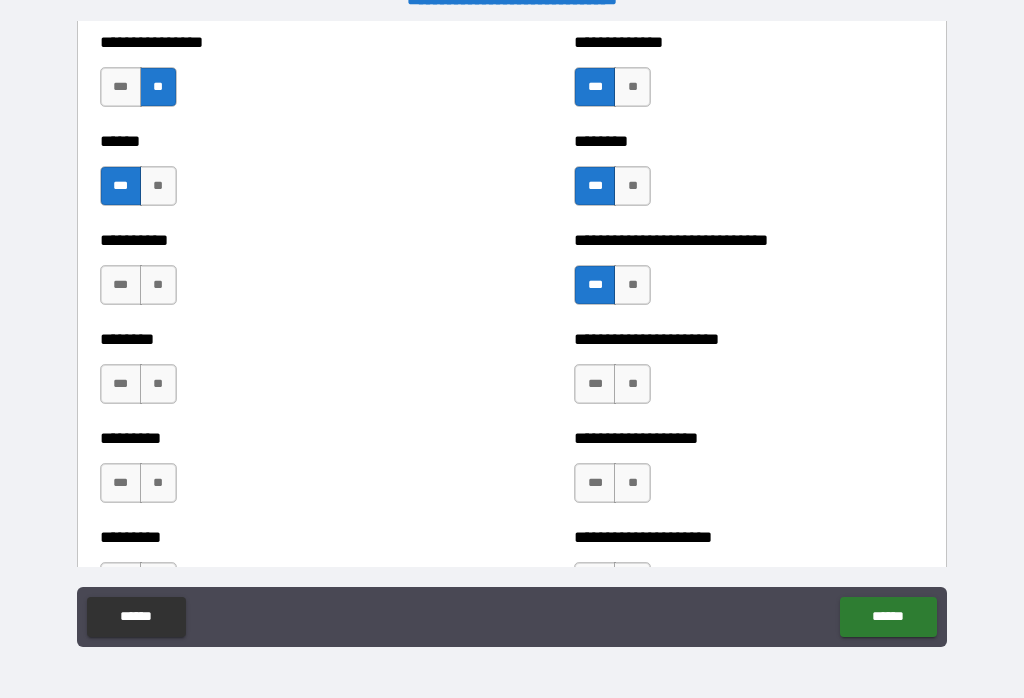 scroll, scrollTop: 6875, scrollLeft: 0, axis: vertical 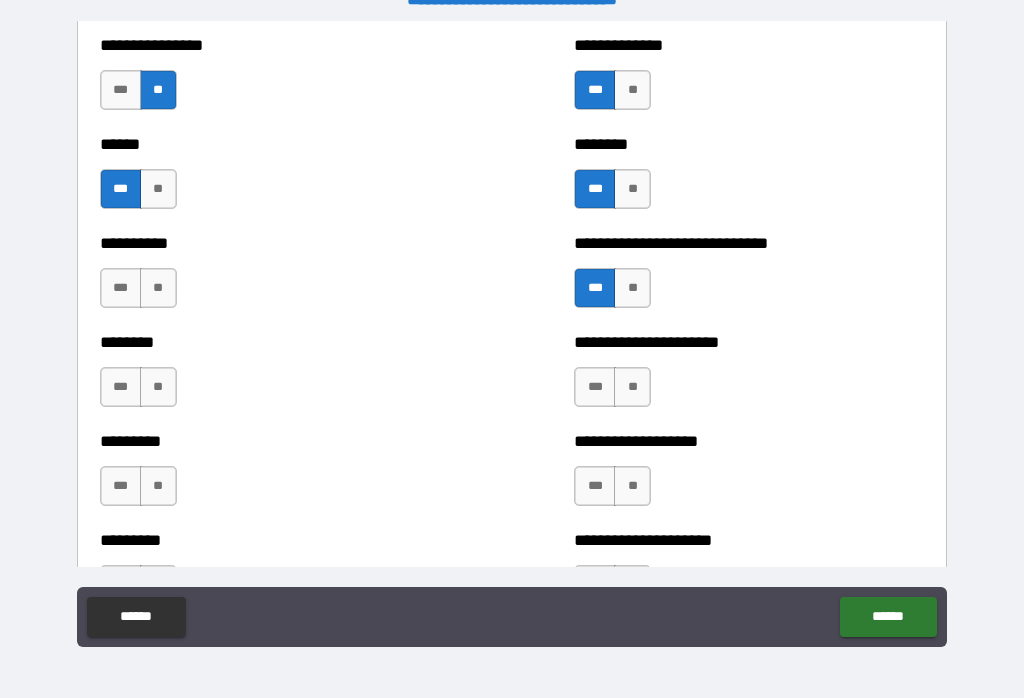 click on "***" at bounding box center (595, 387) 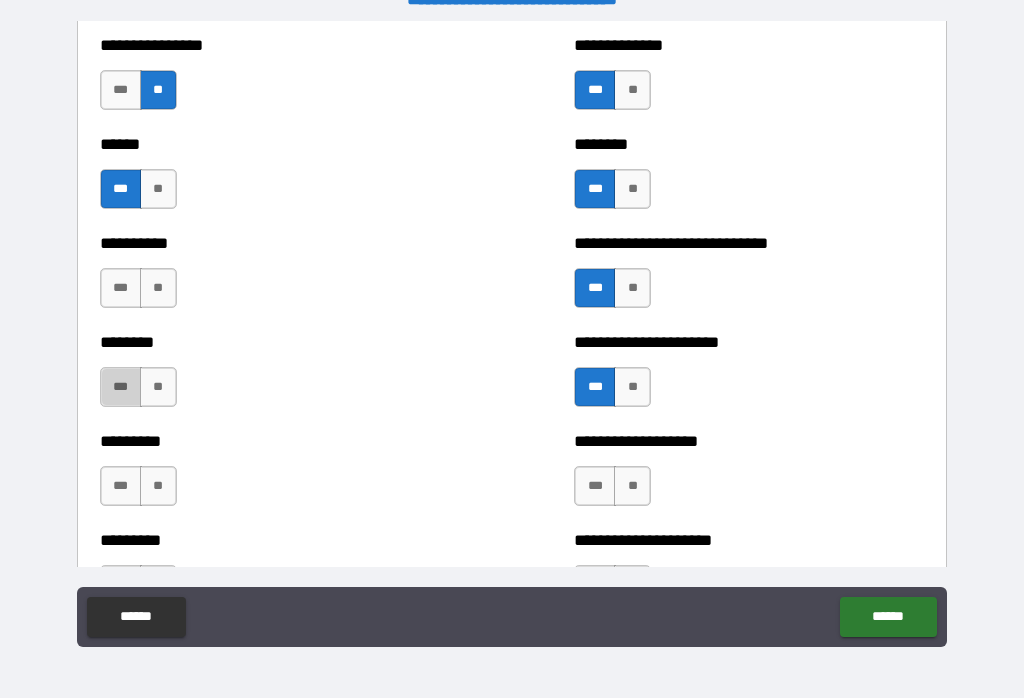click on "***" at bounding box center [121, 387] 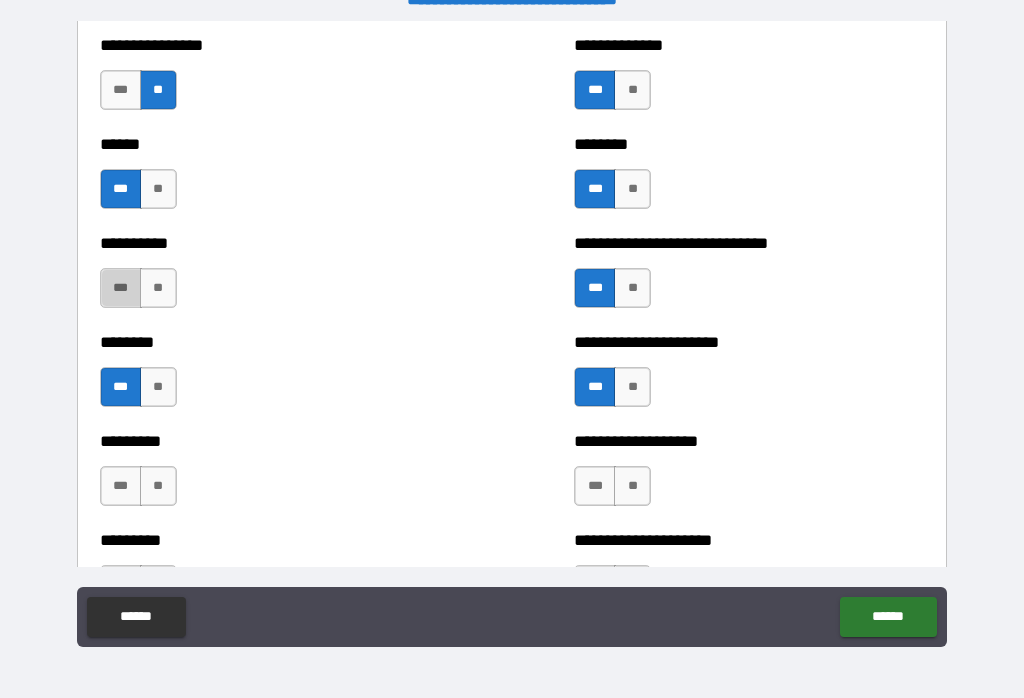 click on "***" at bounding box center (121, 288) 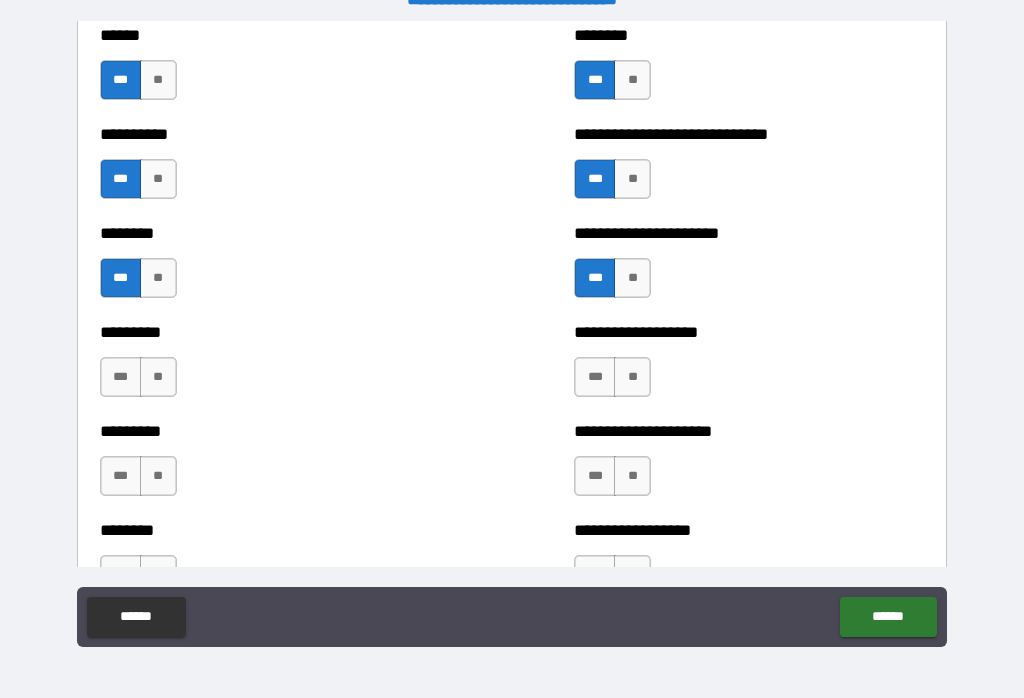 scroll, scrollTop: 6989, scrollLeft: 0, axis: vertical 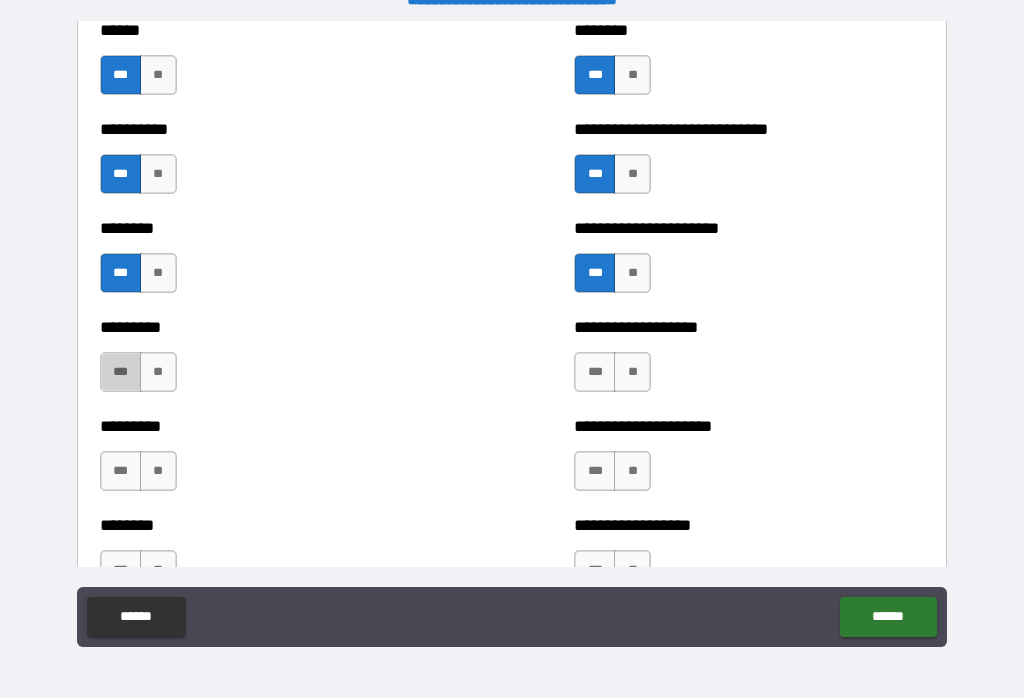 click on "***" at bounding box center [121, 372] 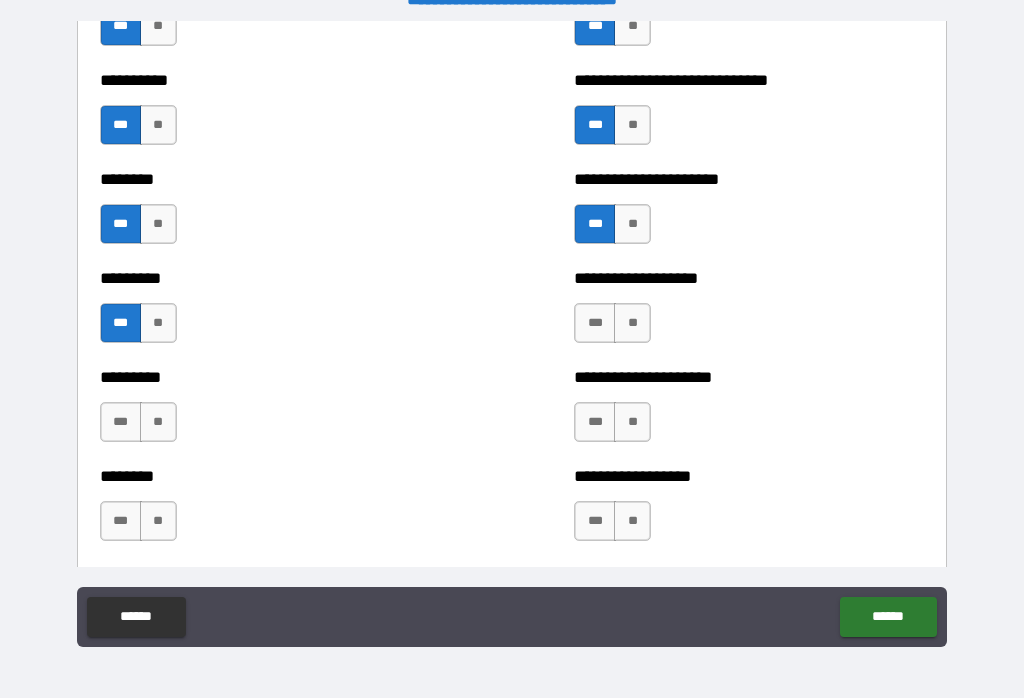 scroll, scrollTop: 7044, scrollLeft: 0, axis: vertical 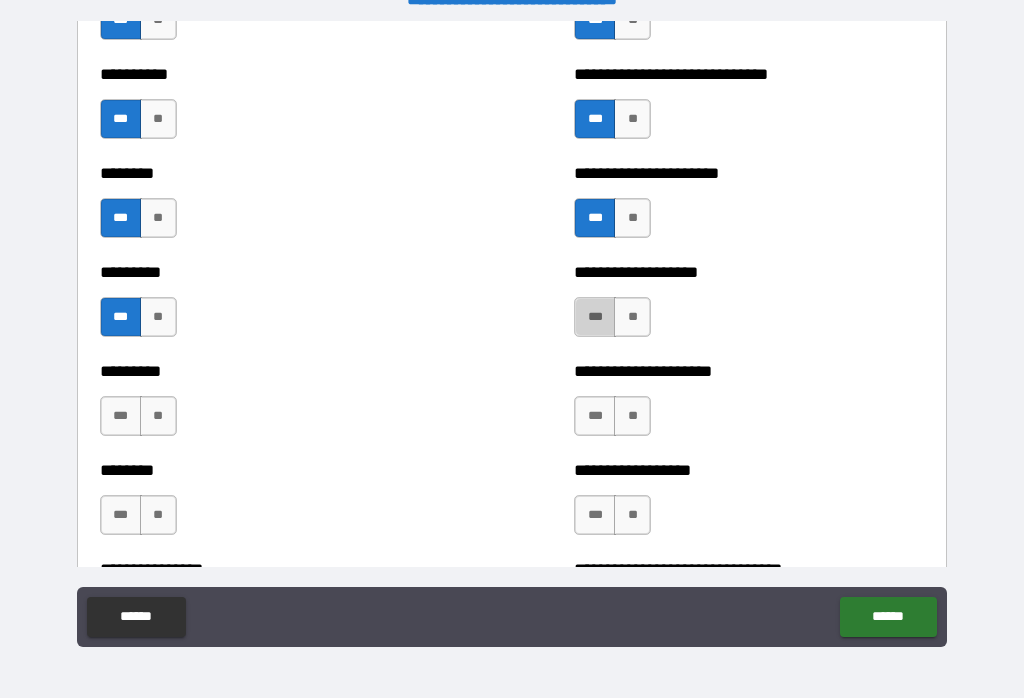 click on "***" at bounding box center [595, 317] 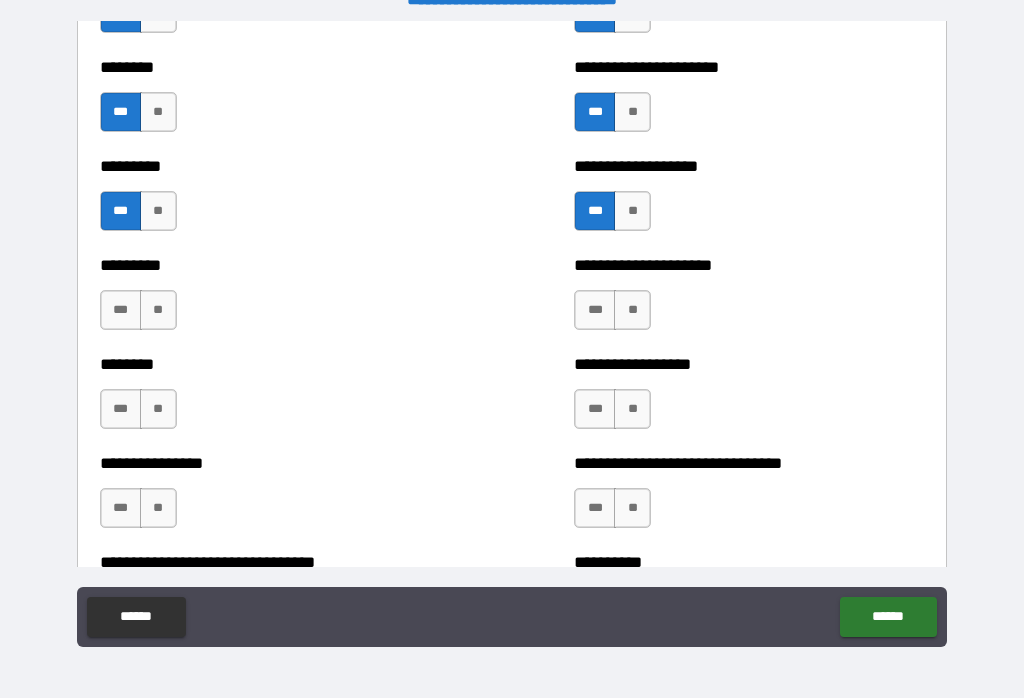 scroll, scrollTop: 7151, scrollLeft: 0, axis: vertical 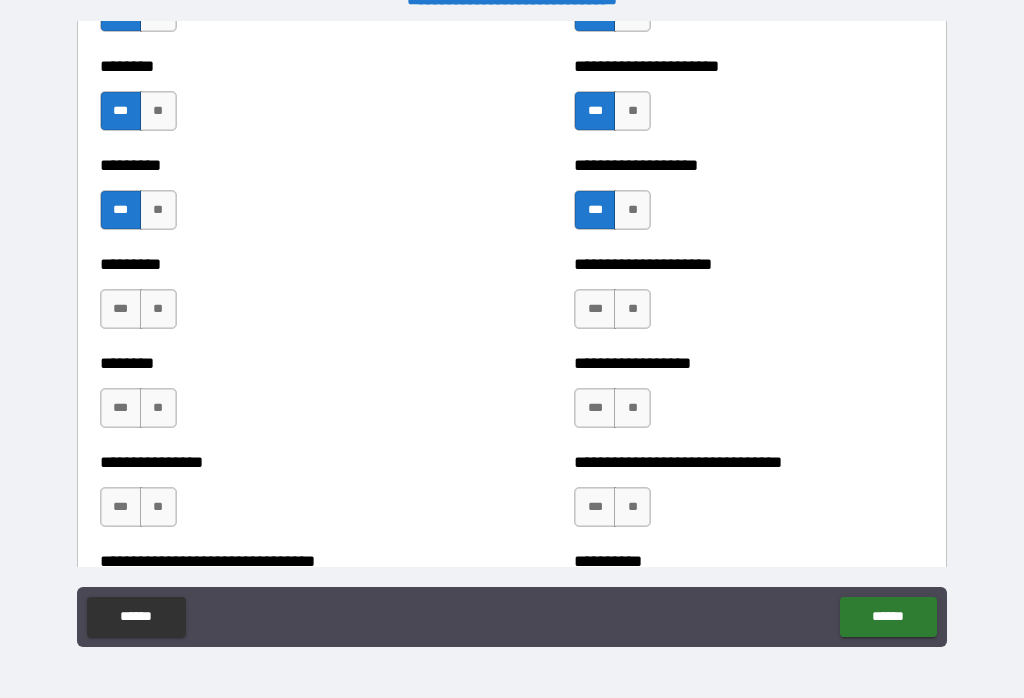 click on "**" at bounding box center (632, 309) 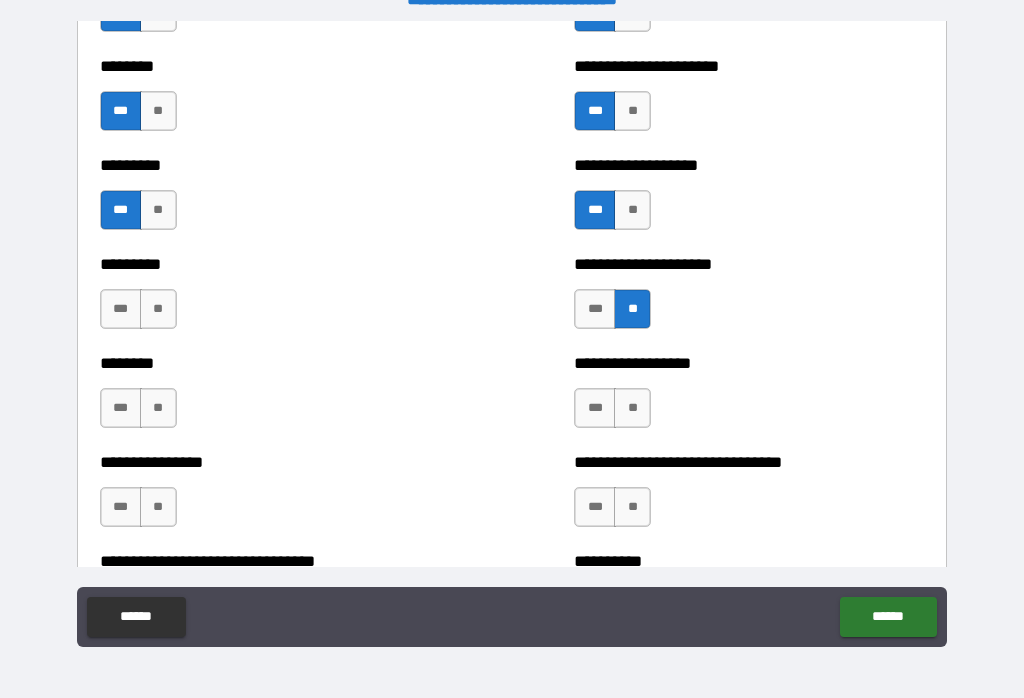 click on "***" at bounding box center (595, 309) 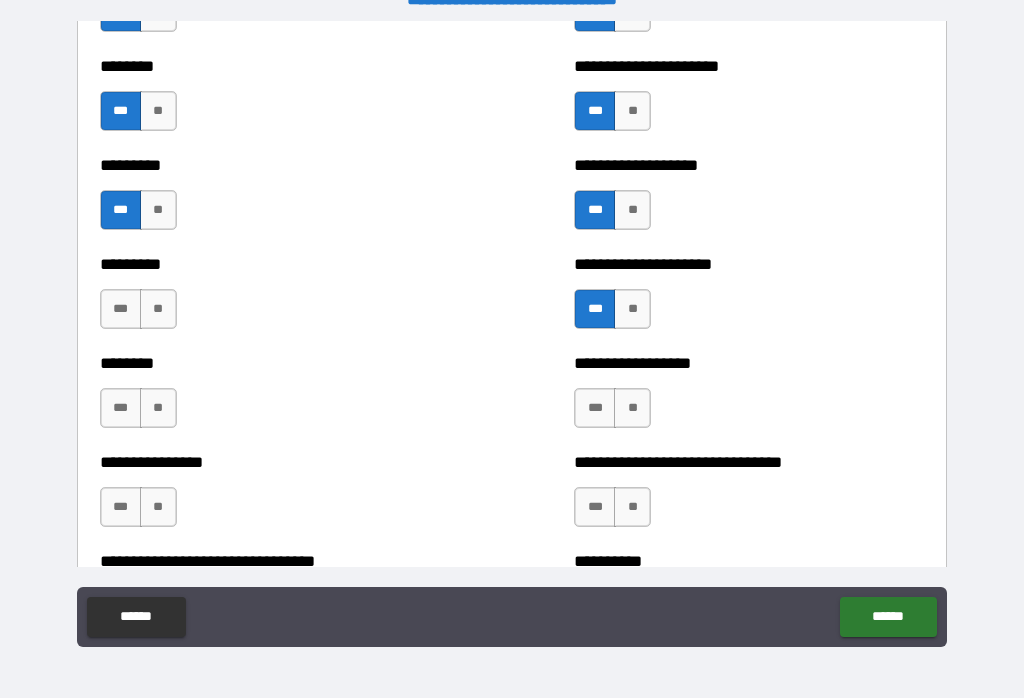 click on "**" at bounding box center (158, 408) 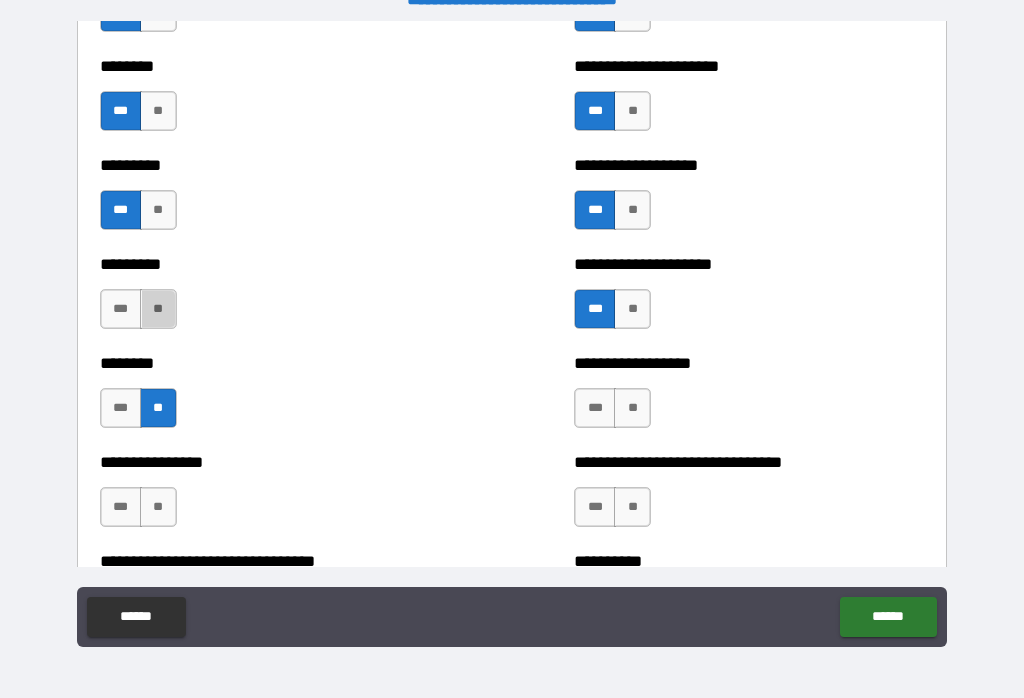 click on "**" at bounding box center [158, 309] 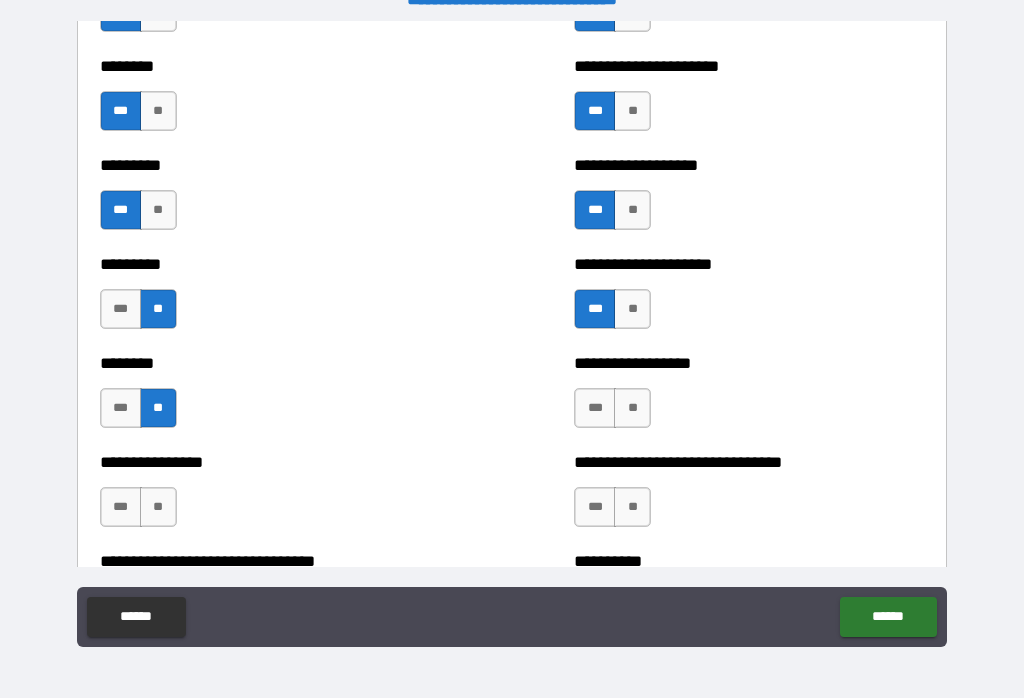 click on "**" at bounding box center (632, 408) 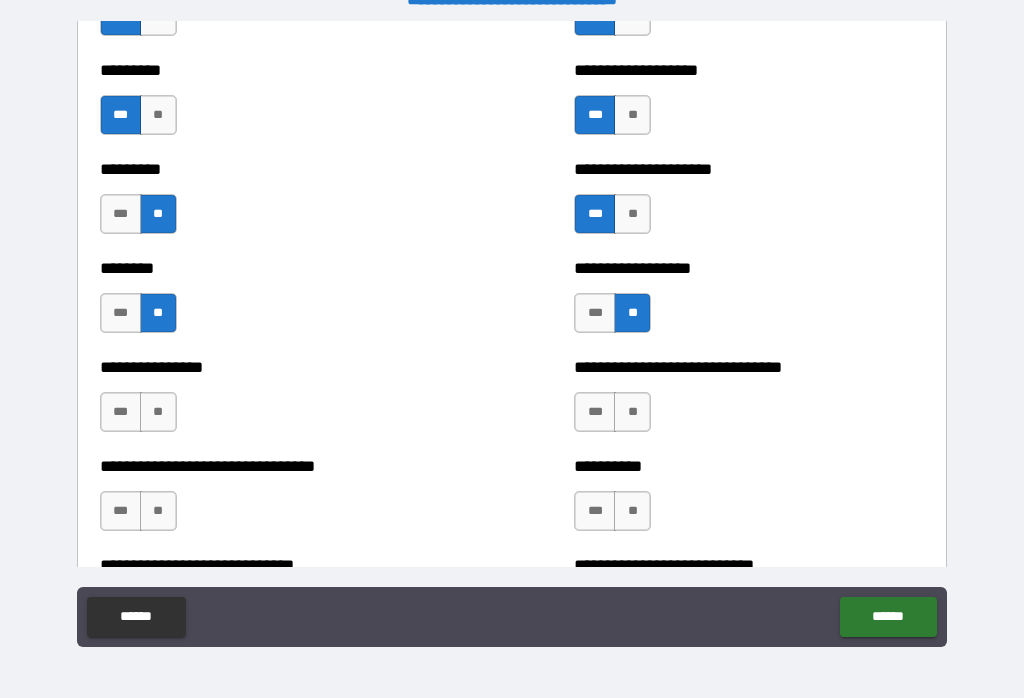 scroll, scrollTop: 7253, scrollLeft: 0, axis: vertical 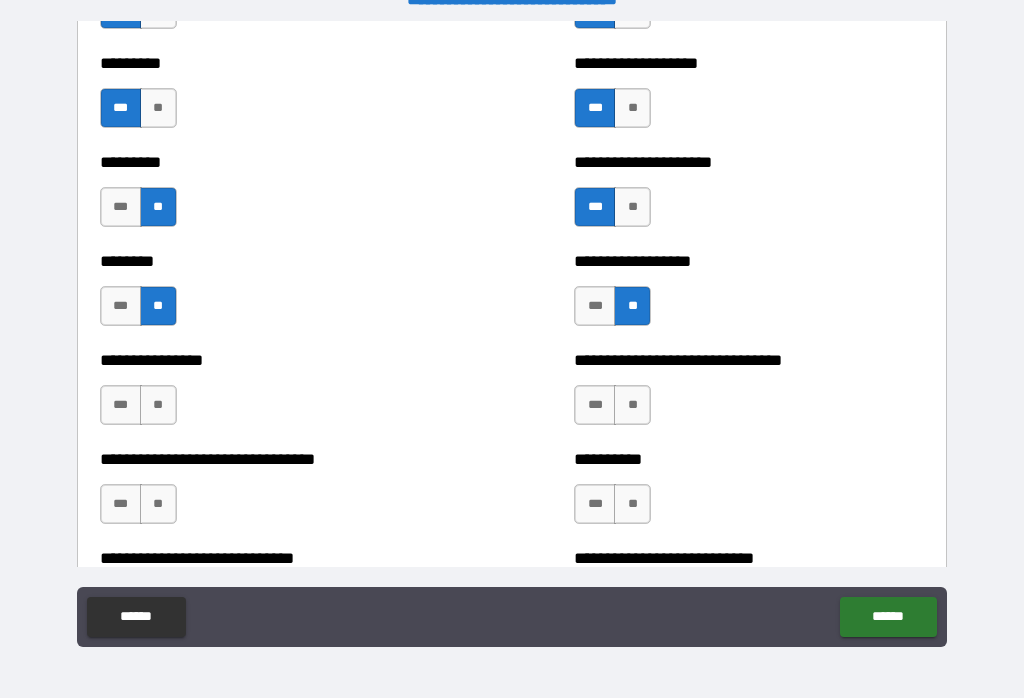 click on "**" at bounding box center (158, 405) 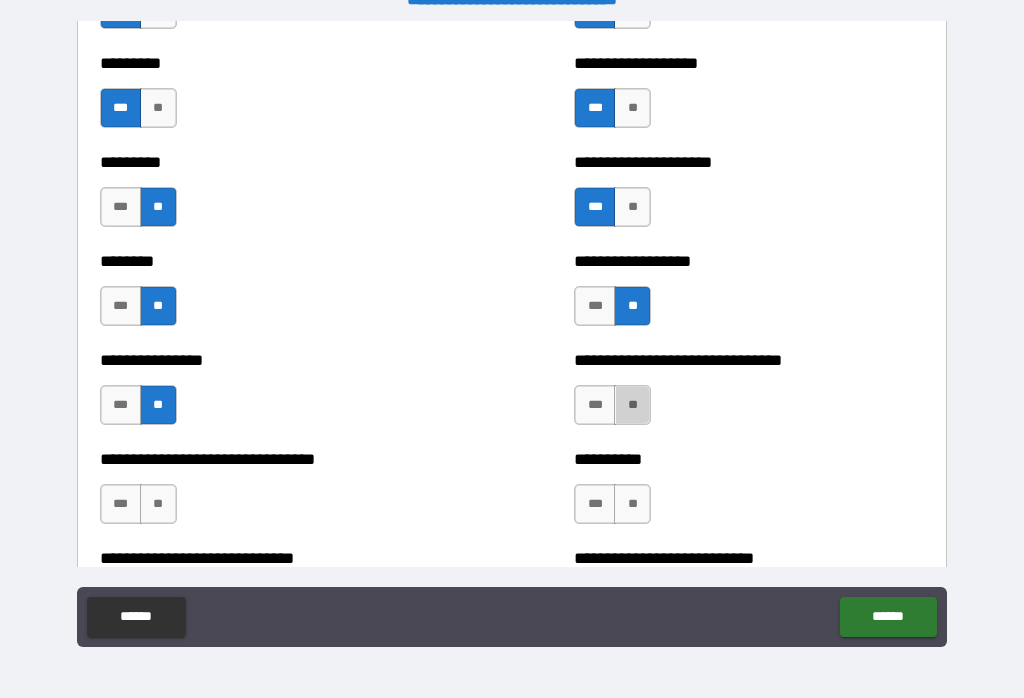 click on "**" at bounding box center (632, 405) 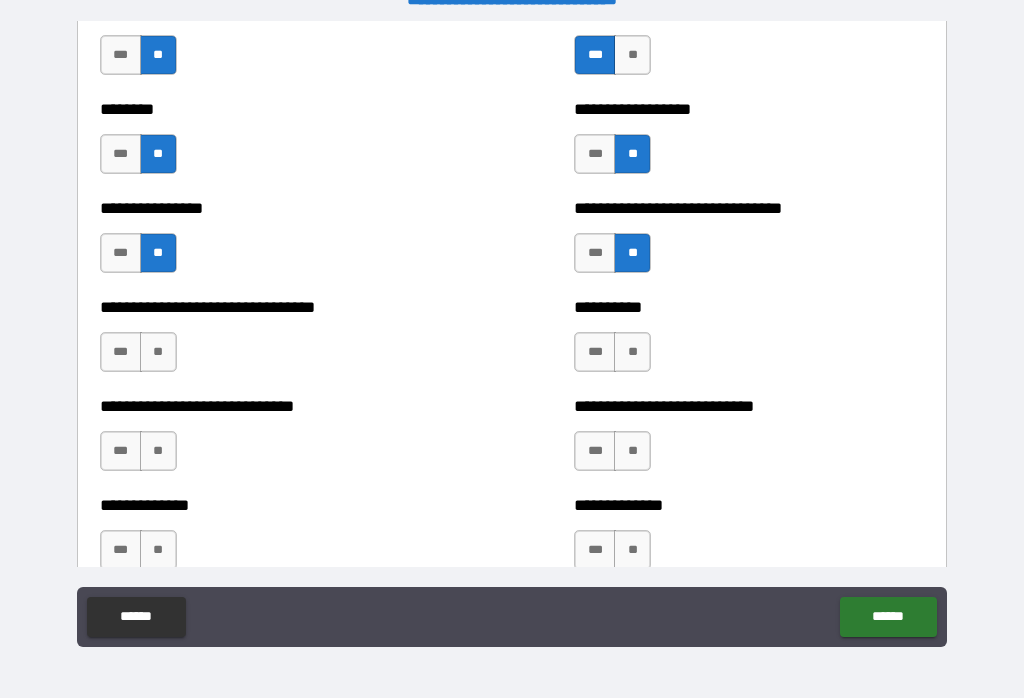 scroll, scrollTop: 7409, scrollLeft: 0, axis: vertical 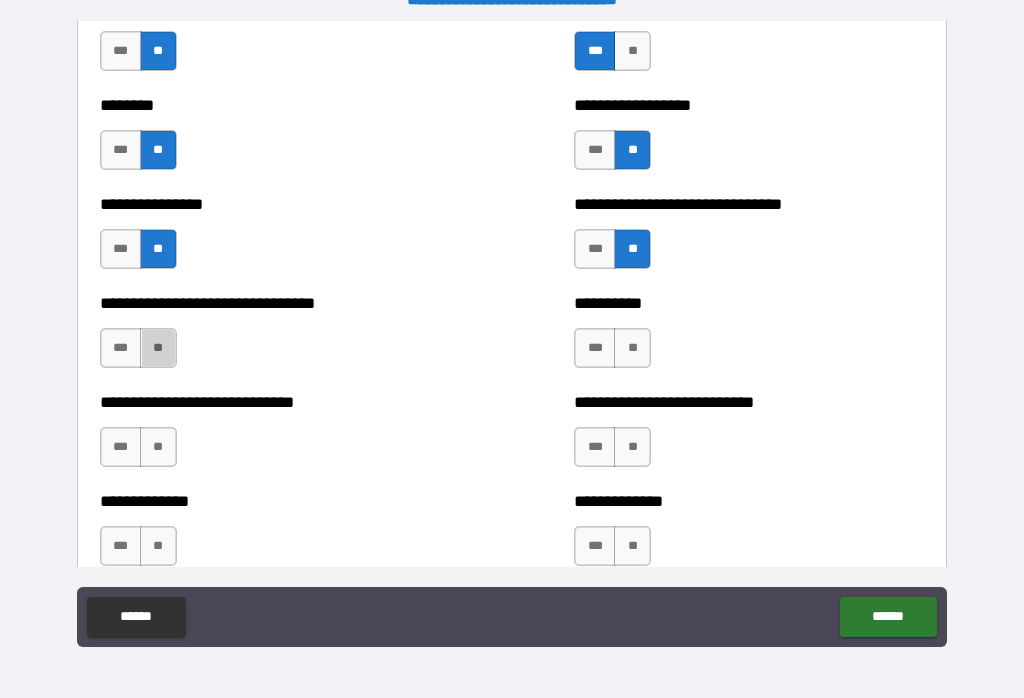 click on "**" at bounding box center (158, 348) 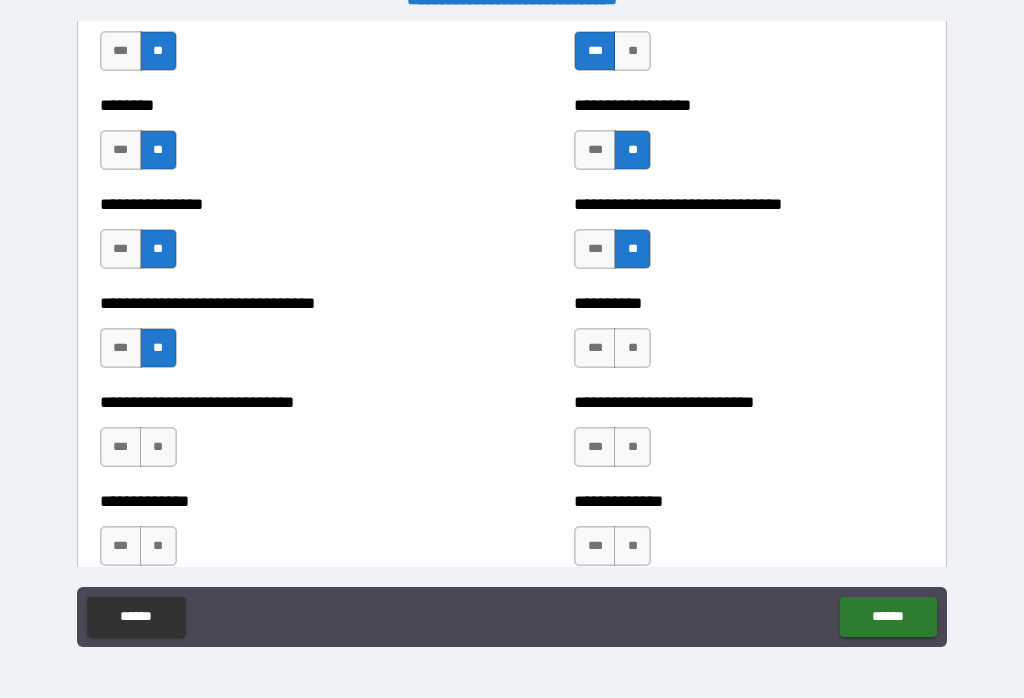 click on "**" at bounding box center [632, 348] 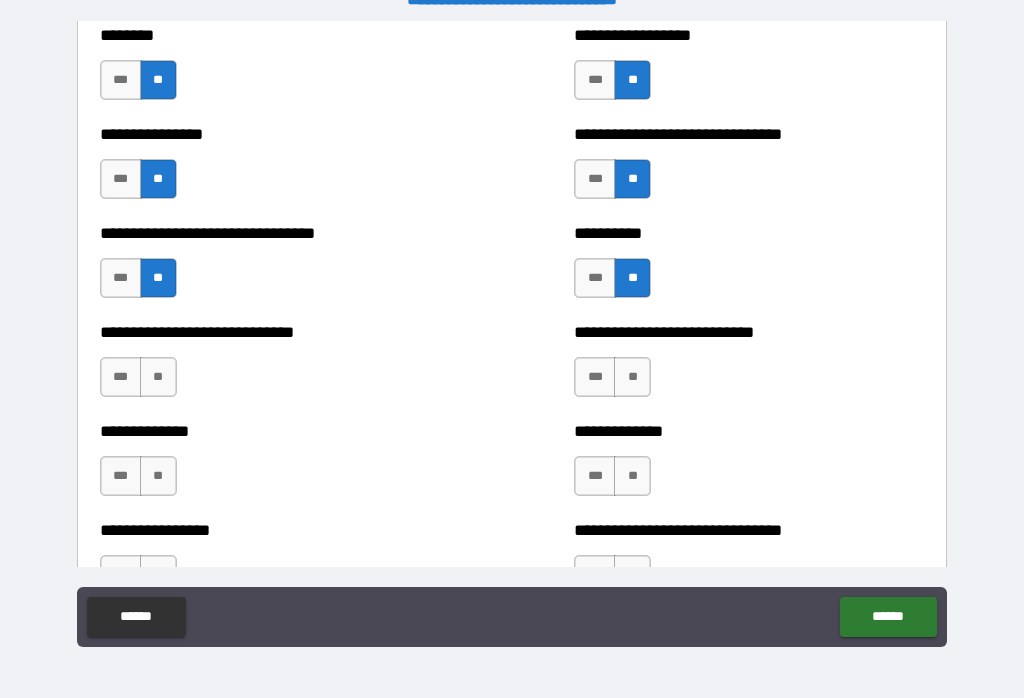 scroll, scrollTop: 7477, scrollLeft: 0, axis: vertical 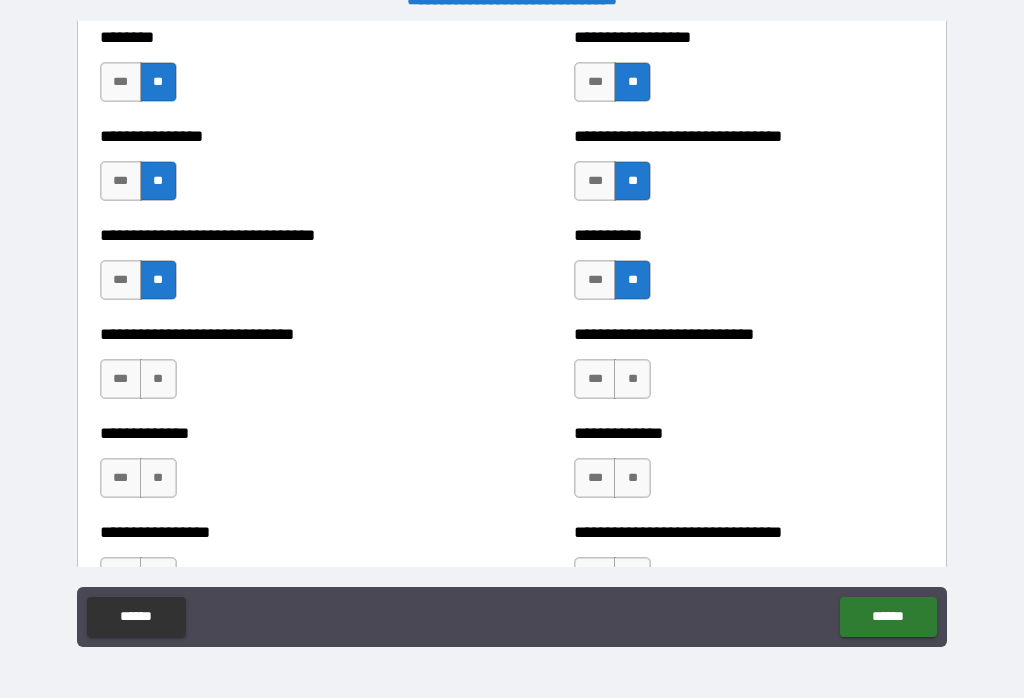 click on "***" at bounding box center (121, 379) 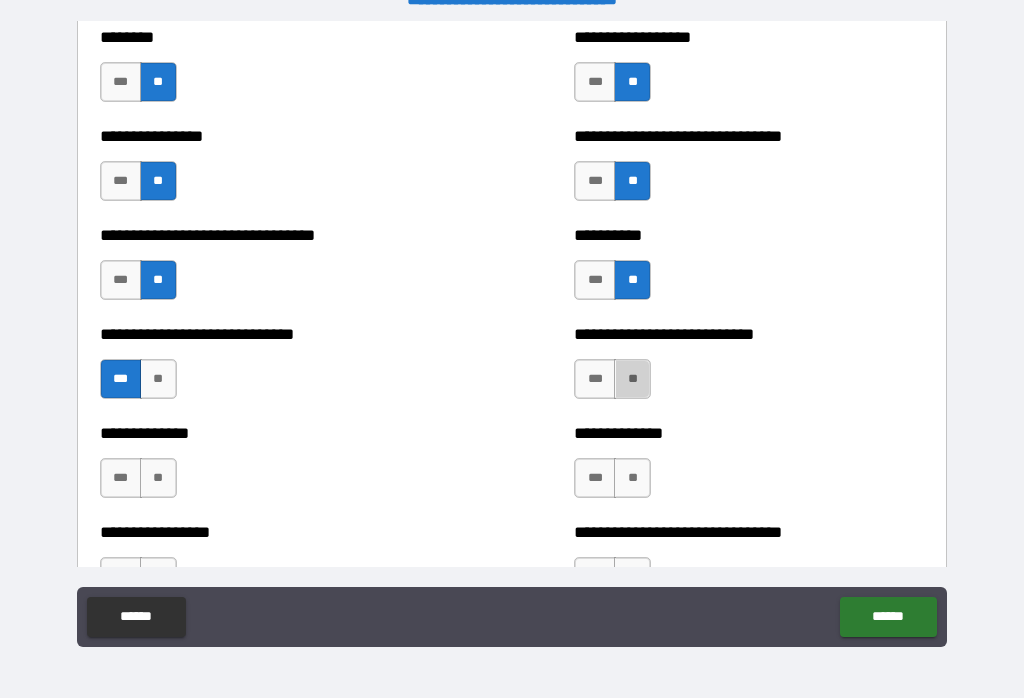 click on "**" at bounding box center (632, 379) 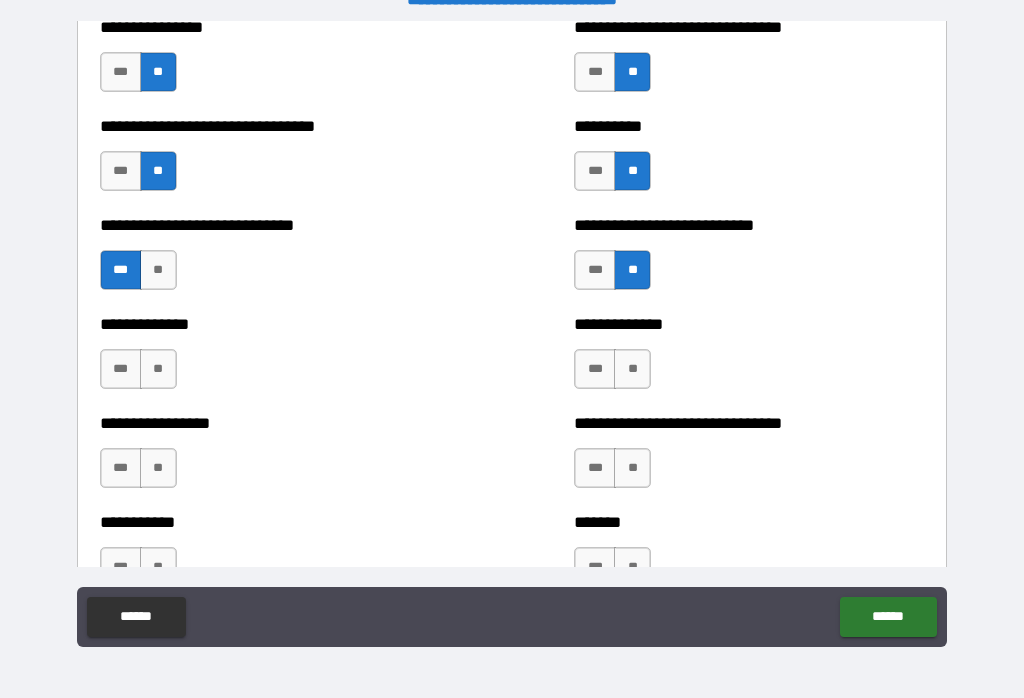 scroll, scrollTop: 7596, scrollLeft: 0, axis: vertical 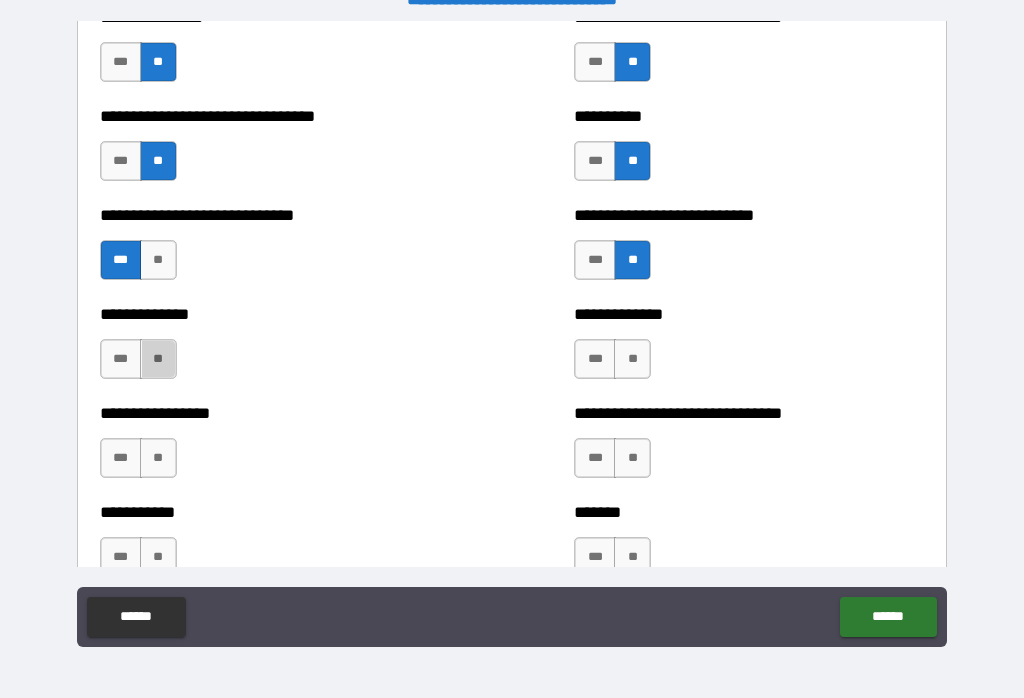 click on "**" at bounding box center (158, 359) 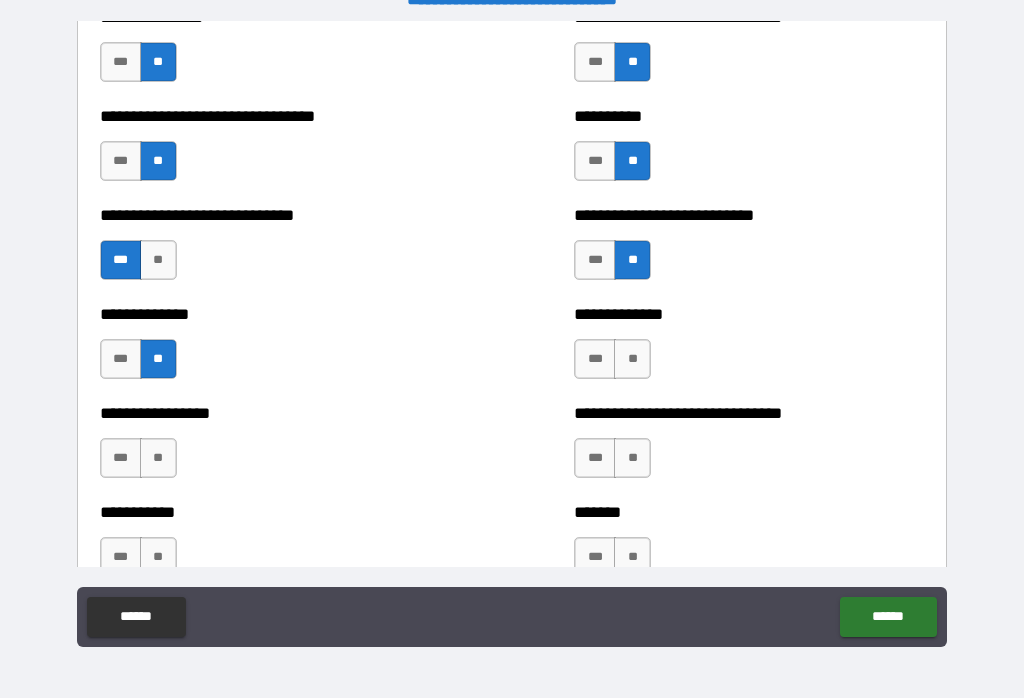 click on "**" at bounding box center [632, 359] 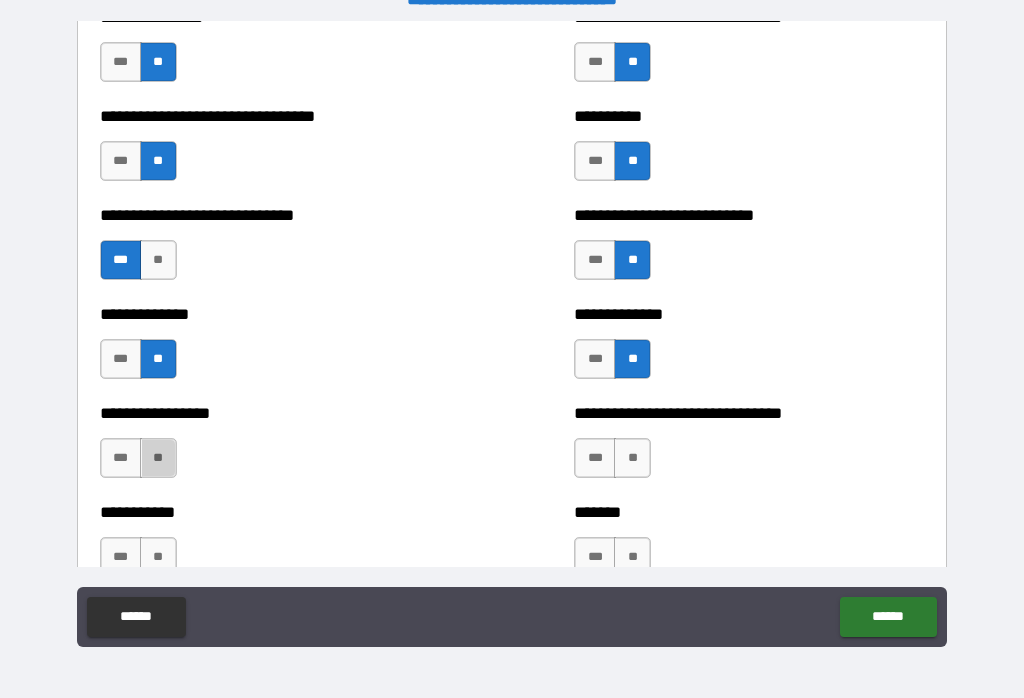 click on "**" at bounding box center (158, 458) 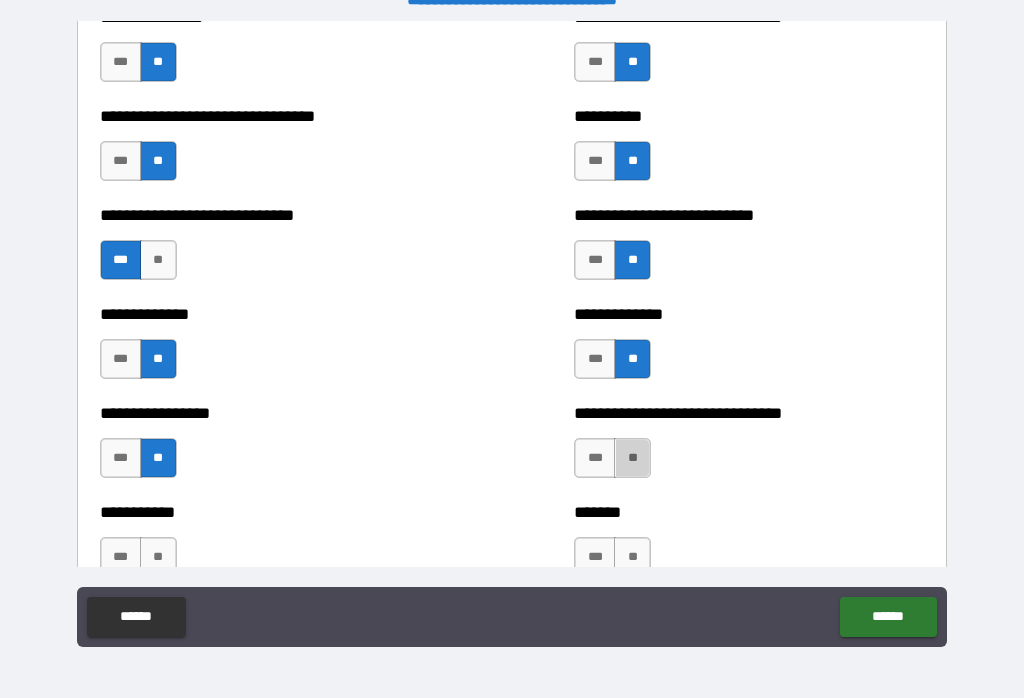 click on "**" at bounding box center (632, 458) 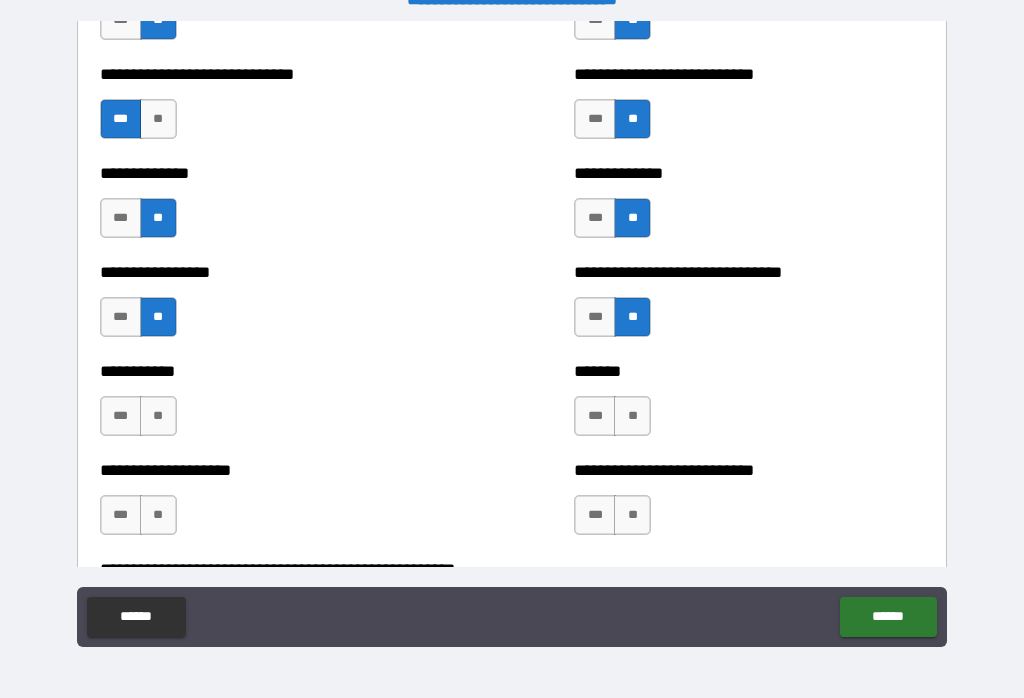 scroll, scrollTop: 7745, scrollLeft: 0, axis: vertical 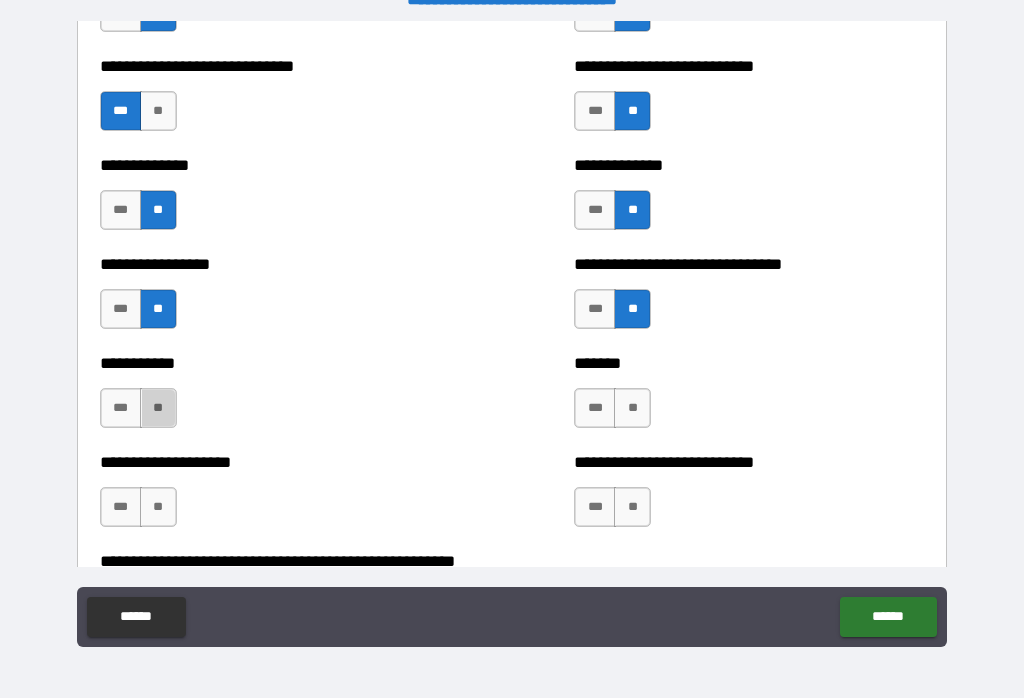 click on "**" at bounding box center (158, 408) 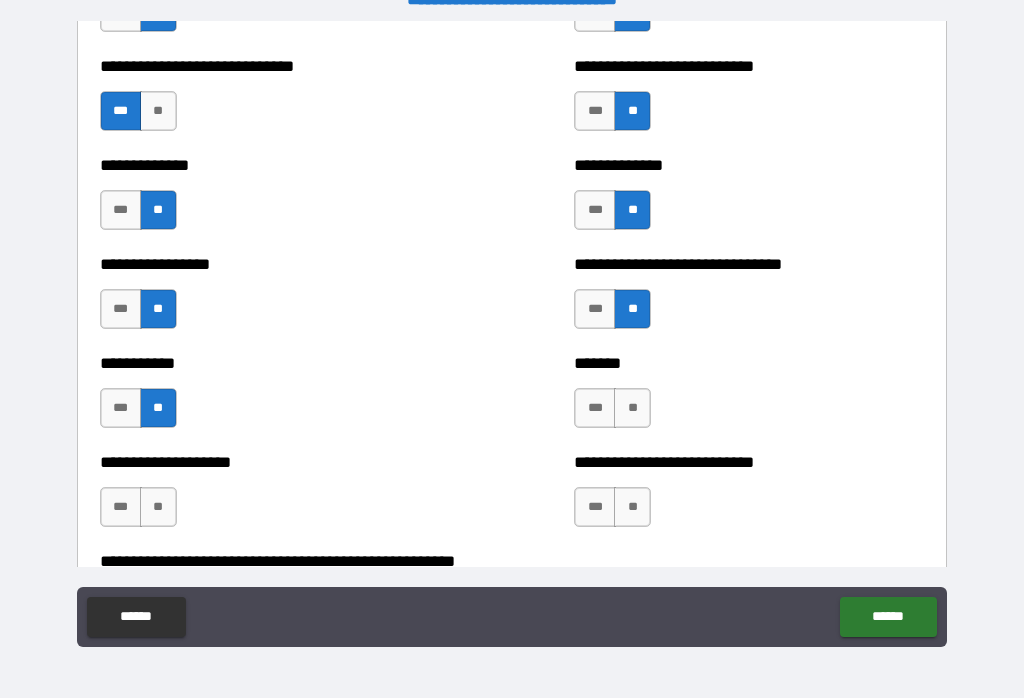 click on "***" at bounding box center [595, 408] 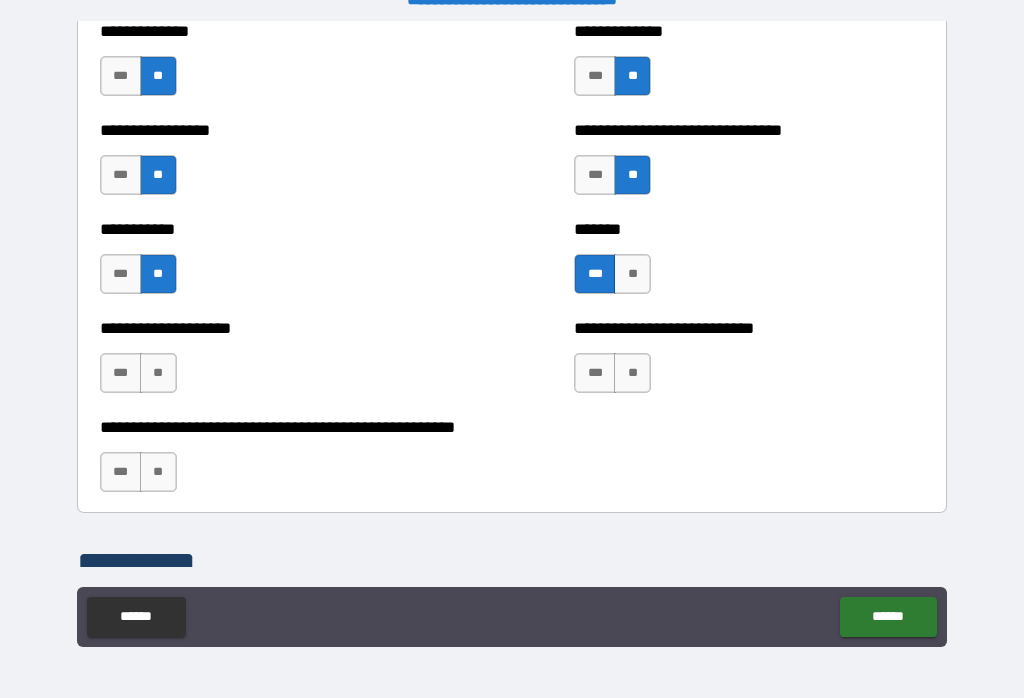scroll, scrollTop: 7878, scrollLeft: 0, axis: vertical 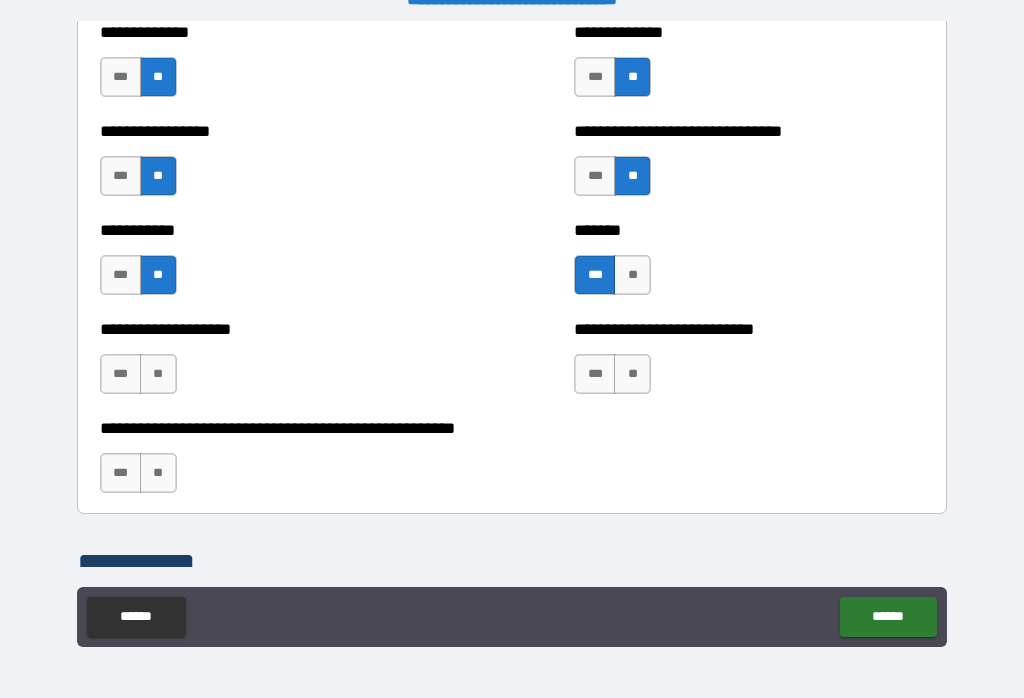 click on "**" at bounding box center (158, 374) 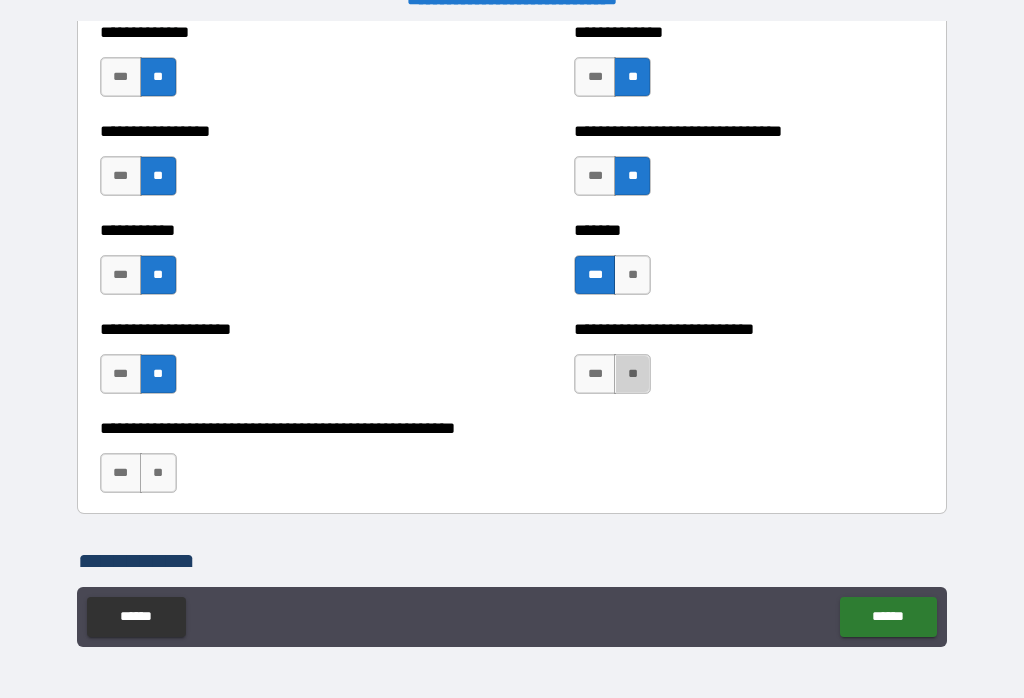 click on "**" at bounding box center [632, 374] 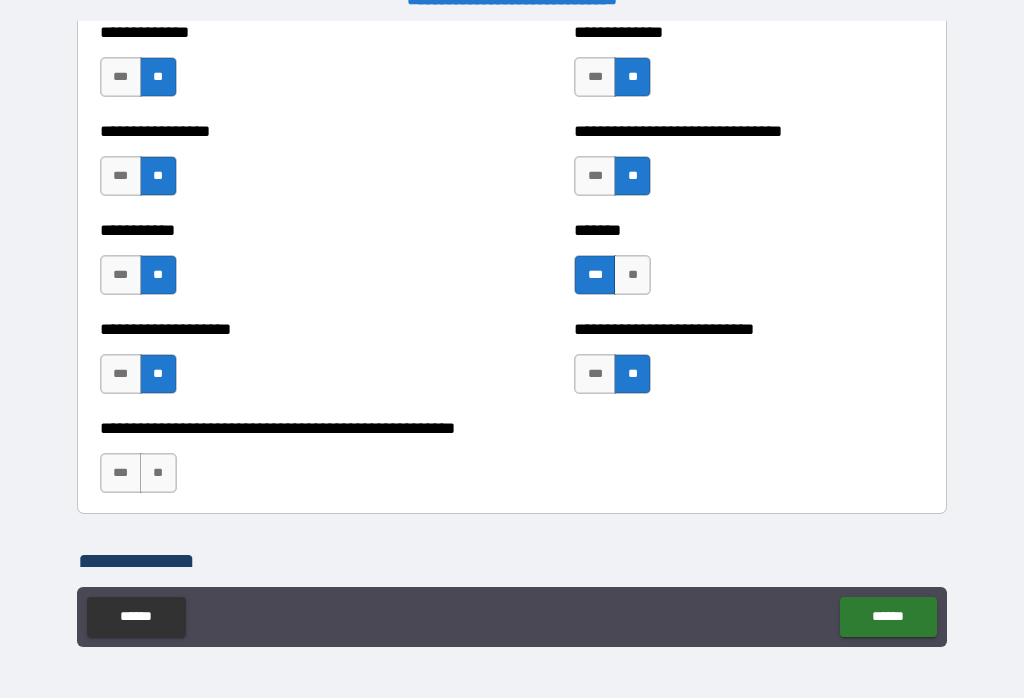 click on "**" at bounding box center [158, 473] 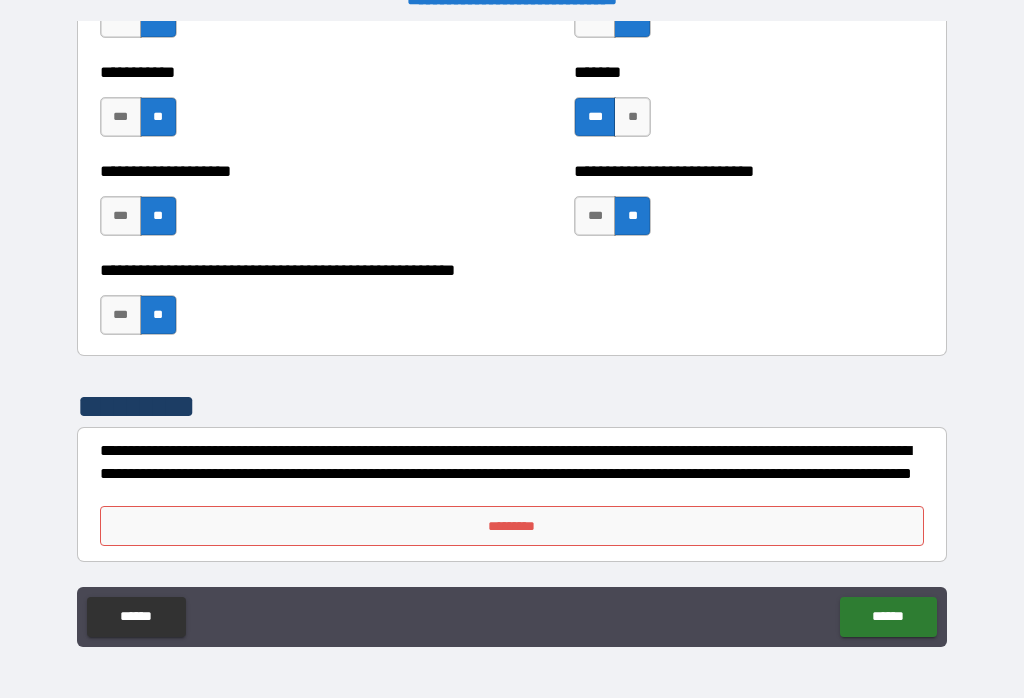 scroll, scrollTop: 8036, scrollLeft: 0, axis: vertical 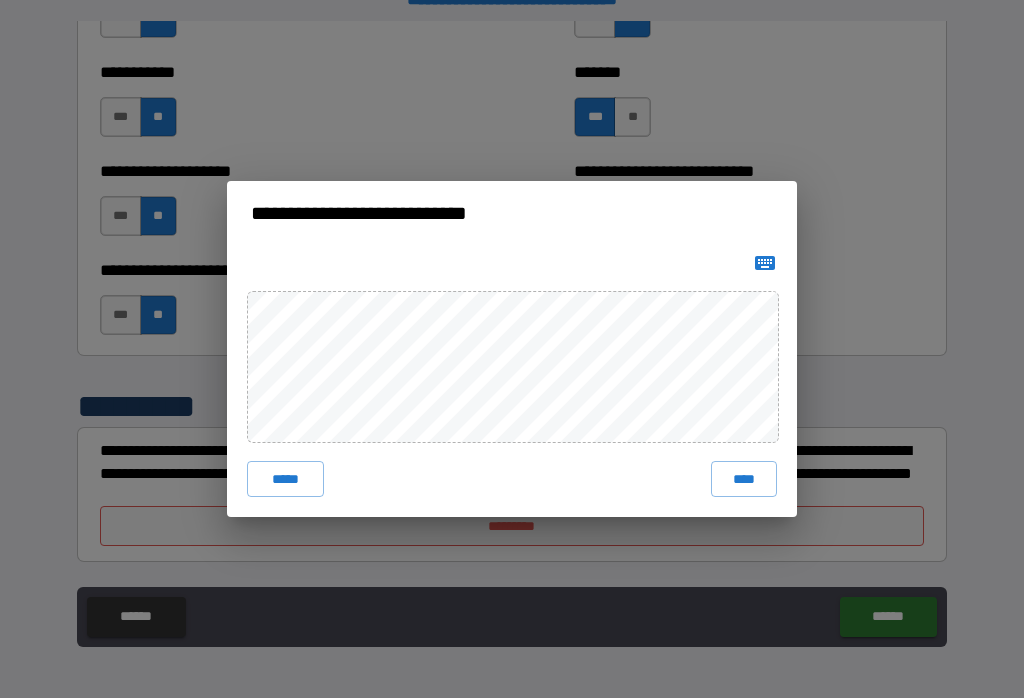 click on "****" at bounding box center [744, 479] 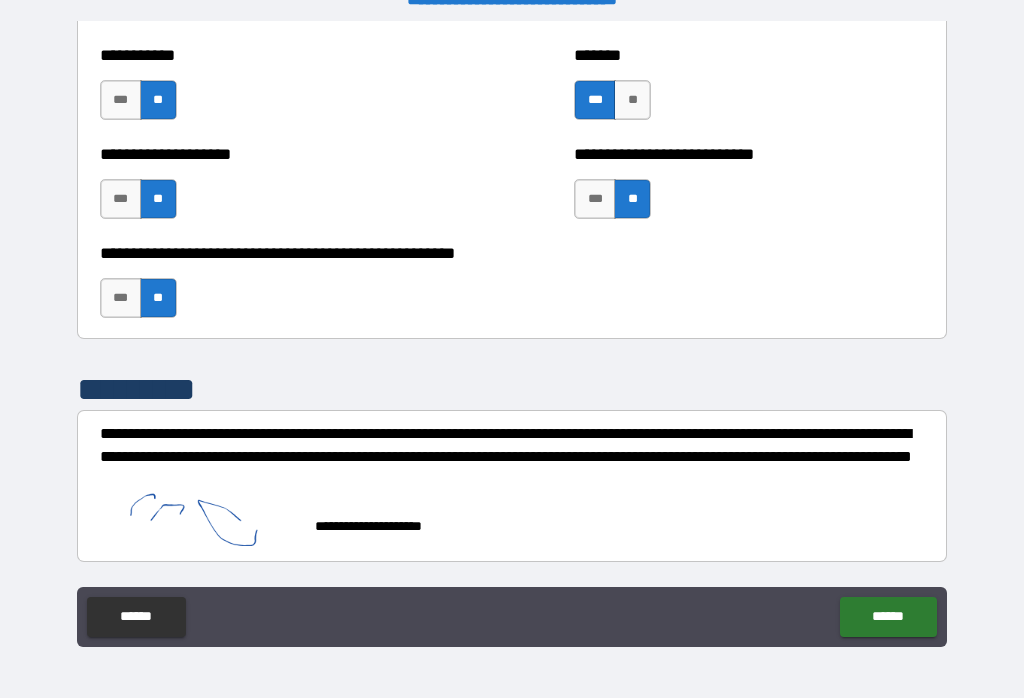 scroll, scrollTop: 8053, scrollLeft: 0, axis: vertical 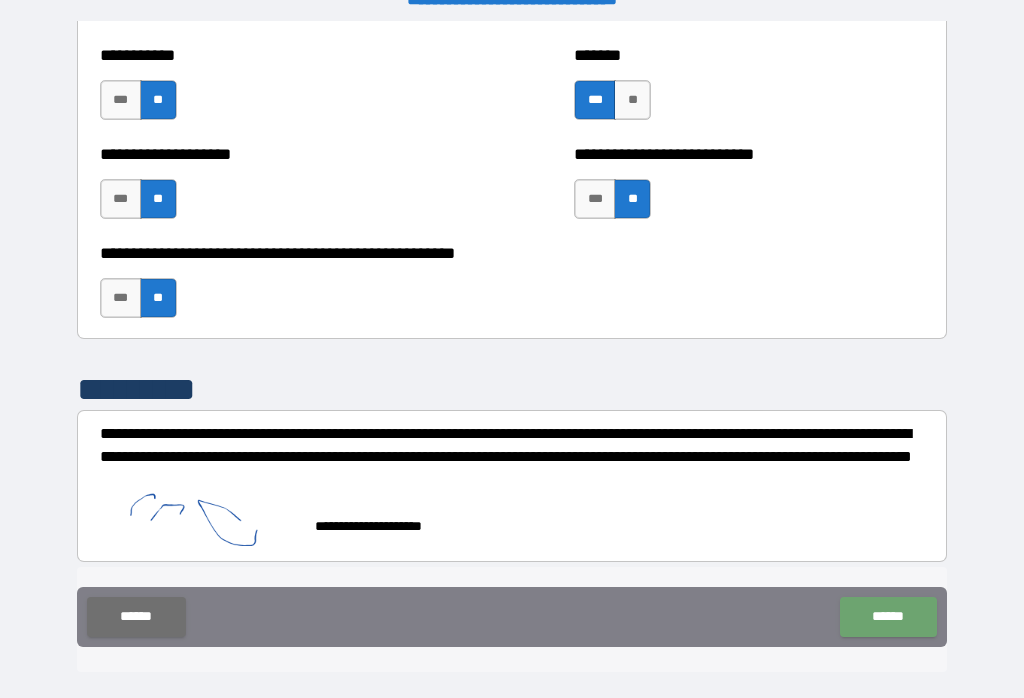click on "******" at bounding box center (888, 617) 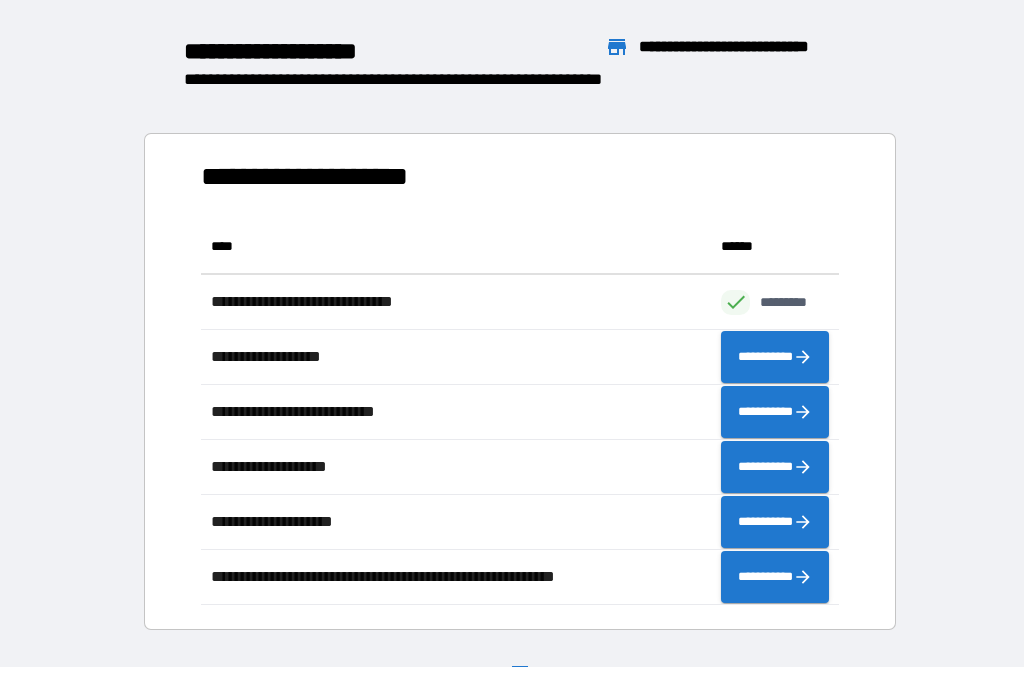 scroll, scrollTop: 386, scrollLeft: 638, axis: both 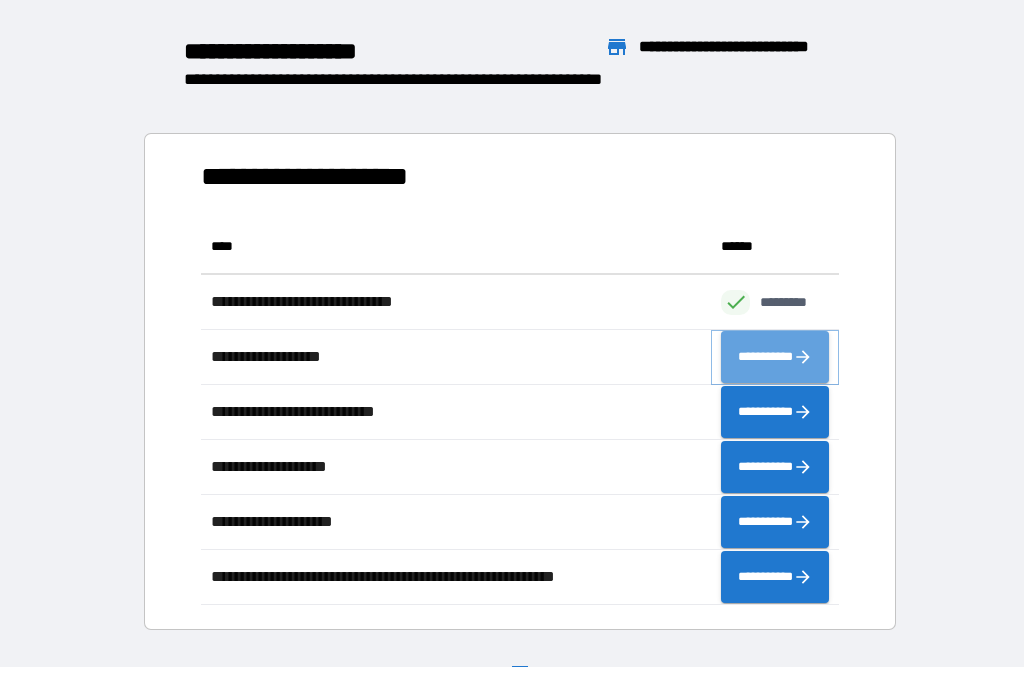 click on "**********" at bounding box center (775, 357) 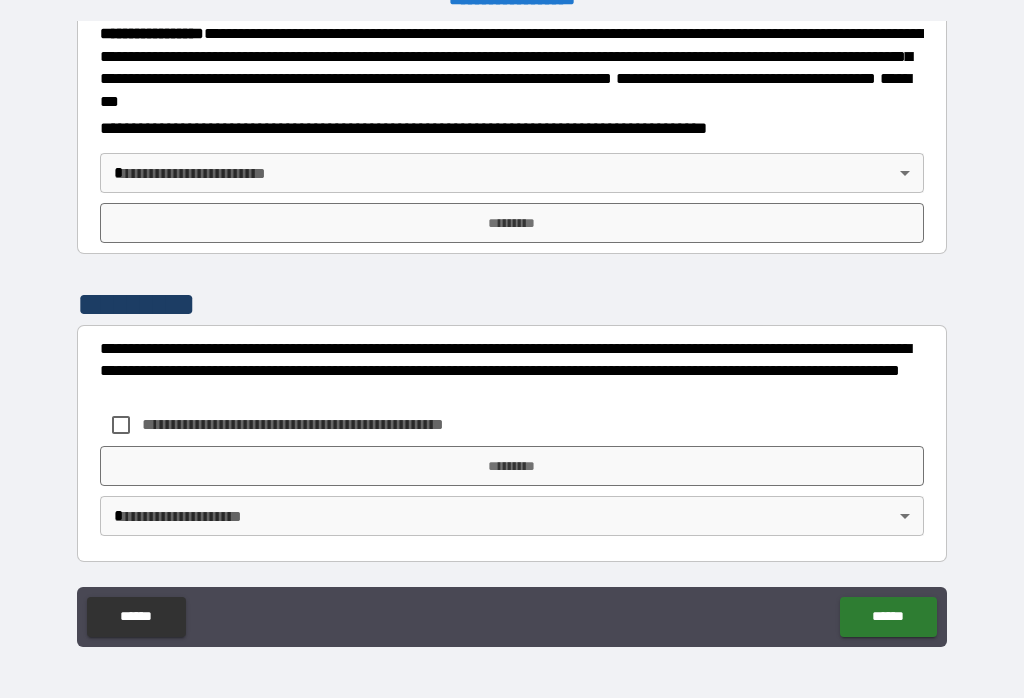 scroll, scrollTop: 2299, scrollLeft: 0, axis: vertical 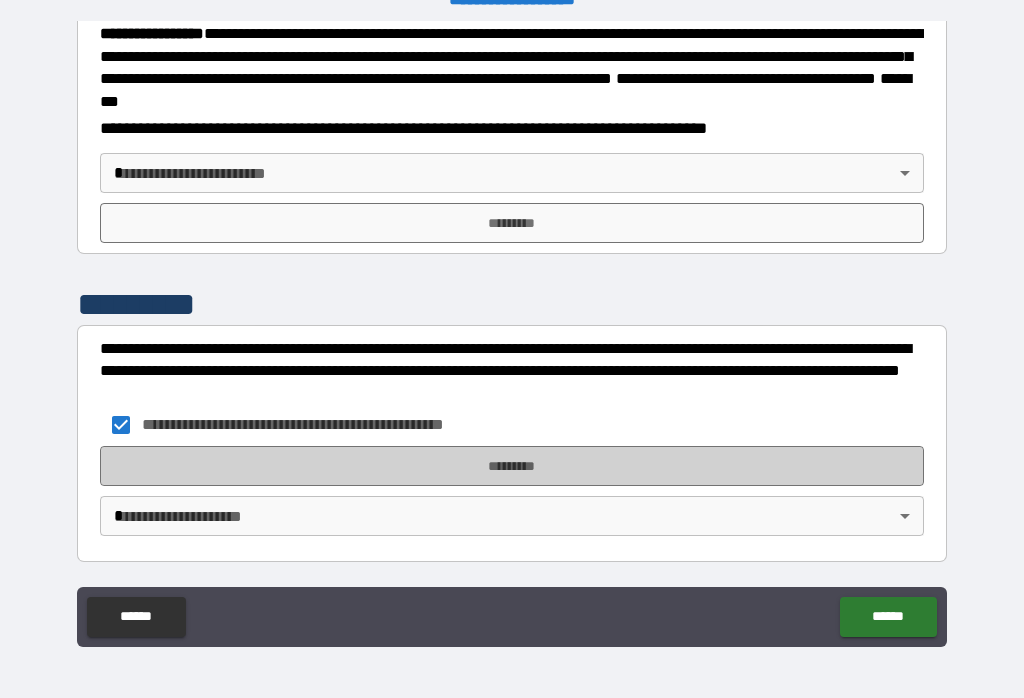 click on "*********" at bounding box center [512, 466] 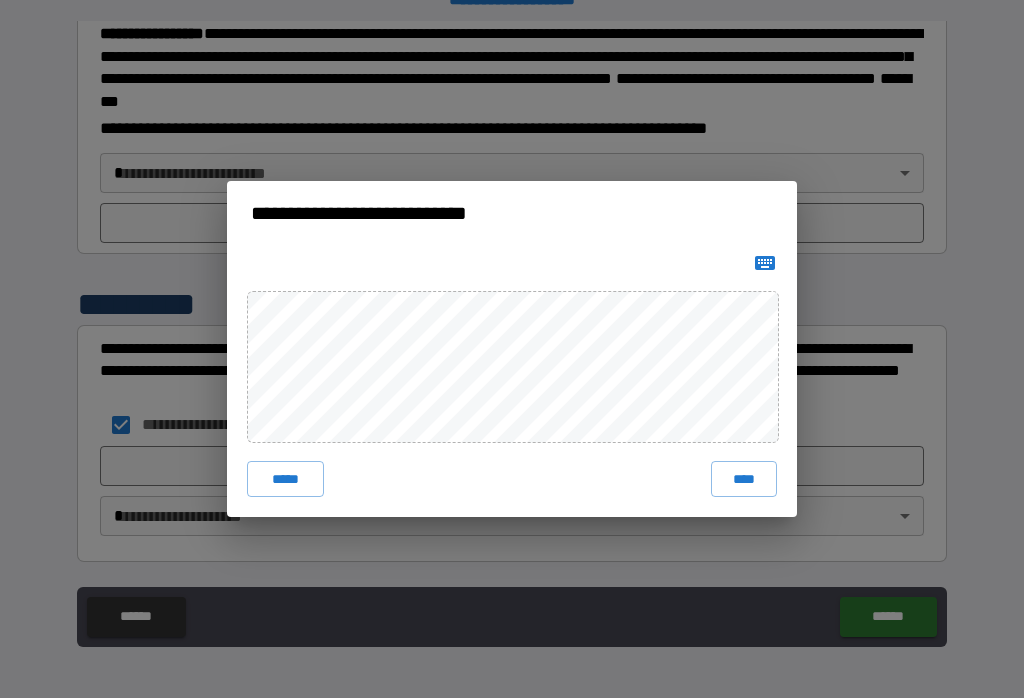 click on "****" at bounding box center (744, 479) 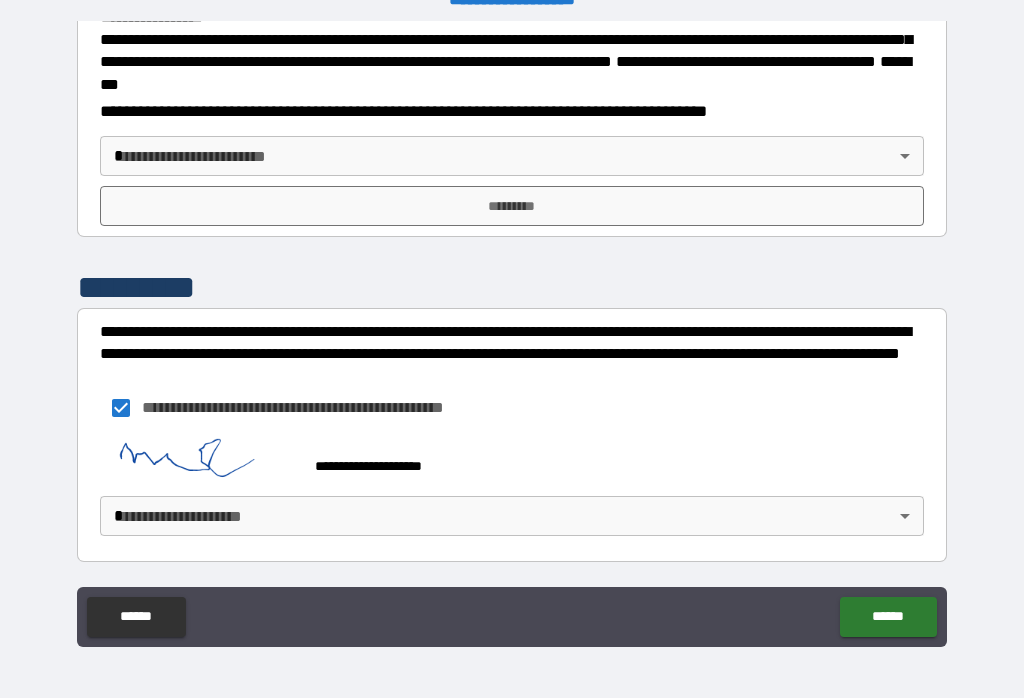 scroll, scrollTop: 2202, scrollLeft: 0, axis: vertical 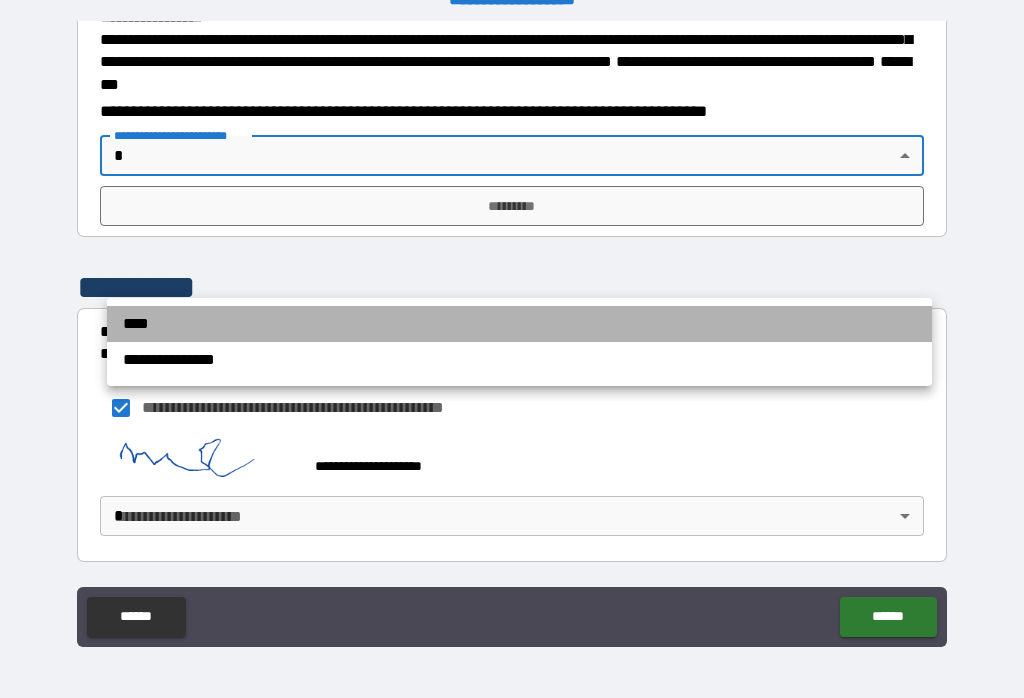 click on "****" at bounding box center (519, 324) 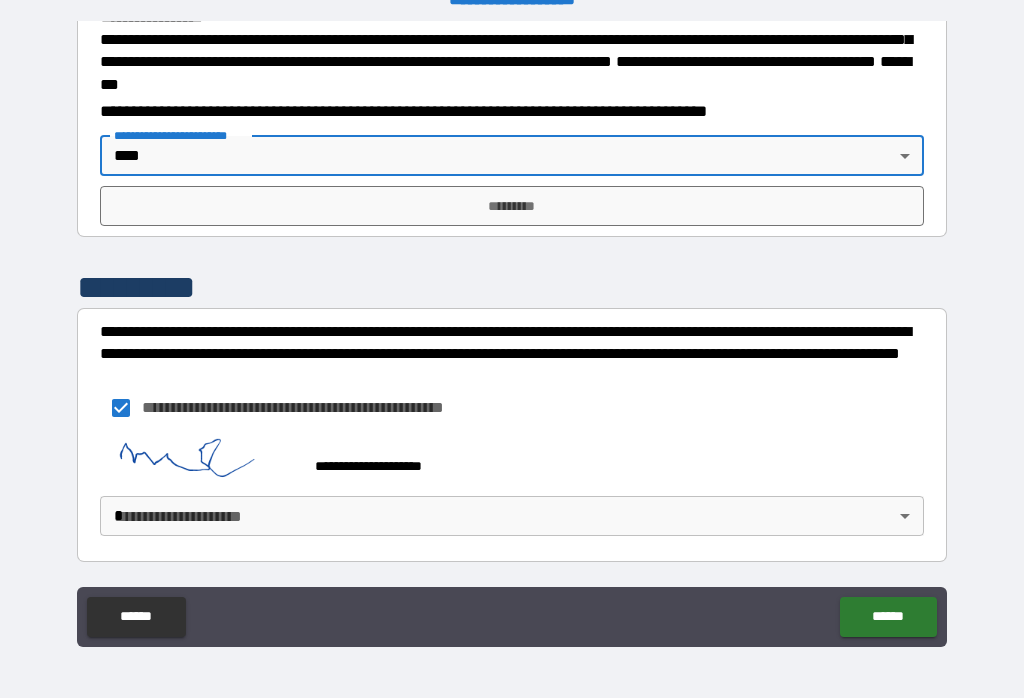 click on "*********" at bounding box center (512, 206) 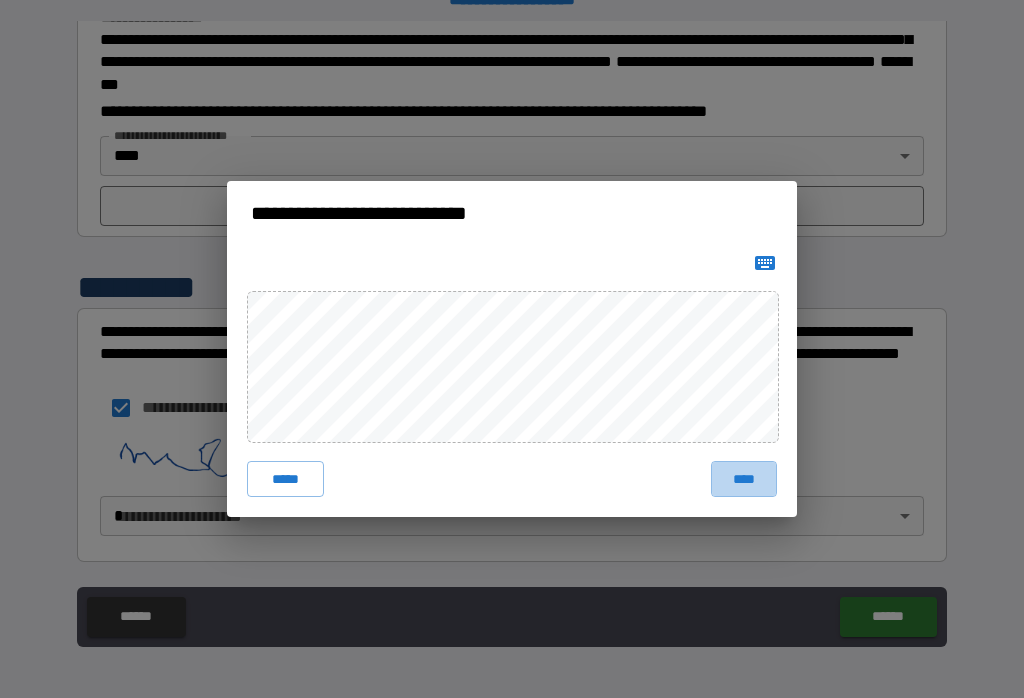 click on "****" at bounding box center [744, 479] 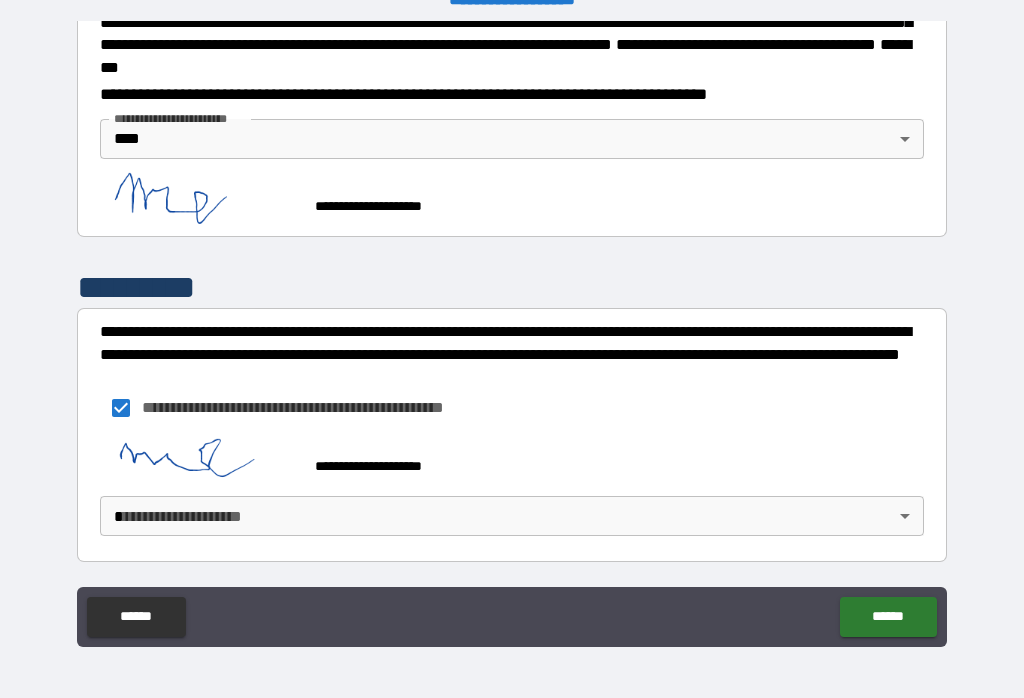 scroll, scrollTop: 2333, scrollLeft: 0, axis: vertical 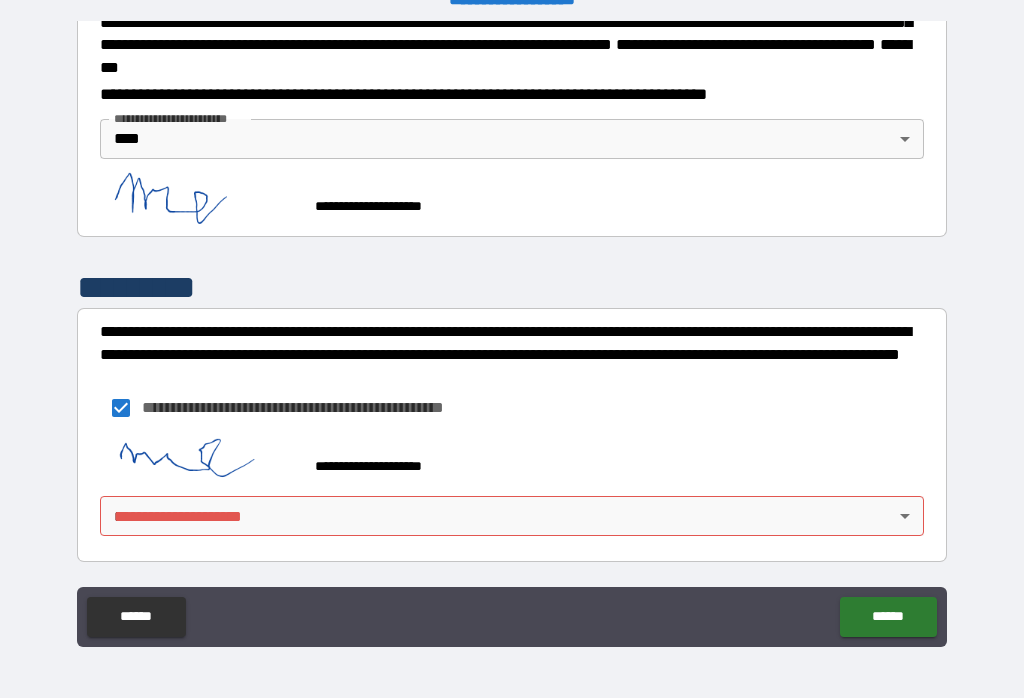 click on "**********" at bounding box center (512, 333) 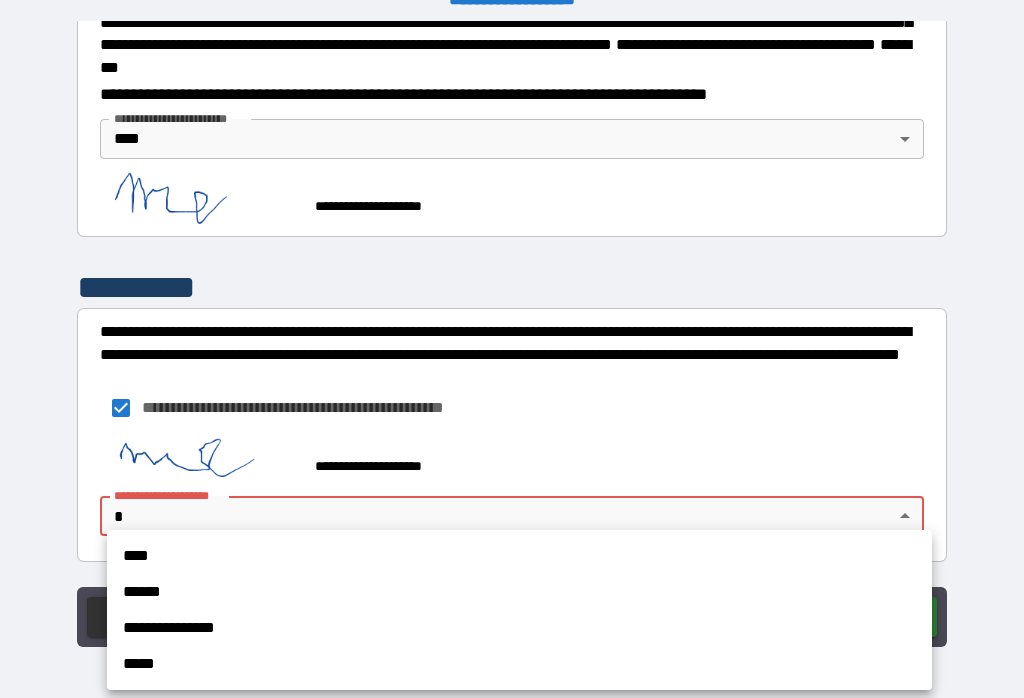 click on "****" at bounding box center (519, 556) 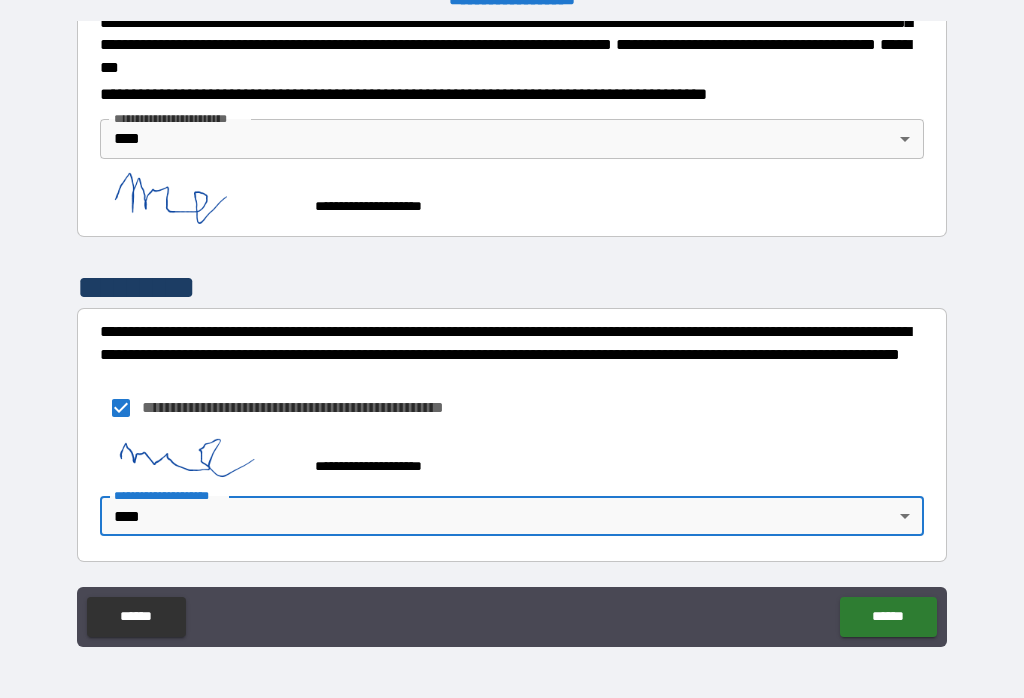 click on "******" at bounding box center (888, 617) 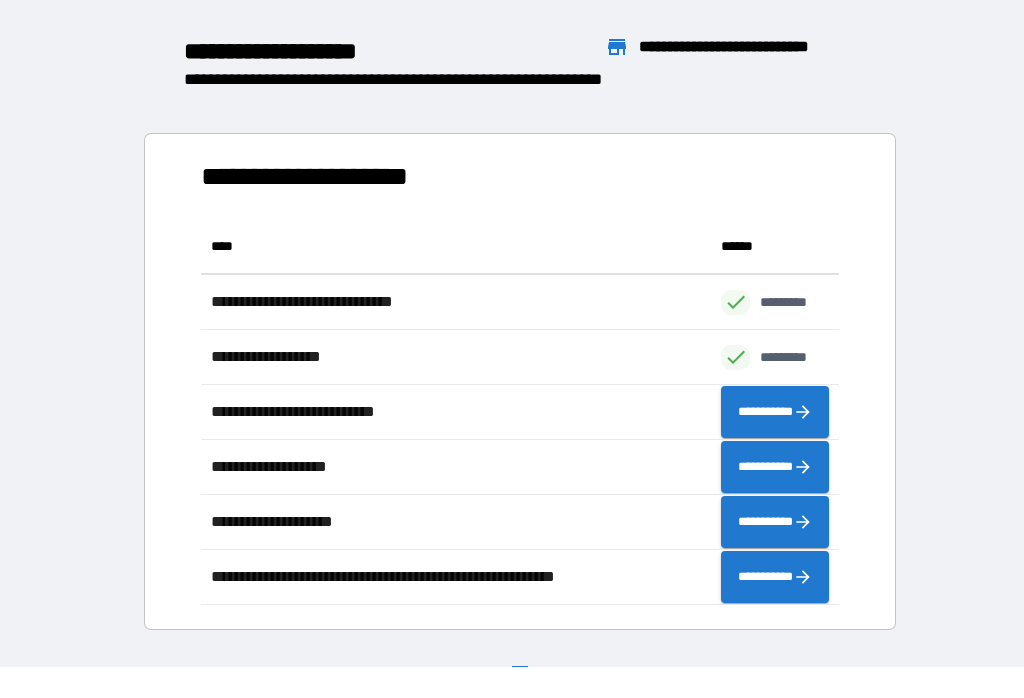 scroll, scrollTop: 1, scrollLeft: 1, axis: both 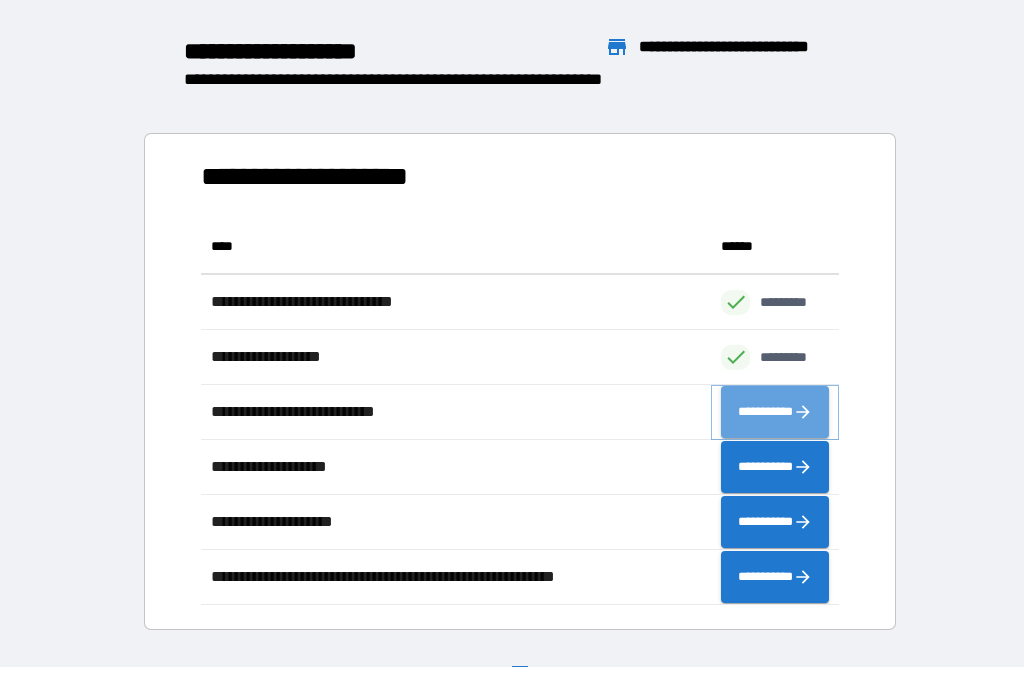 click on "**********" at bounding box center (775, 412) 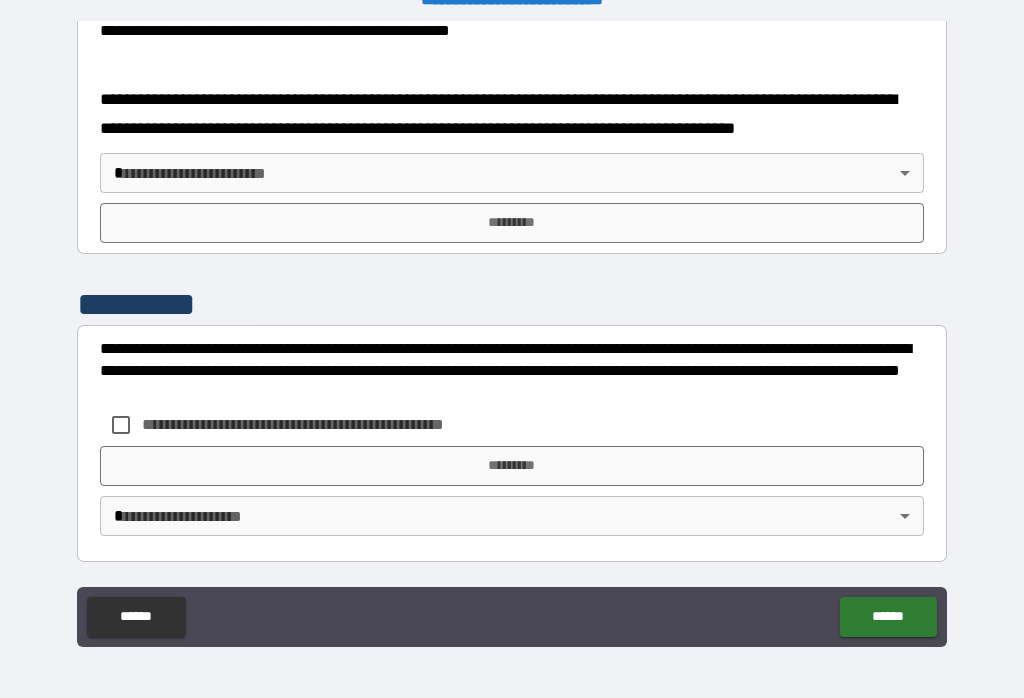 scroll, scrollTop: 783, scrollLeft: 0, axis: vertical 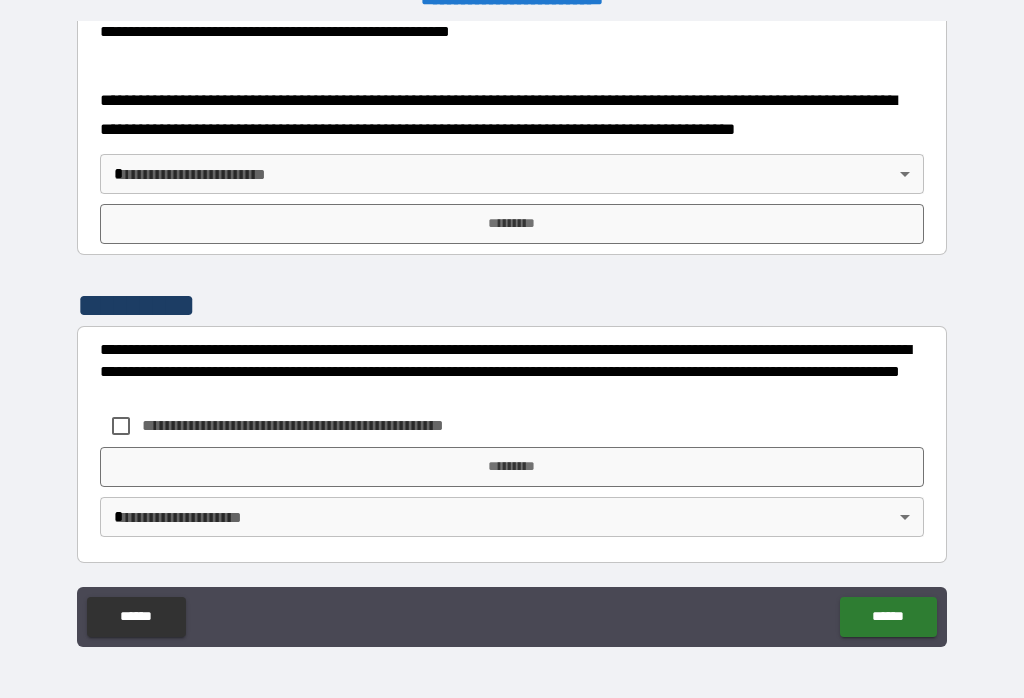 click on "**********" at bounding box center (512, 333) 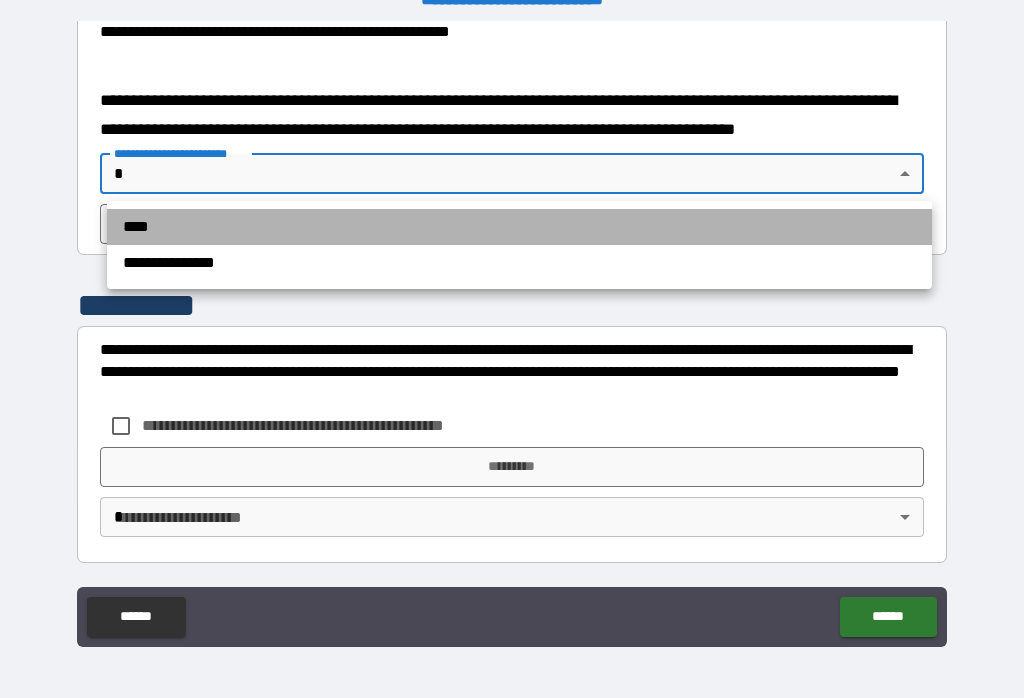 click on "****" at bounding box center [519, 227] 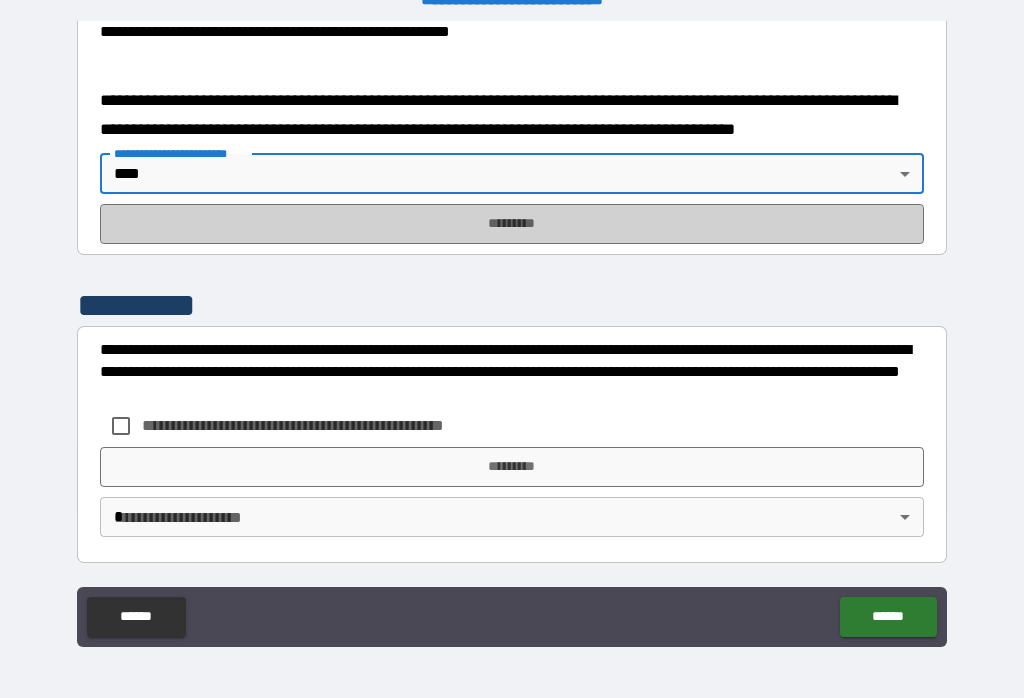 click on "*********" at bounding box center [512, 224] 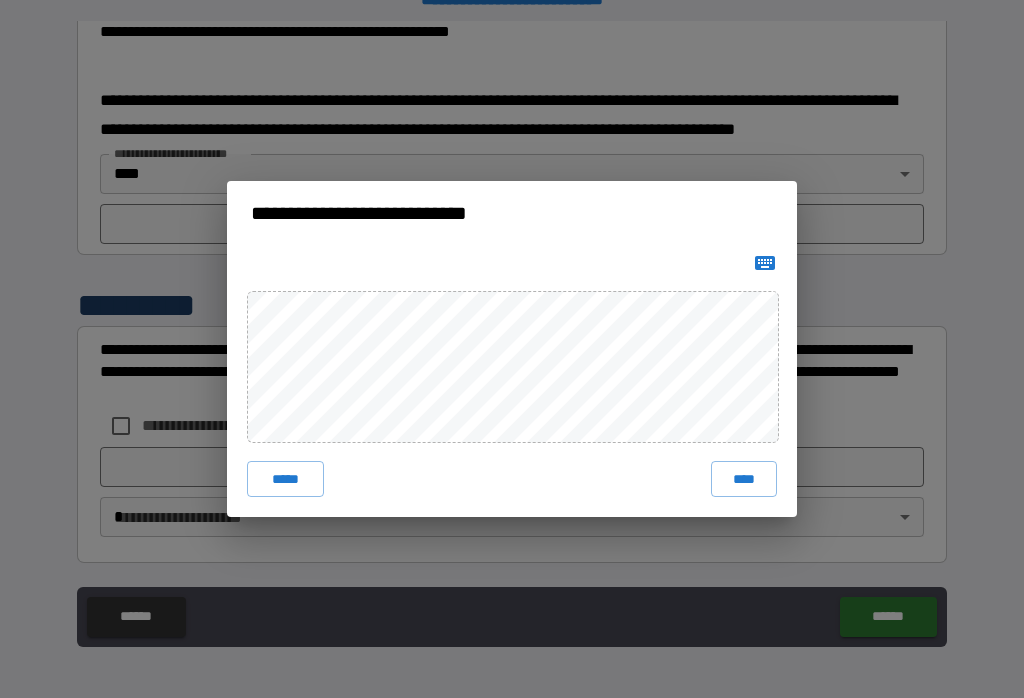 click on "****" at bounding box center [744, 479] 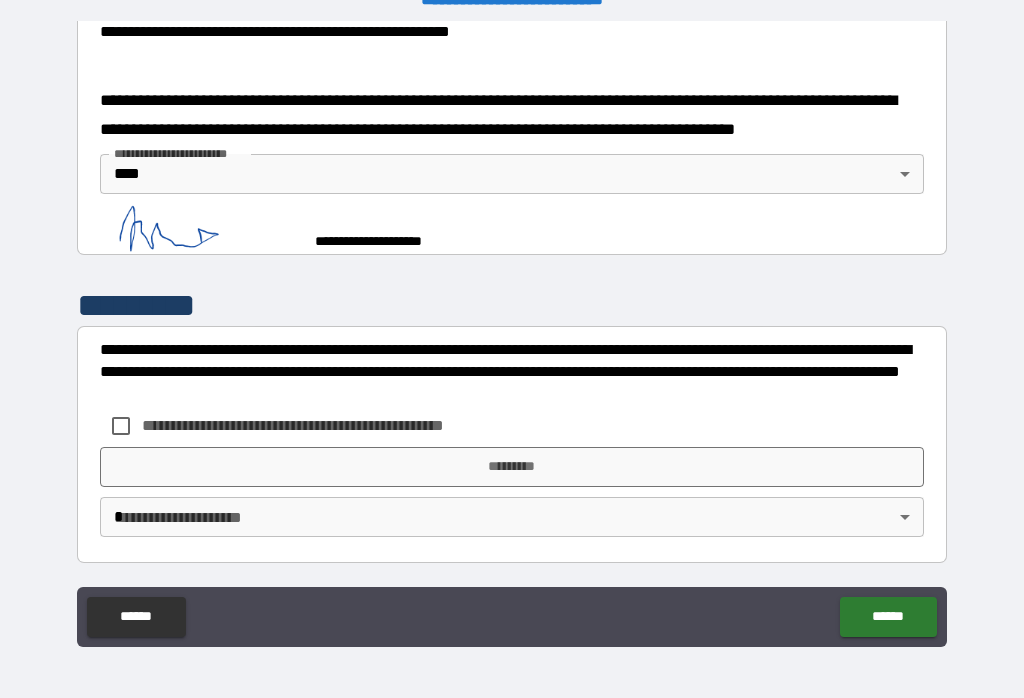 scroll, scrollTop: 773, scrollLeft: 0, axis: vertical 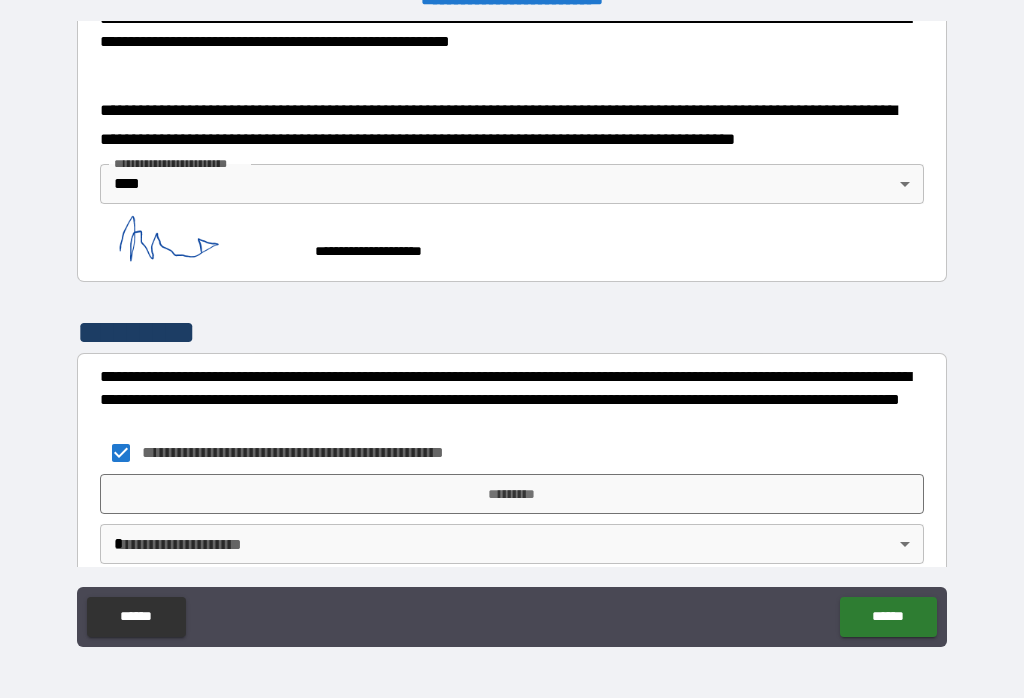 click on "**********" at bounding box center (512, 333) 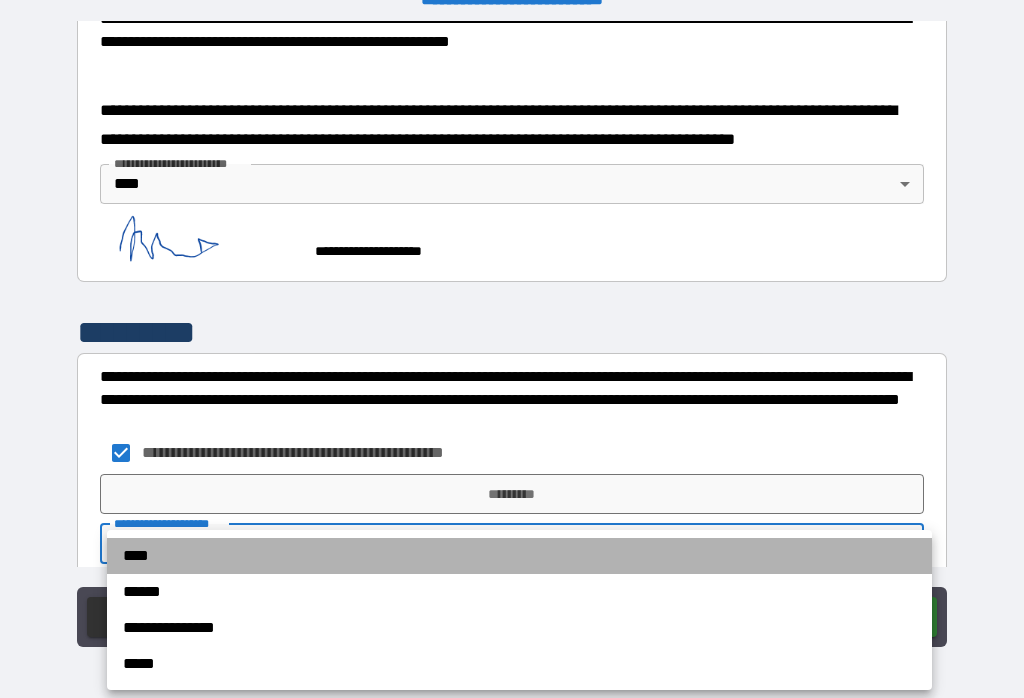 click on "****" at bounding box center (519, 556) 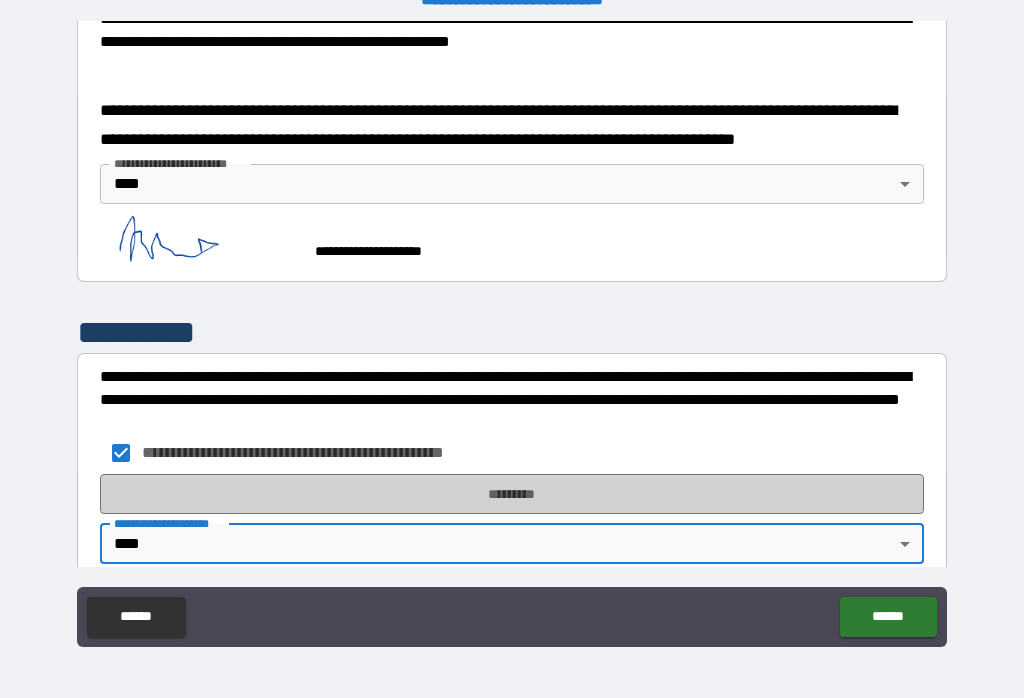 click on "*********" at bounding box center [512, 494] 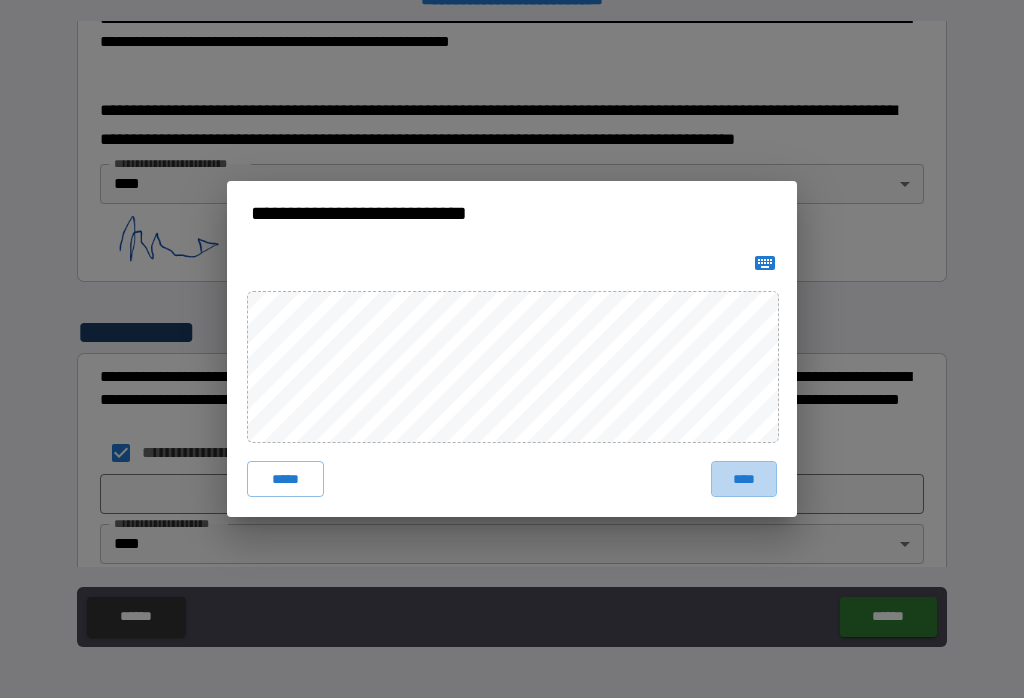click on "****" at bounding box center [744, 479] 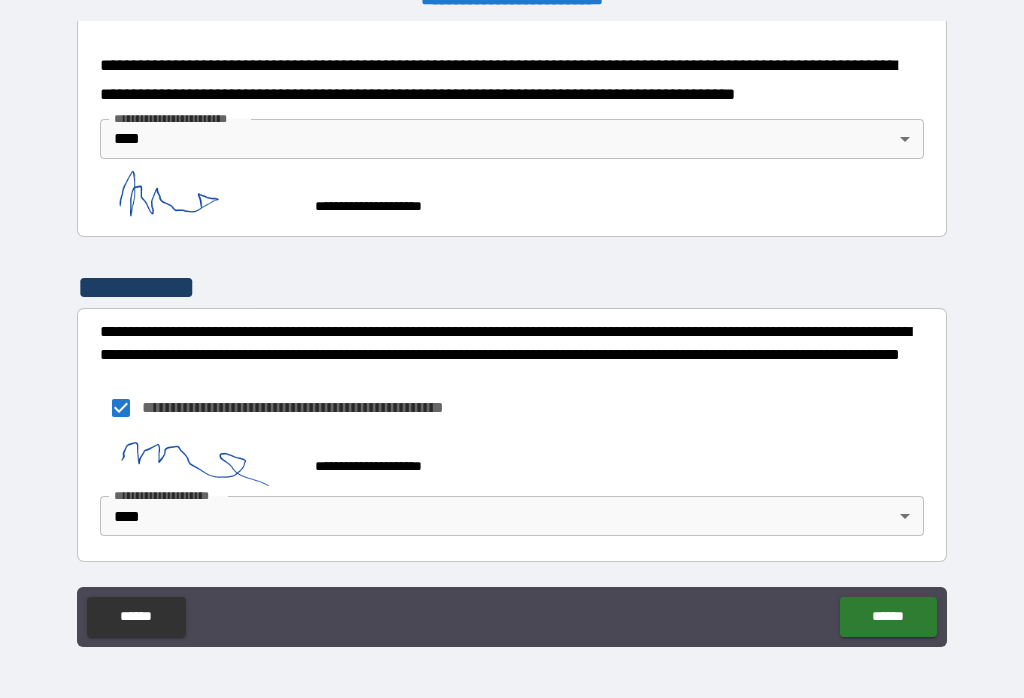 scroll, scrollTop: 817, scrollLeft: 0, axis: vertical 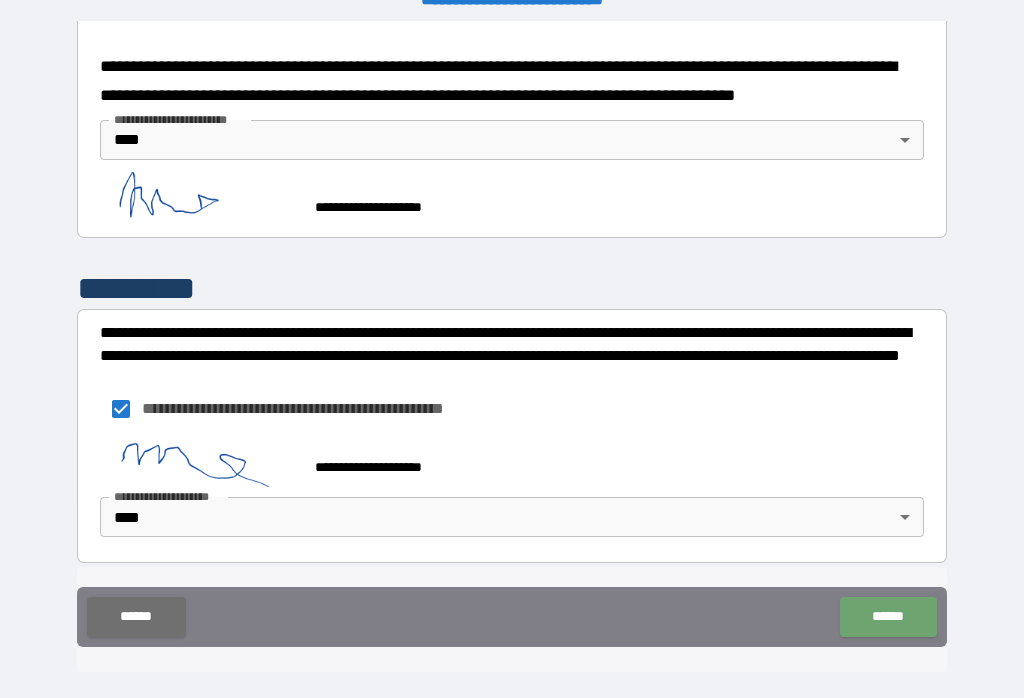 click on "******" at bounding box center [888, 617] 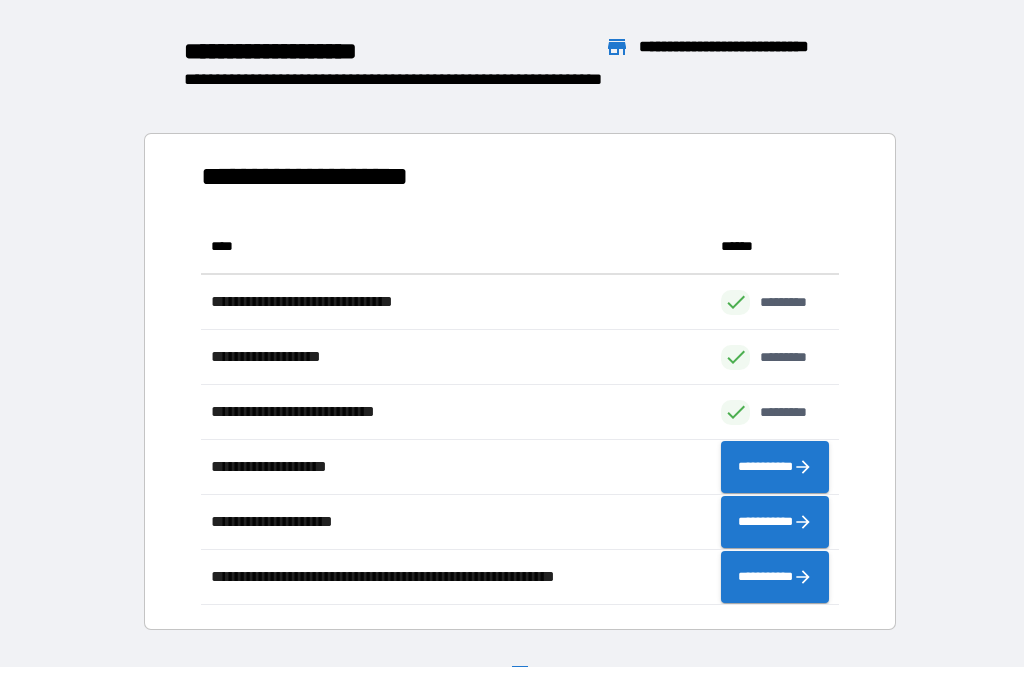 scroll, scrollTop: 386, scrollLeft: 638, axis: both 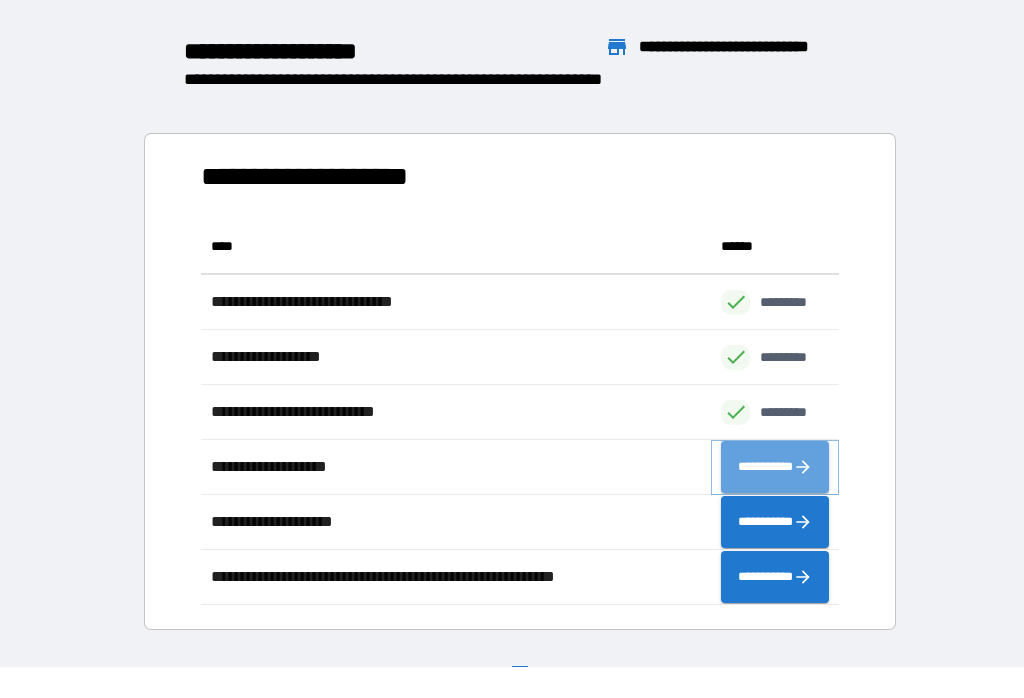 click on "**********" at bounding box center [775, 467] 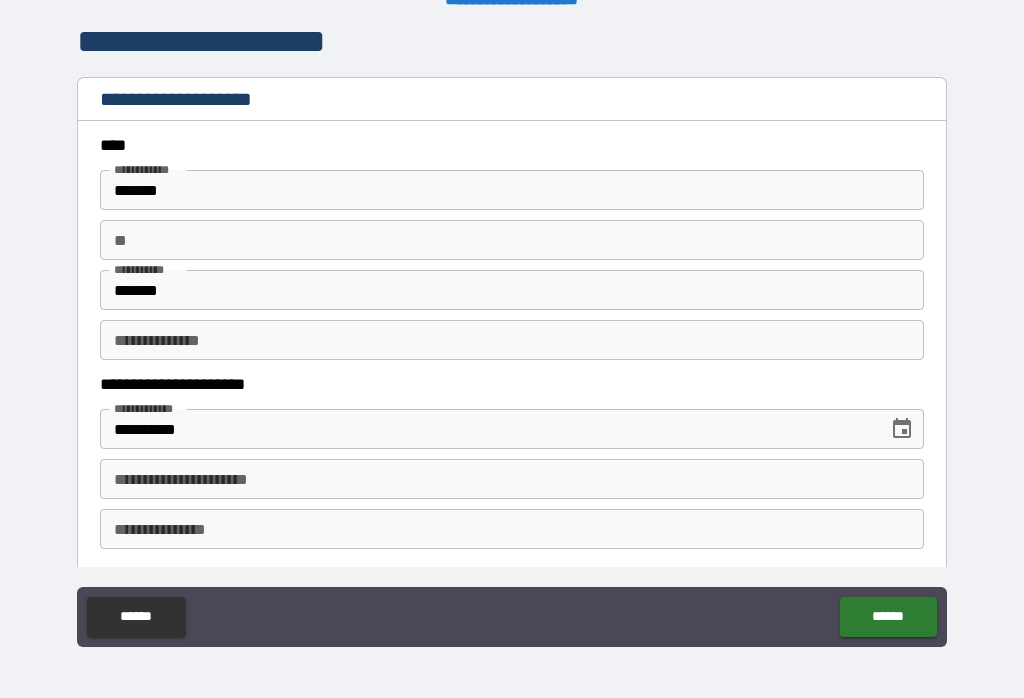 click on "**********" at bounding box center [512, 479] 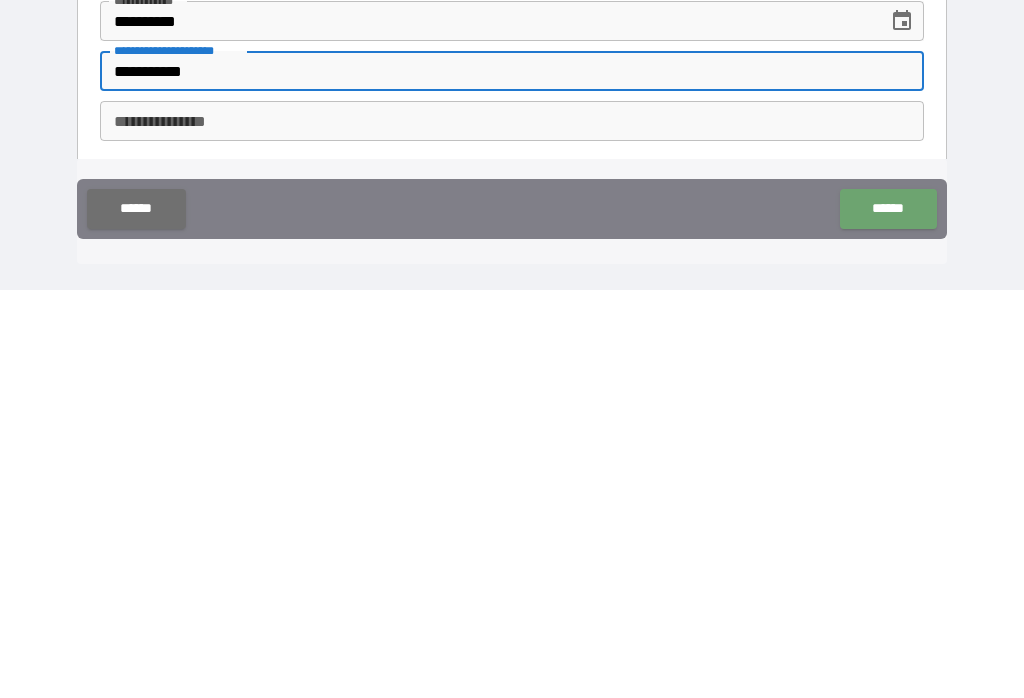 type on "**********" 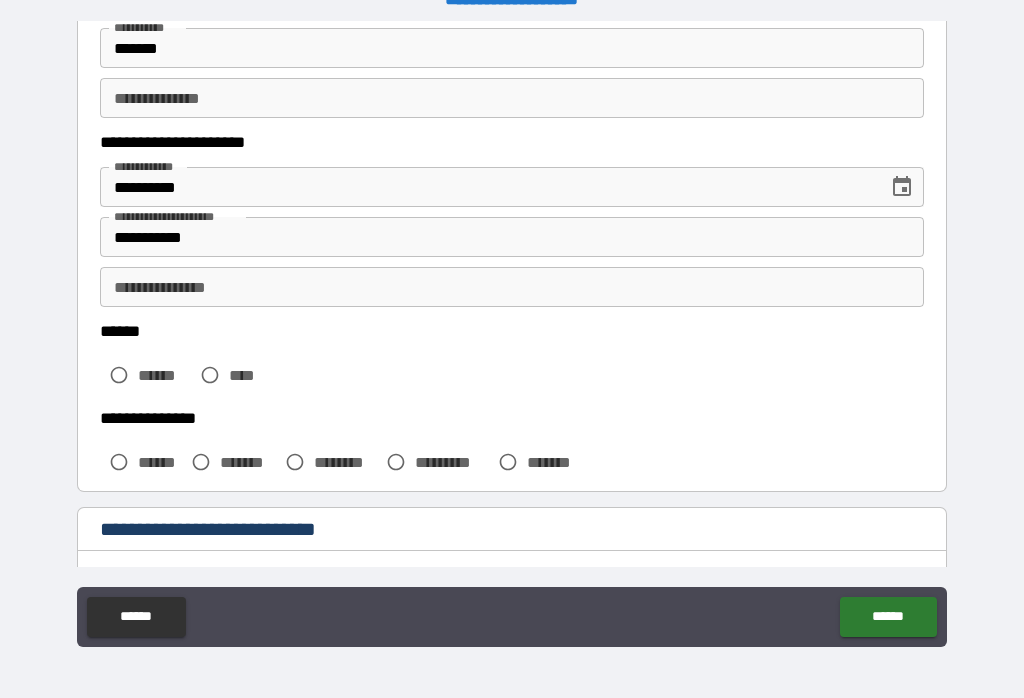 scroll, scrollTop: 245, scrollLeft: 0, axis: vertical 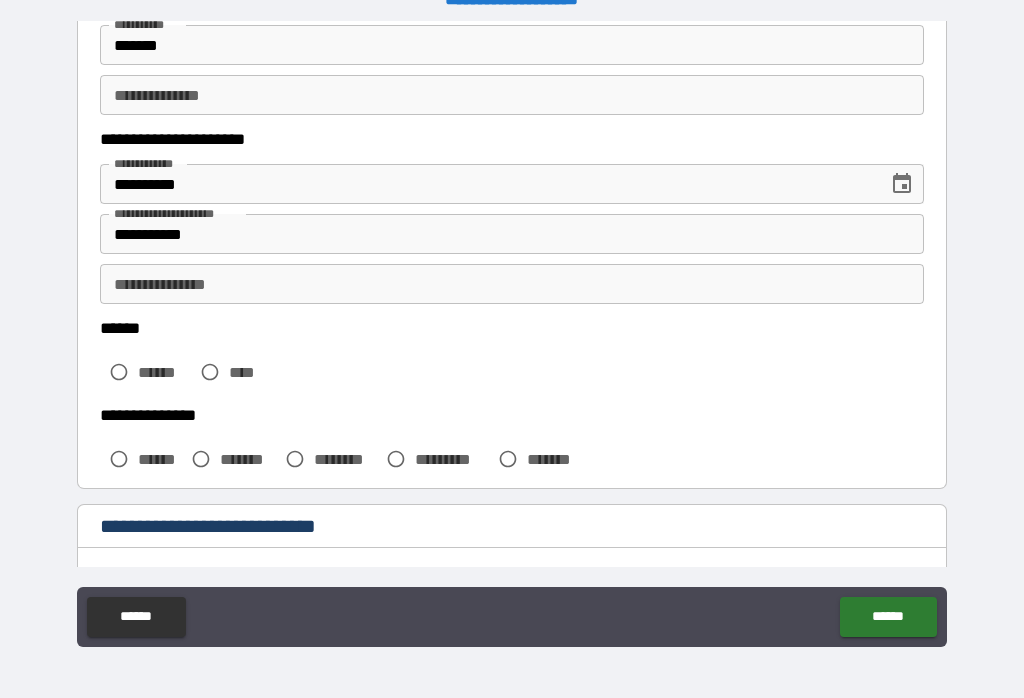 click on "**********" at bounding box center (512, 95) 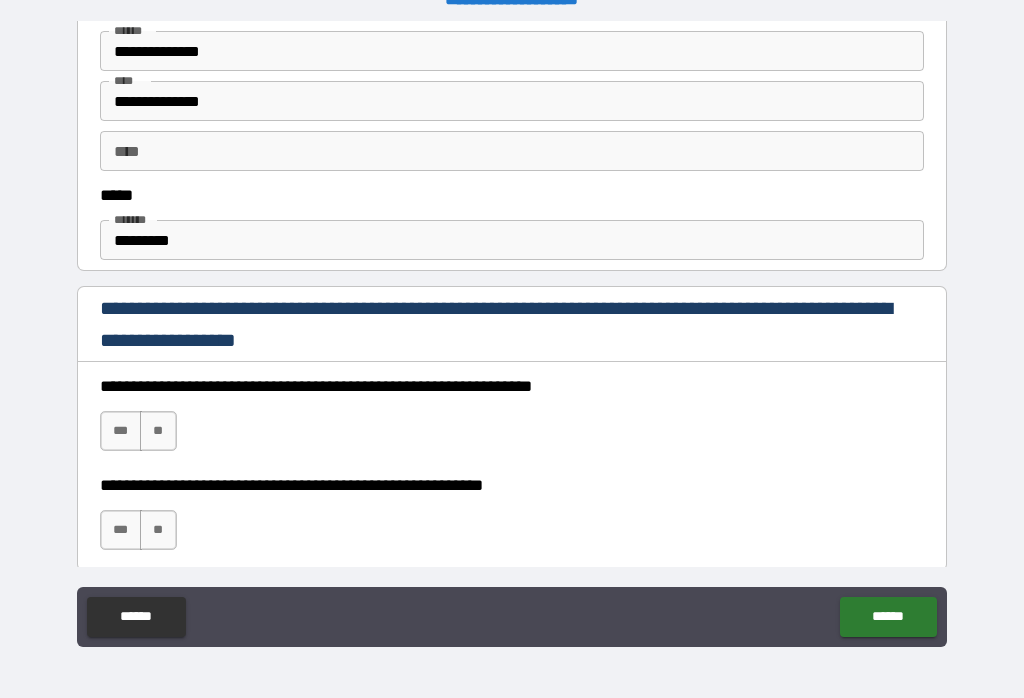 scroll, scrollTop: 1089, scrollLeft: 0, axis: vertical 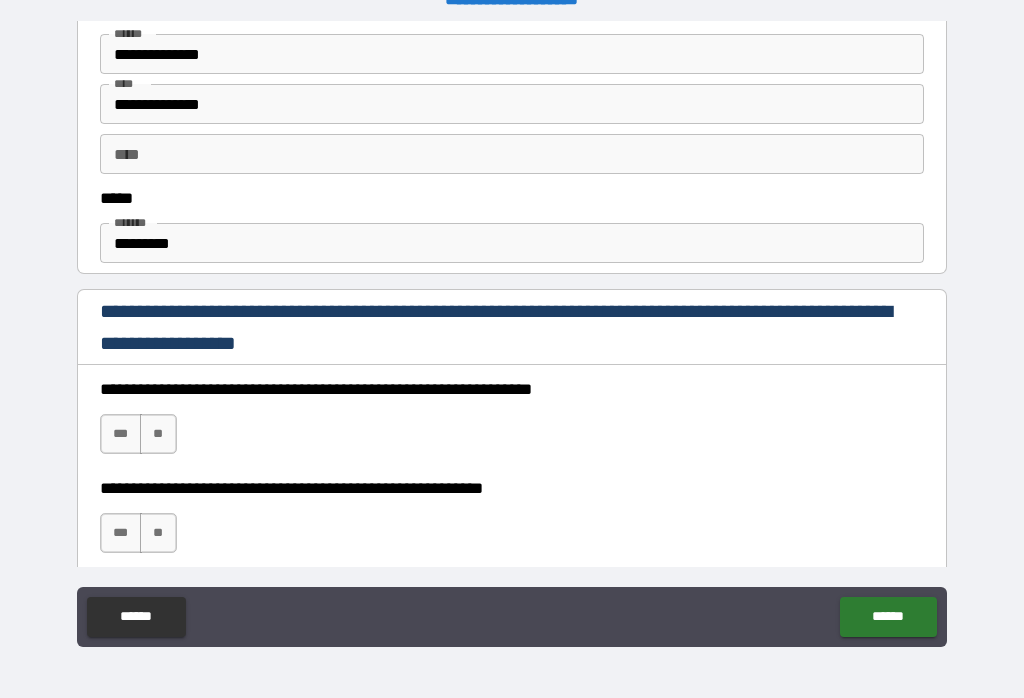 click on "***" at bounding box center (121, 434) 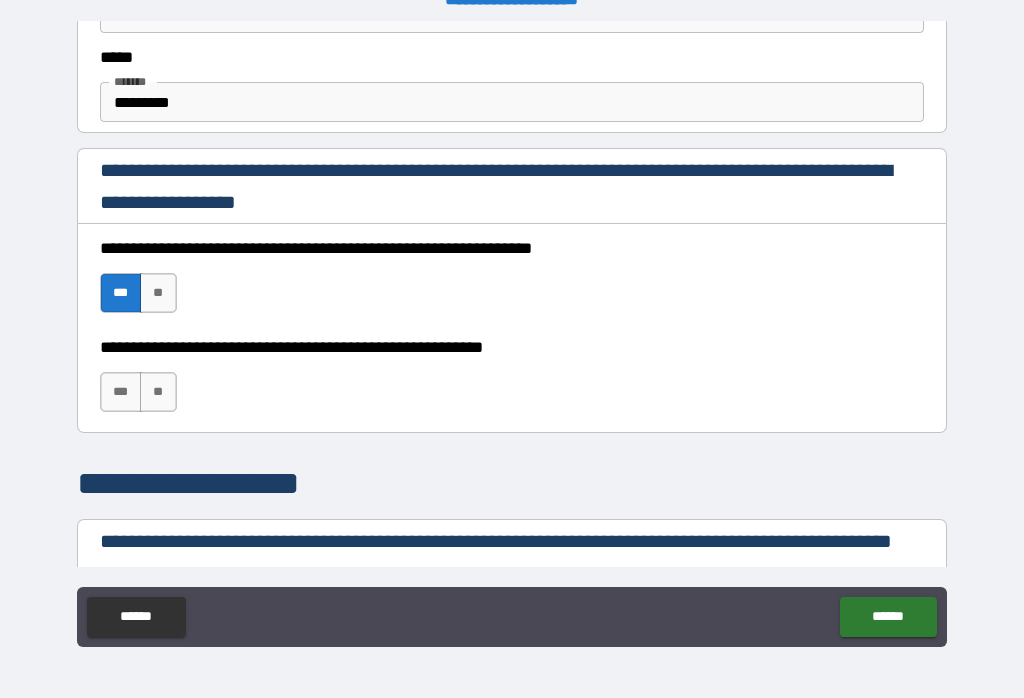 scroll, scrollTop: 1231, scrollLeft: 0, axis: vertical 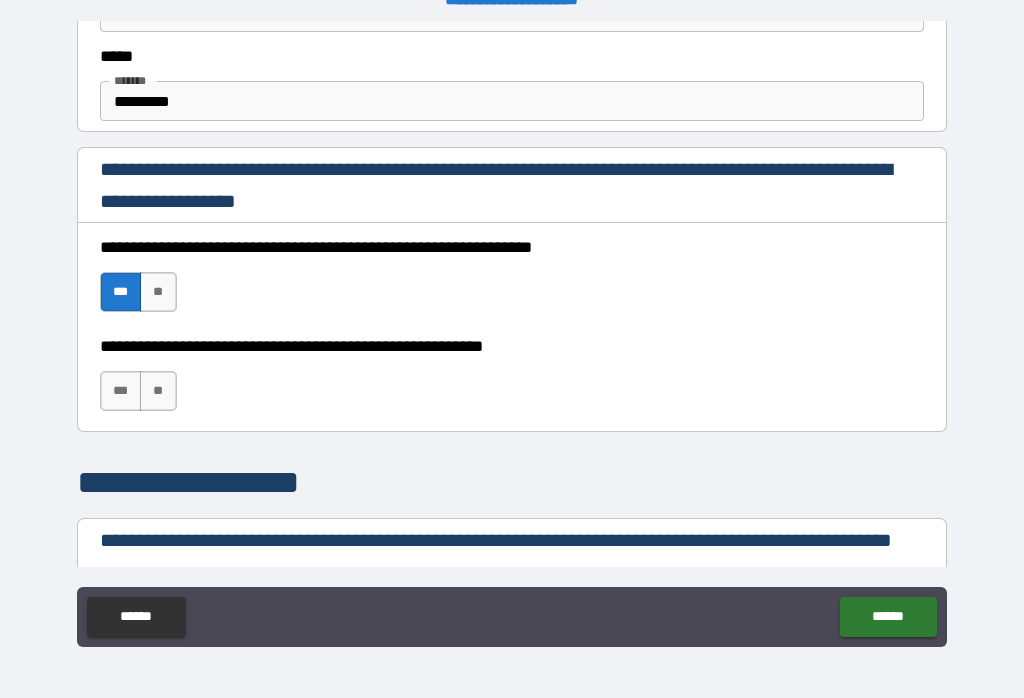 click on "***" at bounding box center [121, 391] 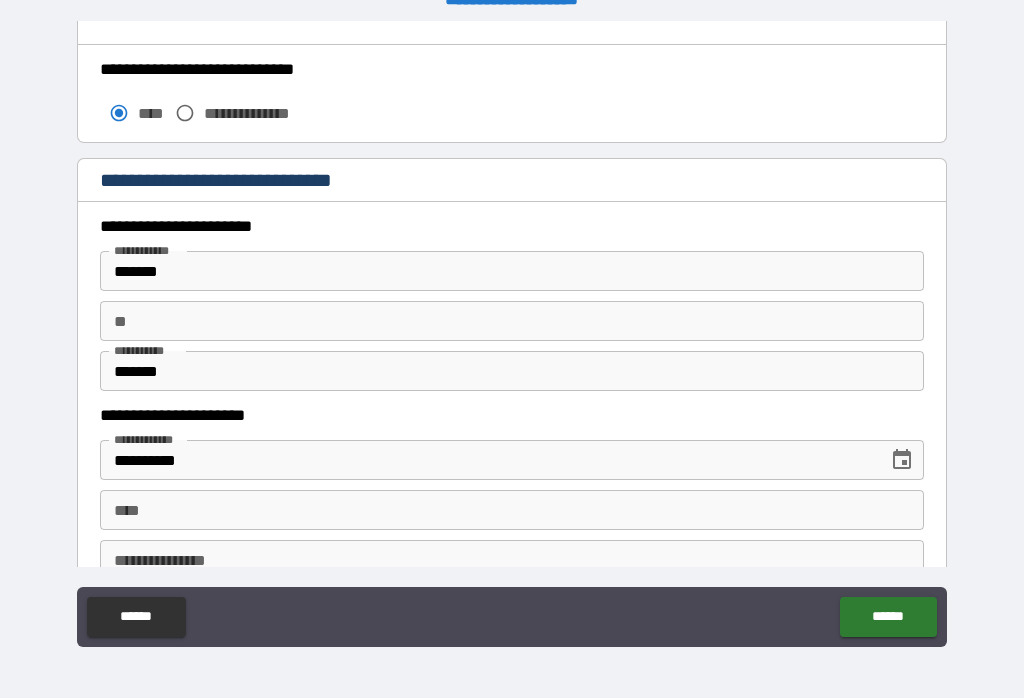 click on "**********" at bounding box center (512, 336) 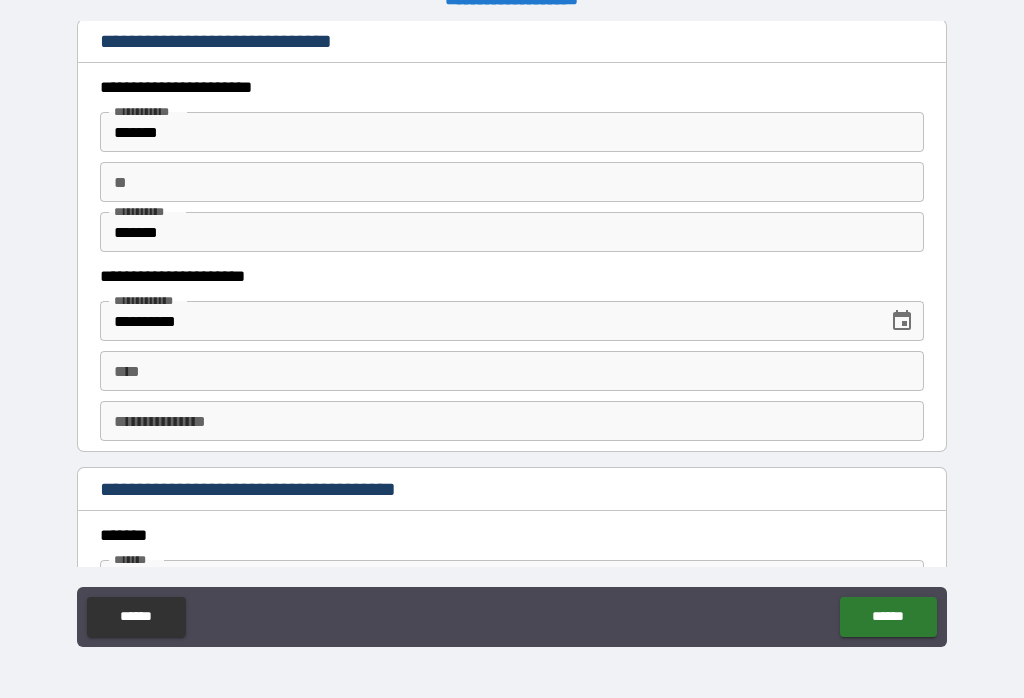 scroll, scrollTop: 1920, scrollLeft: 0, axis: vertical 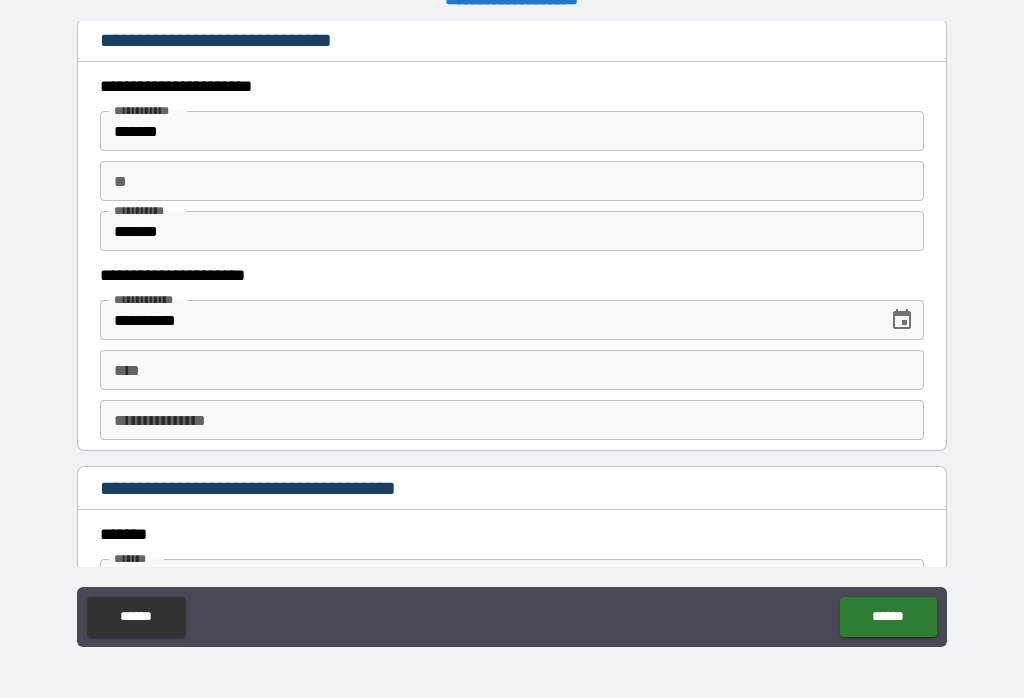 click on "**** ****" at bounding box center [512, 370] 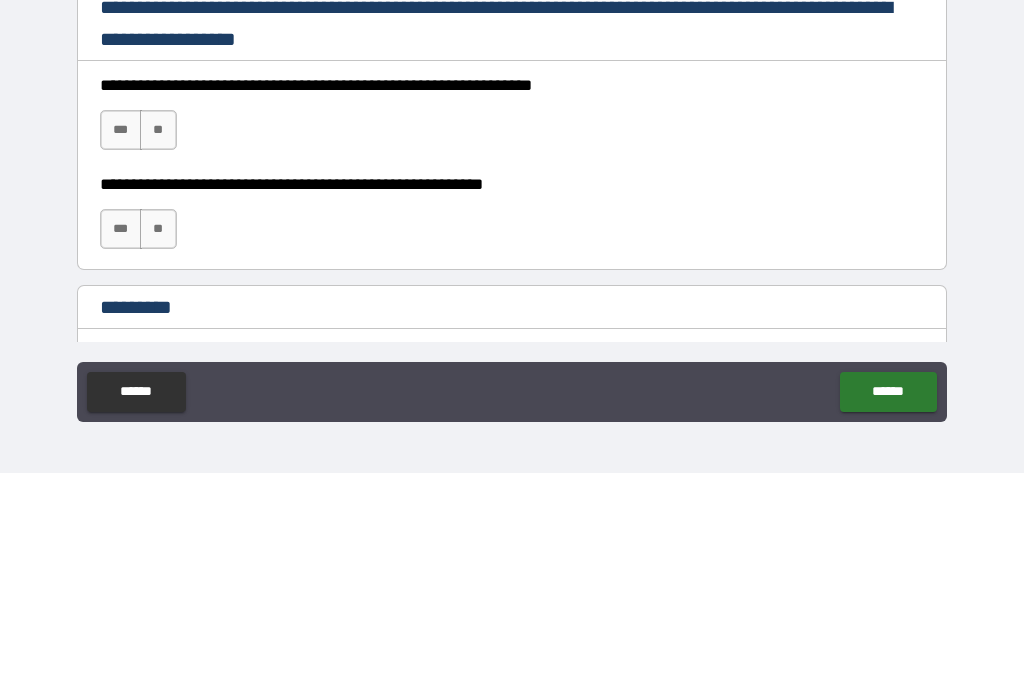 scroll, scrollTop: 2807, scrollLeft: 0, axis: vertical 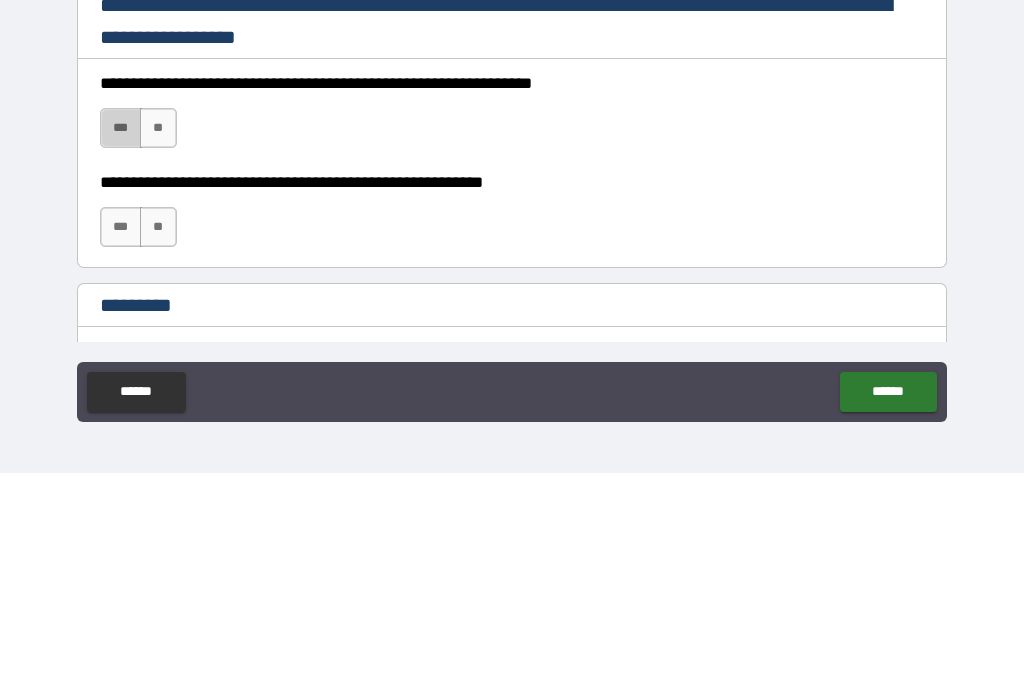 type on "**********" 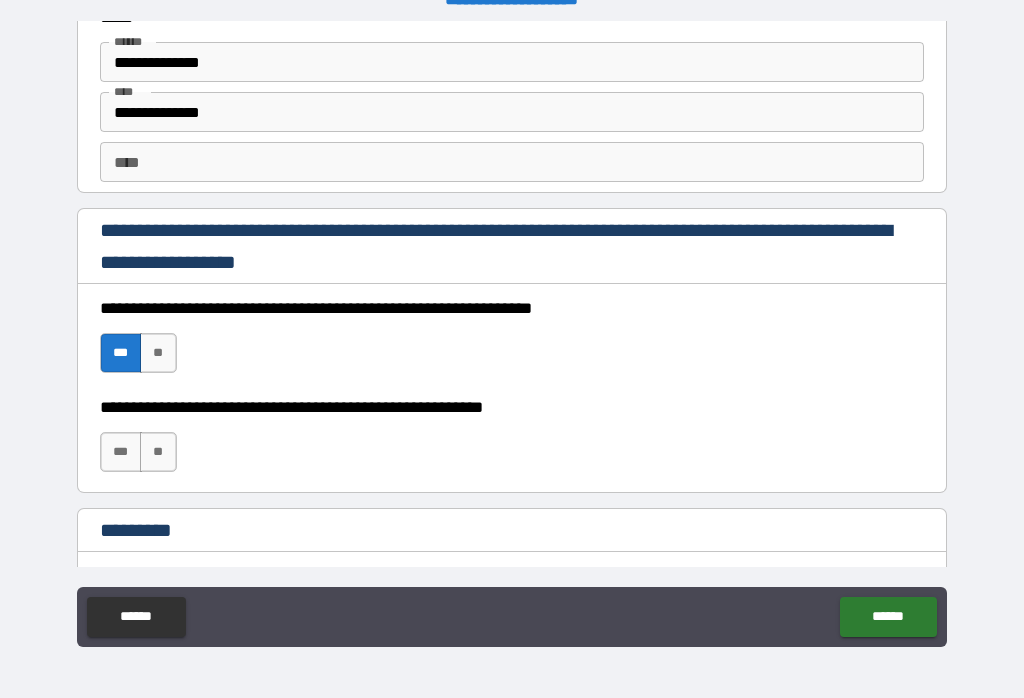 click on "***" at bounding box center (121, 452) 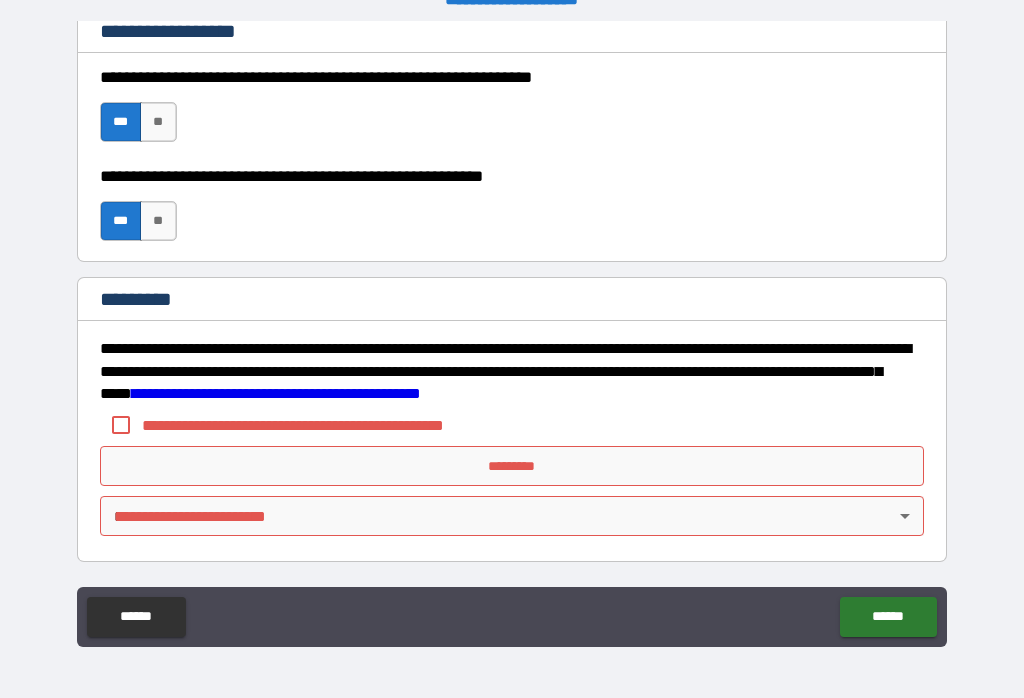 scroll, scrollTop: 3038, scrollLeft: 0, axis: vertical 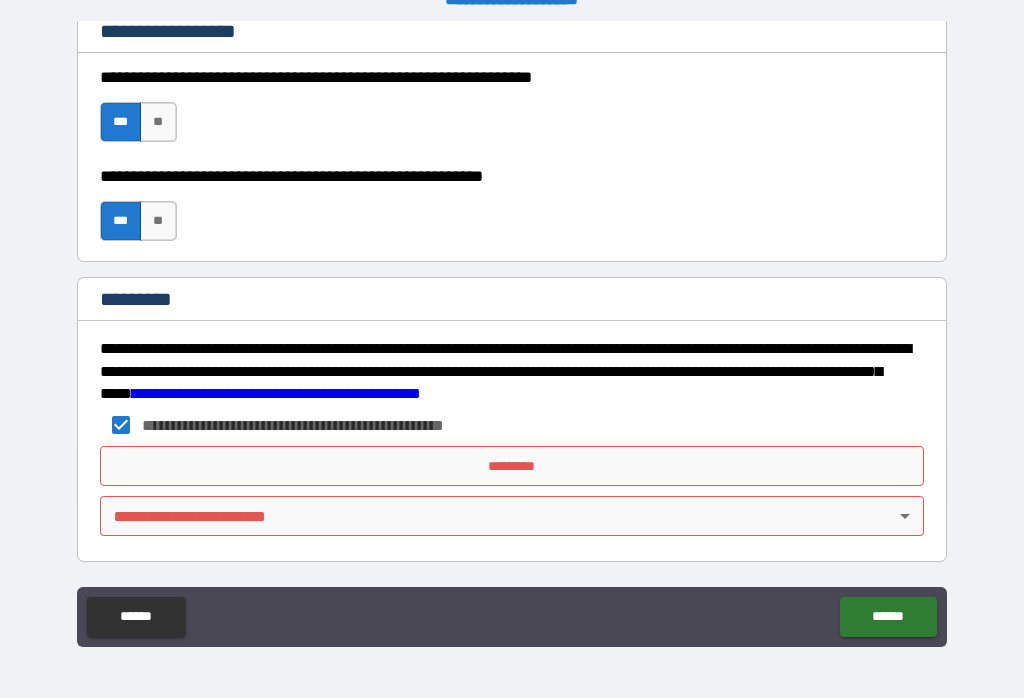 click on "**********" at bounding box center (512, 333) 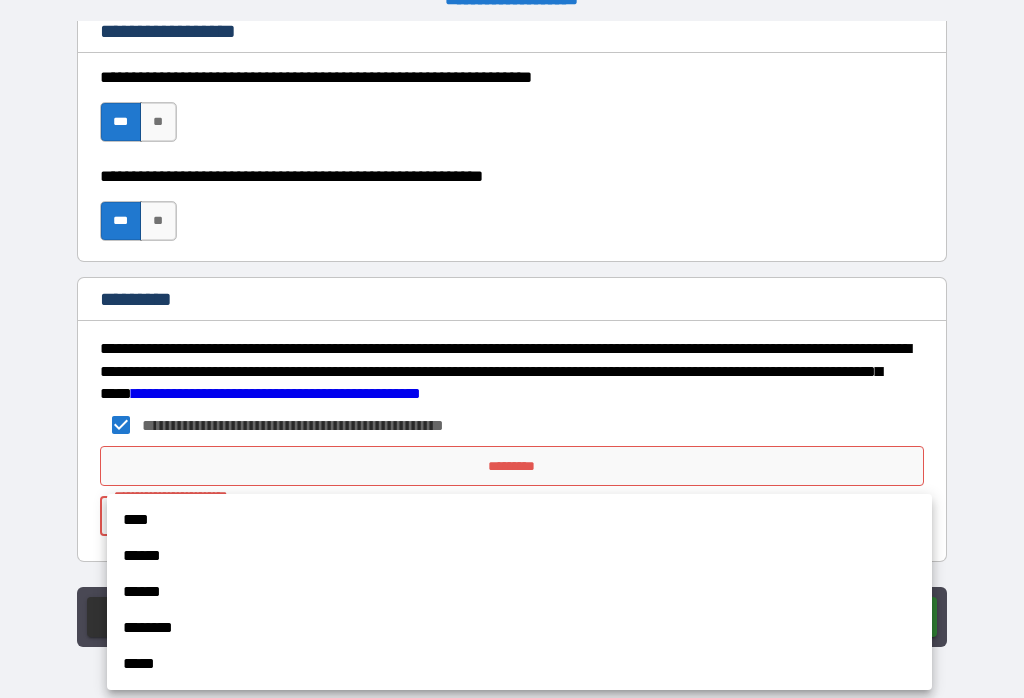 click on "****" at bounding box center (519, 520) 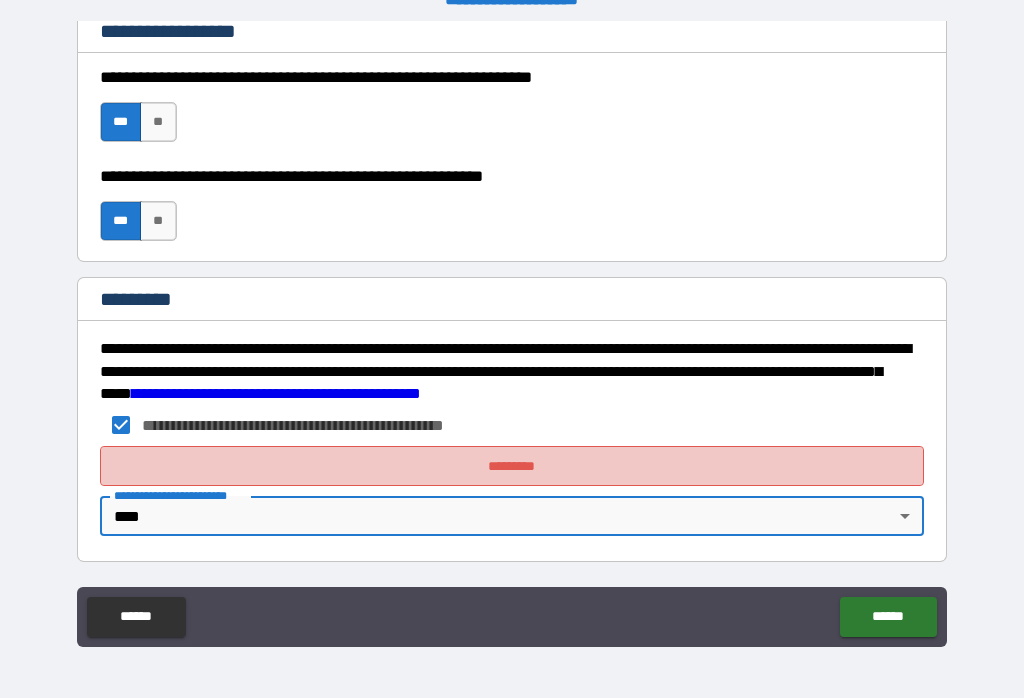click on "*********" at bounding box center (512, 466) 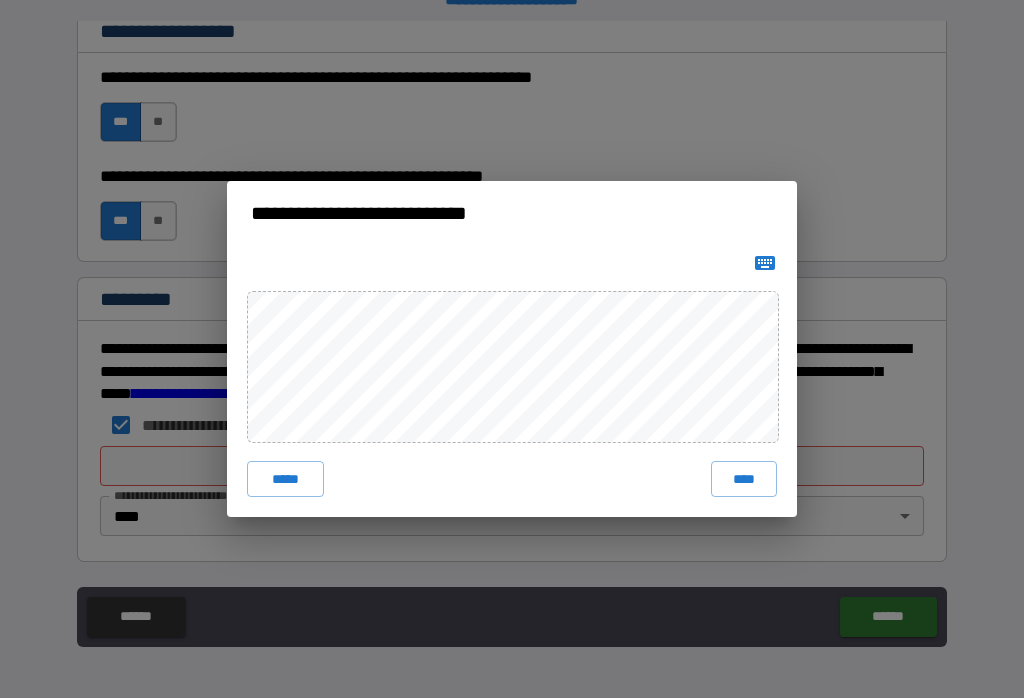 click on "****" at bounding box center [744, 479] 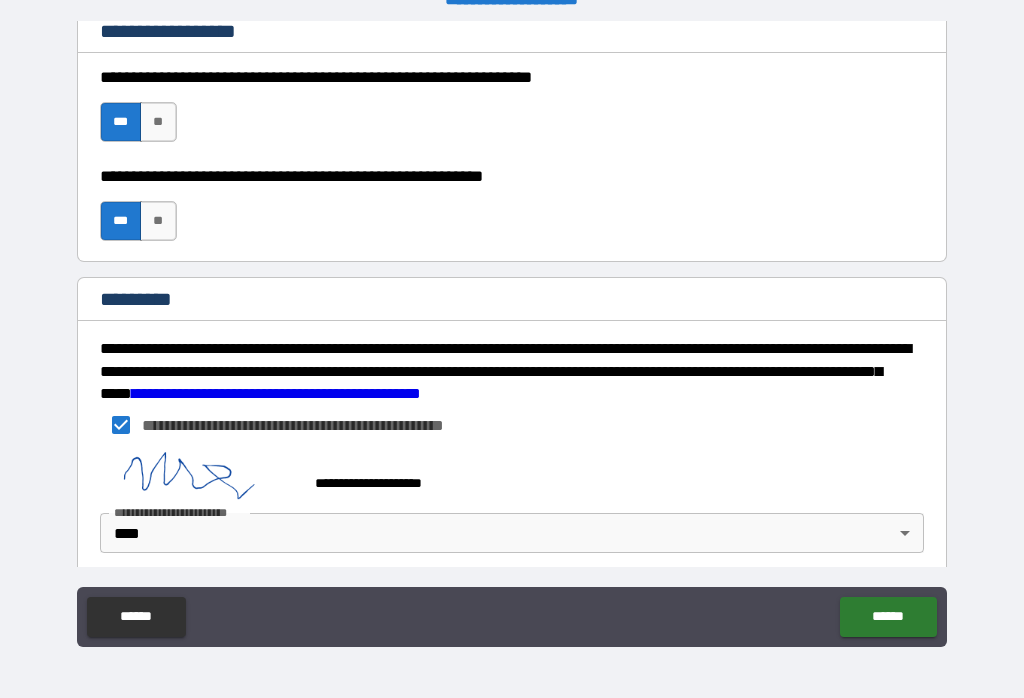 click on "******" at bounding box center [888, 617] 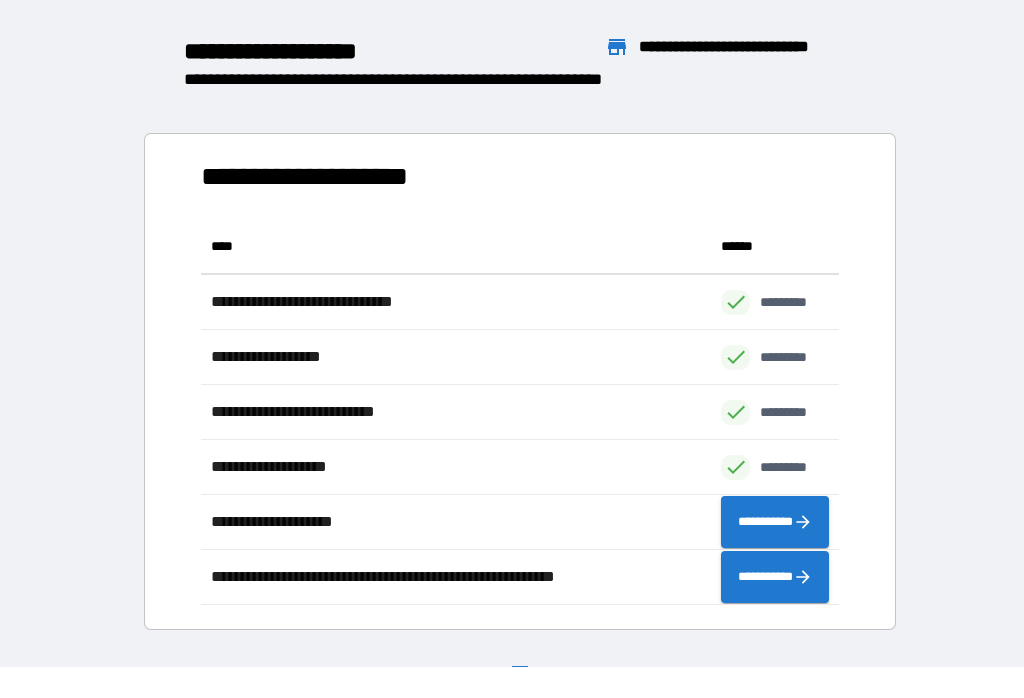 scroll, scrollTop: 1, scrollLeft: 1, axis: both 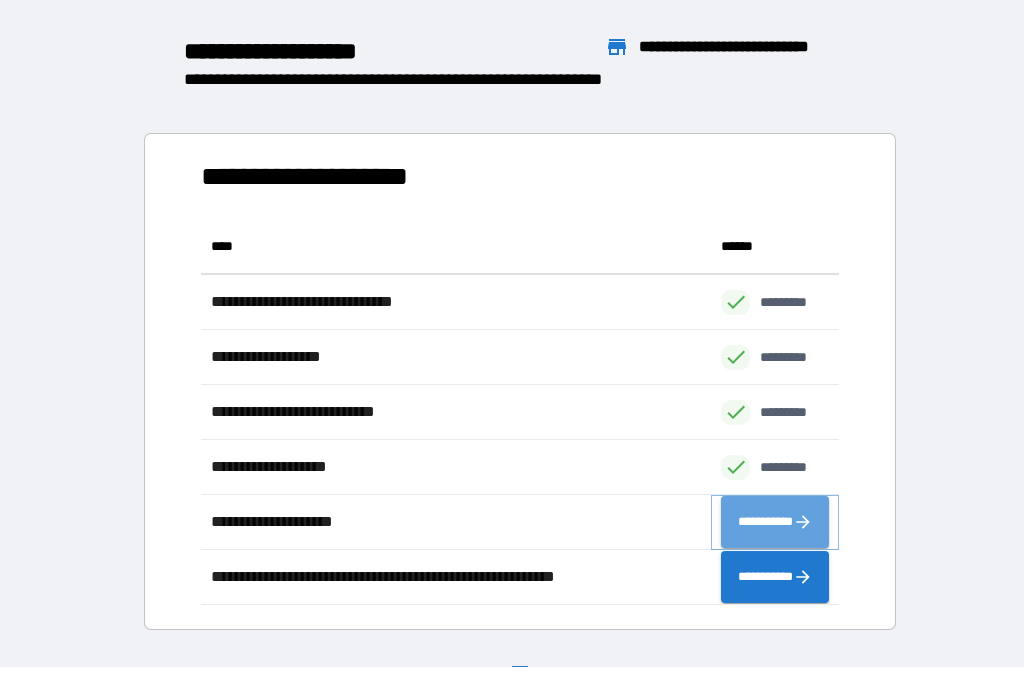 click on "**********" at bounding box center [775, 522] 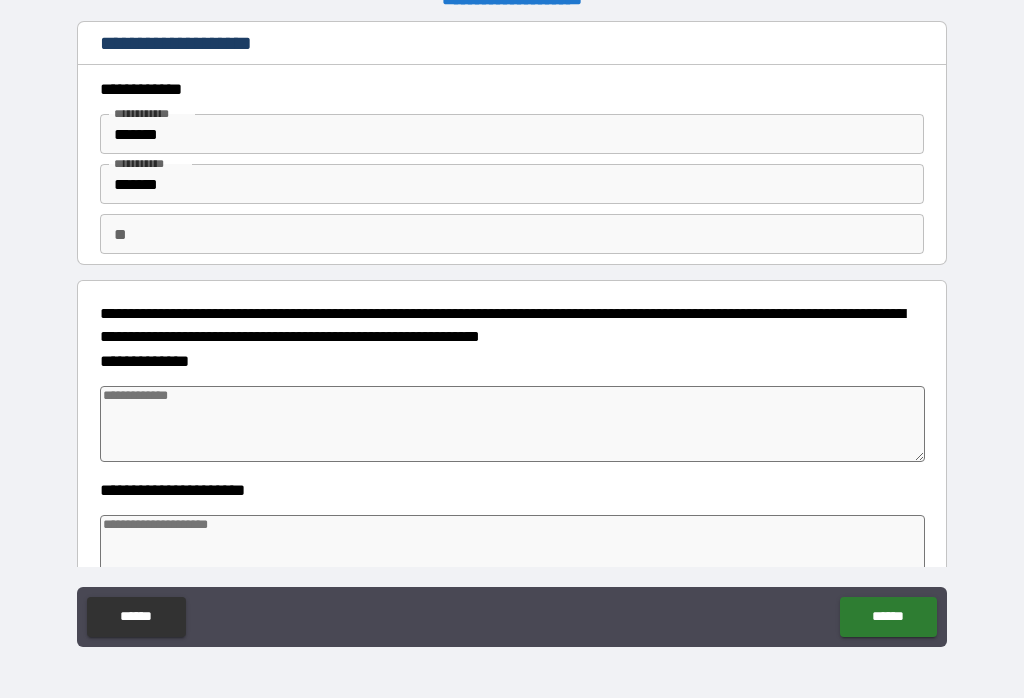 type on "*" 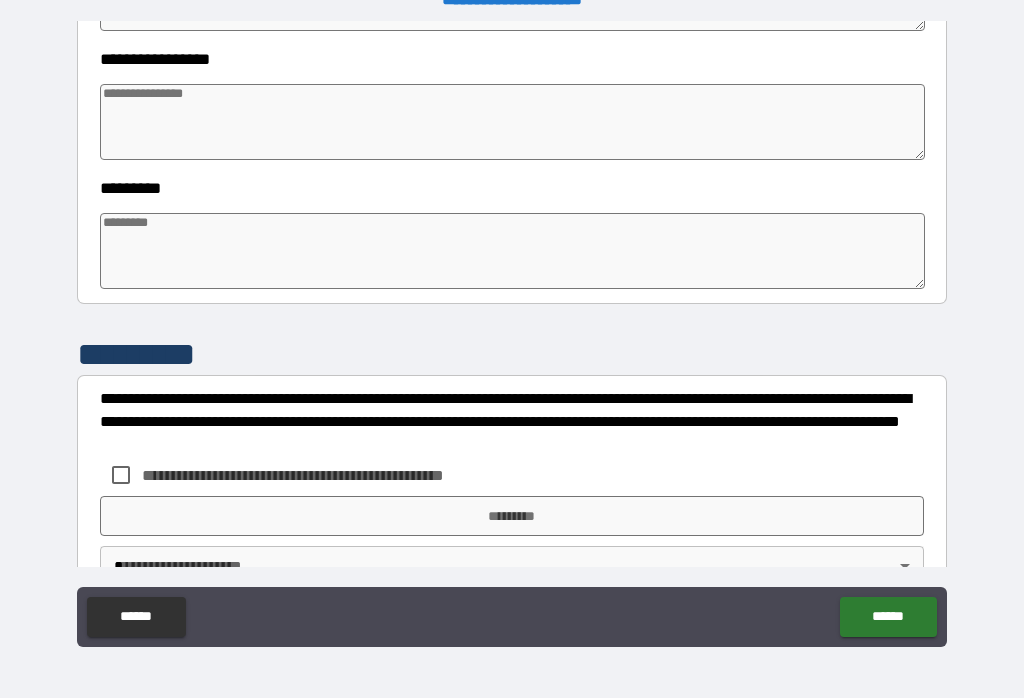 scroll, scrollTop: 556, scrollLeft: 0, axis: vertical 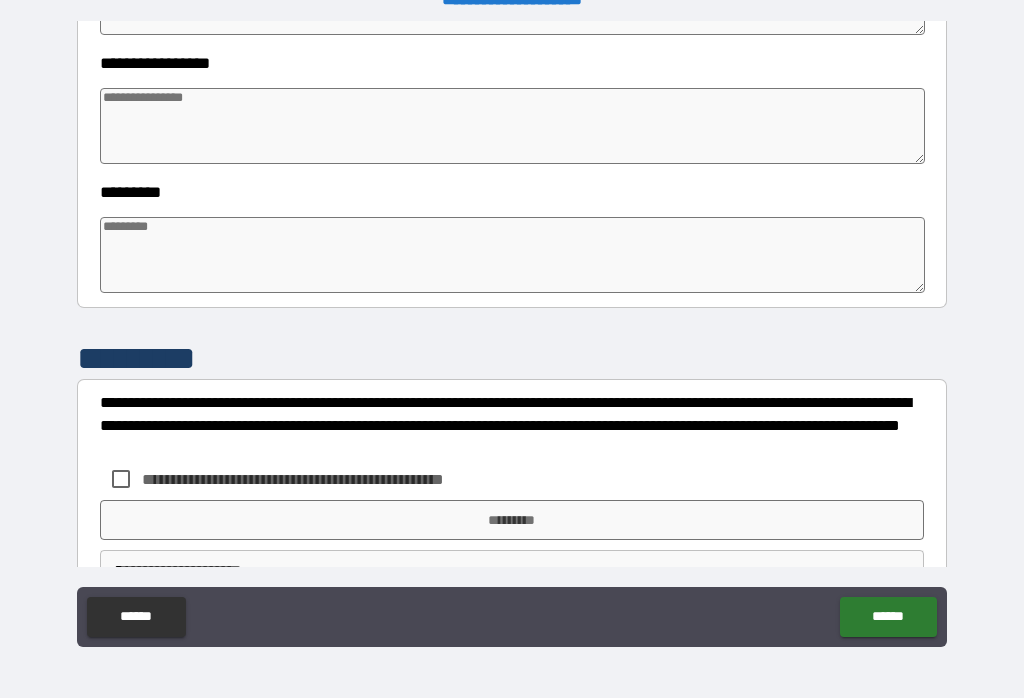 type on "*" 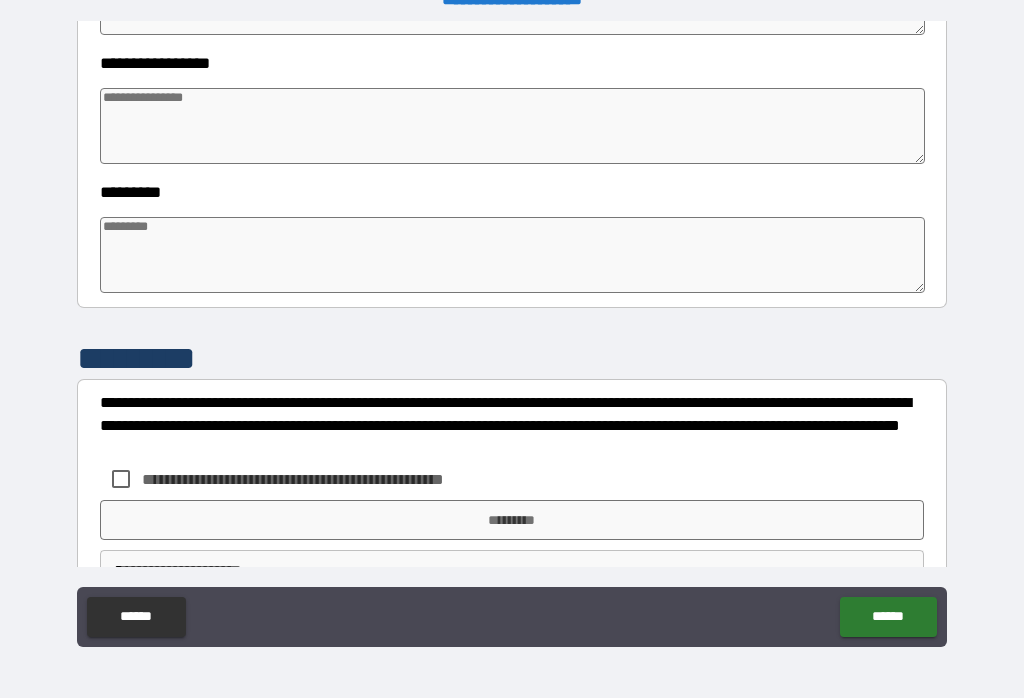 type on "*" 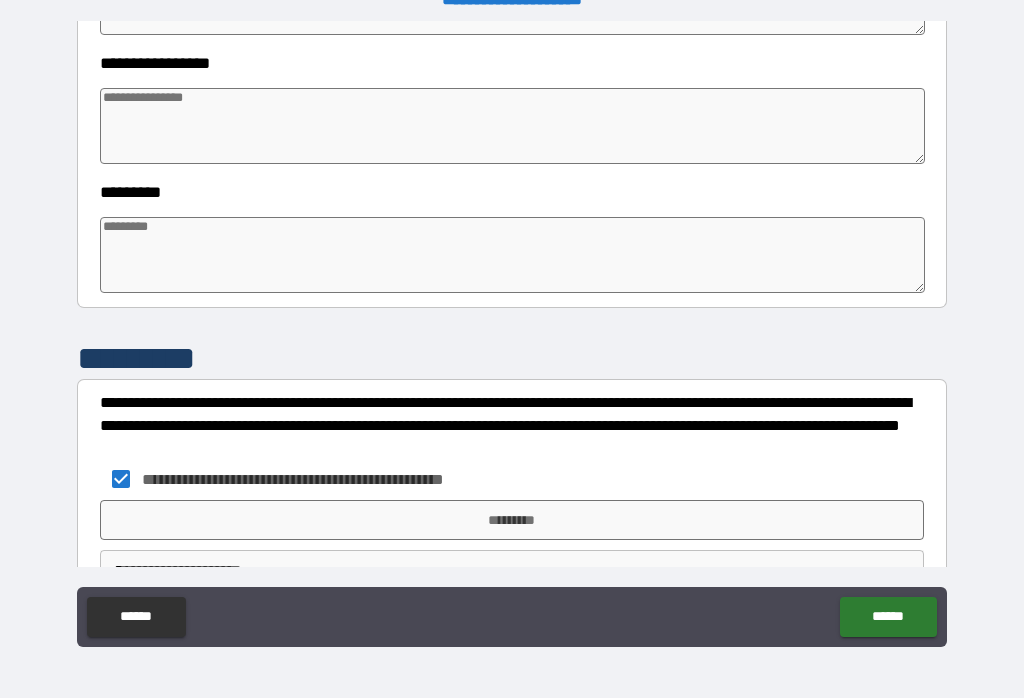 type on "*" 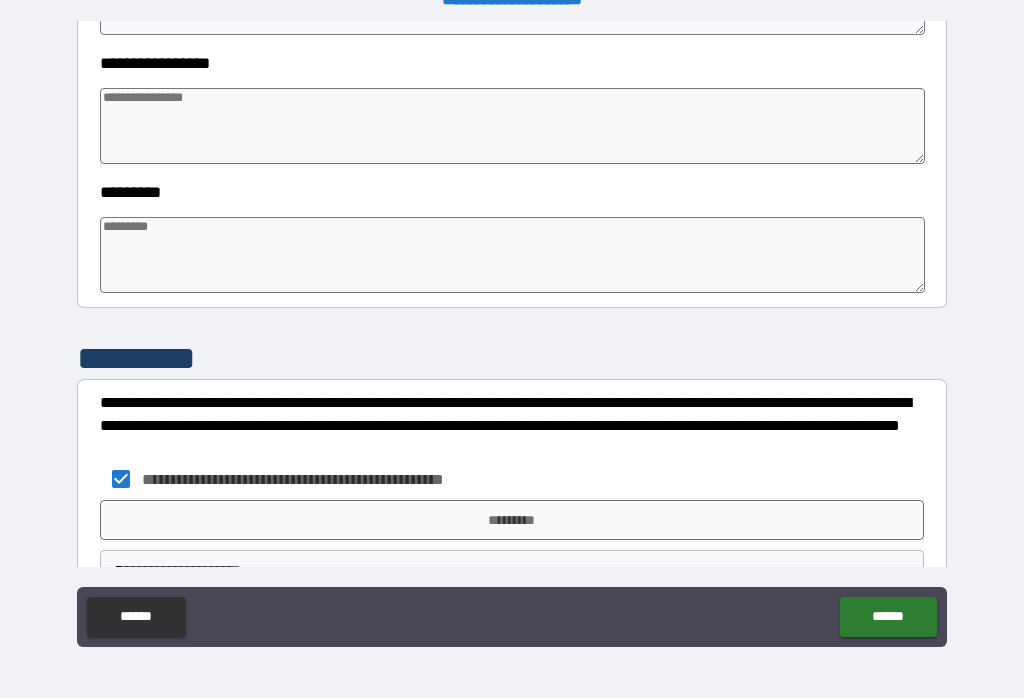 type on "*" 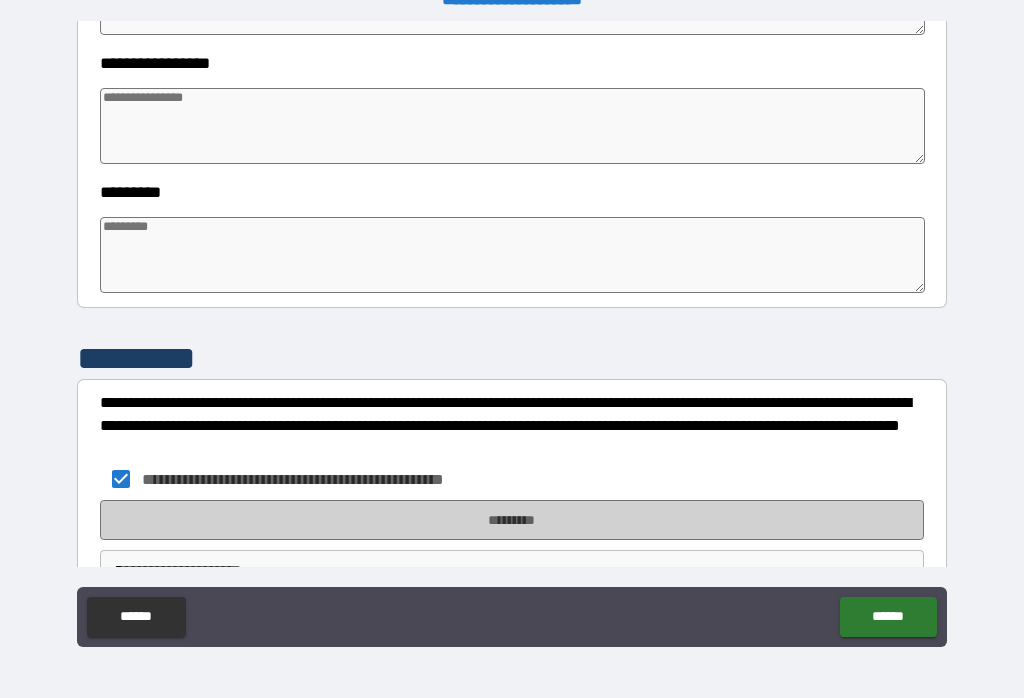 click on "*********" at bounding box center [512, 520] 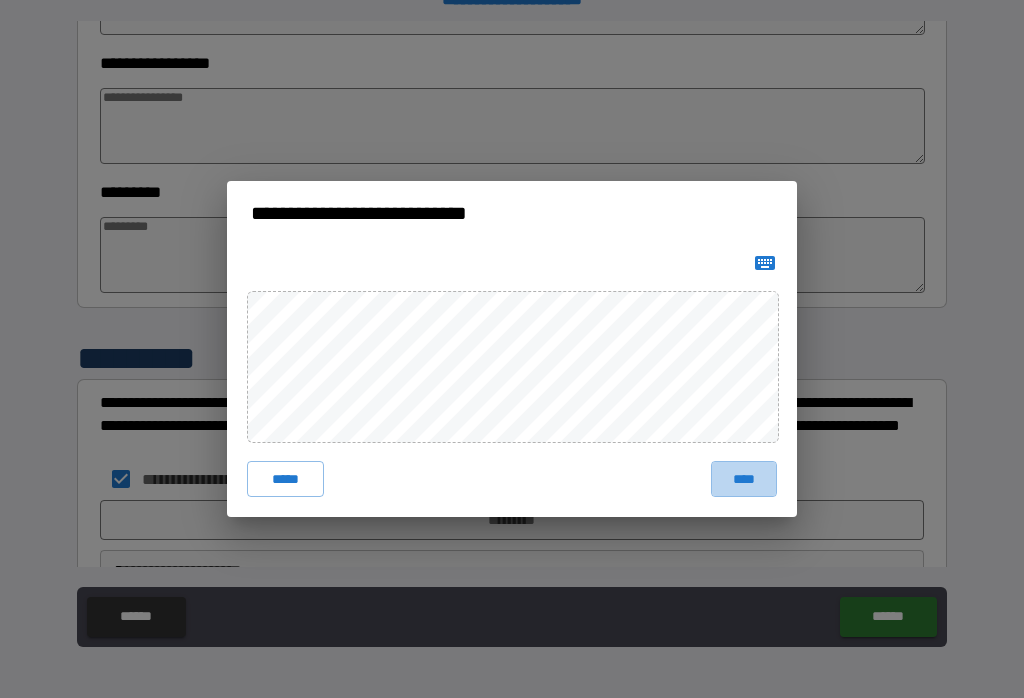 click on "****" at bounding box center (744, 479) 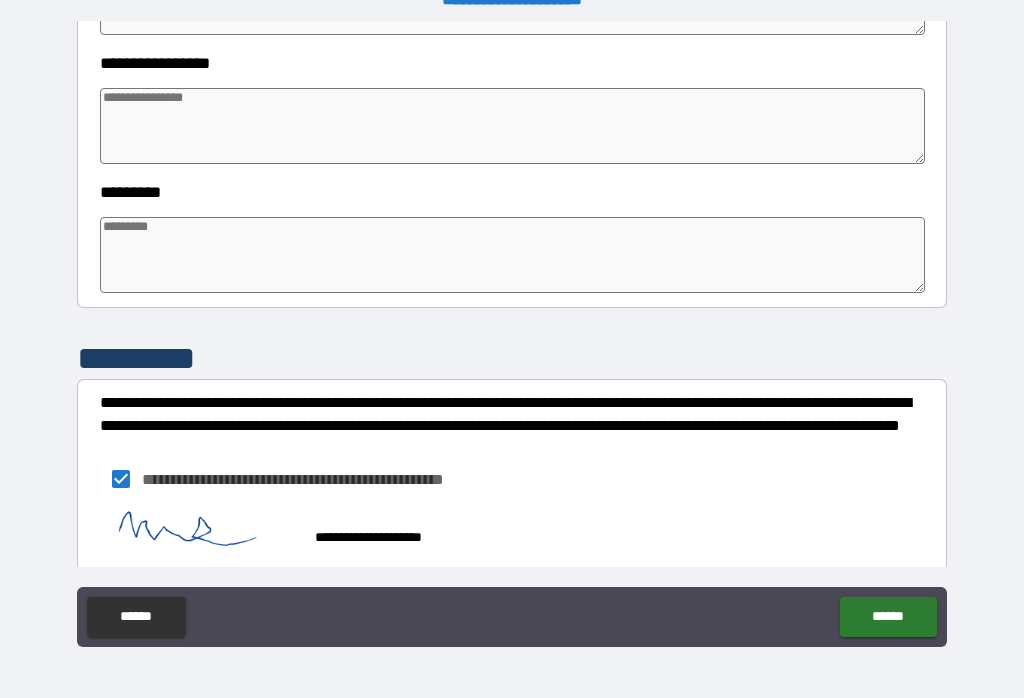 type on "*" 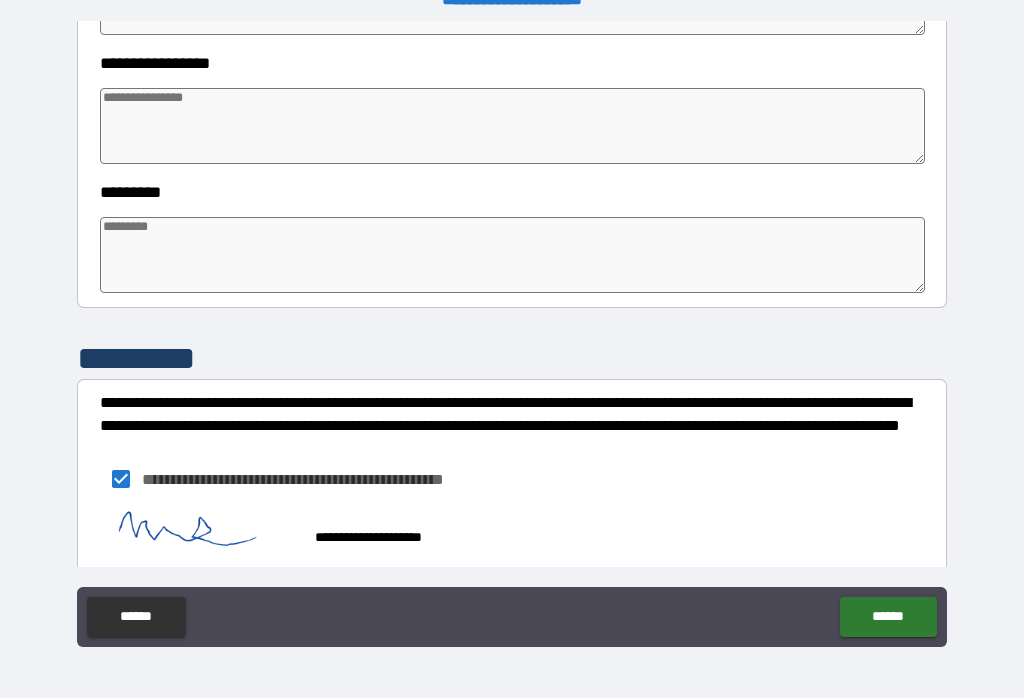 type on "*" 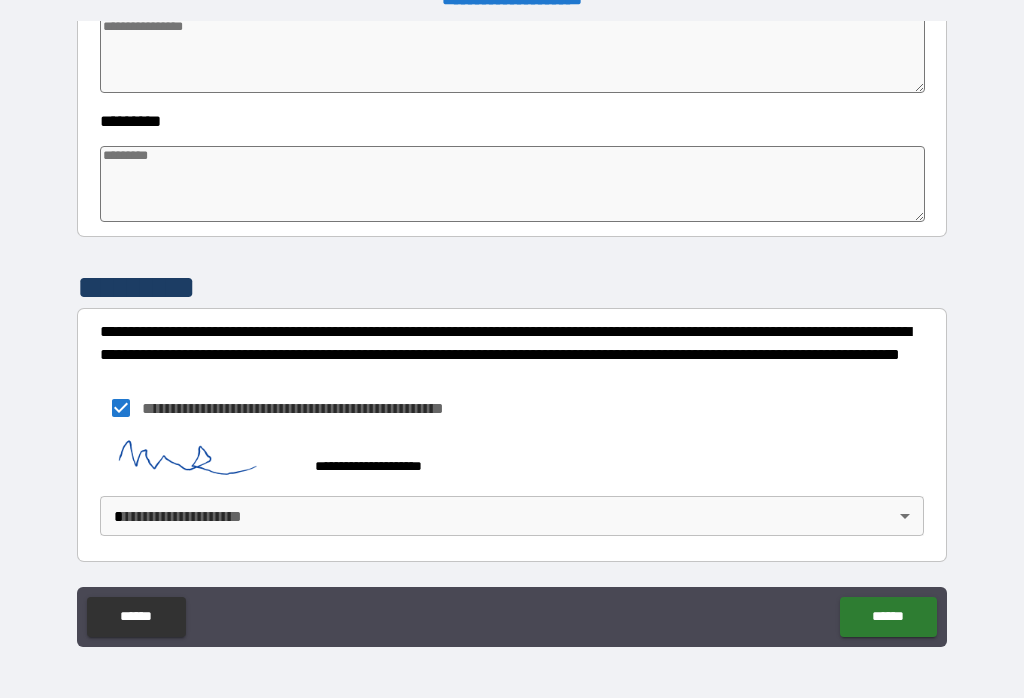 scroll, scrollTop: 627, scrollLeft: 0, axis: vertical 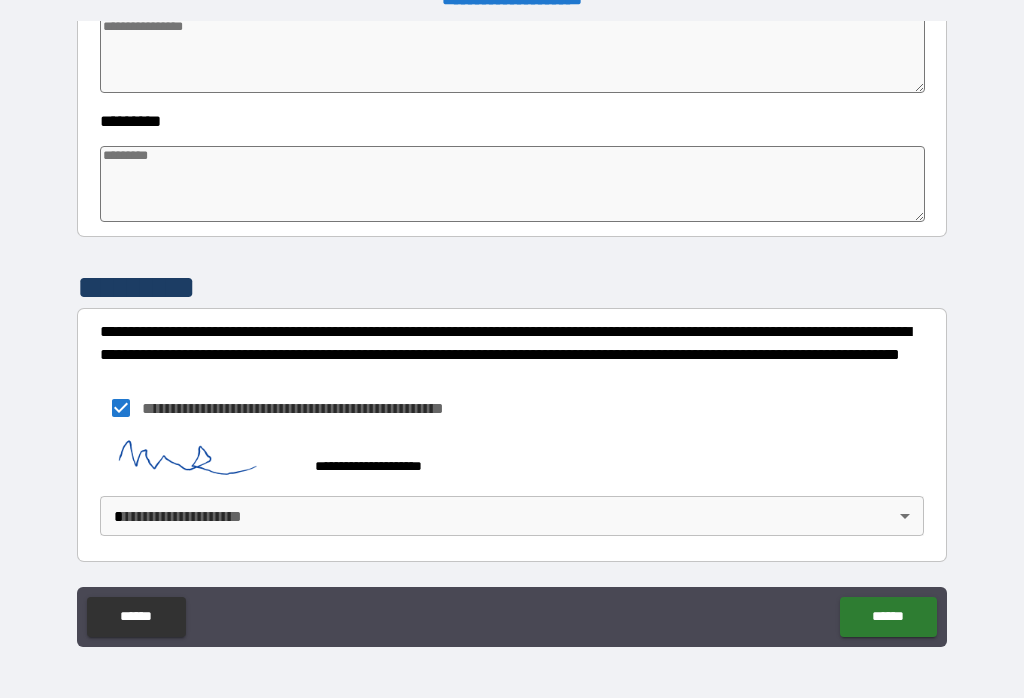 click on "**********" at bounding box center (512, 333) 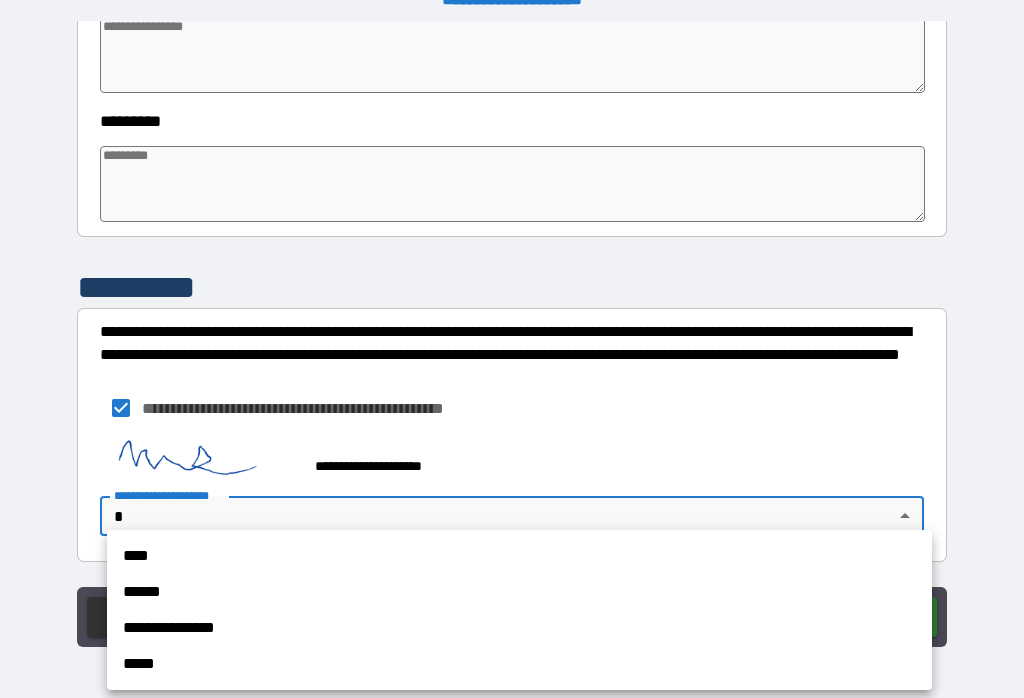 click on "****" at bounding box center [519, 556] 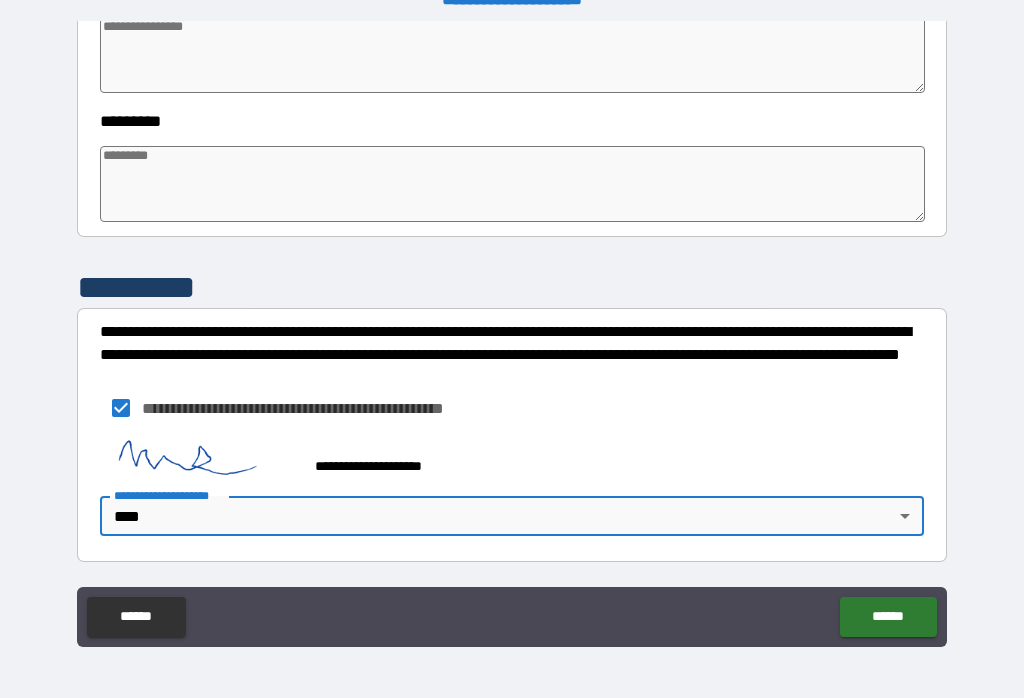 type on "*" 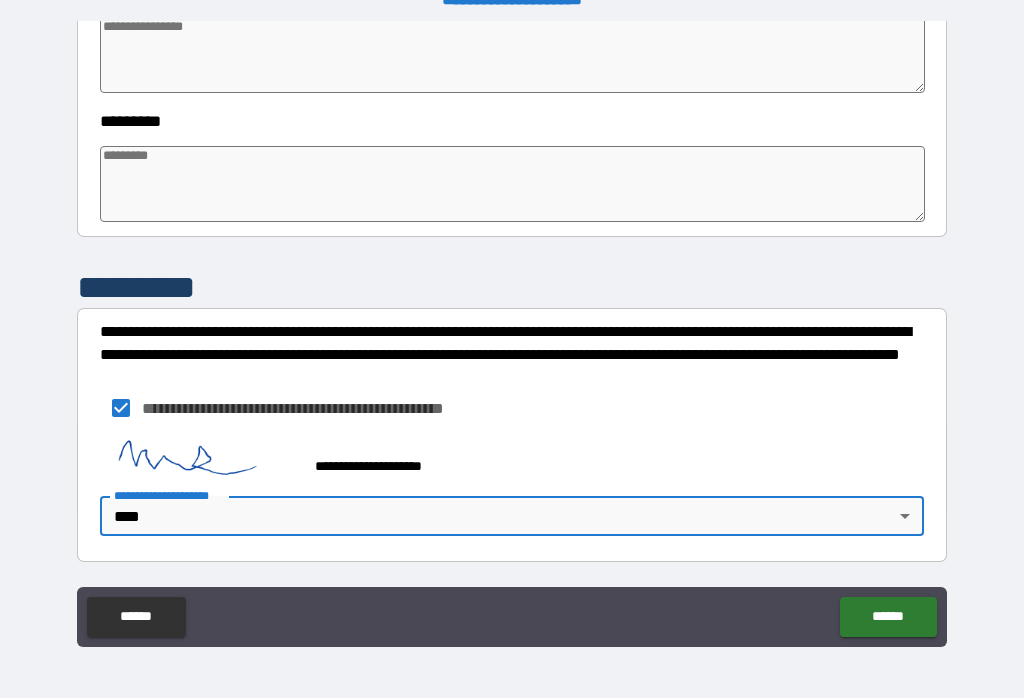 type on "*" 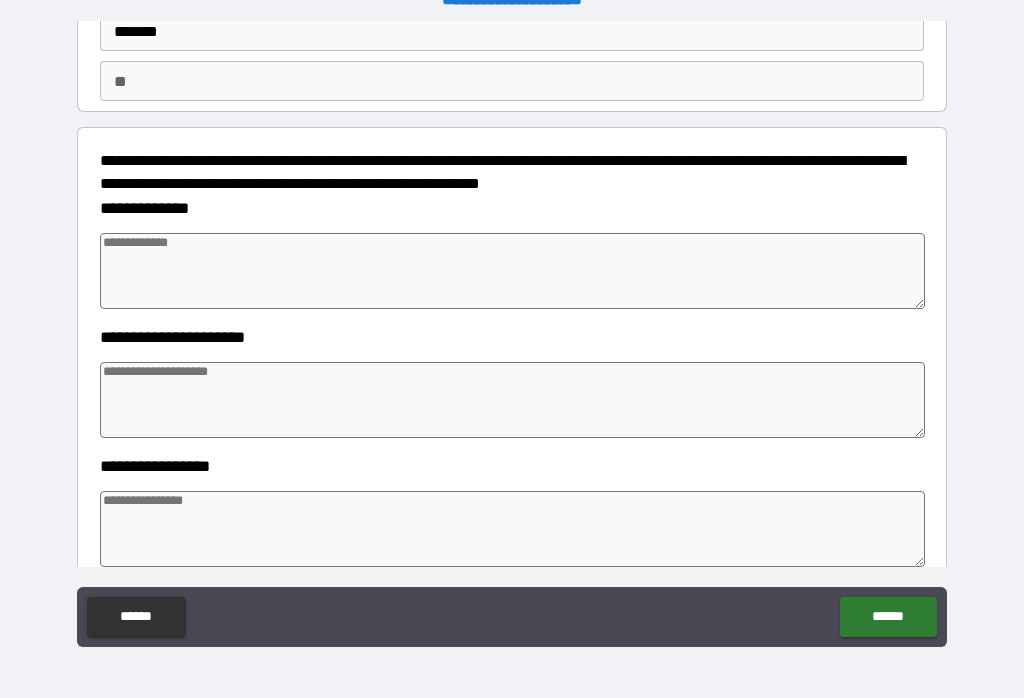 scroll, scrollTop: 152, scrollLeft: 0, axis: vertical 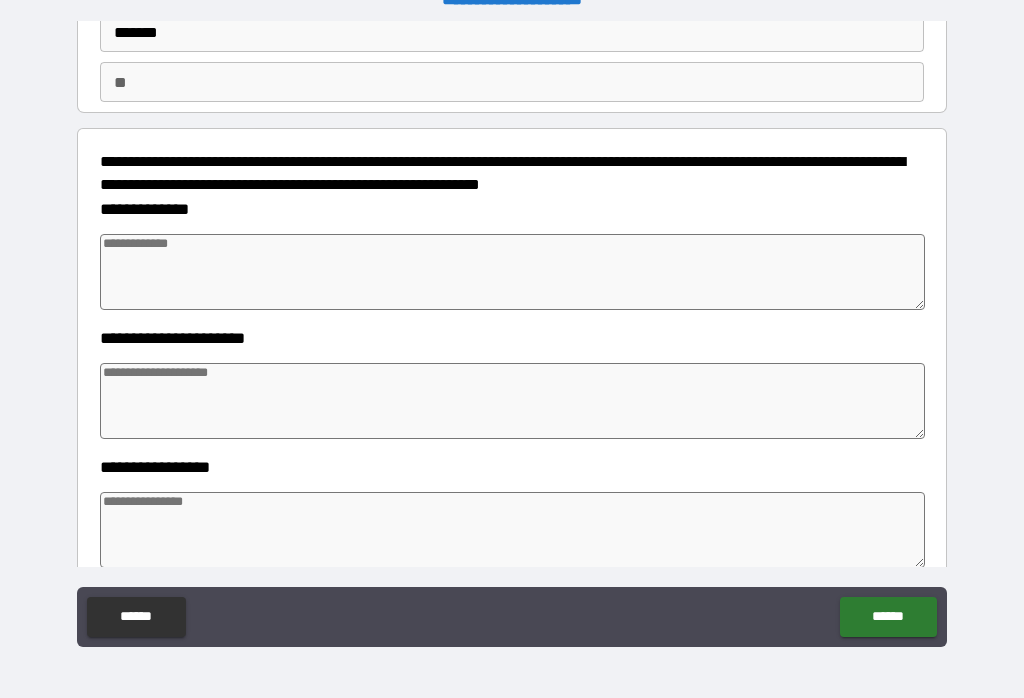 click on "******" at bounding box center (888, 617) 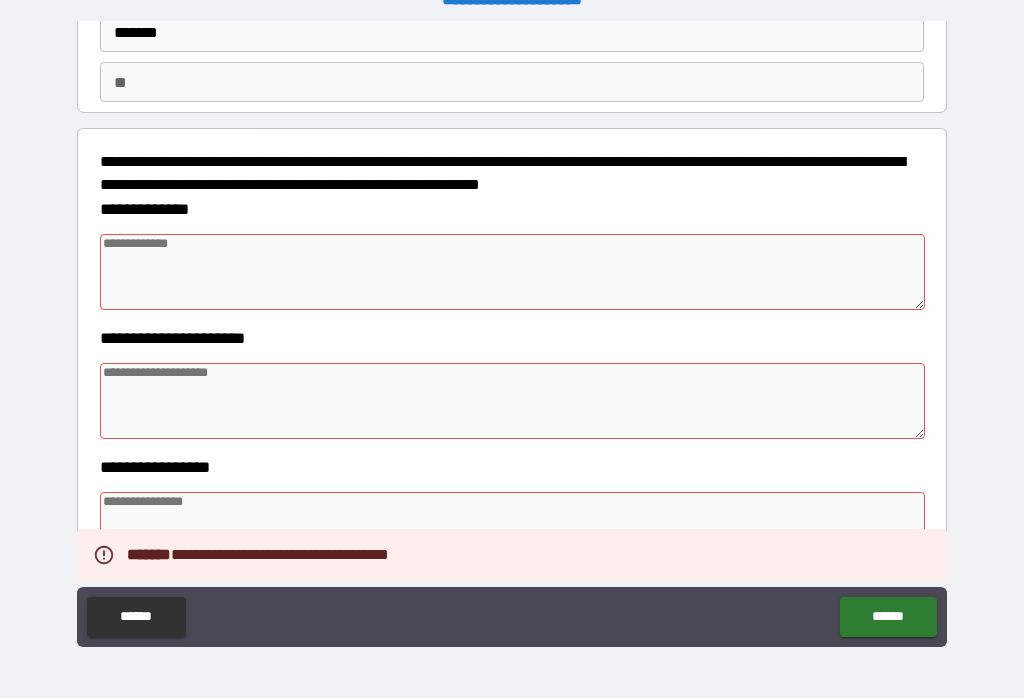 type on "*" 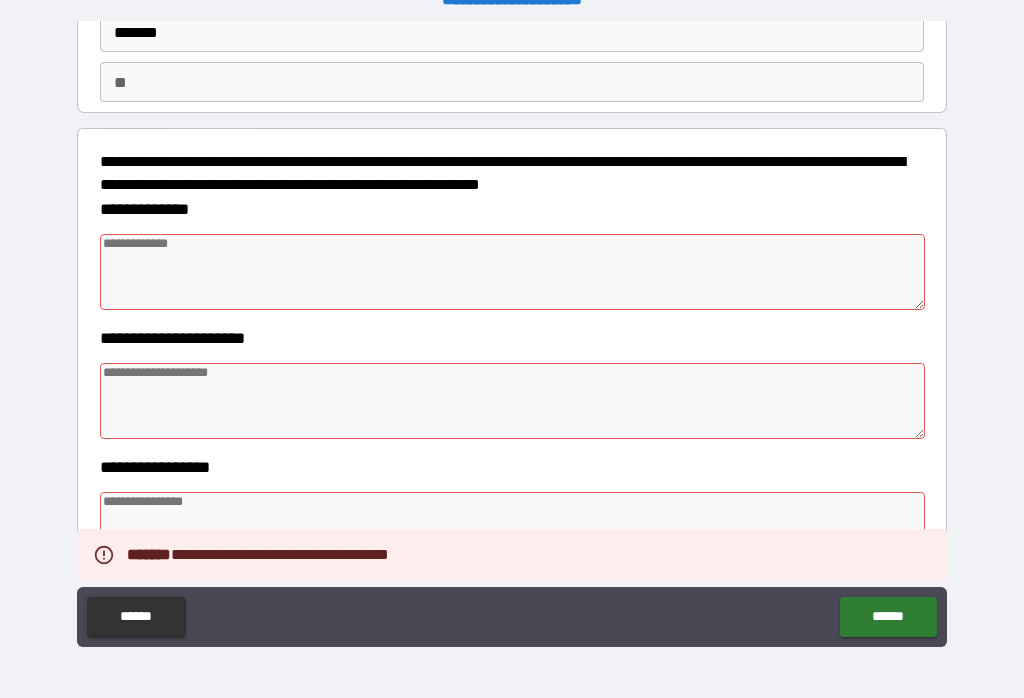 type on "*" 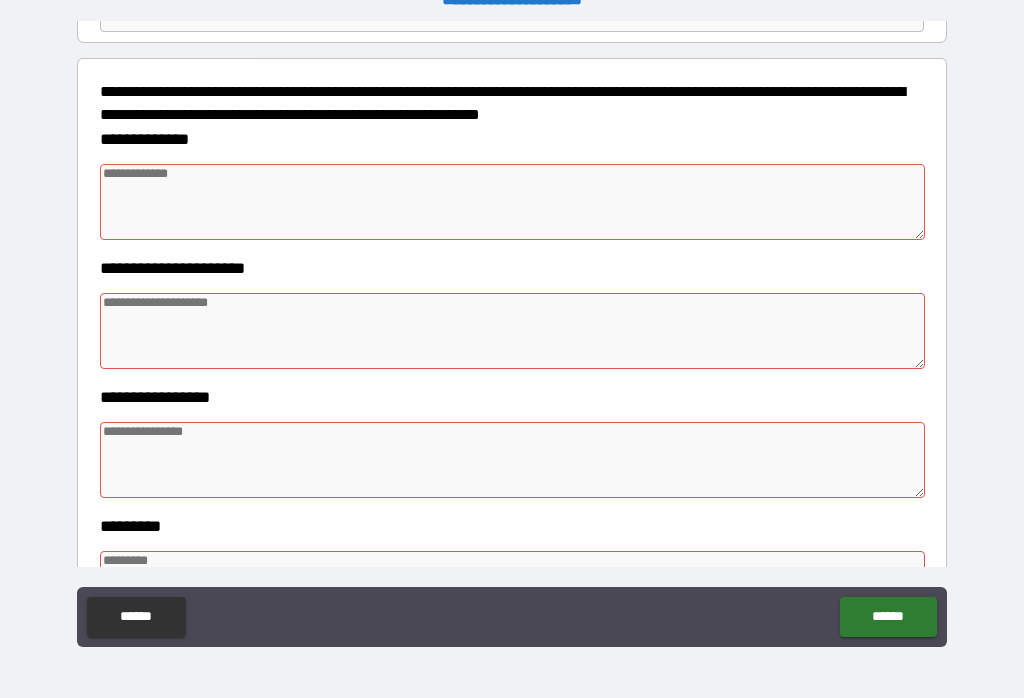 scroll, scrollTop: 221, scrollLeft: 0, axis: vertical 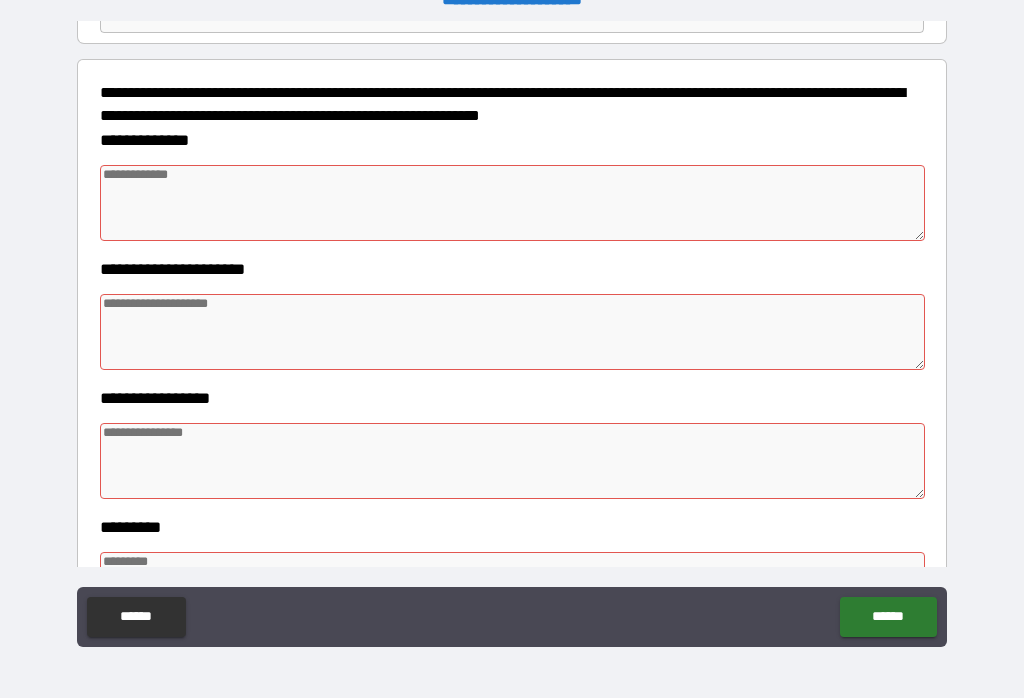 click at bounding box center [513, 203] 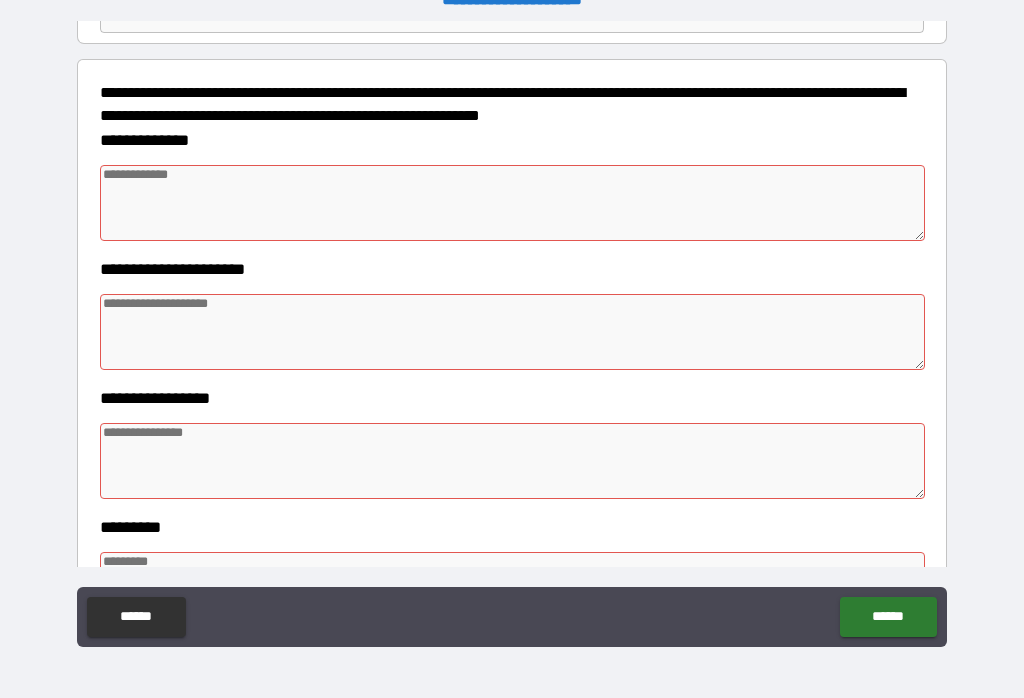 type on "*" 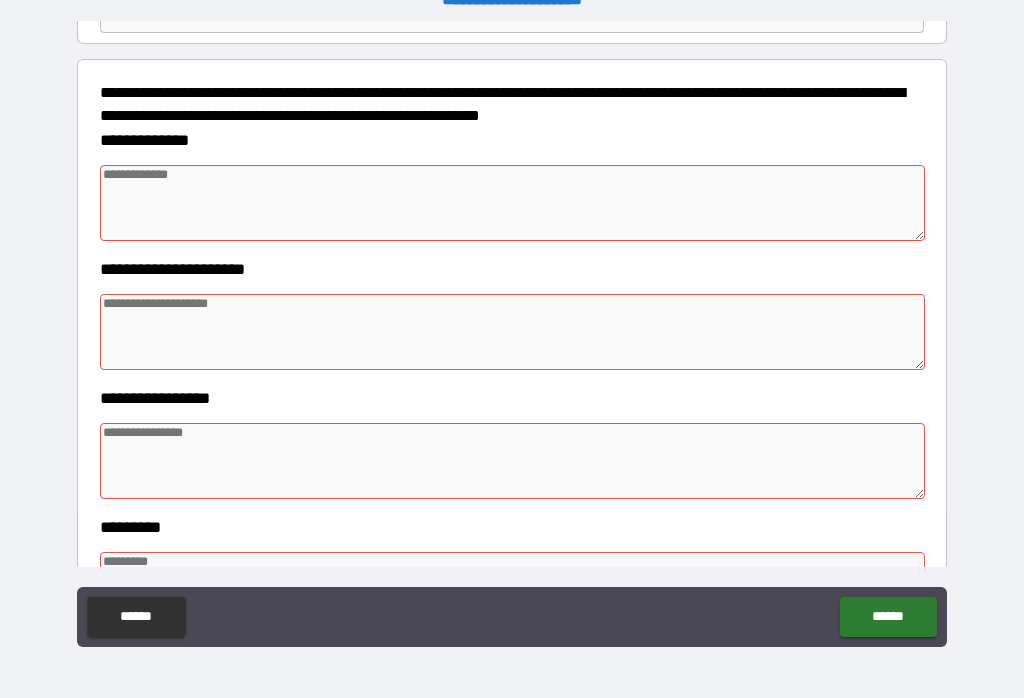 type on "*" 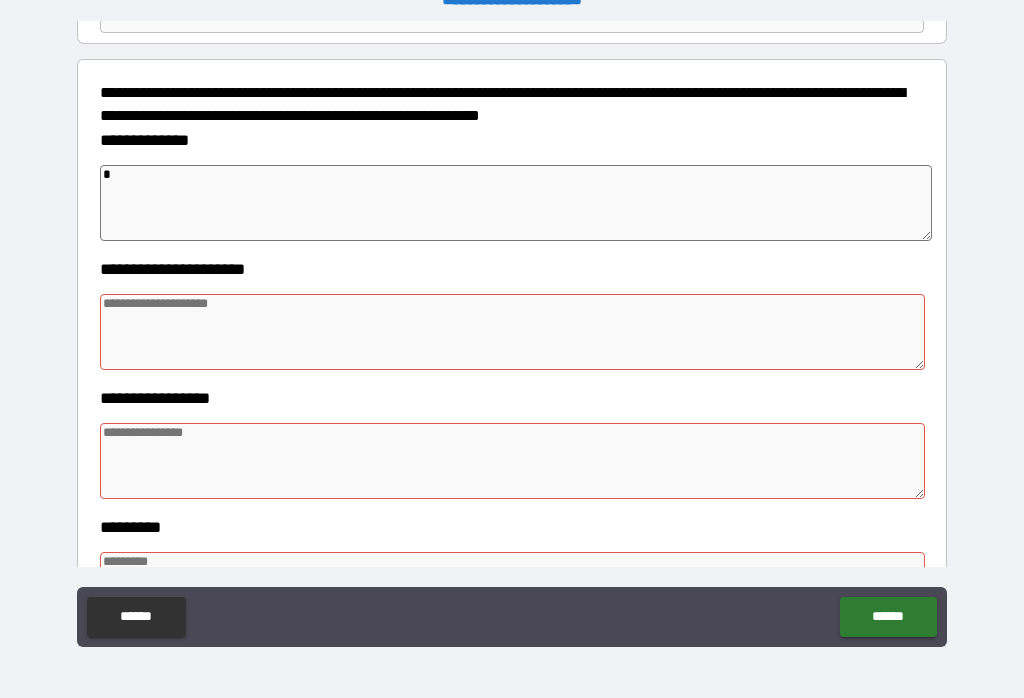 type on "*" 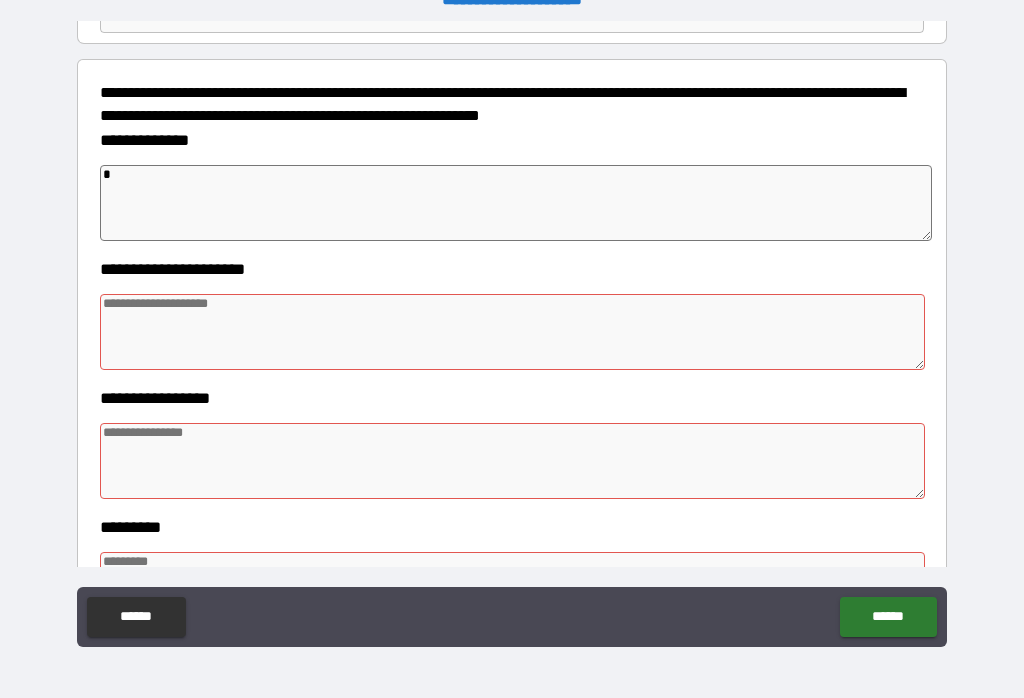 type on "*" 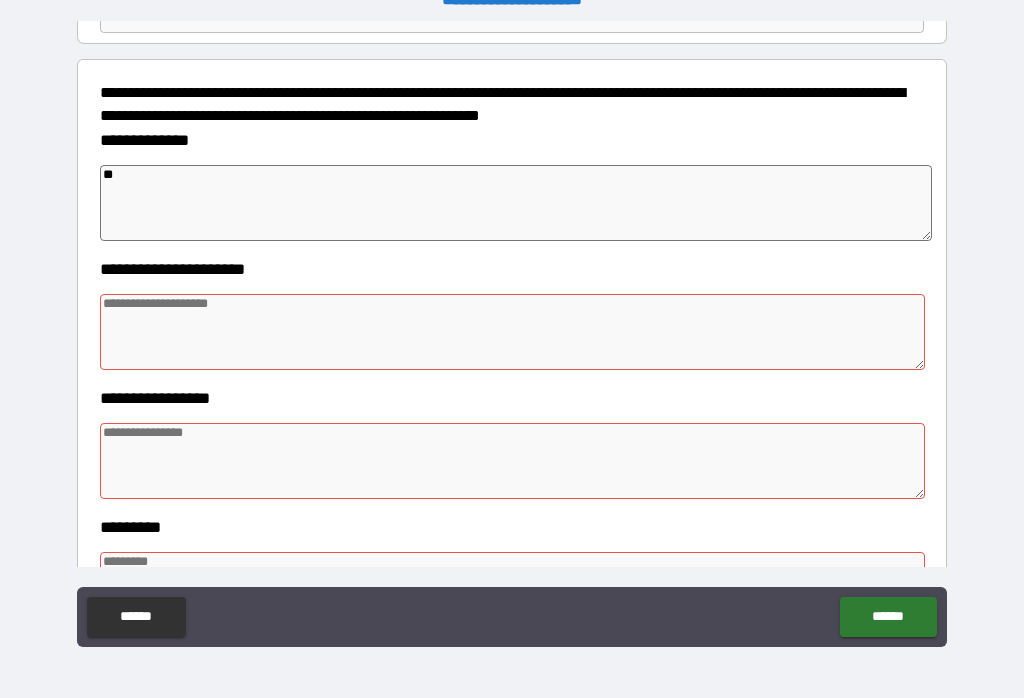 type on "*" 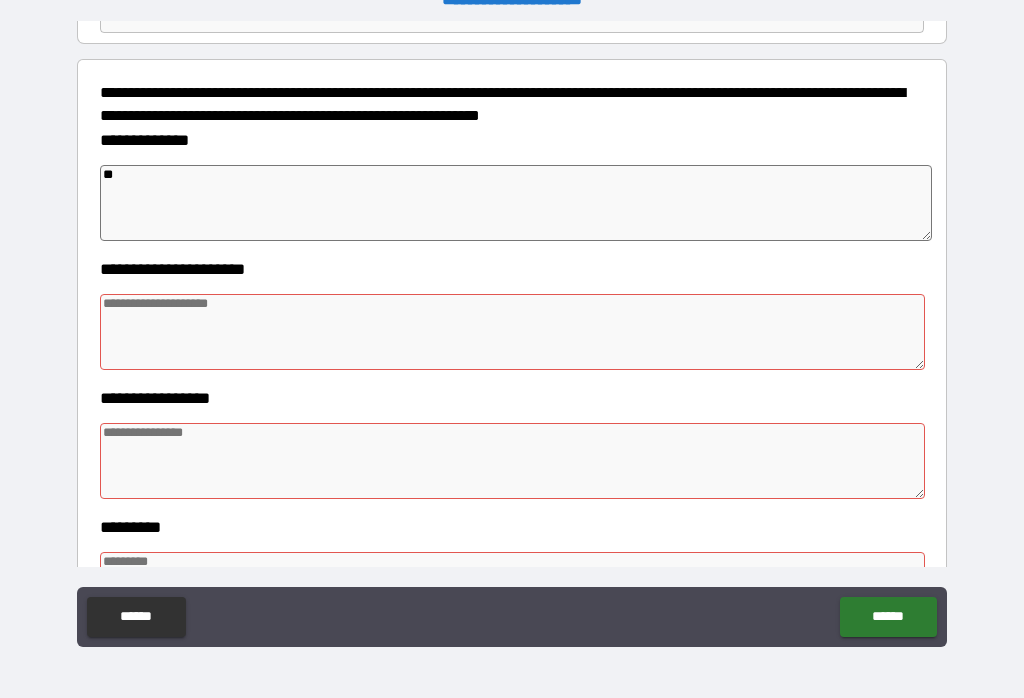 type on "*" 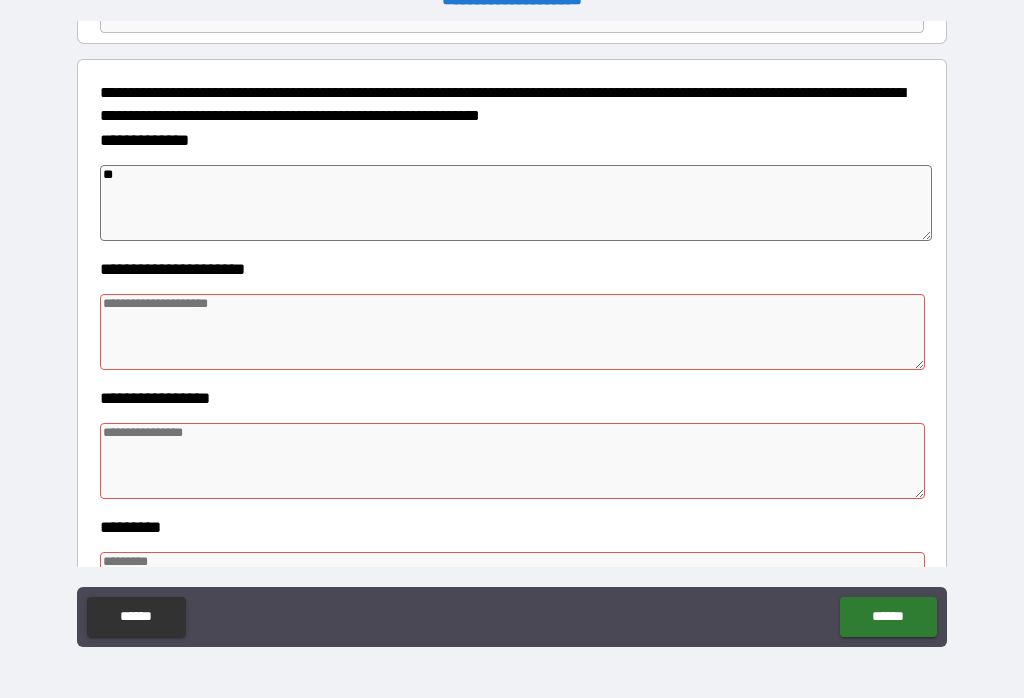 type on "*" 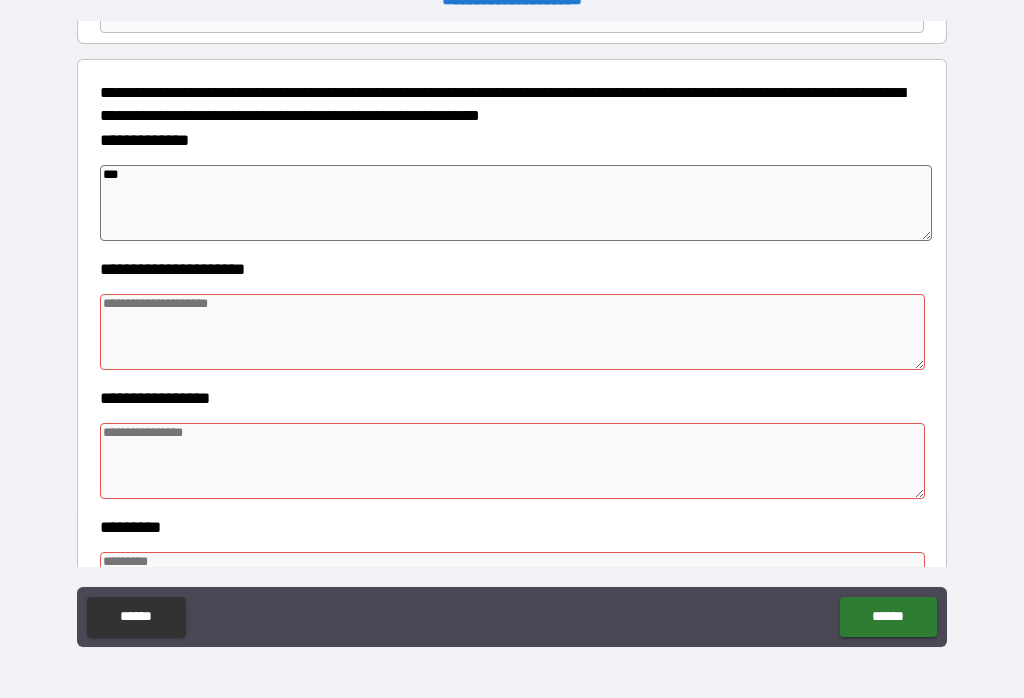 type on "*" 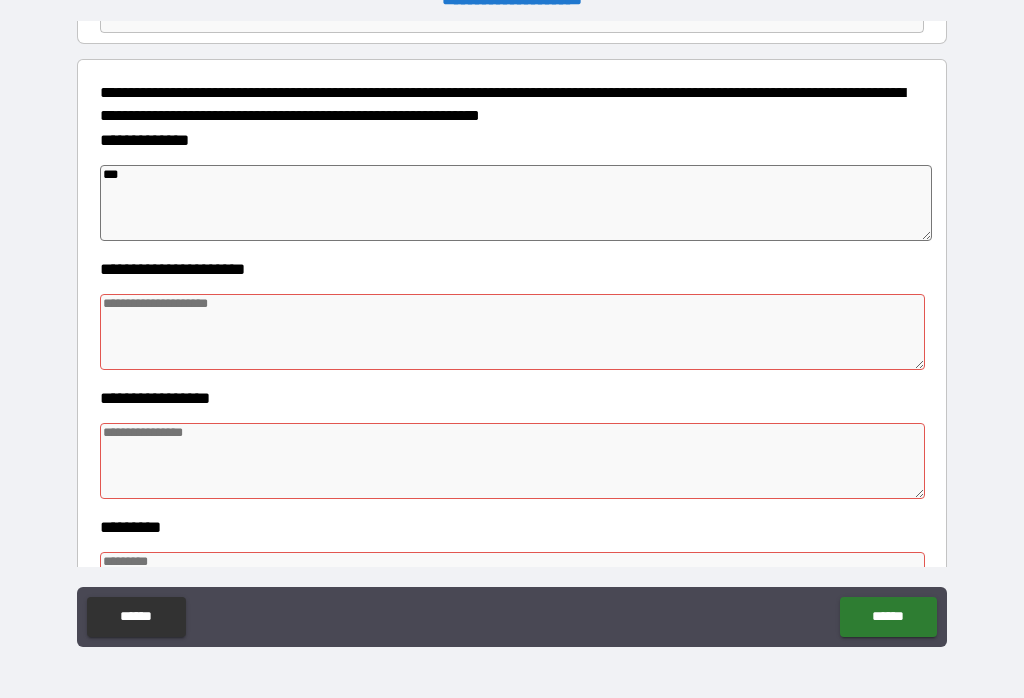 type on "*" 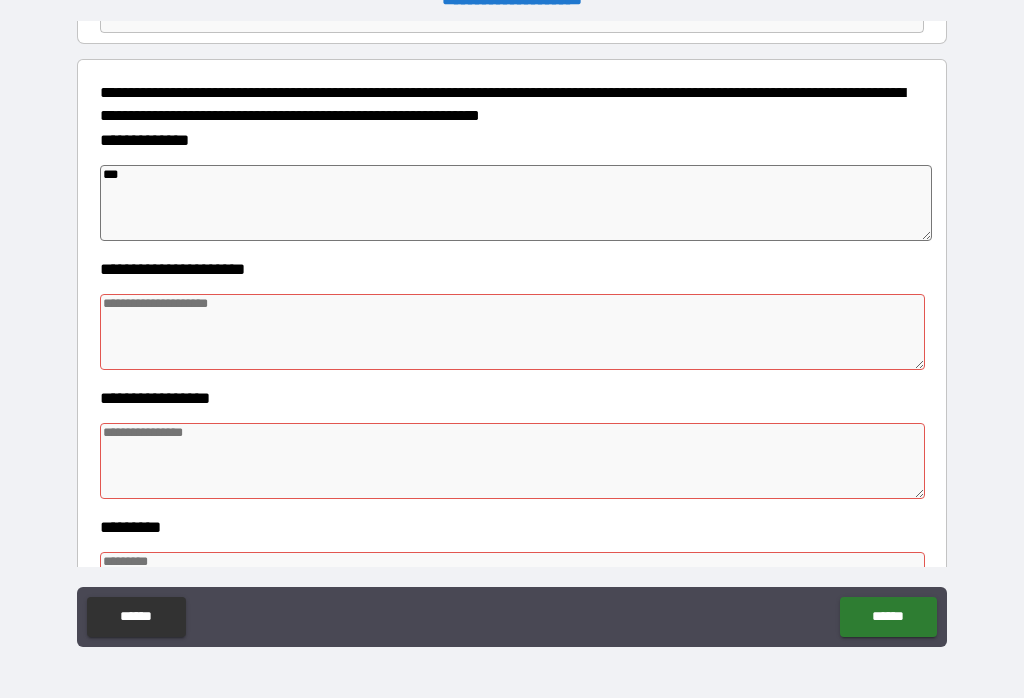 type on "*" 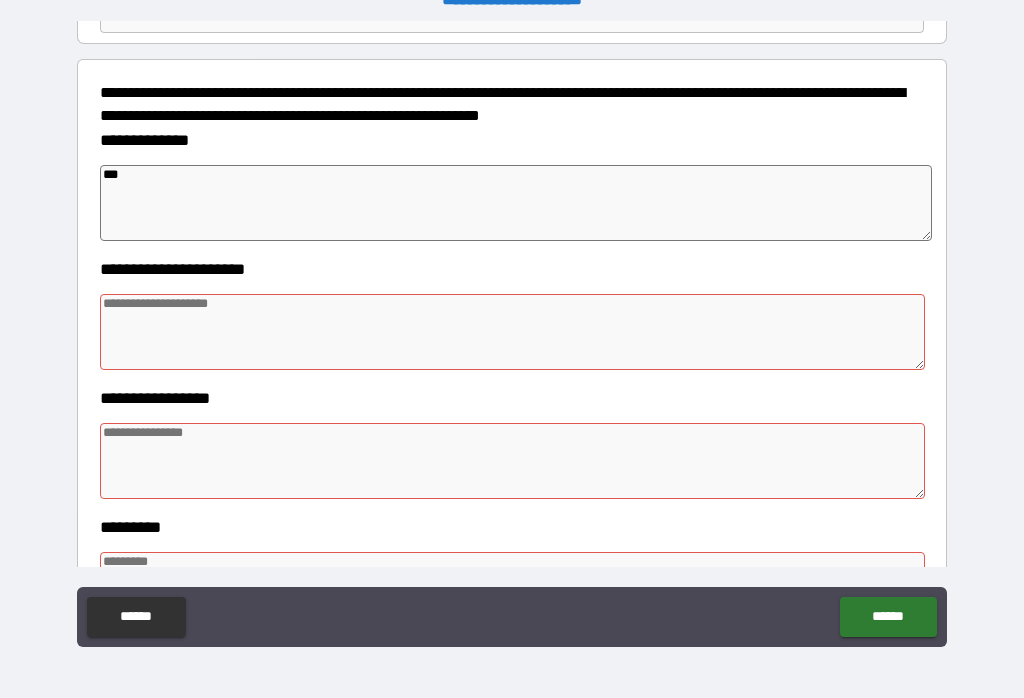 type on "****" 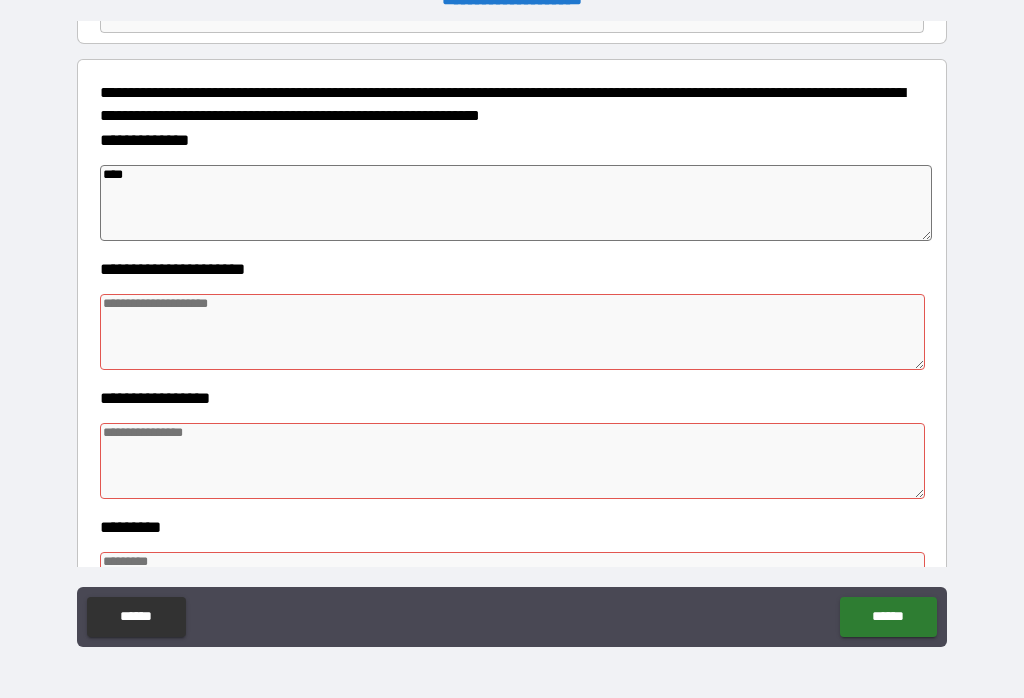 type on "*" 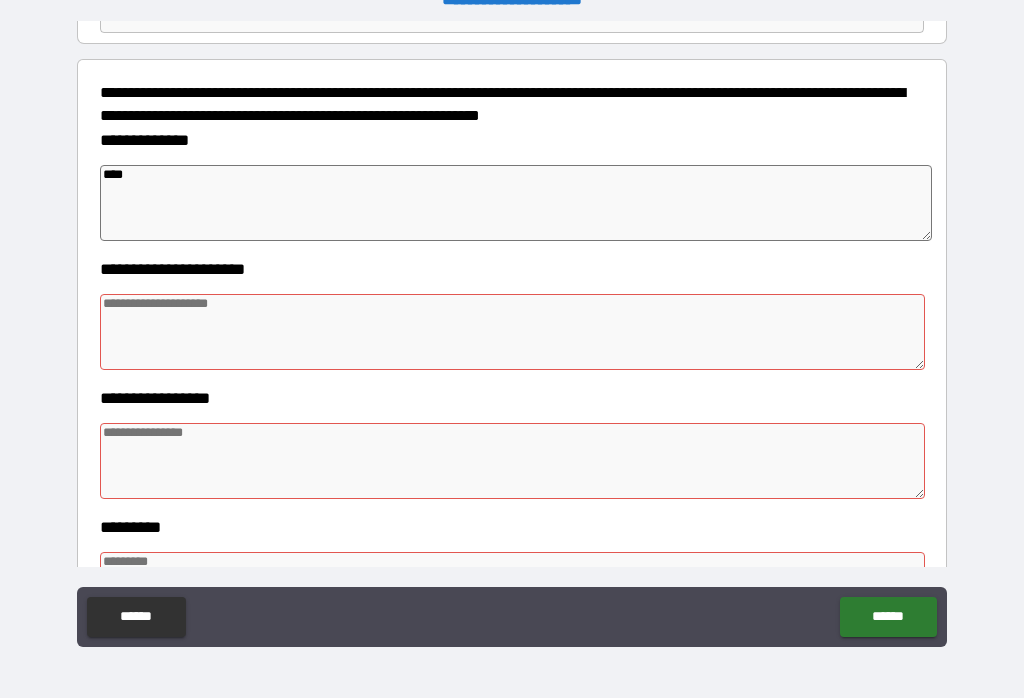 type on "*" 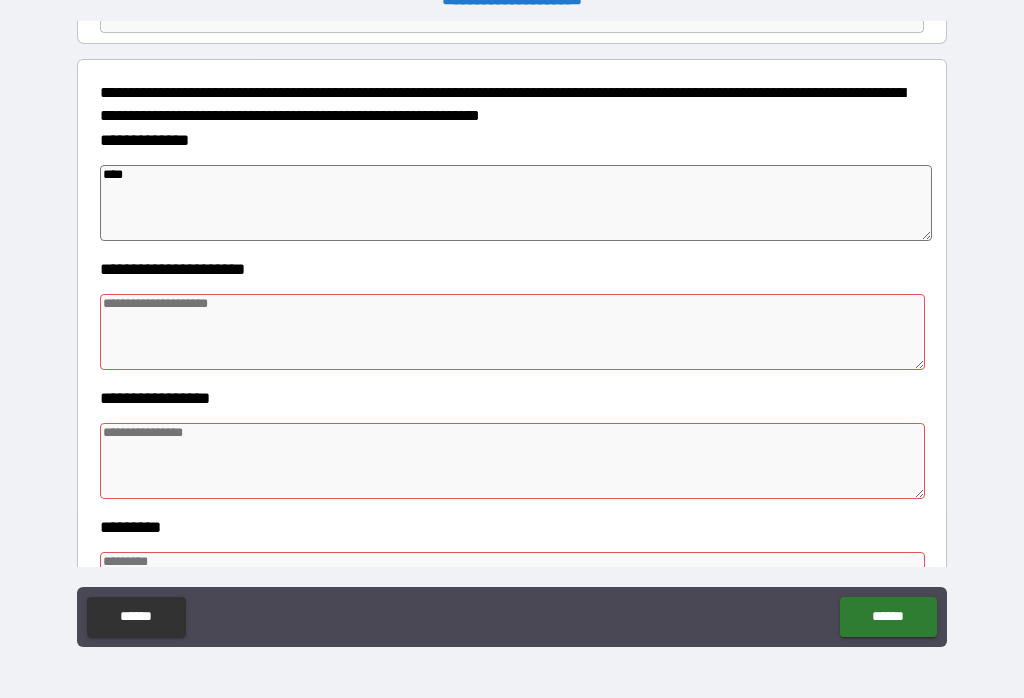 type on "*" 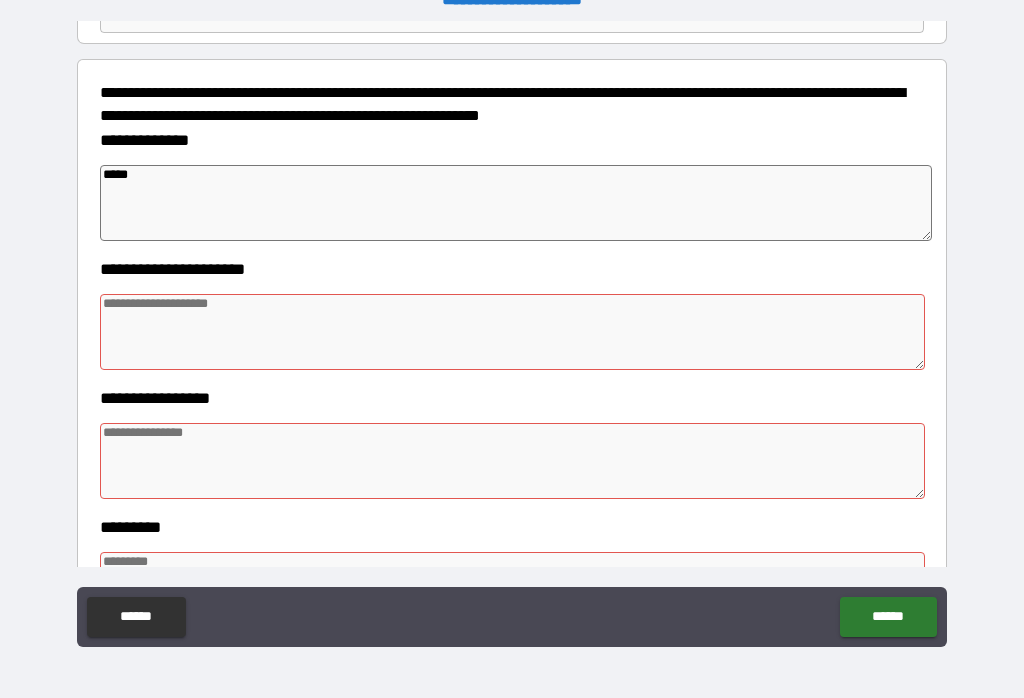 type on "*" 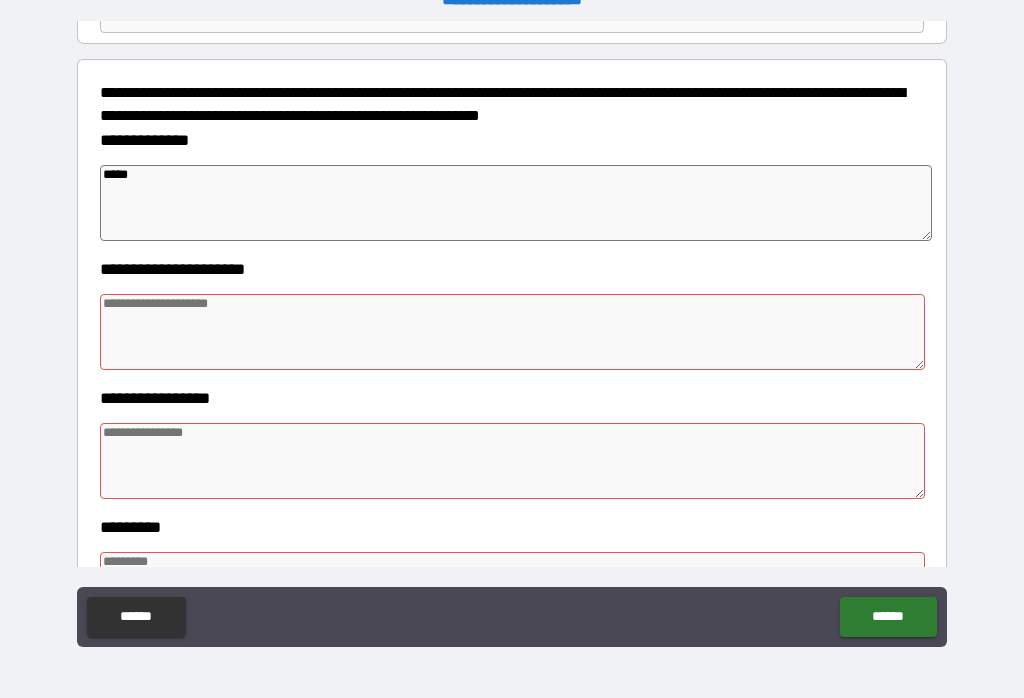 type on "*" 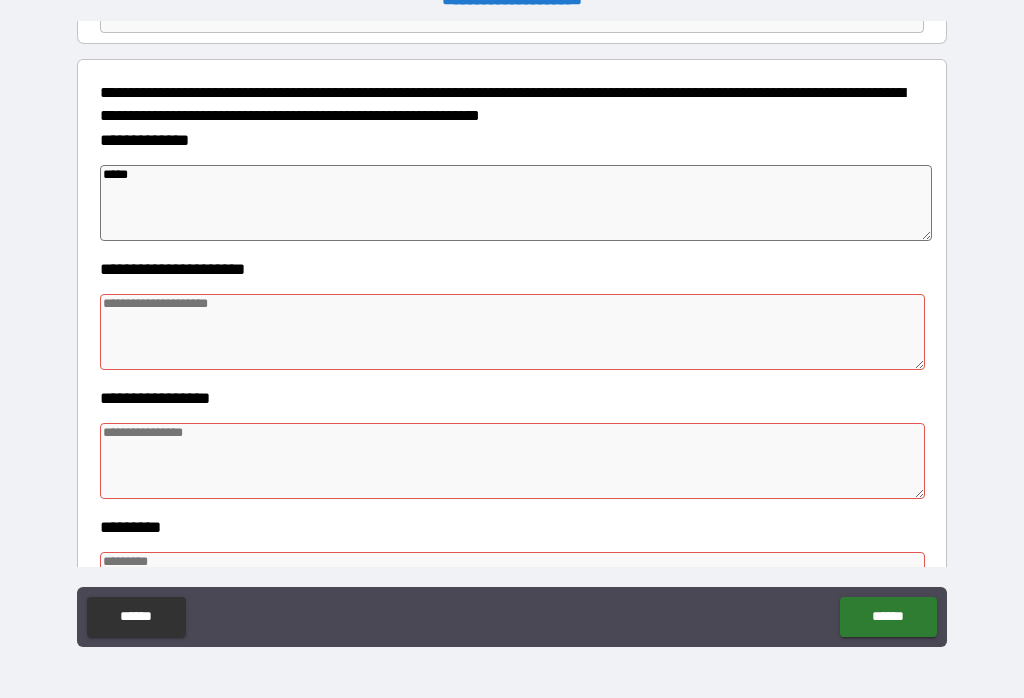 type on "*" 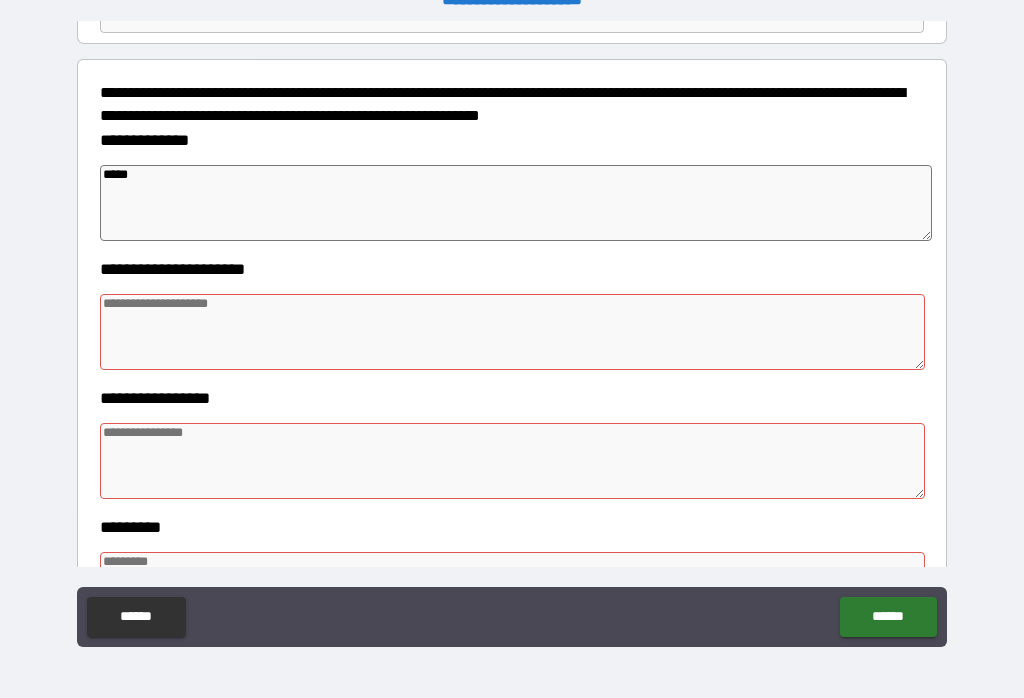 type on "******" 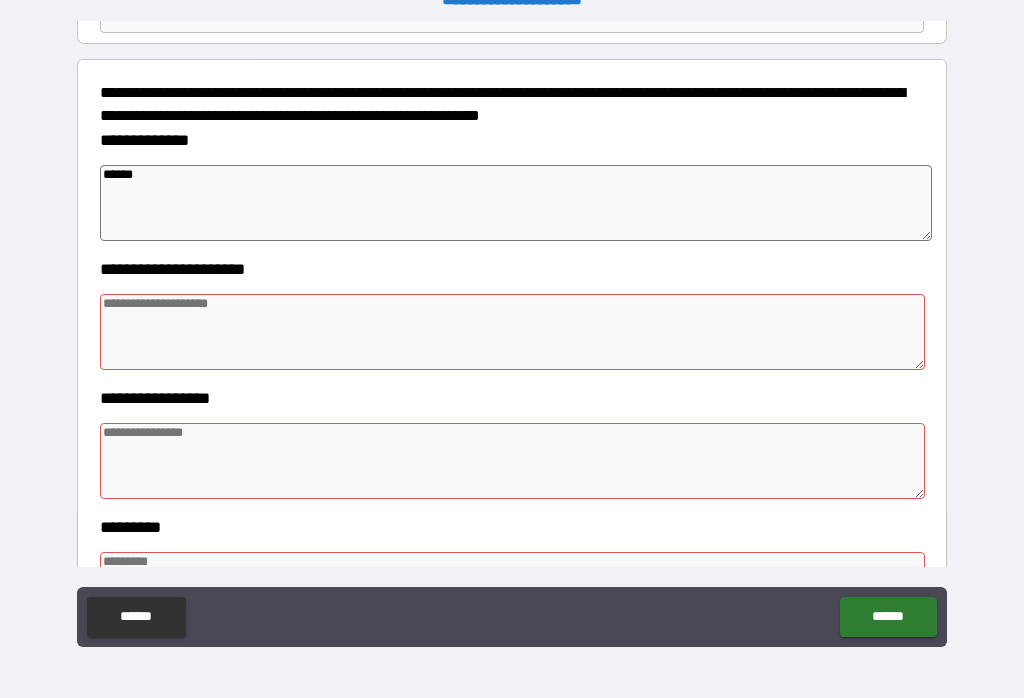 type on "*" 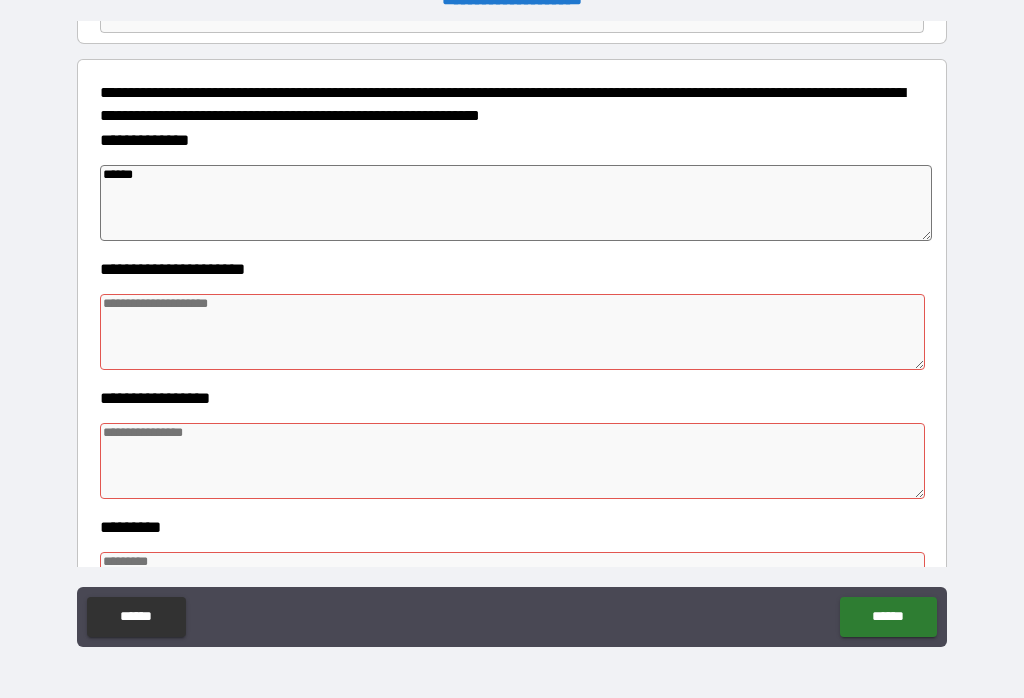 type on "*" 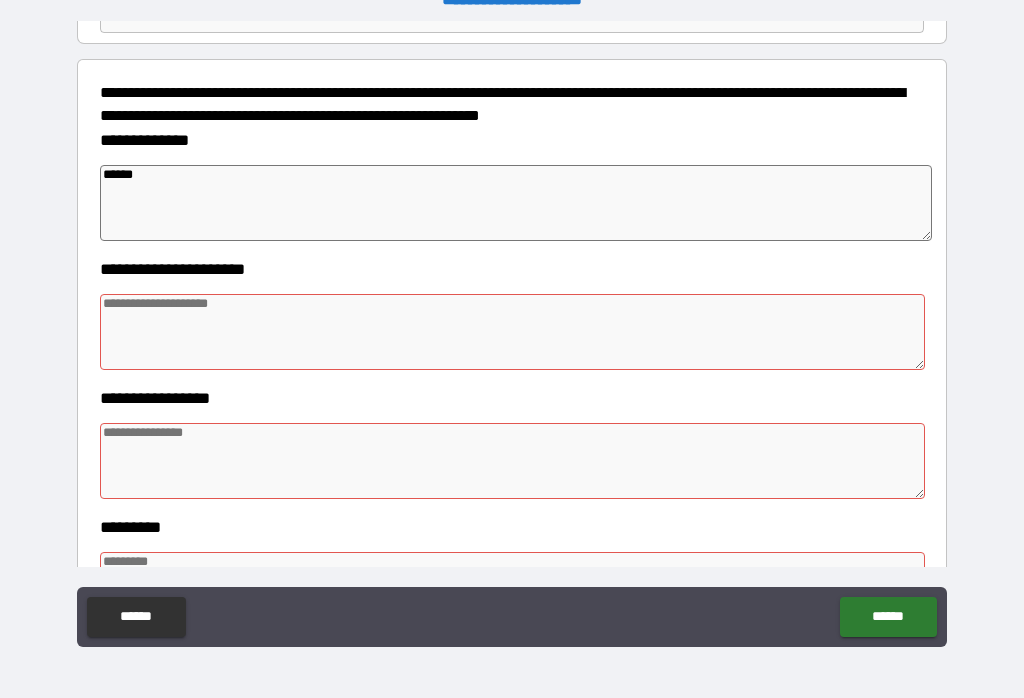 type on "*" 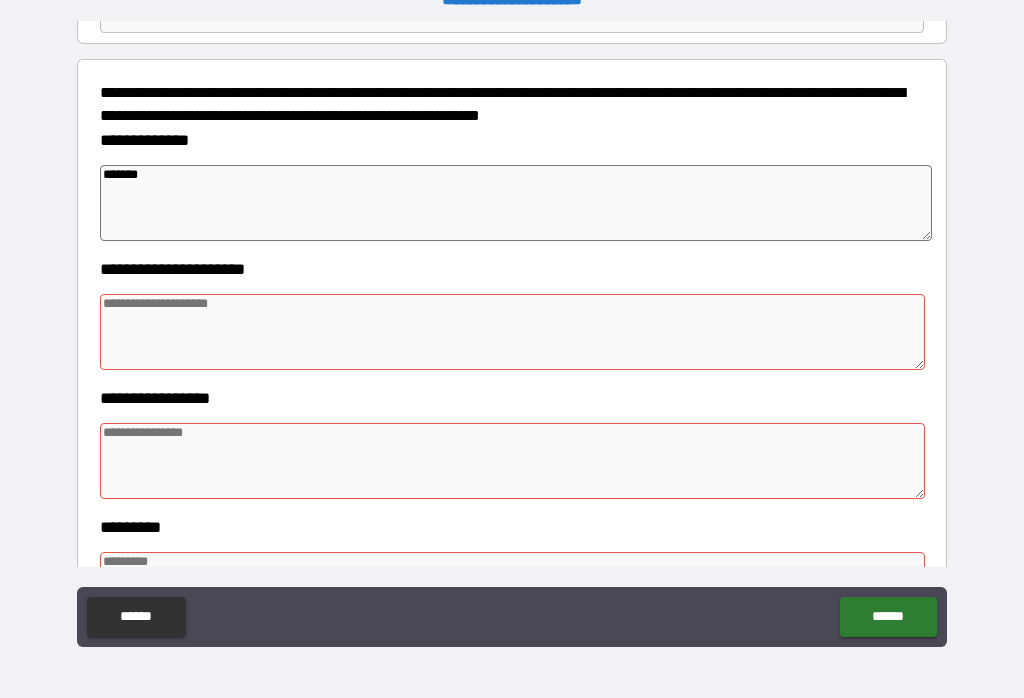 type on "*" 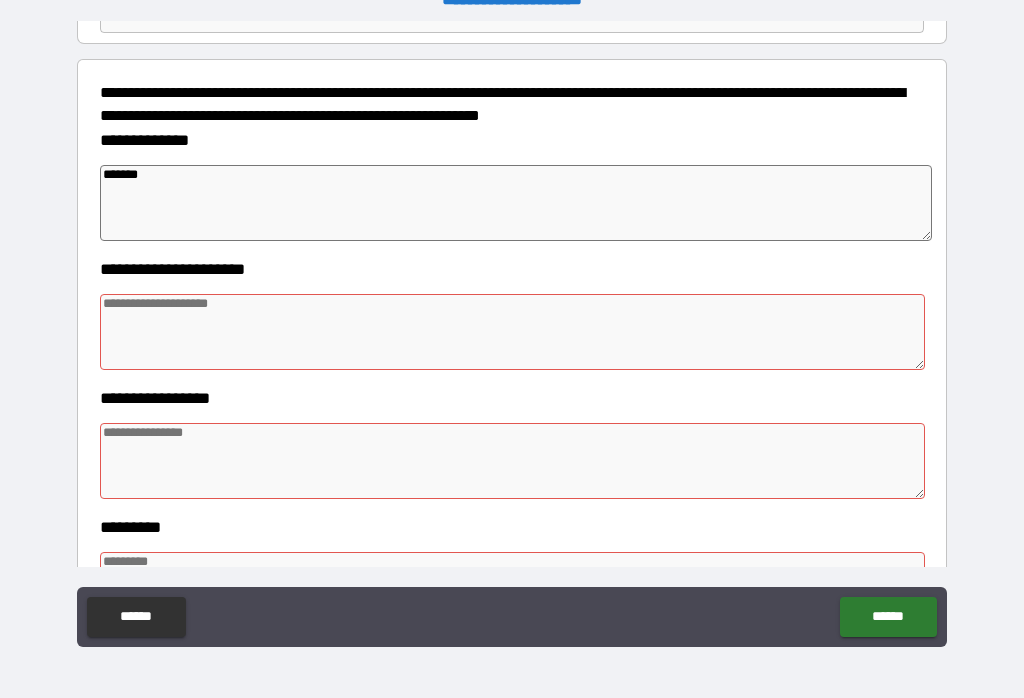 type on "*" 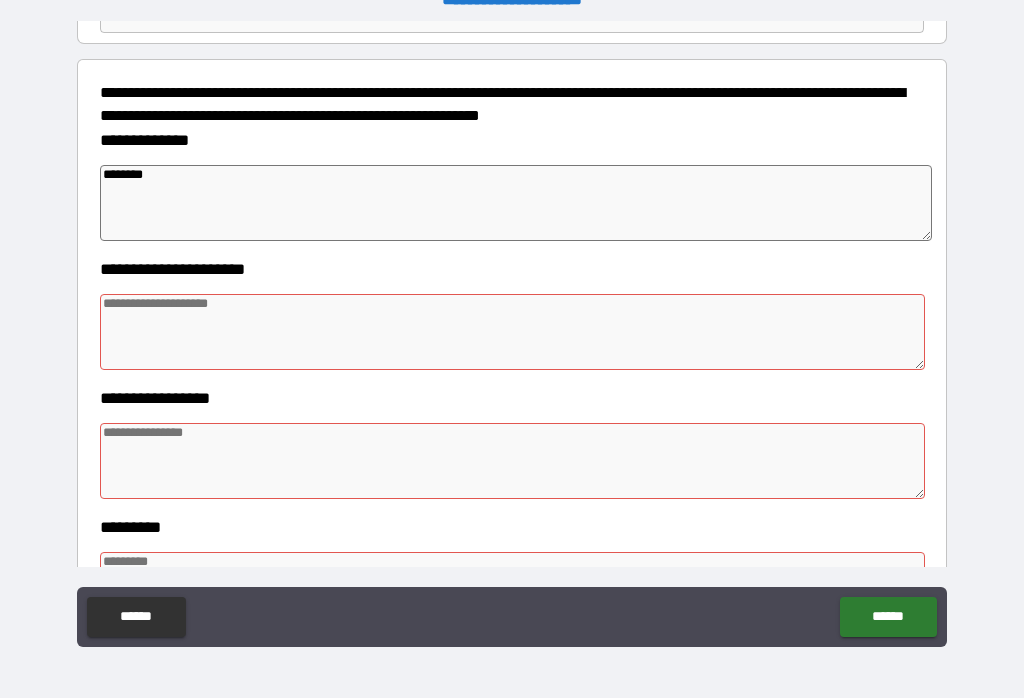 type on "*" 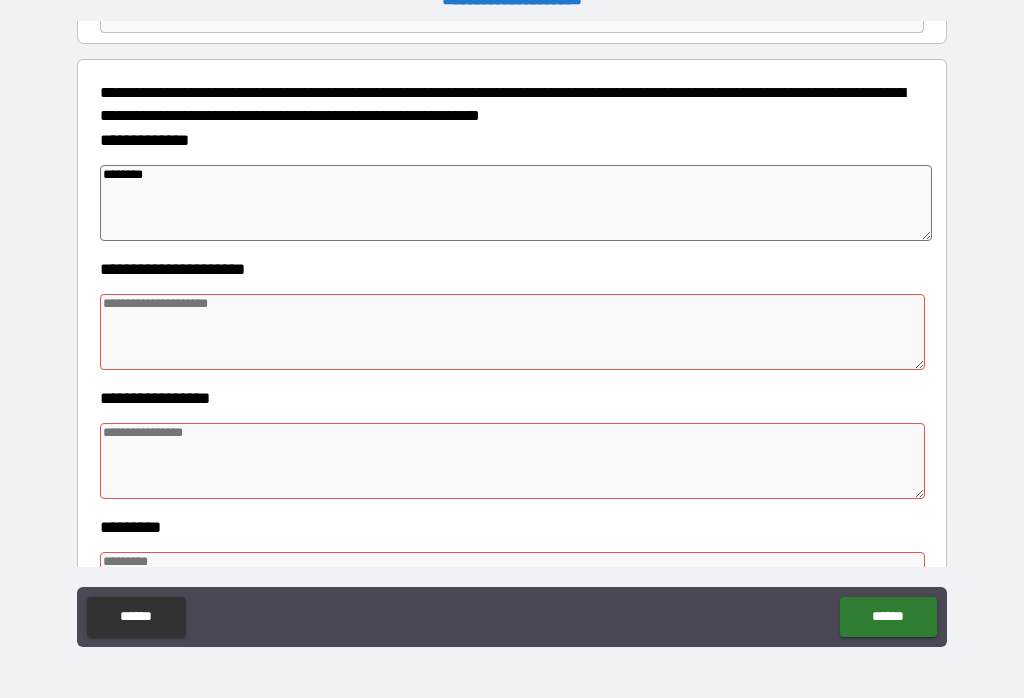 type on "*" 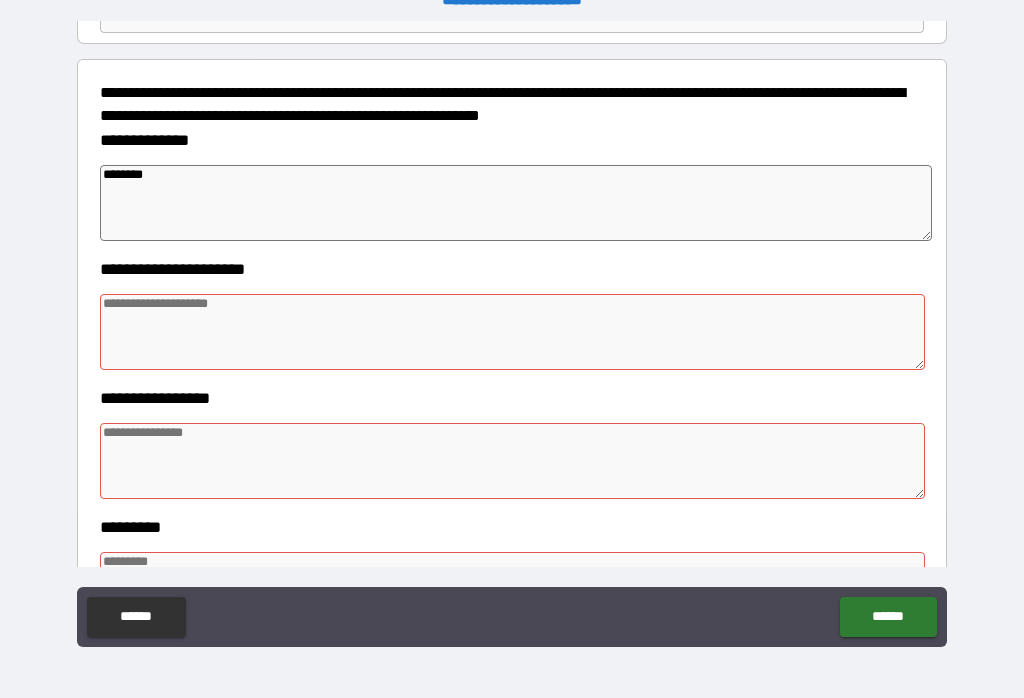 type on "*" 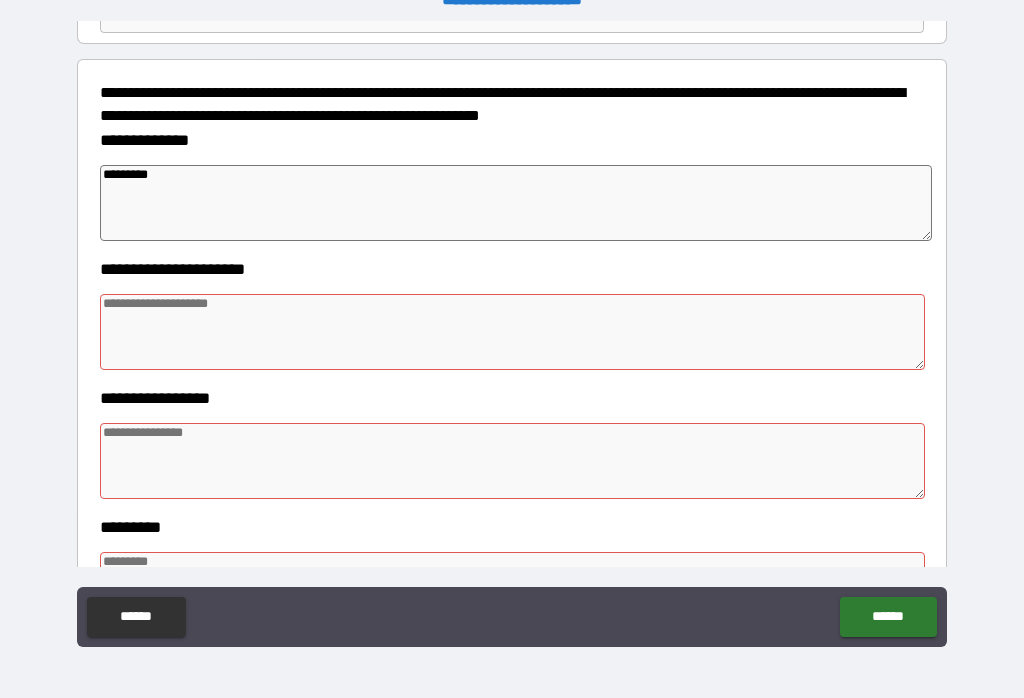 type on "*" 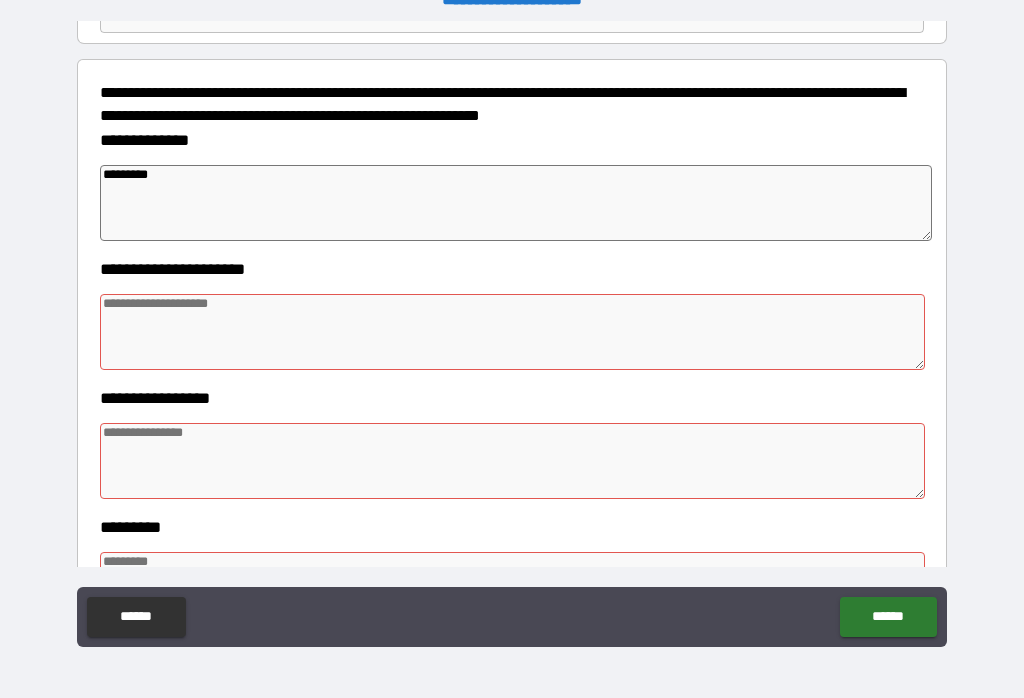 type on "*" 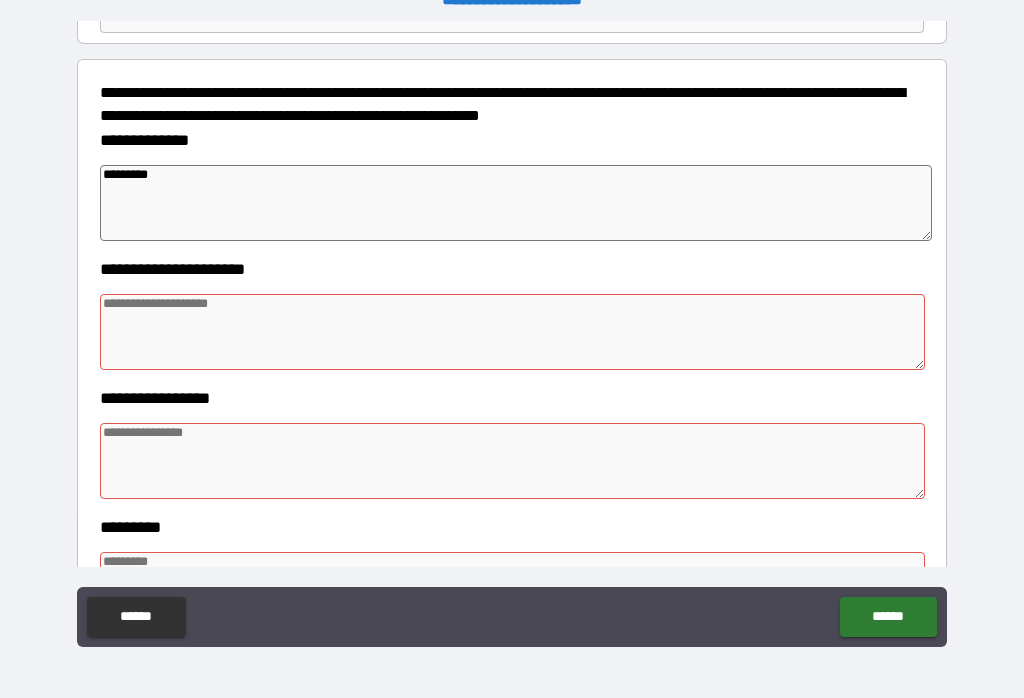 type on "*" 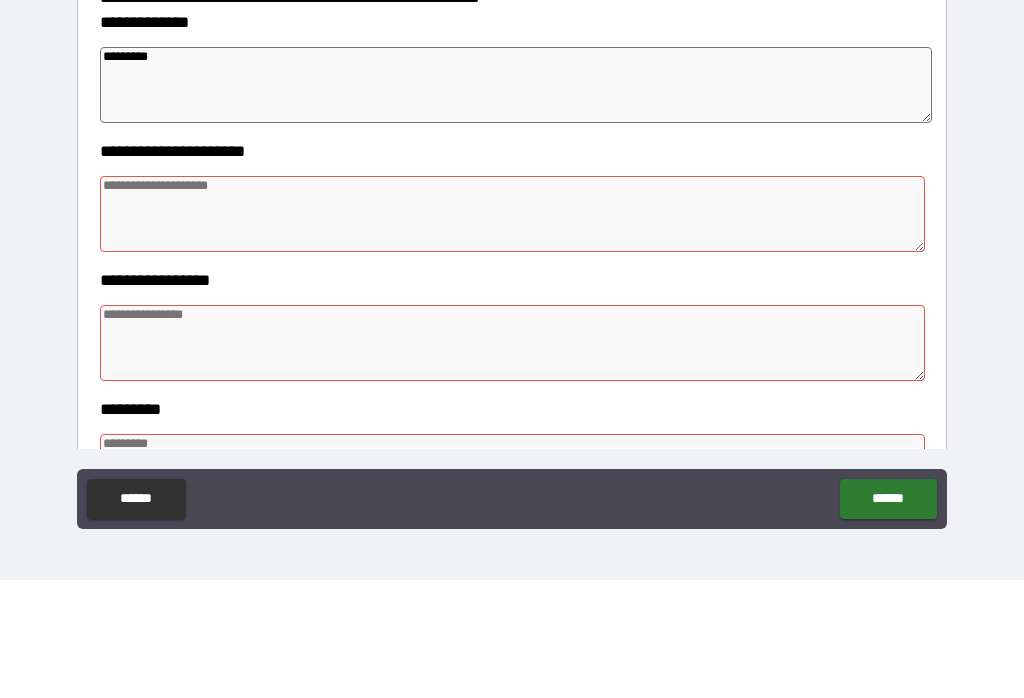 type on "*********" 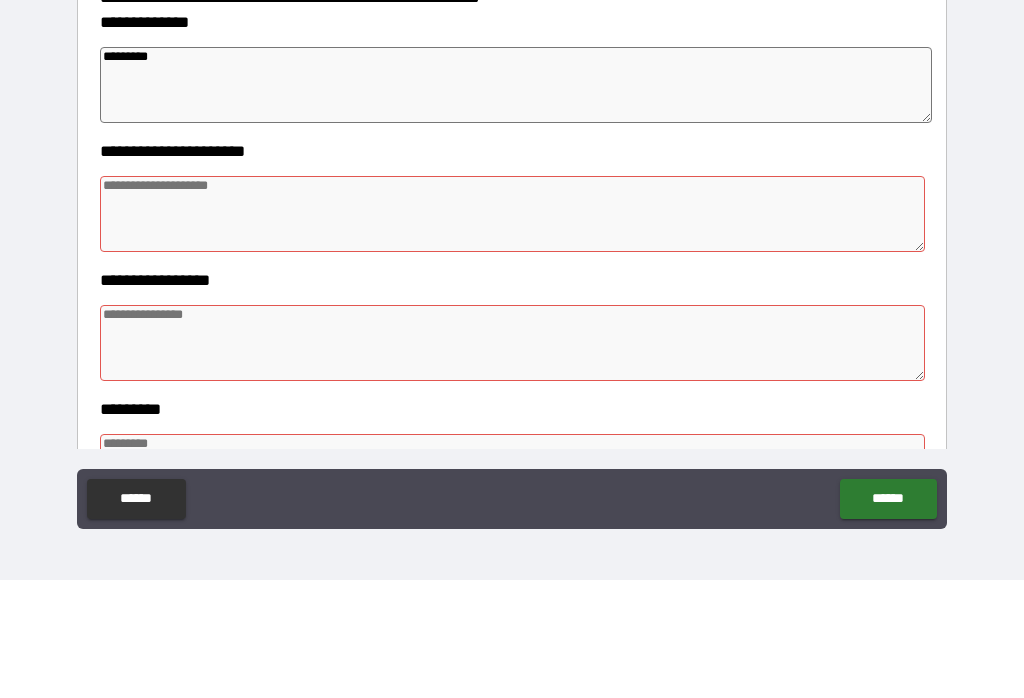 type on "*" 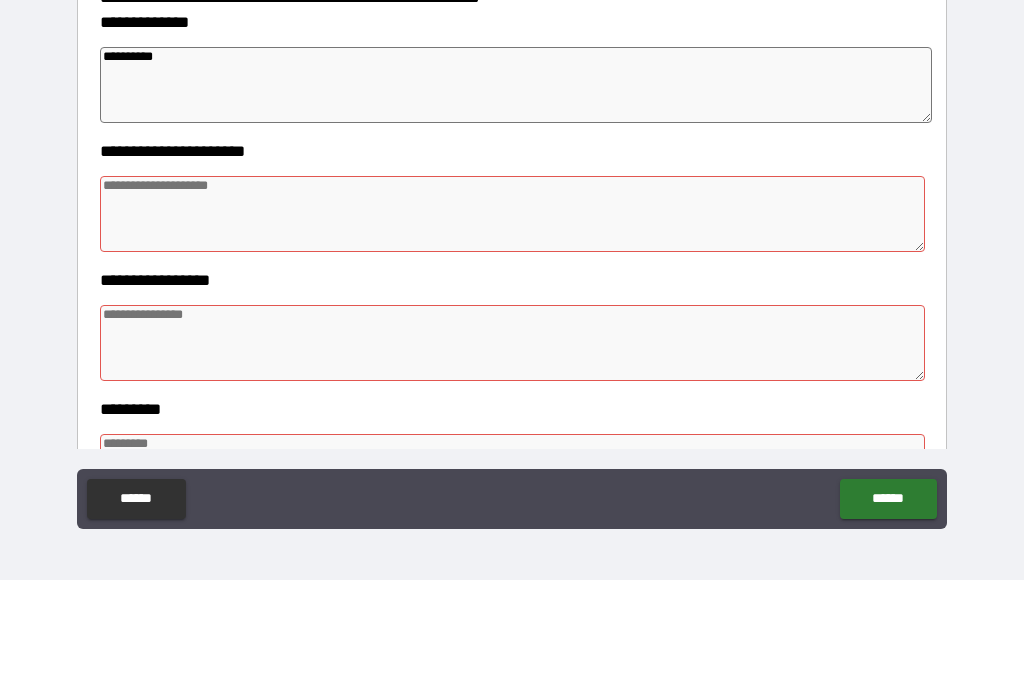type on "*" 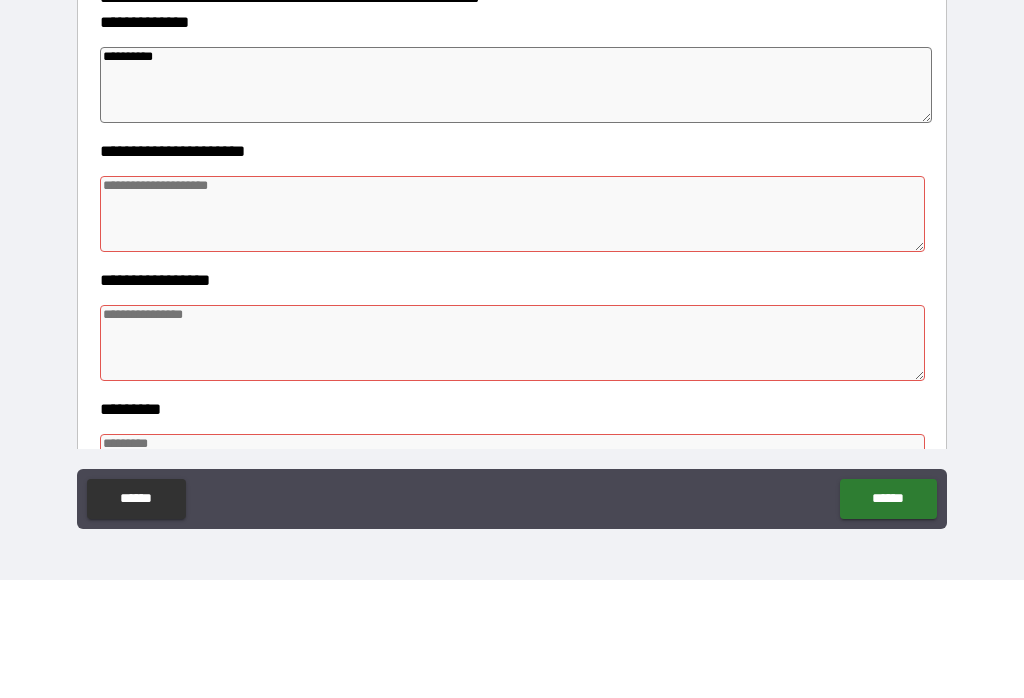 type on "*" 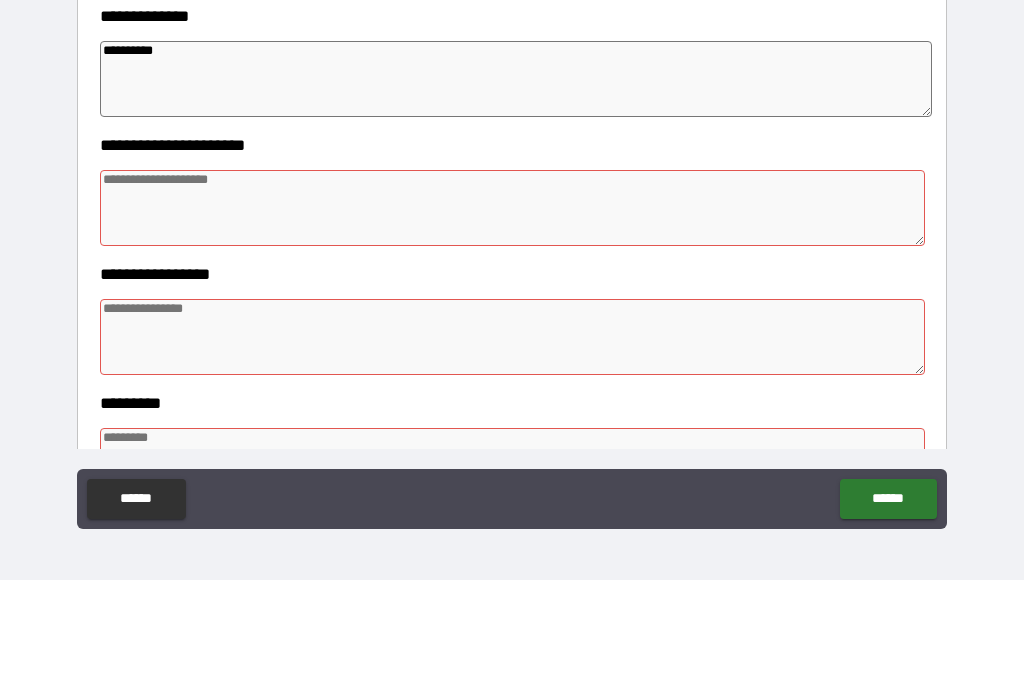 scroll, scrollTop: 228, scrollLeft: 0, axis: vertical 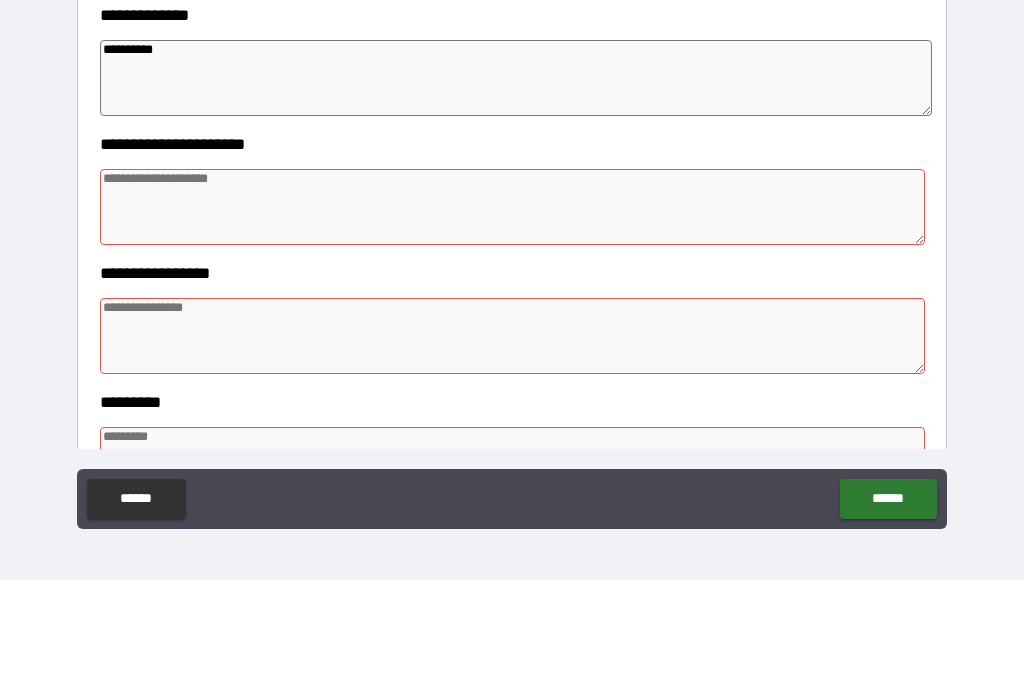 type on "*********" 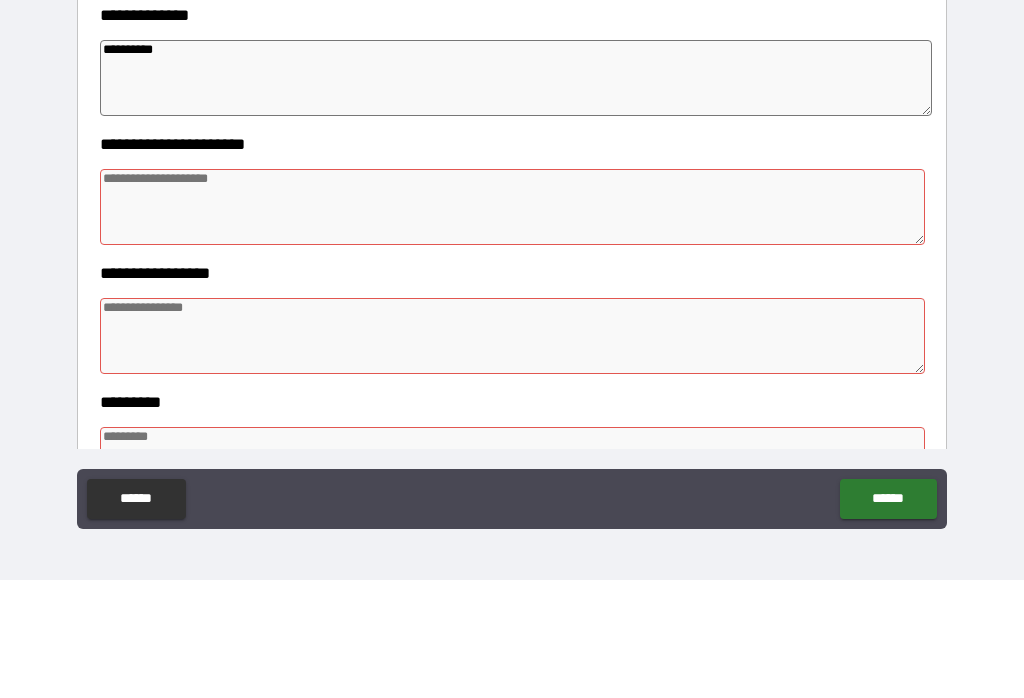 type on "*" 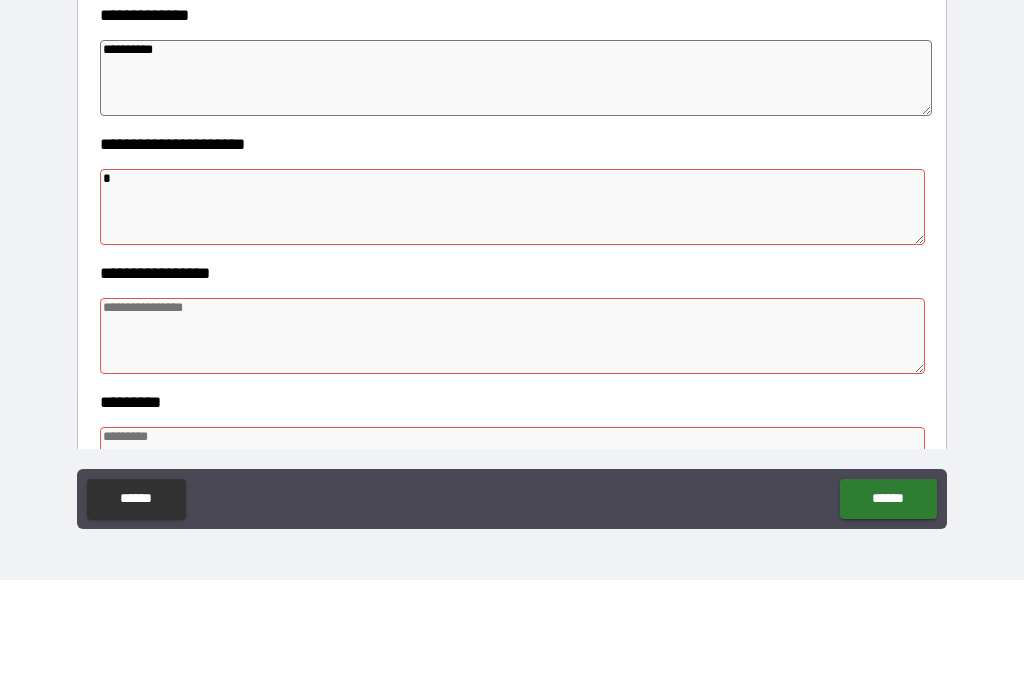 type on "*" 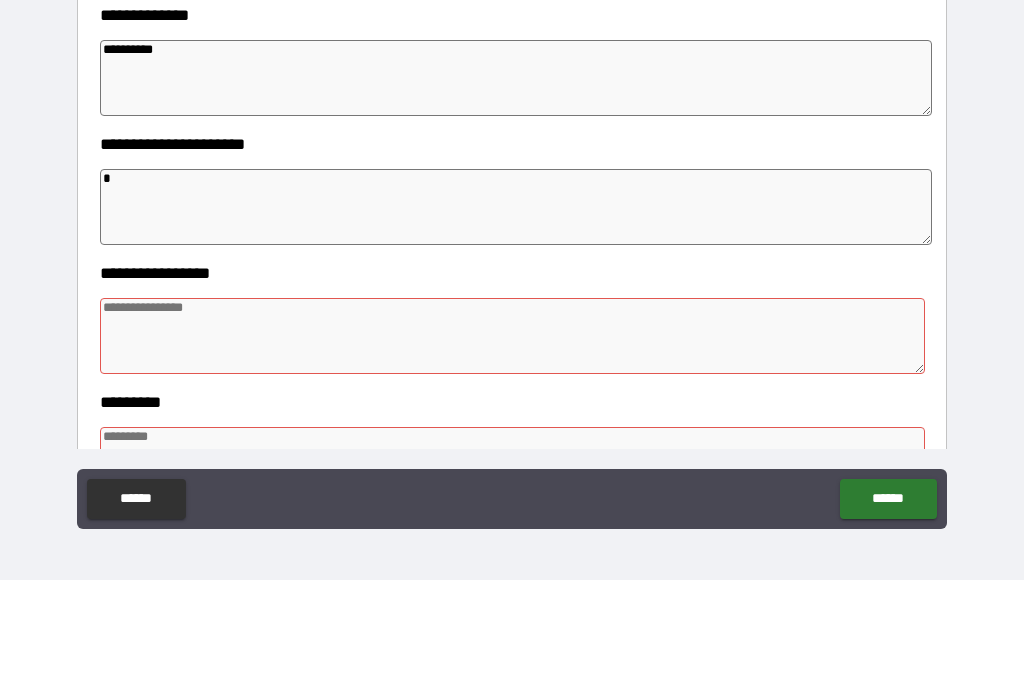 type on "*" 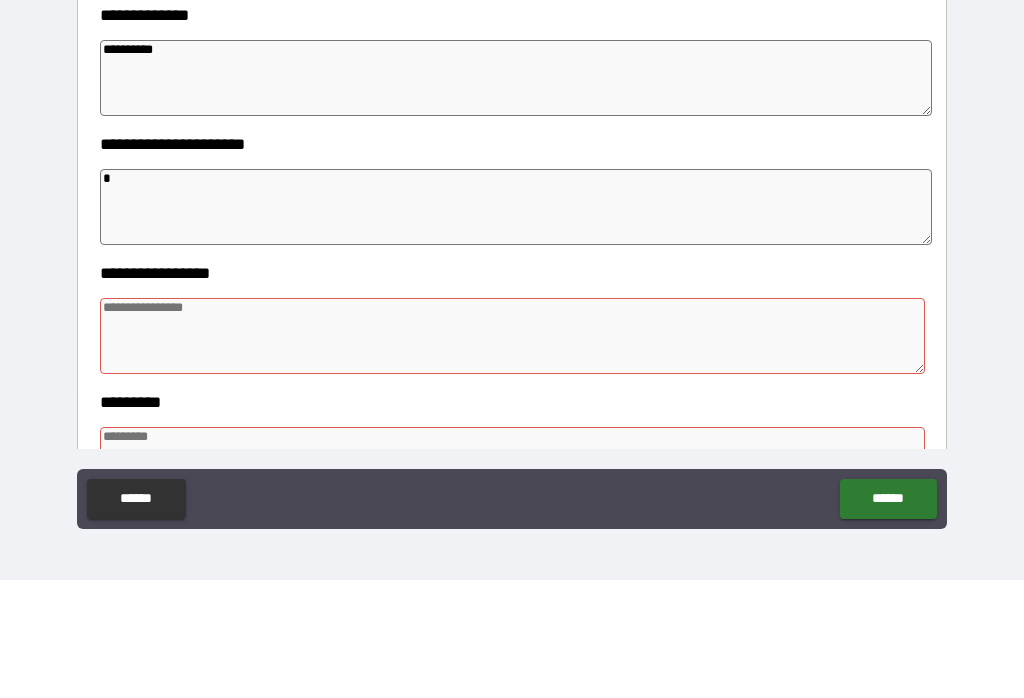 type on "*" 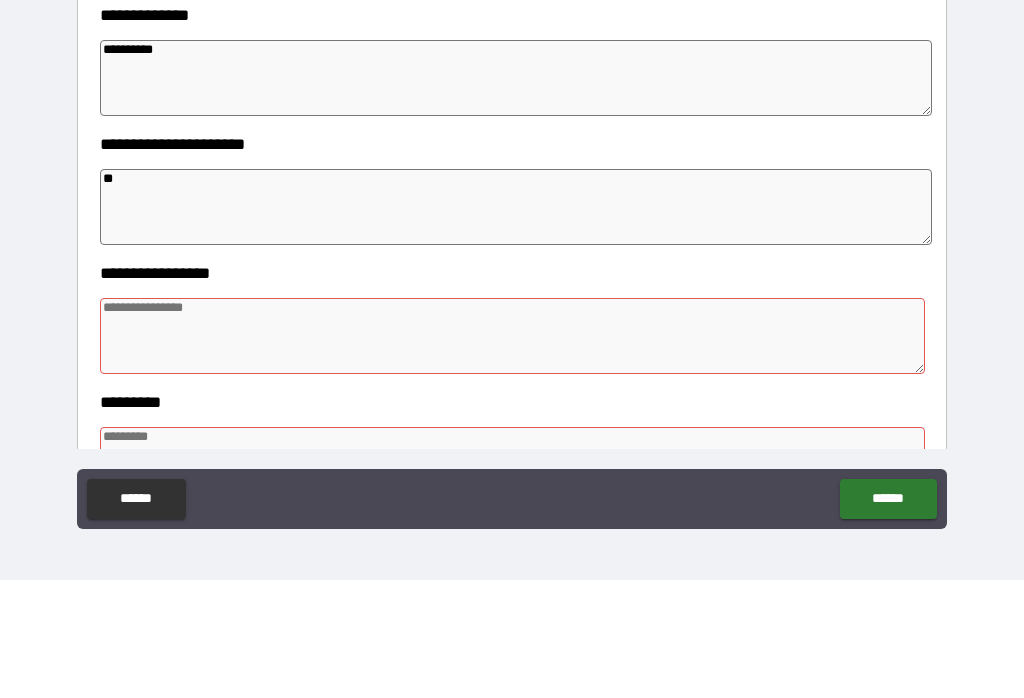type on "*" 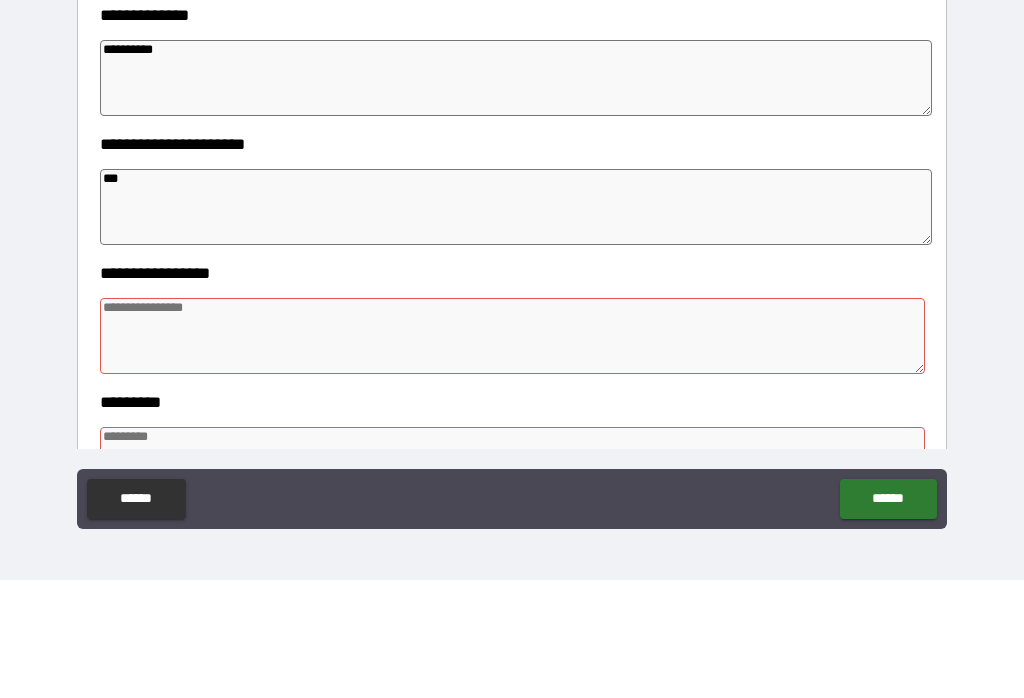 type on "*" 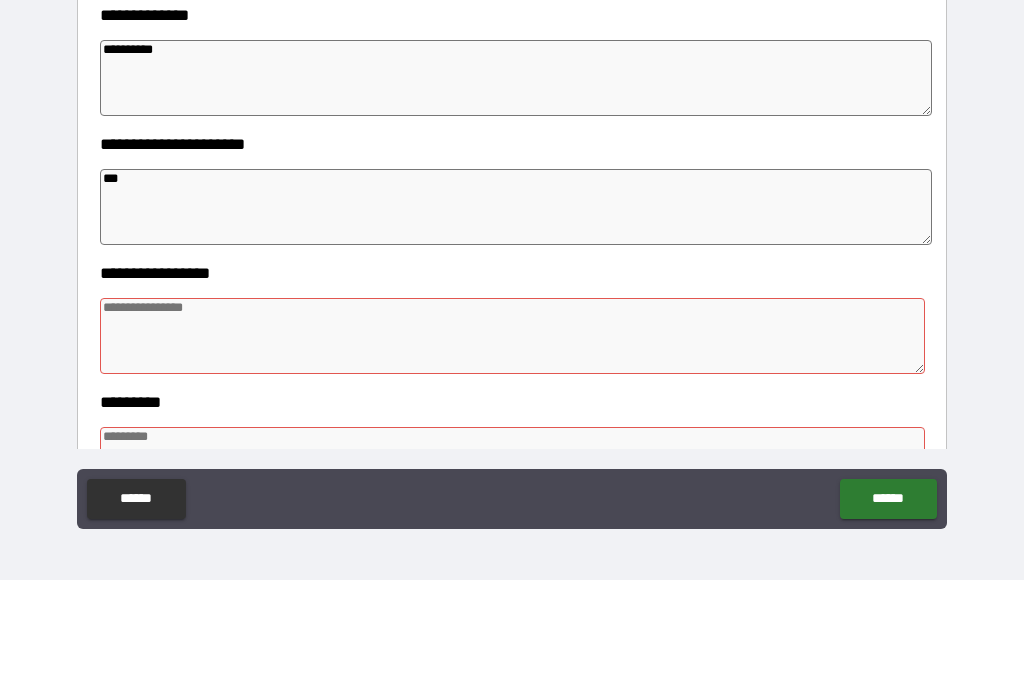 type on "*" 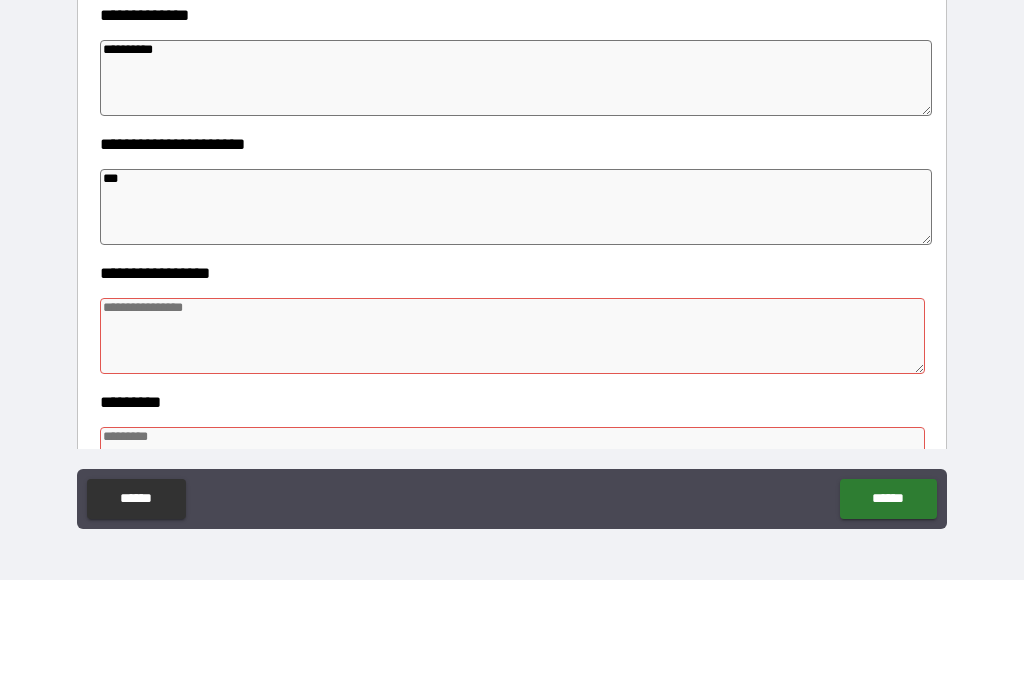 type on "*" 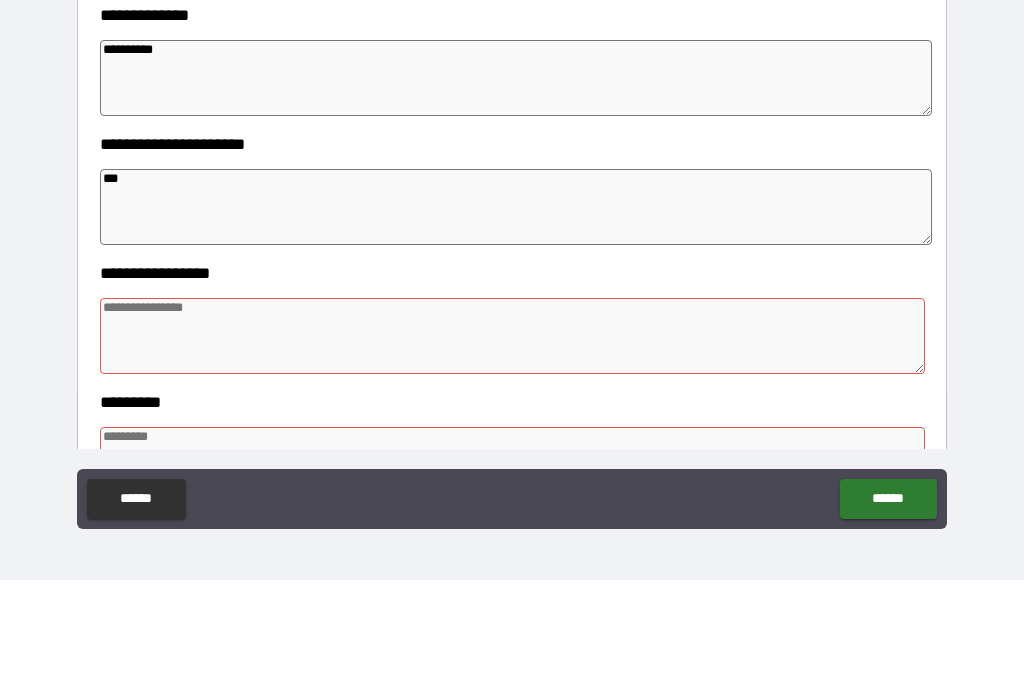 type on "****" 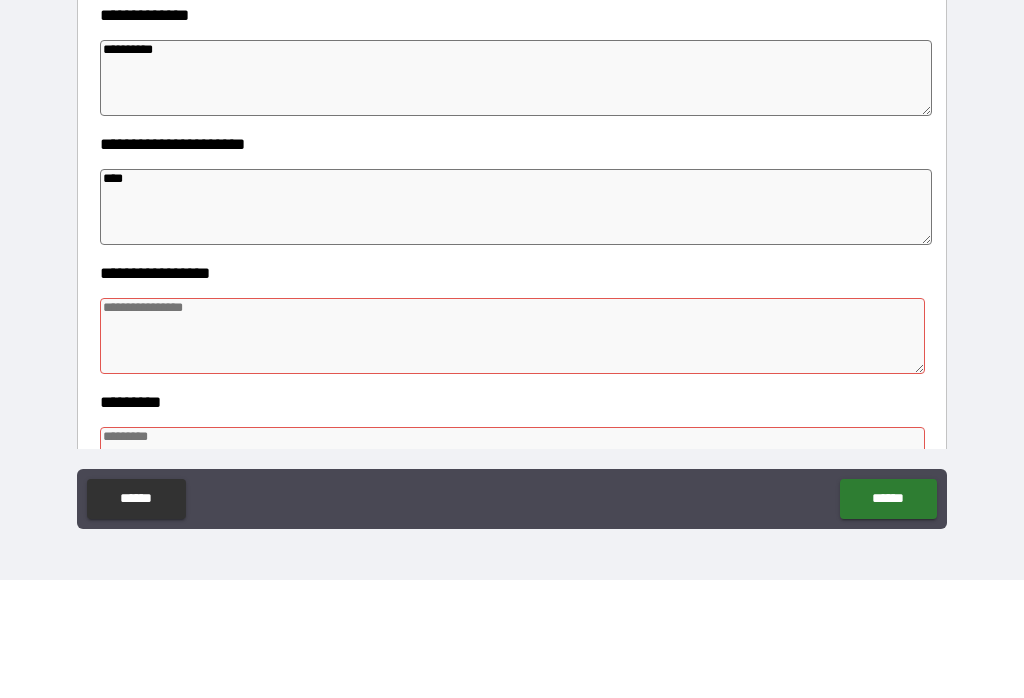 type on "*" 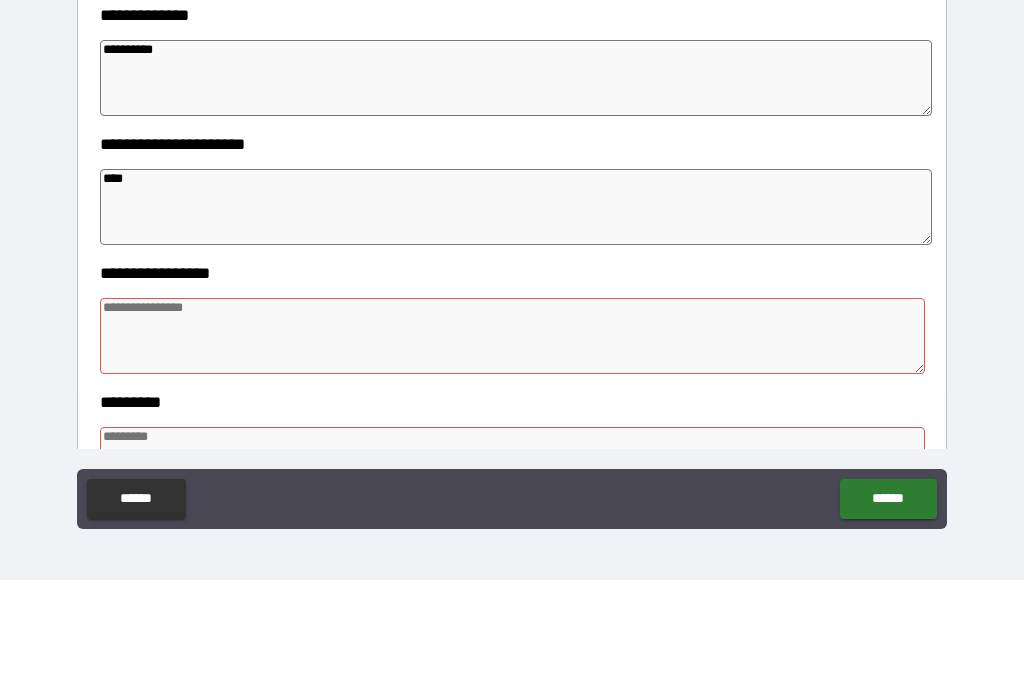 type on "*" 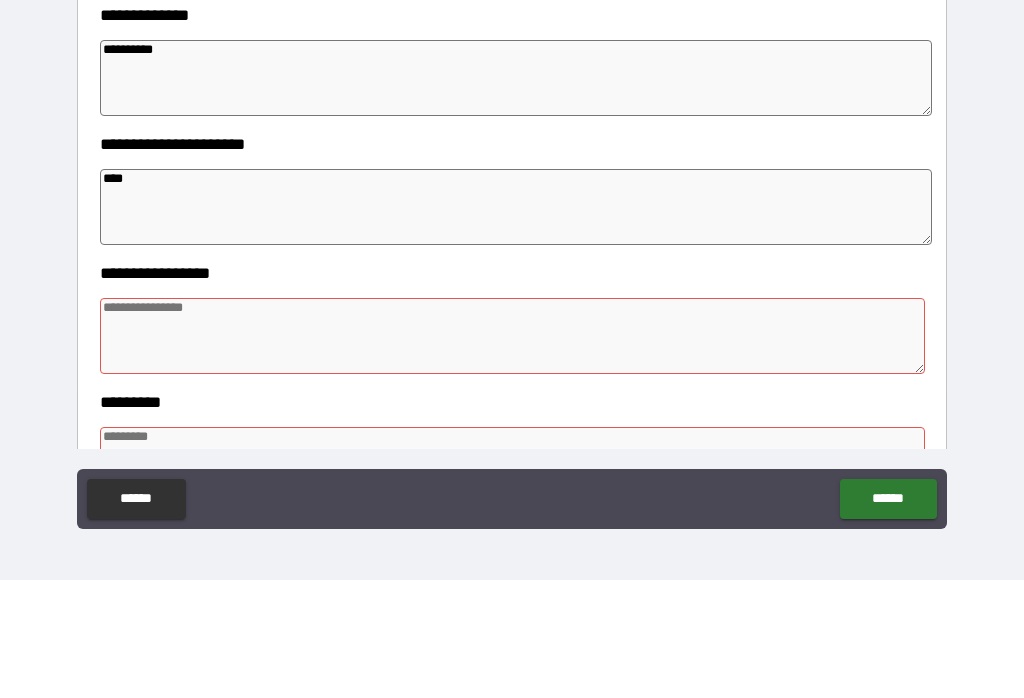 type on "*" 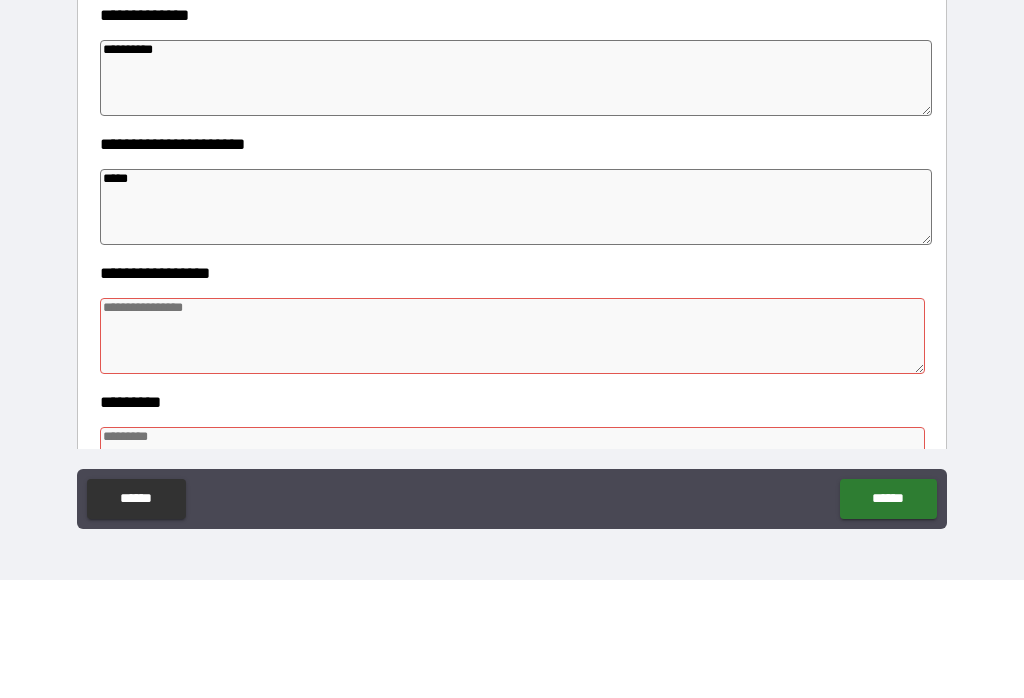 type on "*" 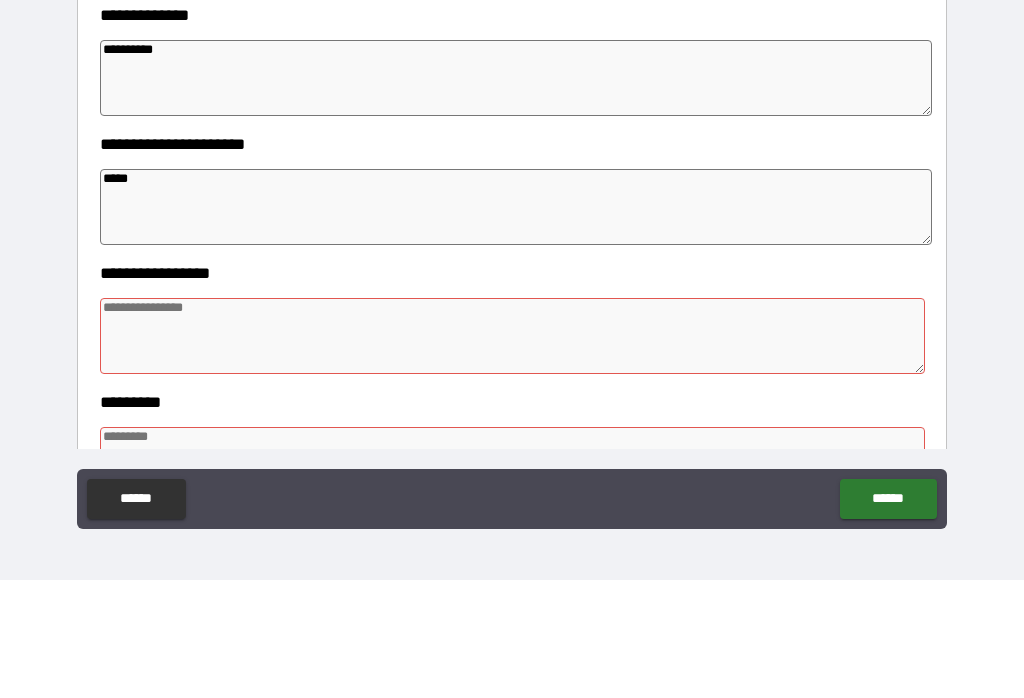 type on "*" 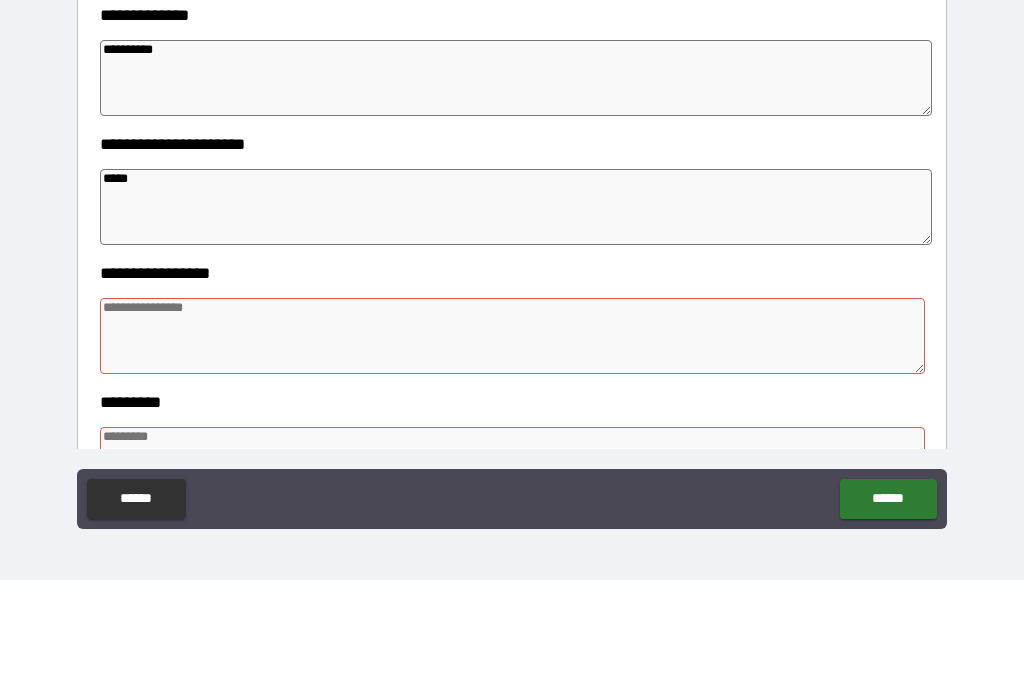 type on "*" 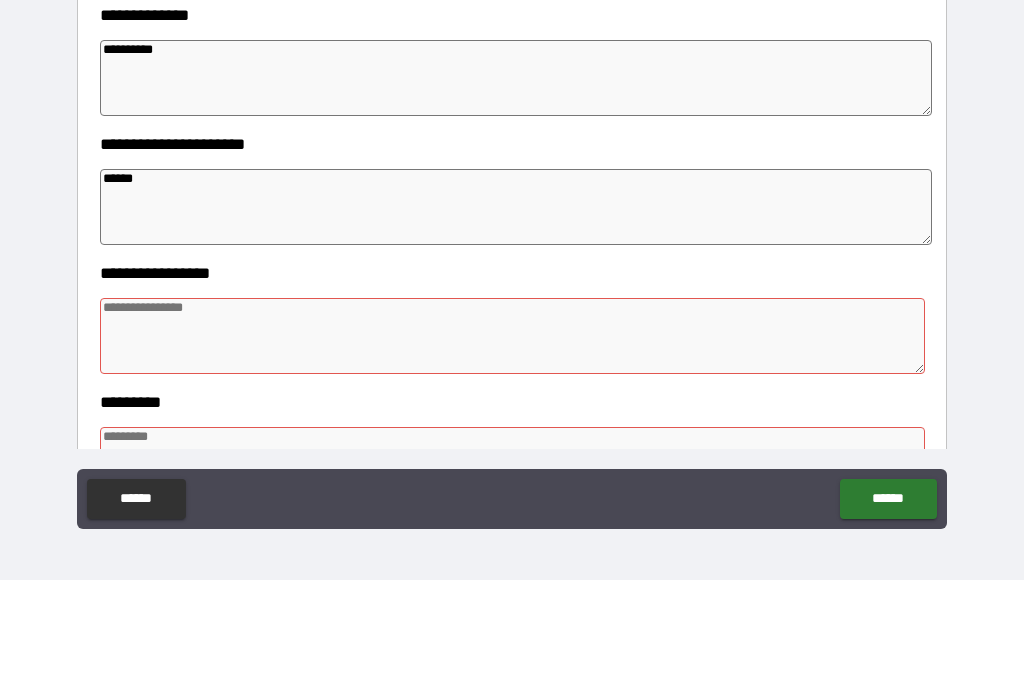 type on "*" 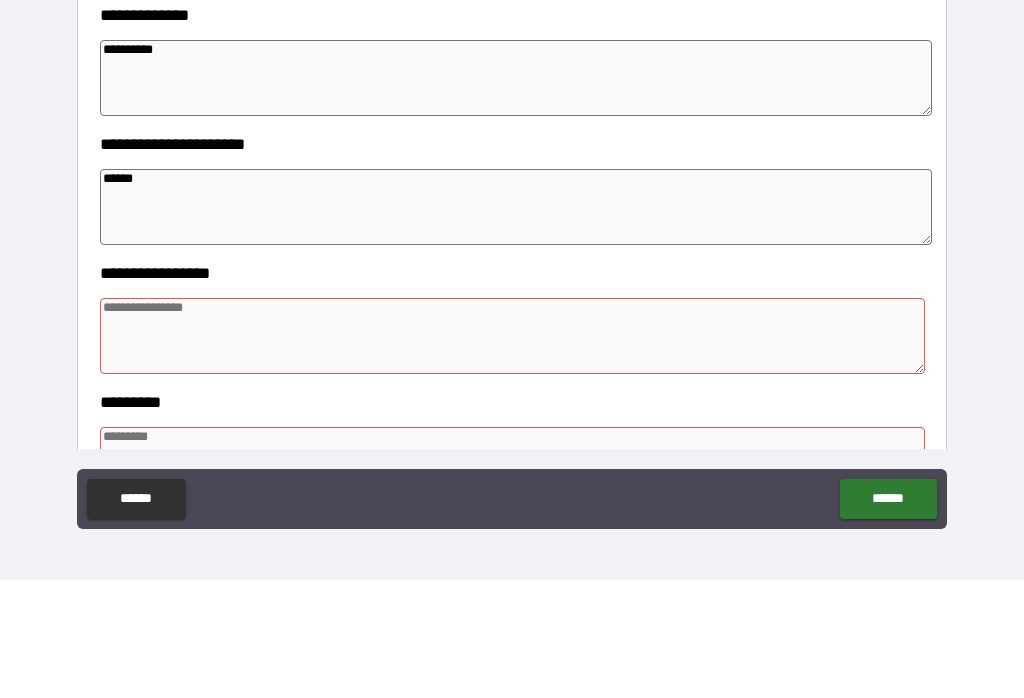 type on "*" 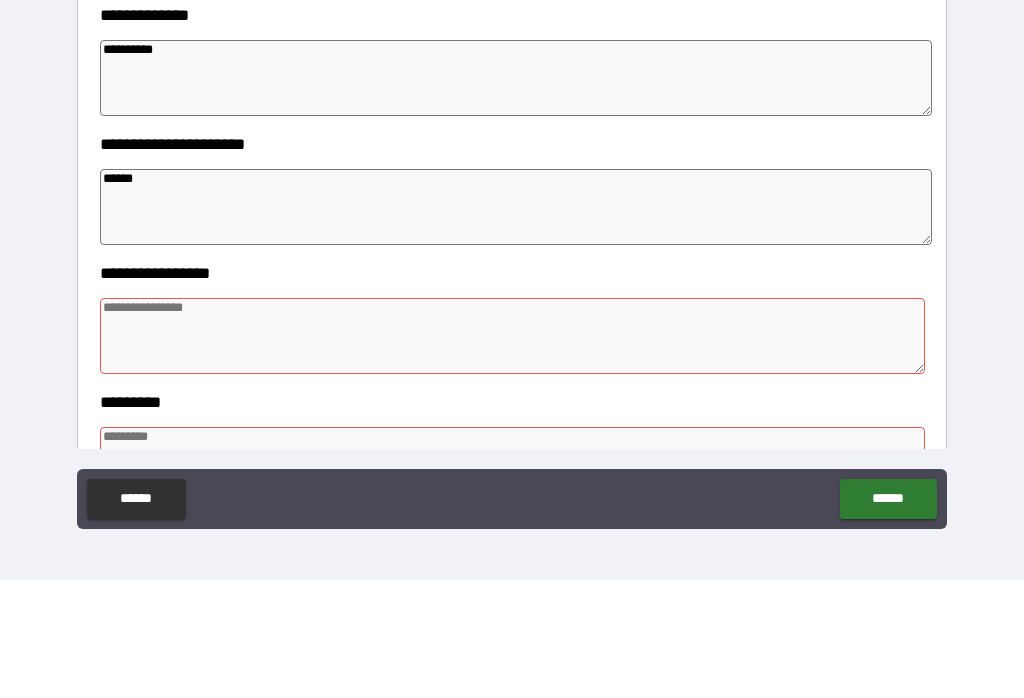 type on "*" 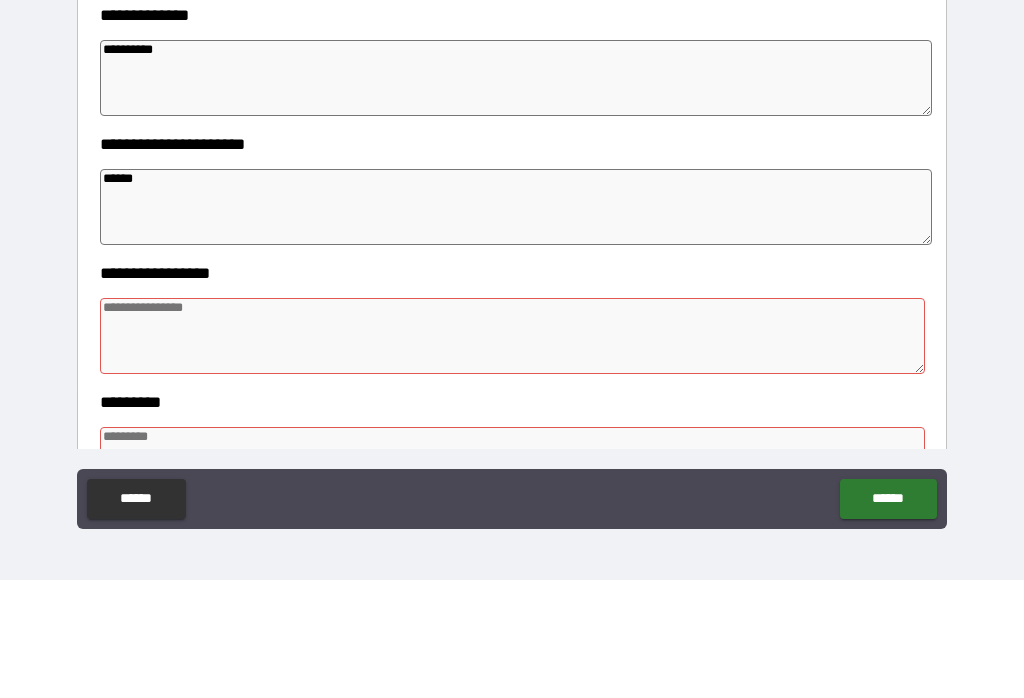 type on "*******" 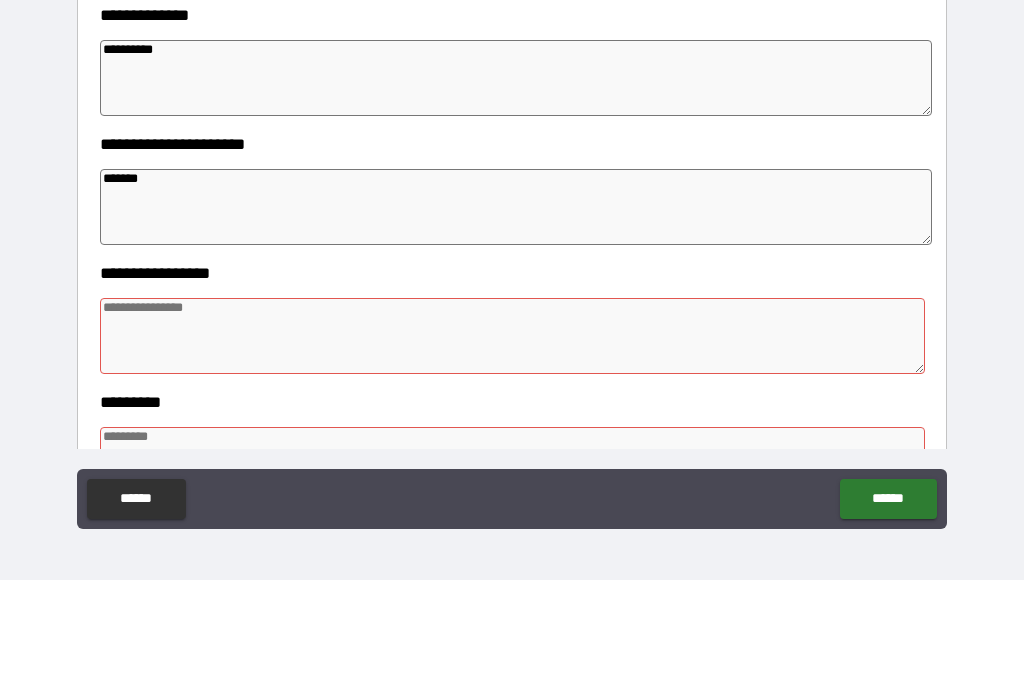 type on "*" 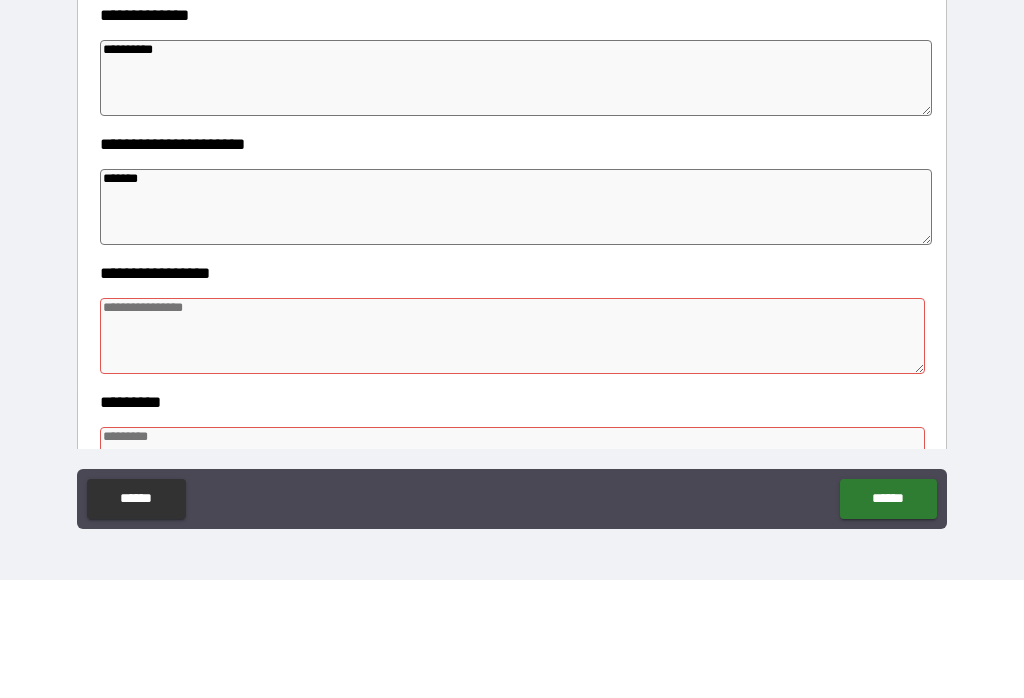 type on "*" 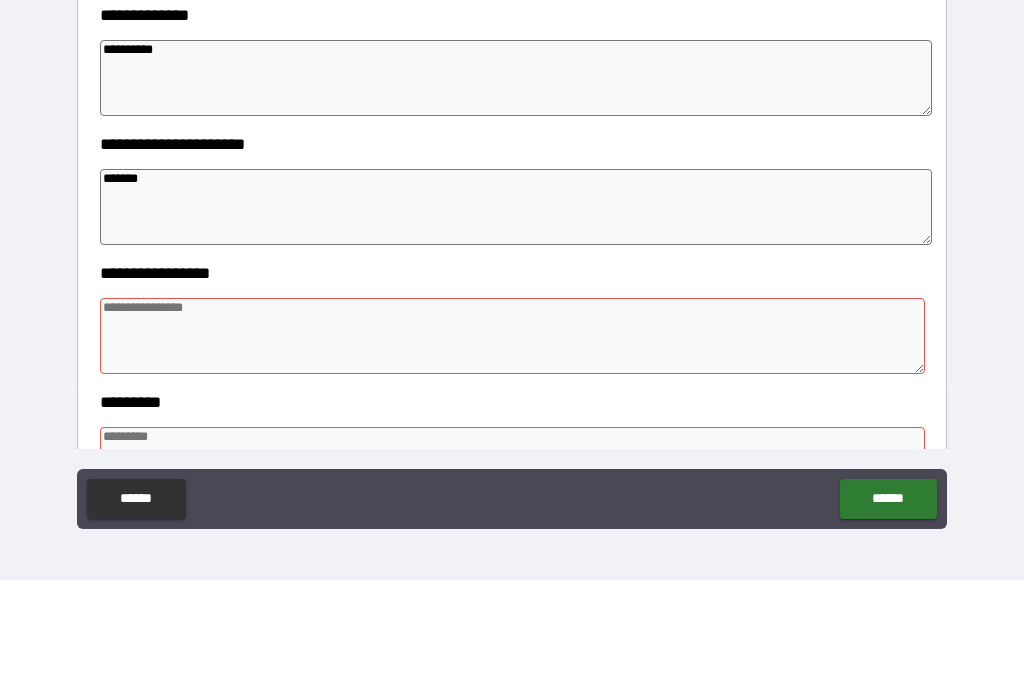 type on "*" 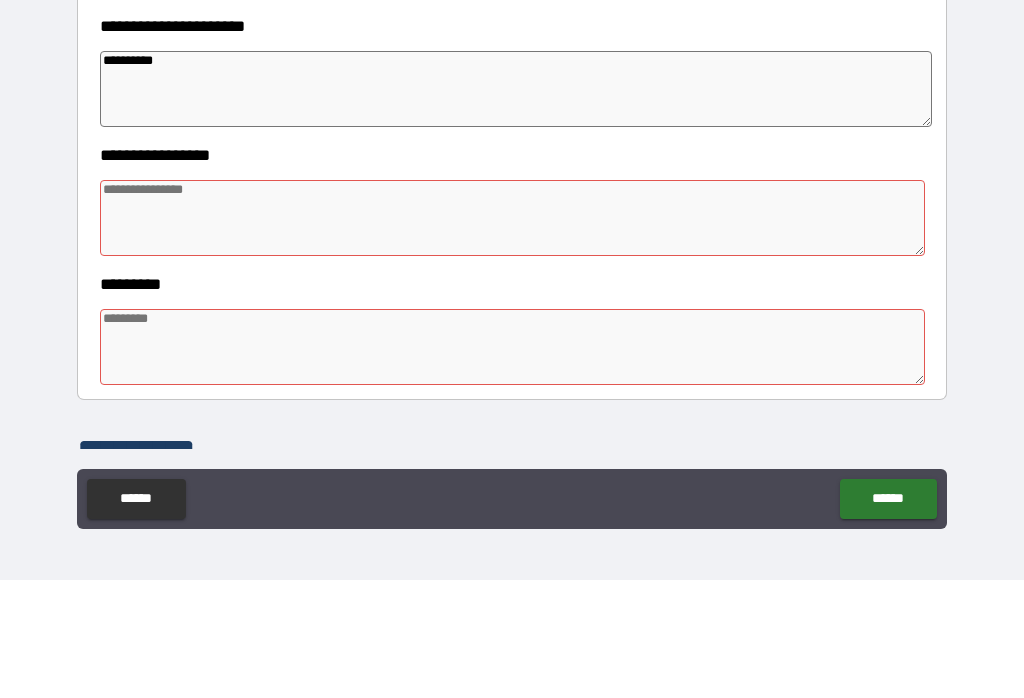 scroll, scrollTop: 347, scrollLeft: 0, axis: vertical 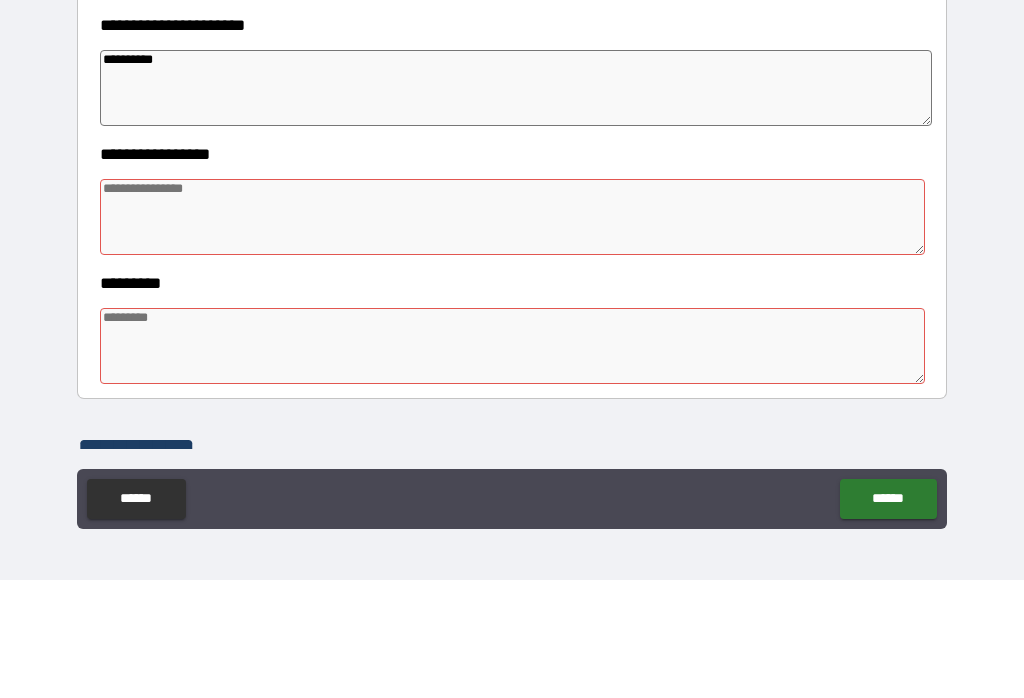 click at bounding box center (513, 335) 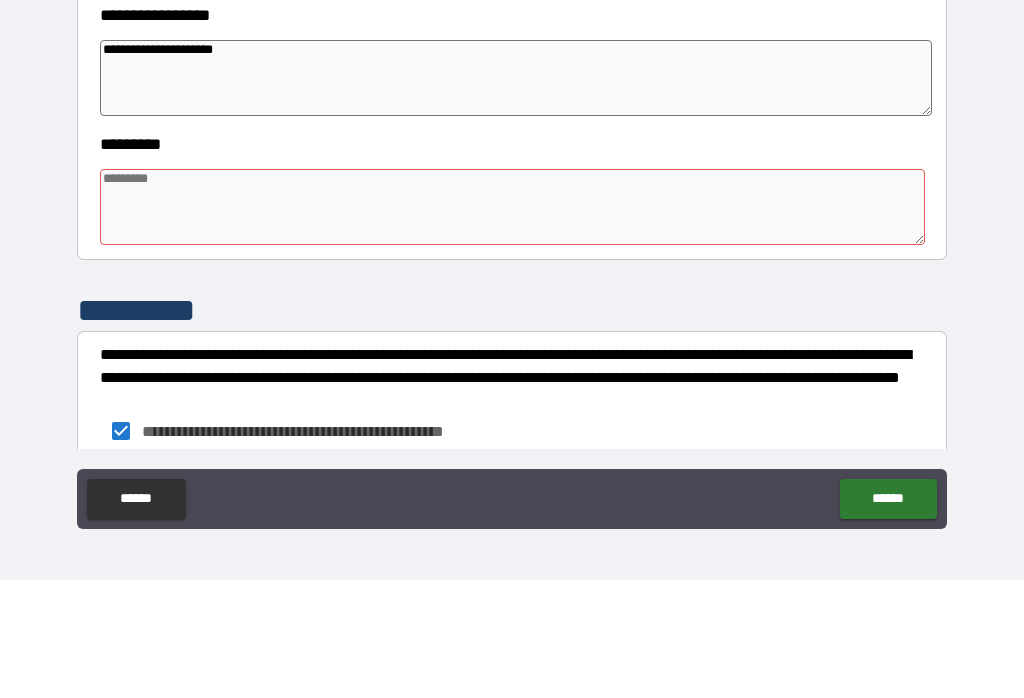 scroll, scrollTop: 487, scrollLeft: 0, axis: vertical 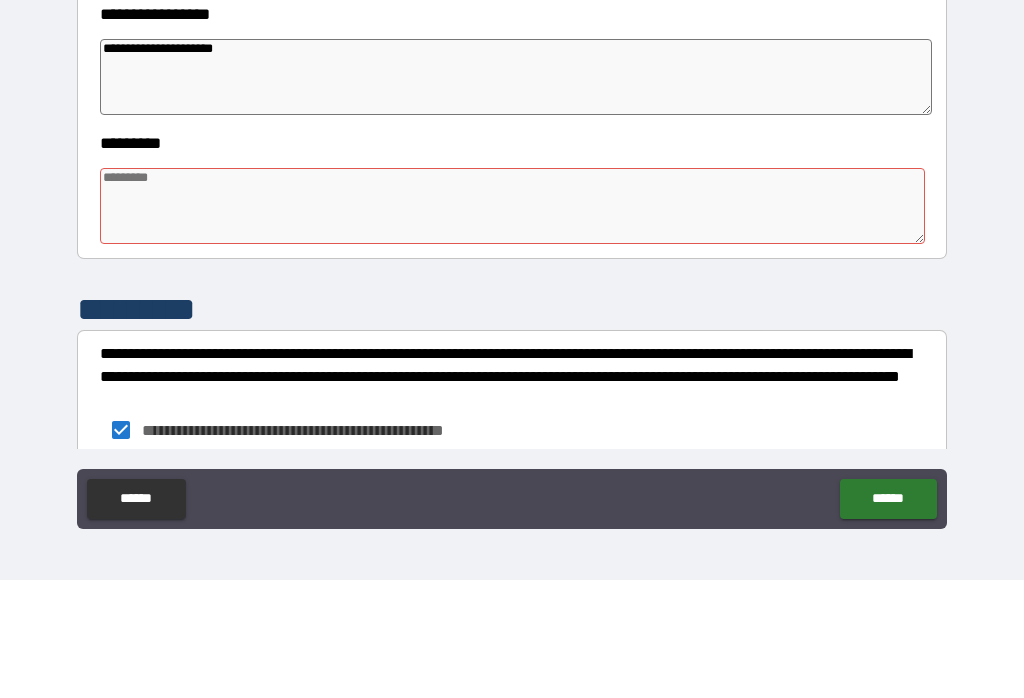 click at bounding box center [513, 324] 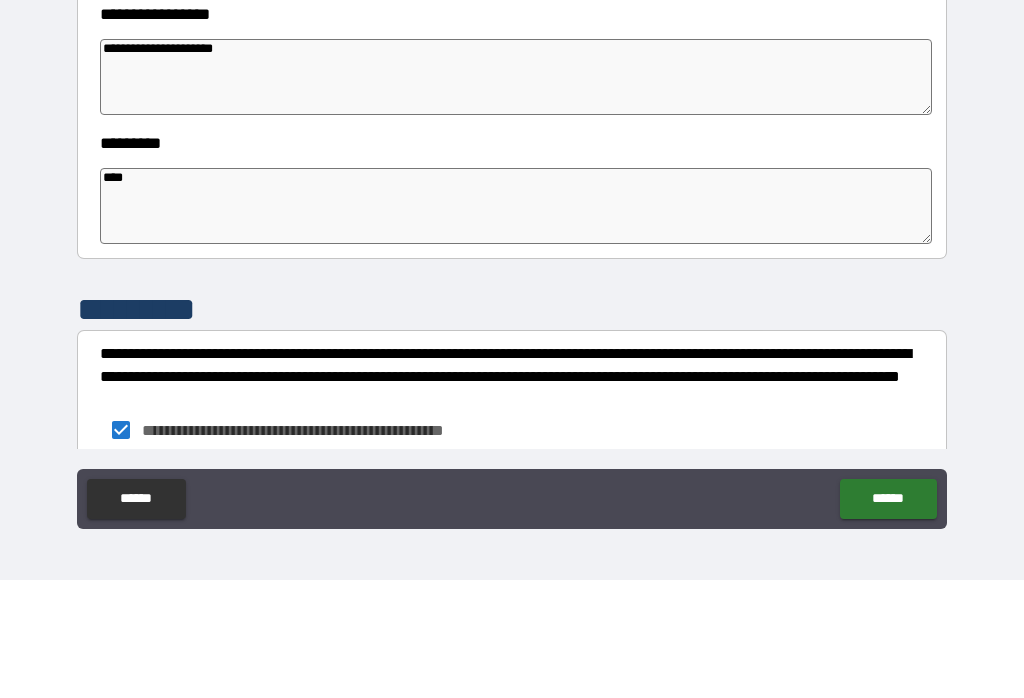 click on "**********" at bounding box center (512, 336) 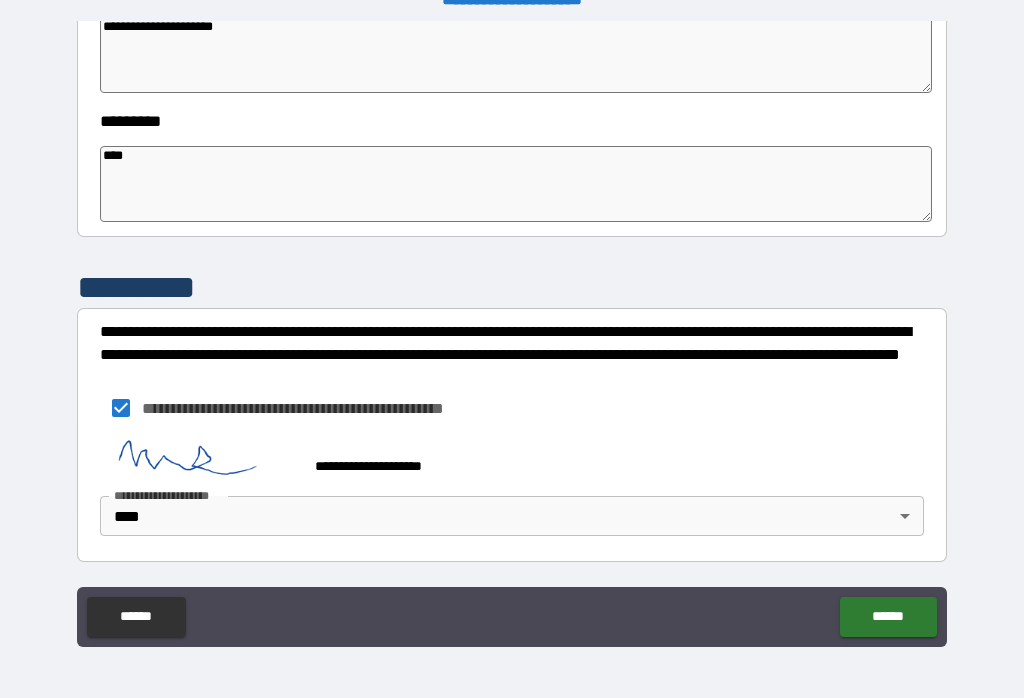 scroll, scrollTop: 627, scrollLeft: 0, axis: vertical 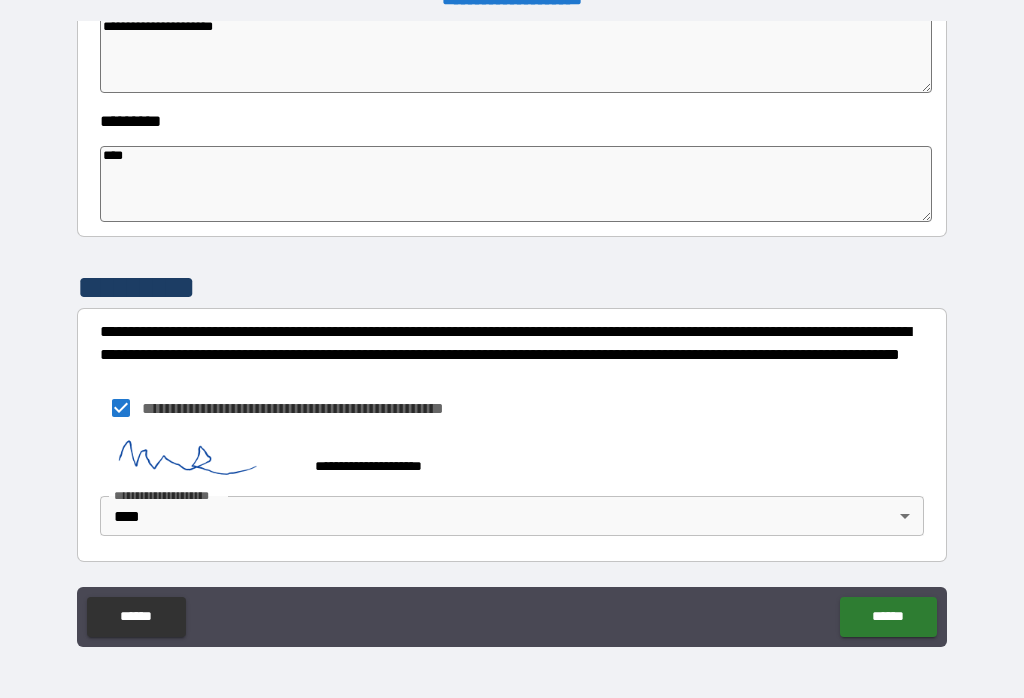 click on "******" at bounding box center [888, 617] 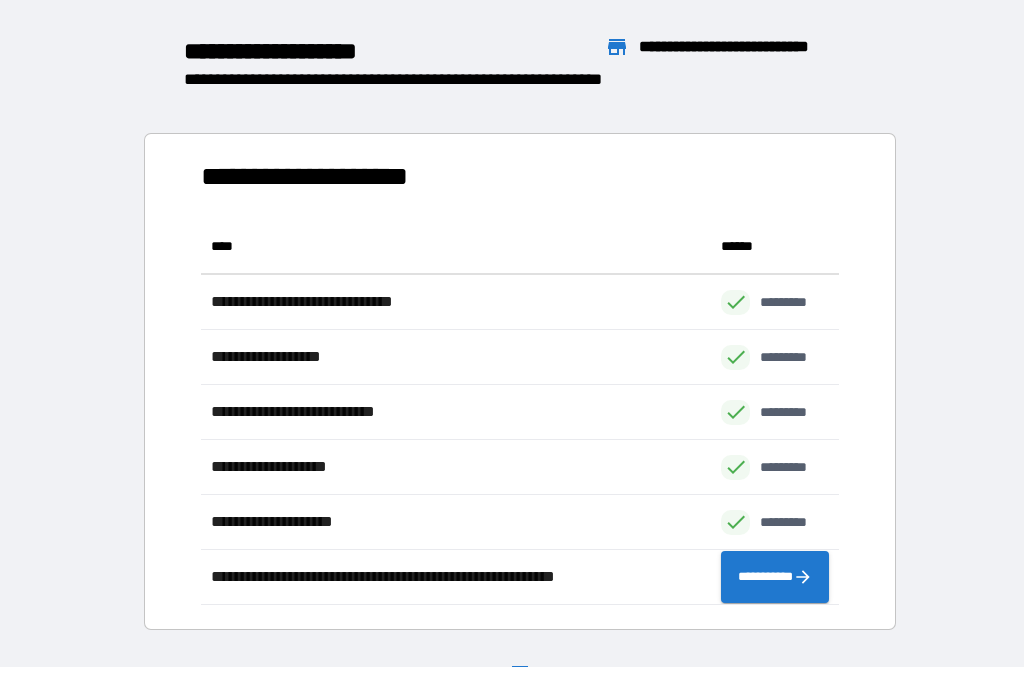 scroll, scrollTop: 1, scrollLeft: 1, axis: both 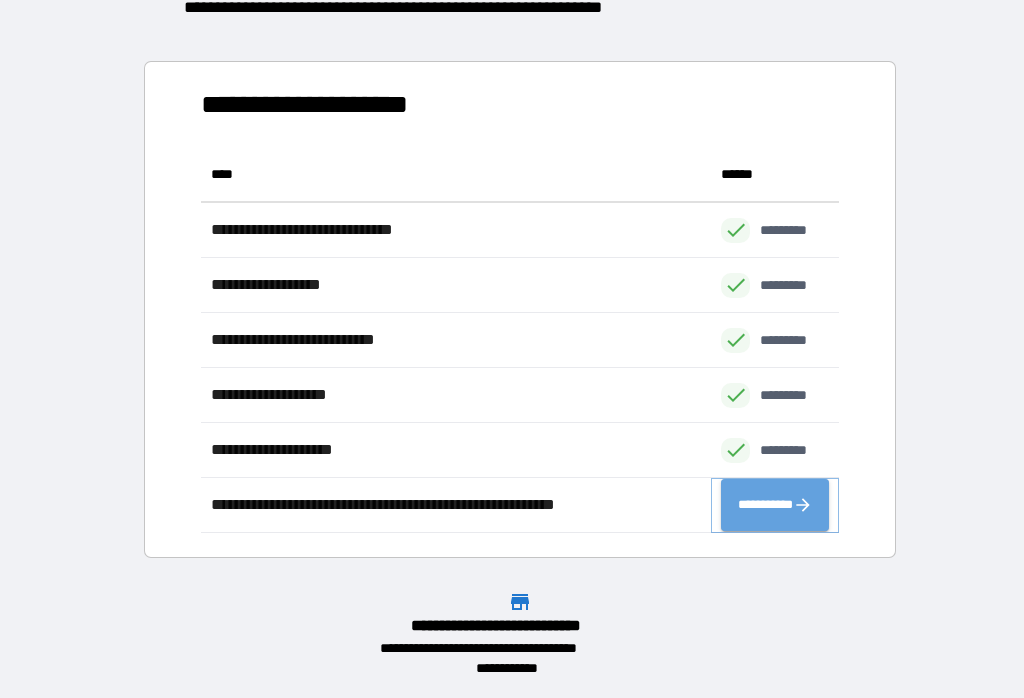 click on "**********" at bounding box center (775, 505) 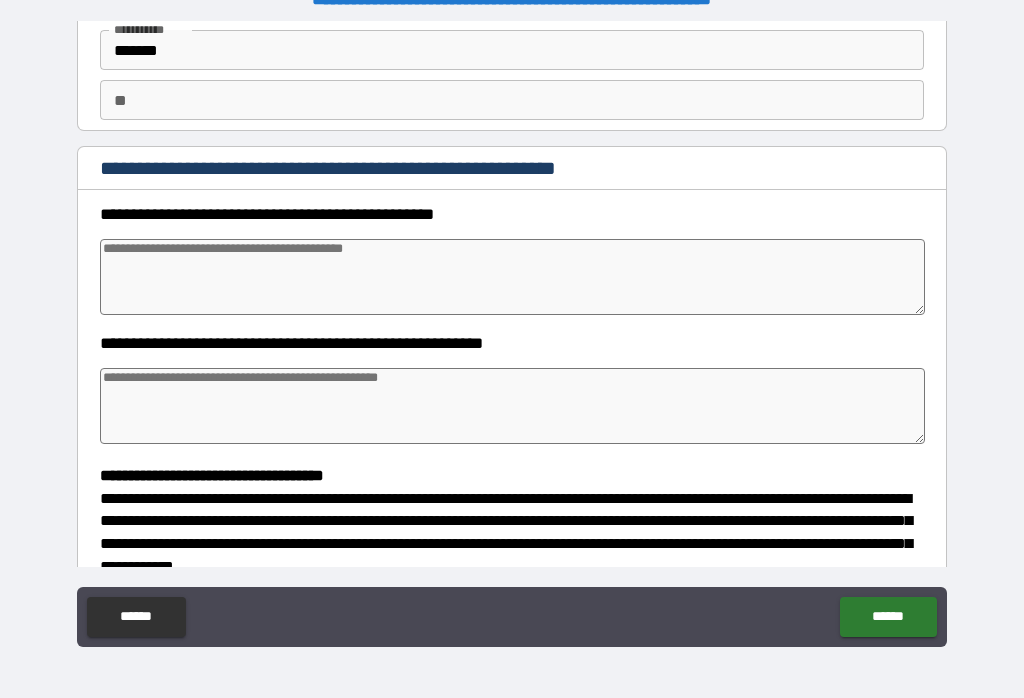 scroll, scrollTop: 138, scrollLeft: 0, axis: vertical 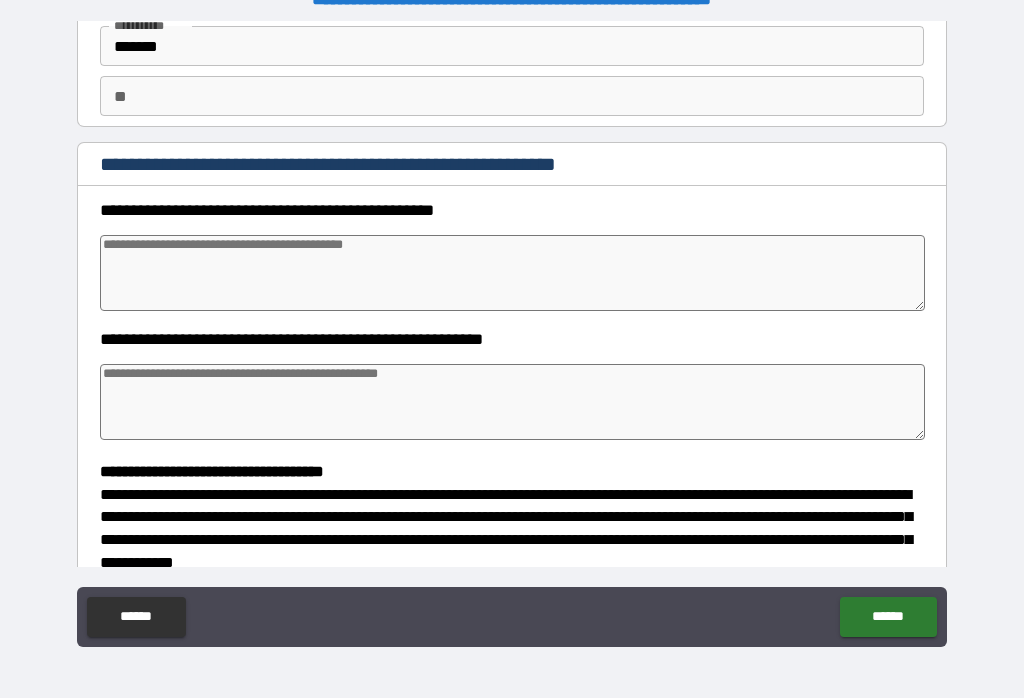 click at bounding box center (513, 273) 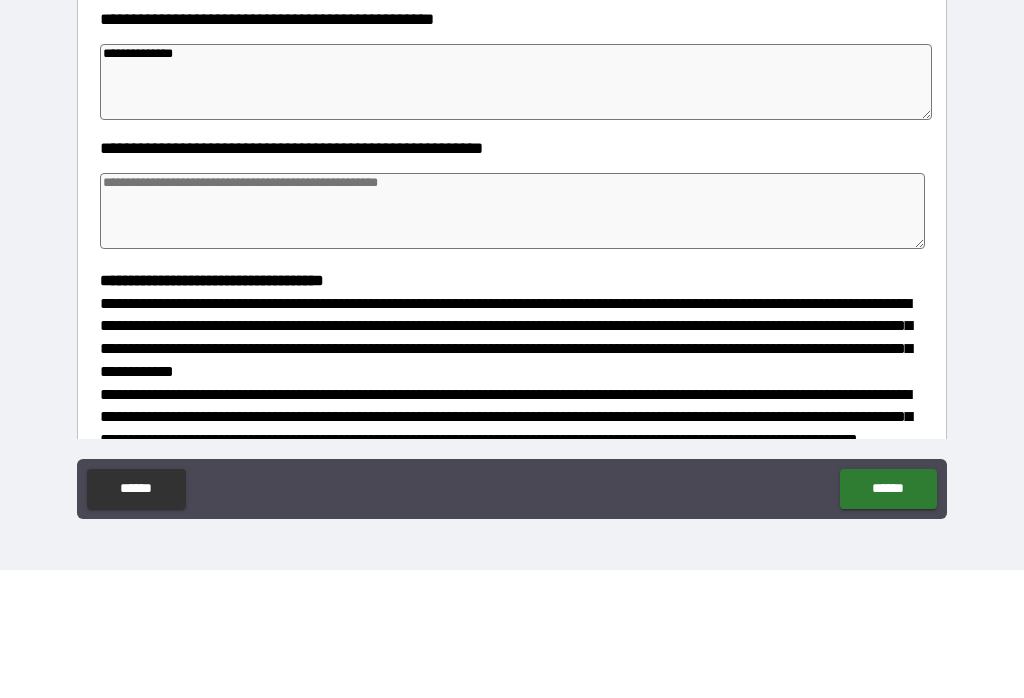 scroll, scrollTop: 203, scrollLeft: 0, axis: vertical 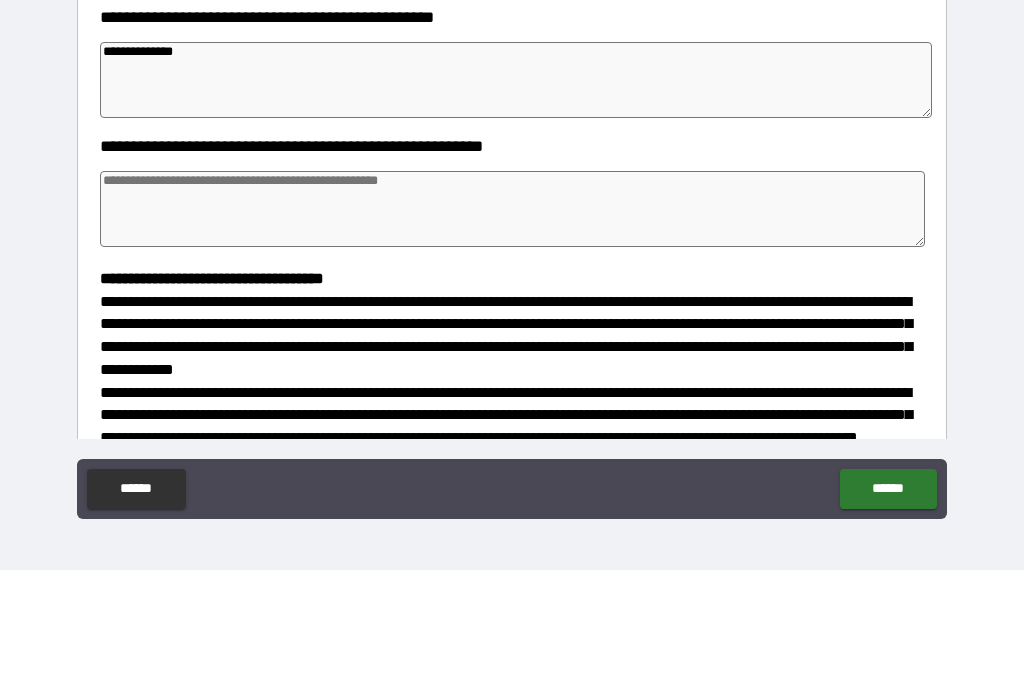 click on "**********" at bounding box center [516, 208] 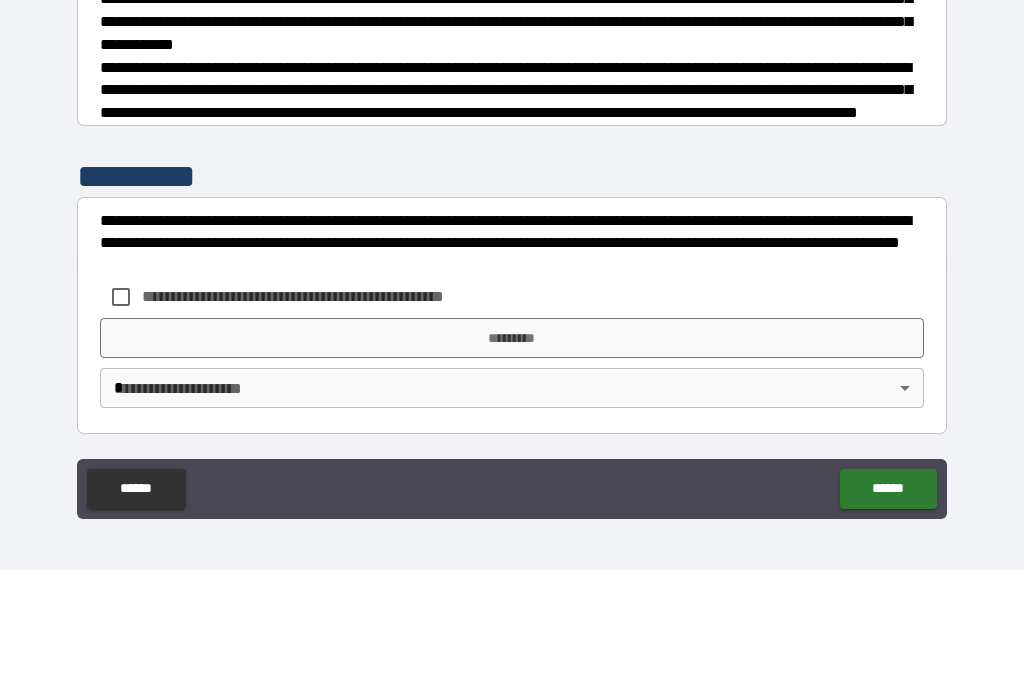 scroll, scrollTop: 596, scrollLeft: 0, axis: vertical 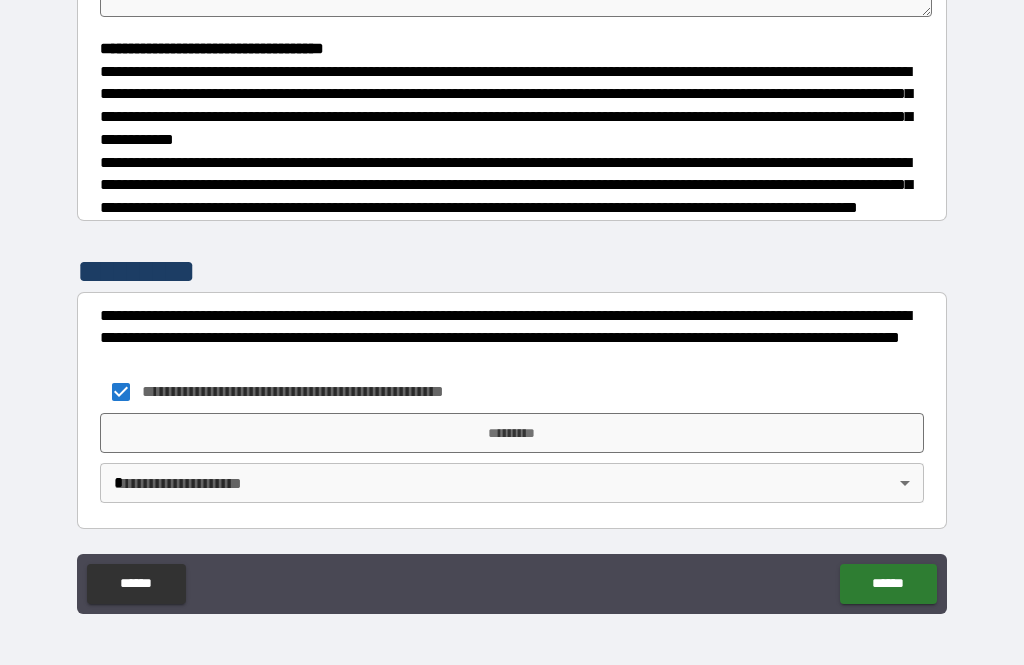 click on "**********" at bounding box center [512, 300] 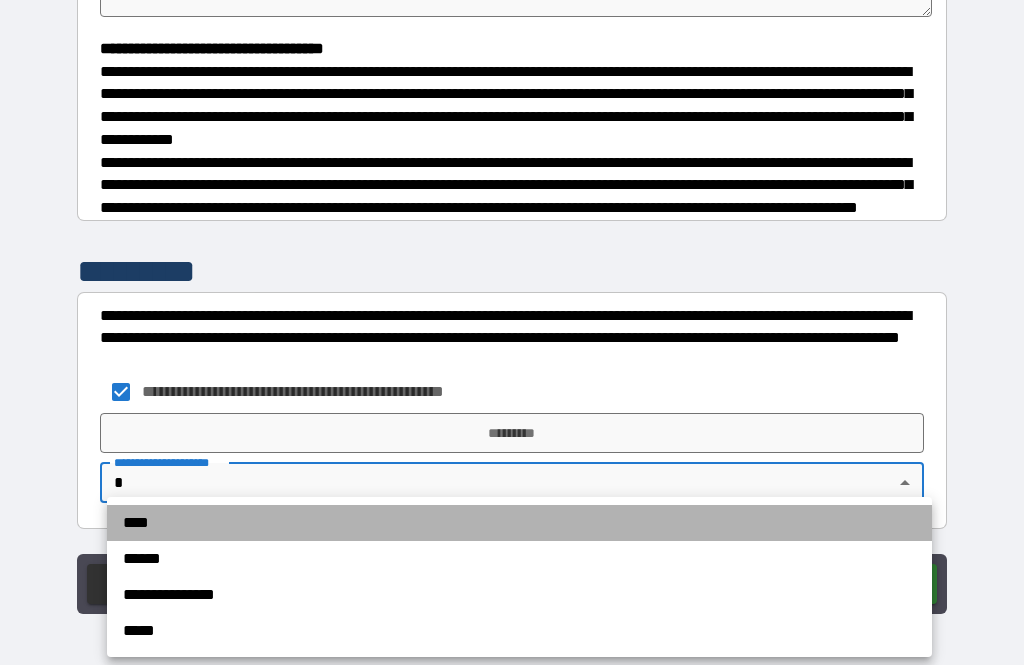 click on "****" at bounding box center (519, 523) 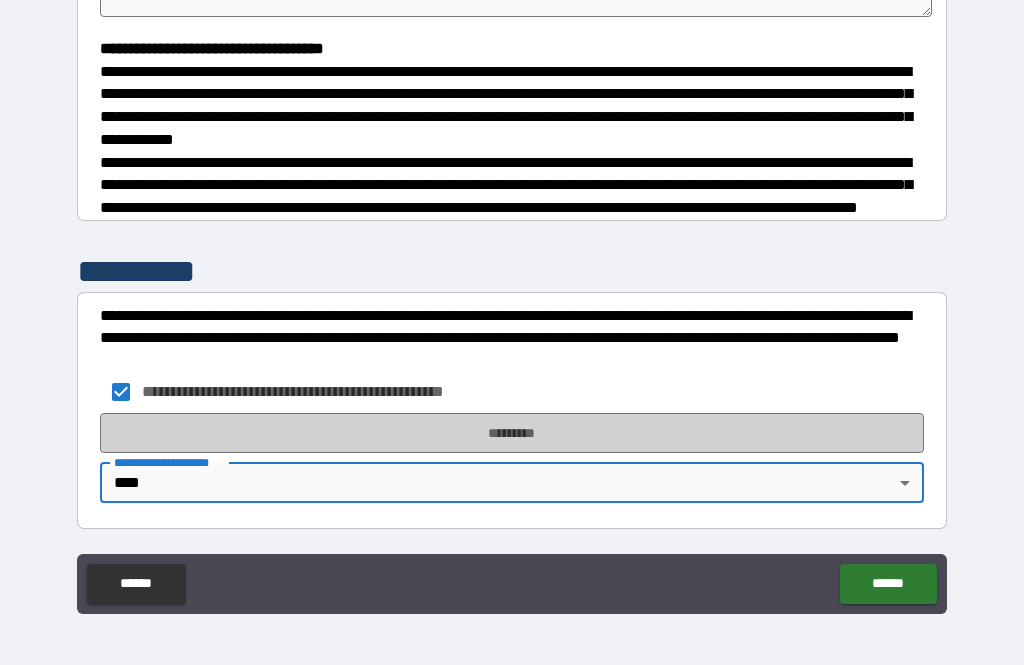 click on "*********" at bounding box center (512, 433) 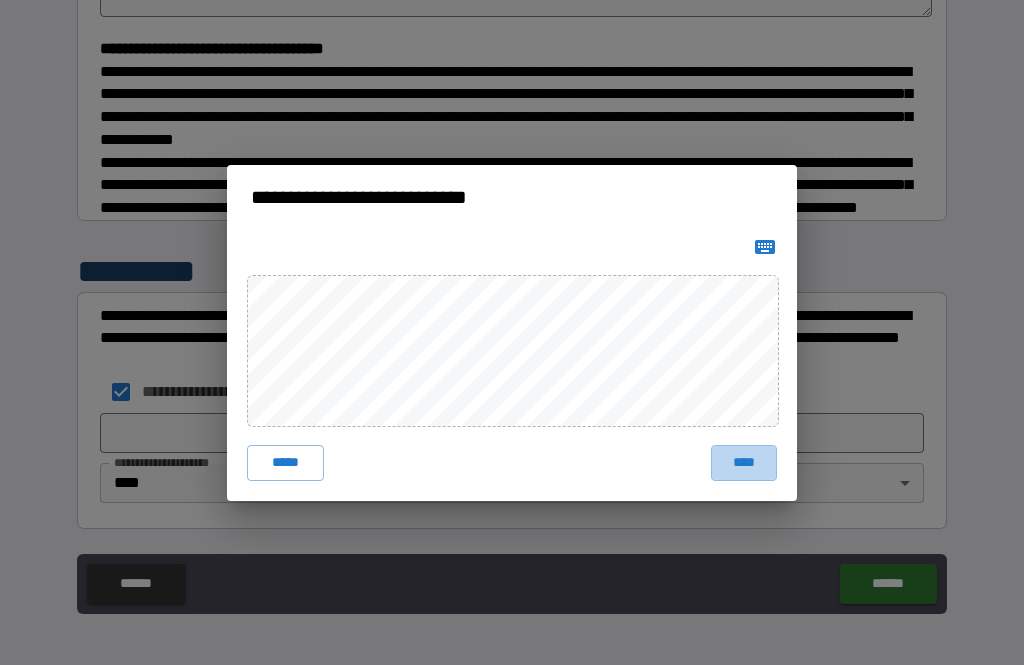 click on "****" at bounding box center [744, 463] 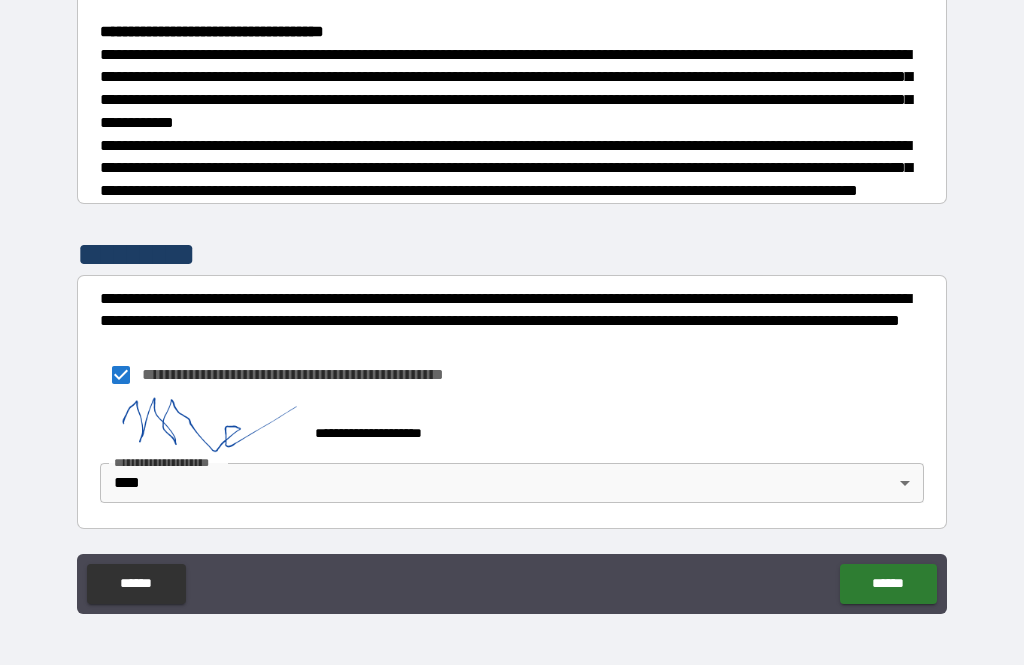 scroll, scrollTop: 561, scrollLeft: 0, axis: vertical 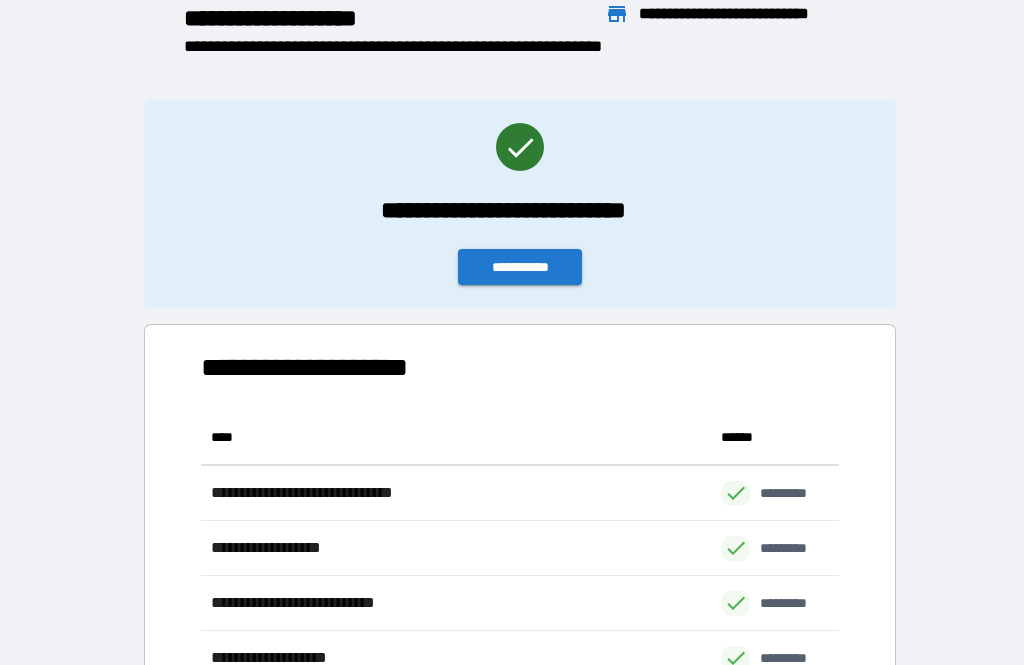 click on "**********" at bounding box center [520, 204] 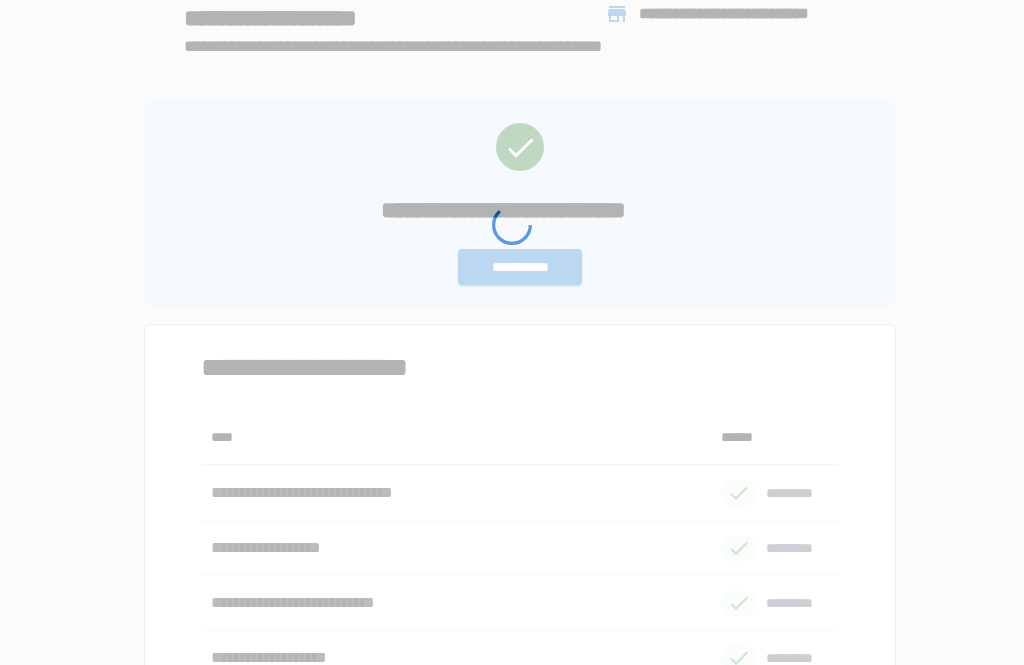 click on "**********" at bounding box center (512, 300) 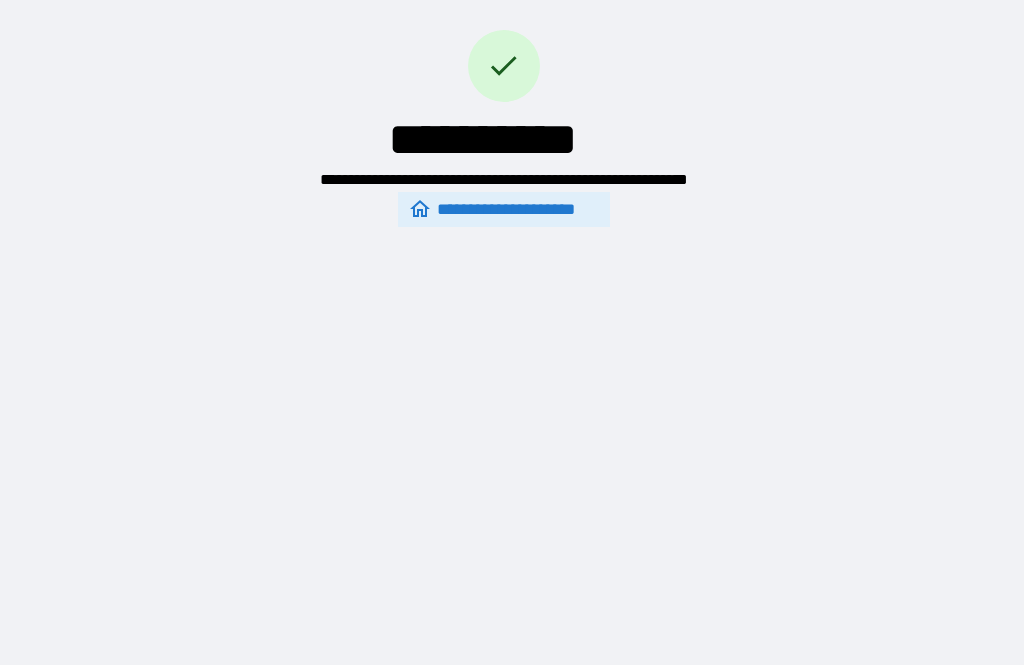click on "**********" at bounding box center [512, 300] 